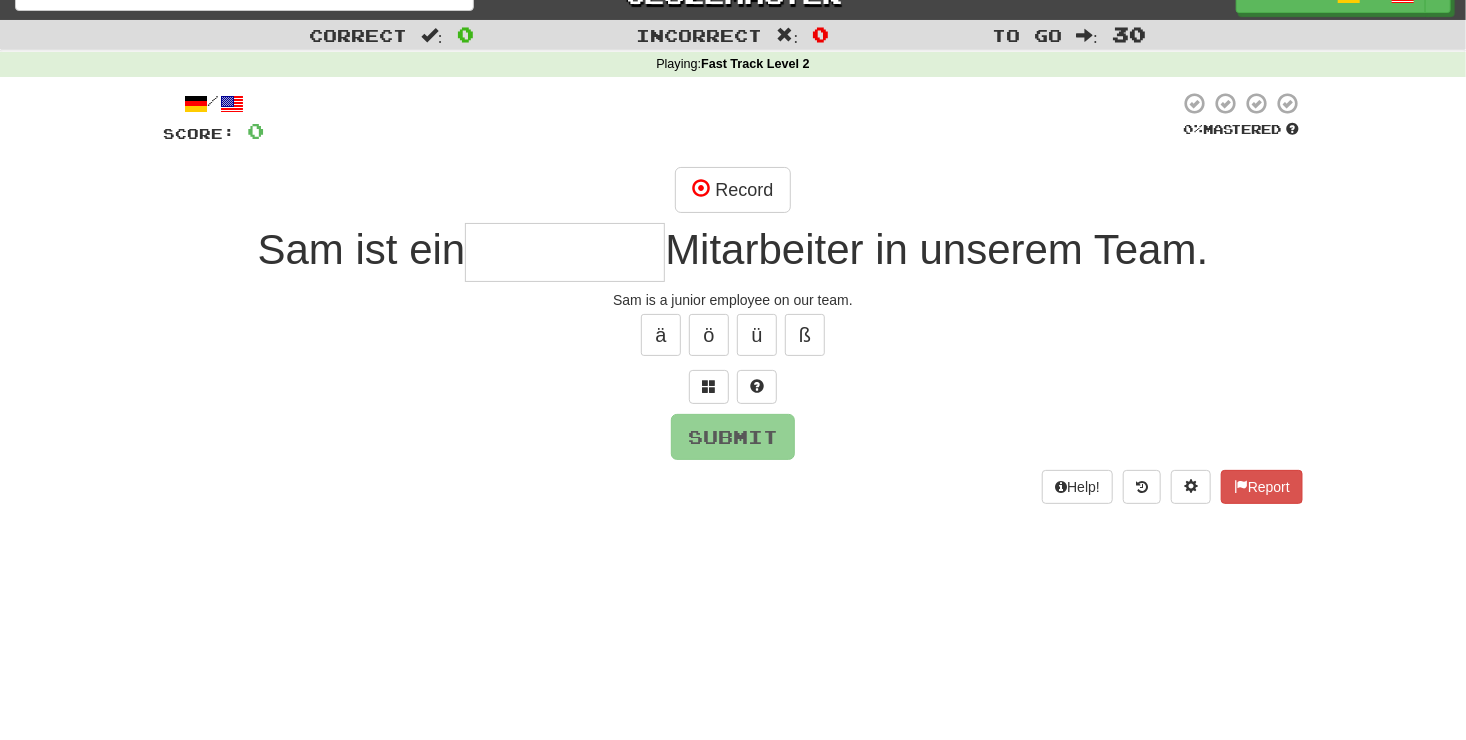 scroll, scrollTop: 0, scrollLeft: 0, axis: both 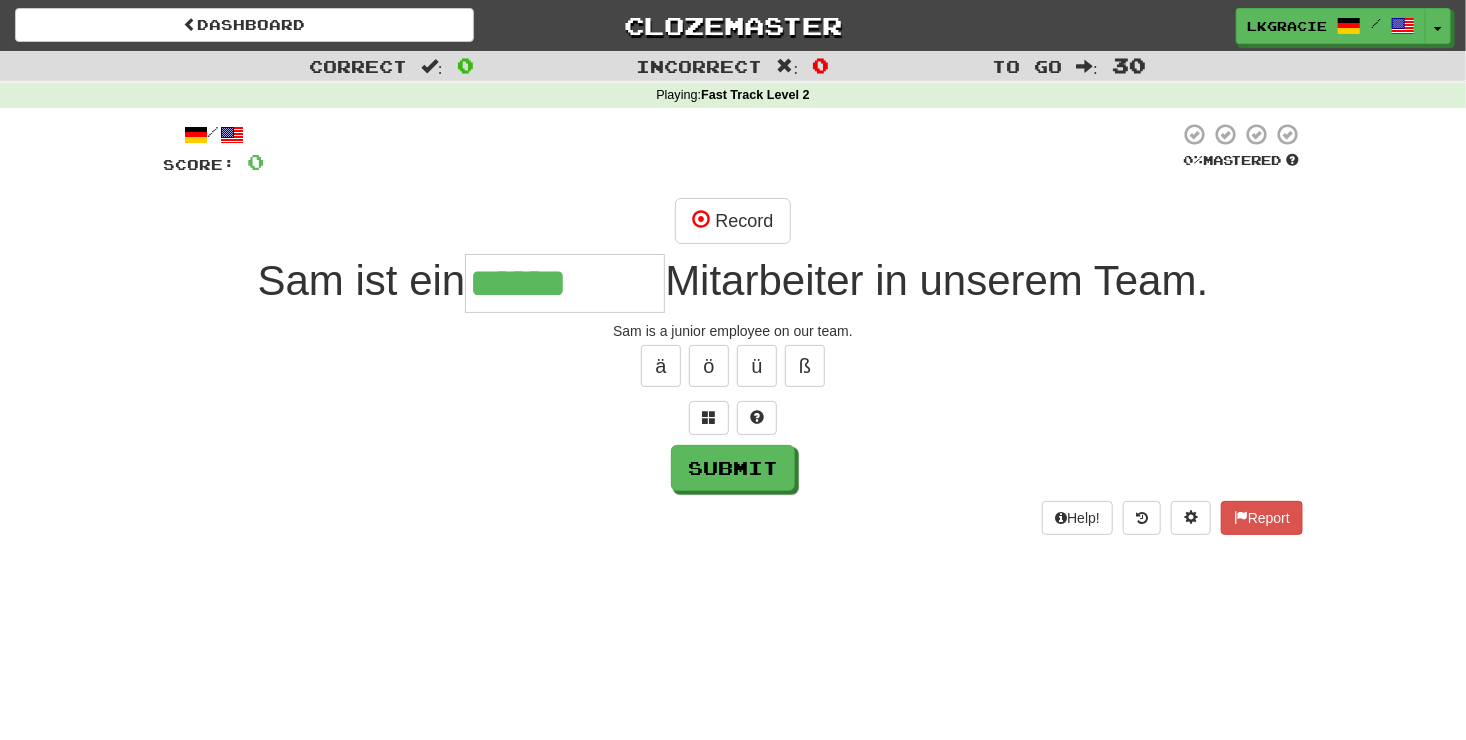 type on "******" 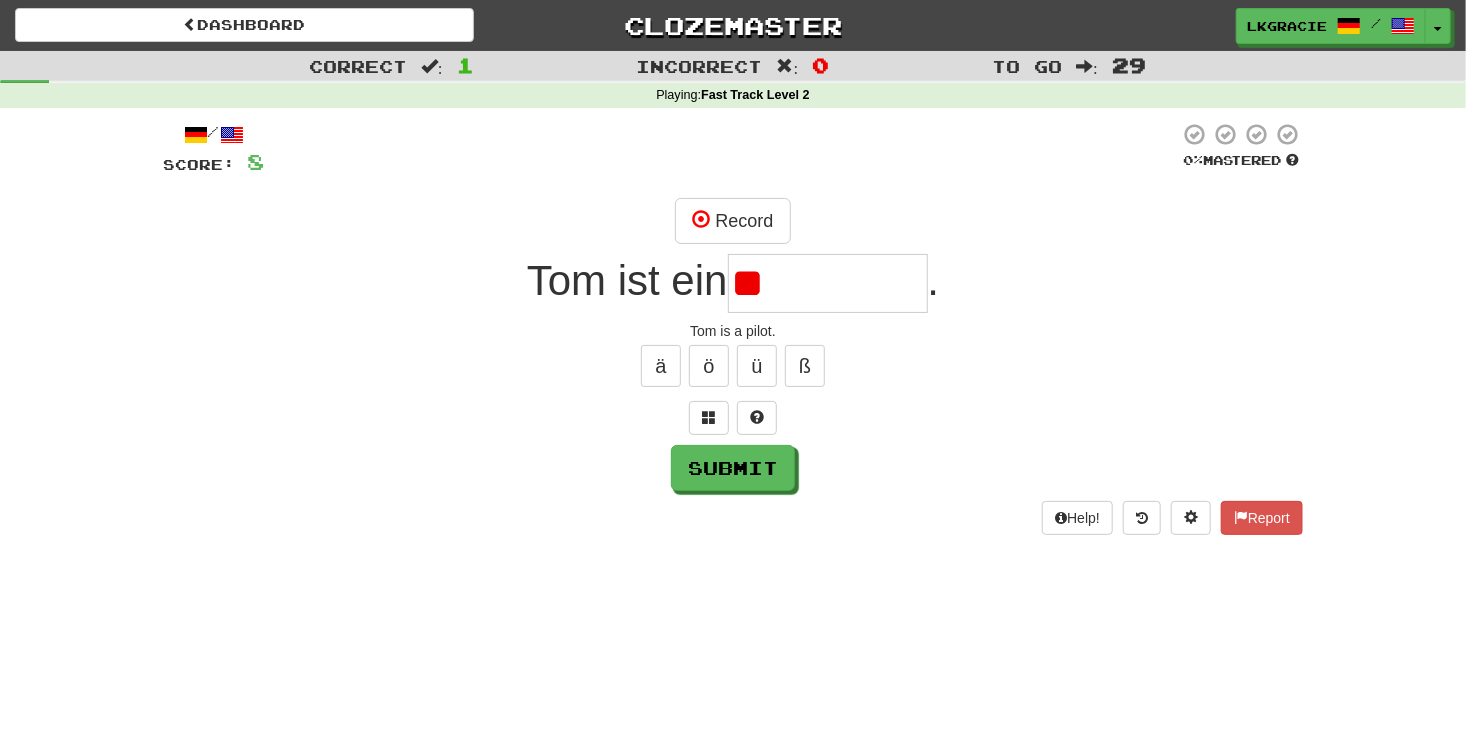 type on "*" 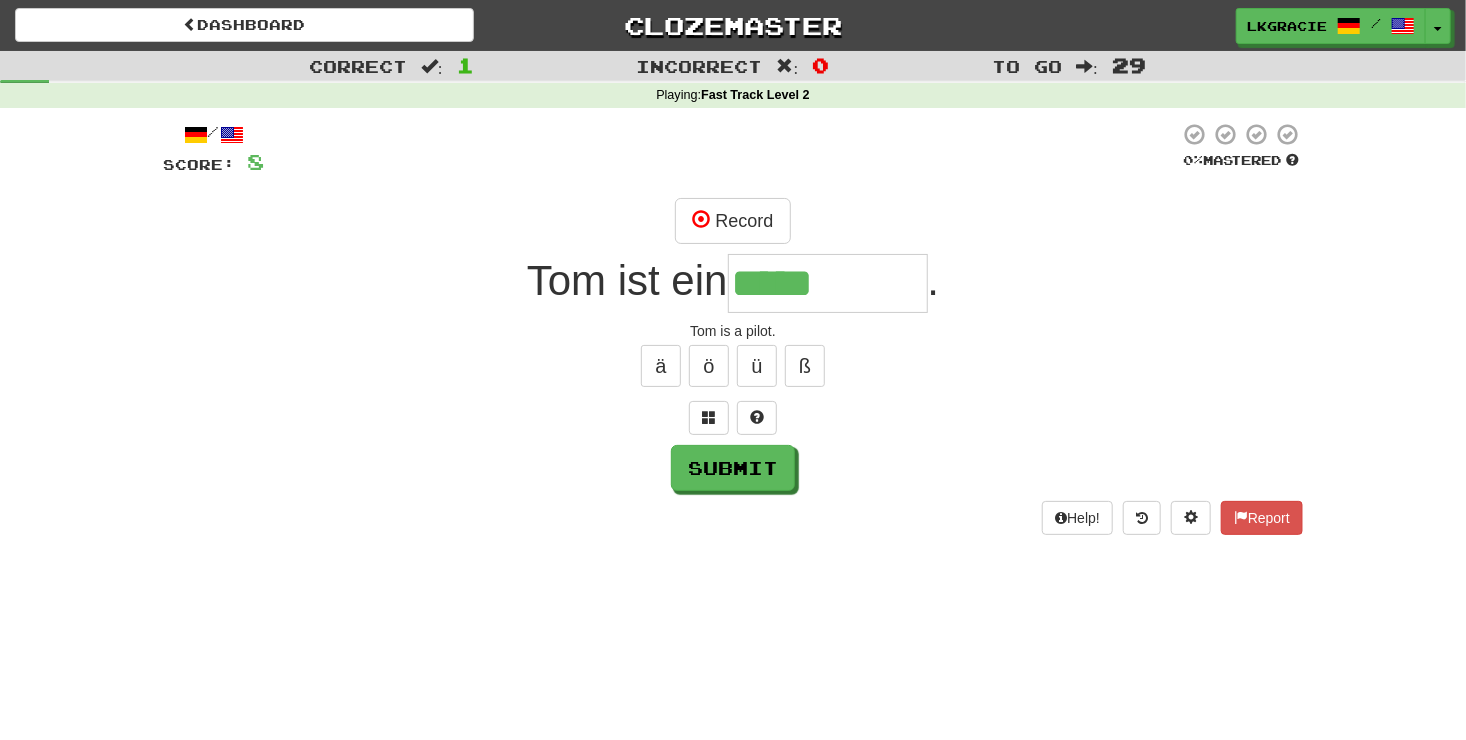 type on "*****" 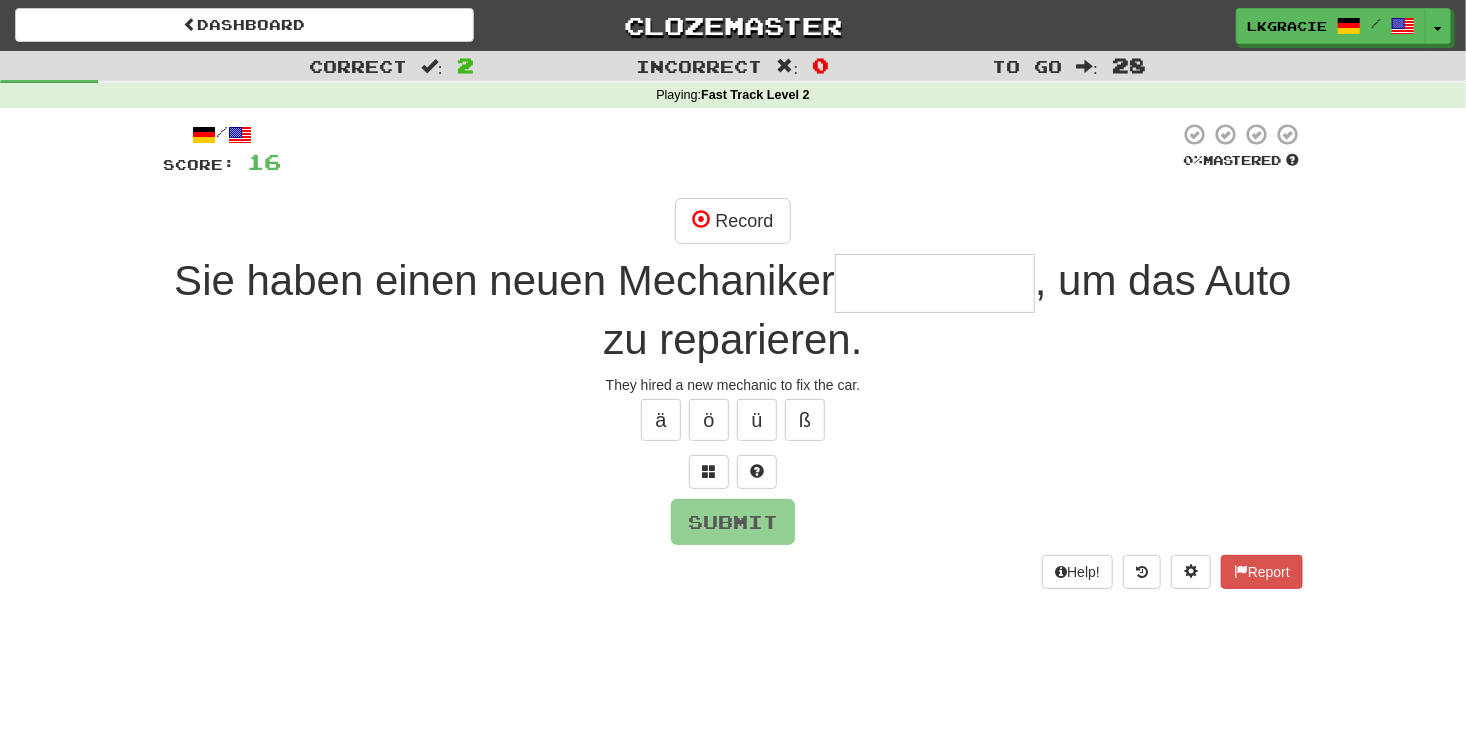 type on "*" 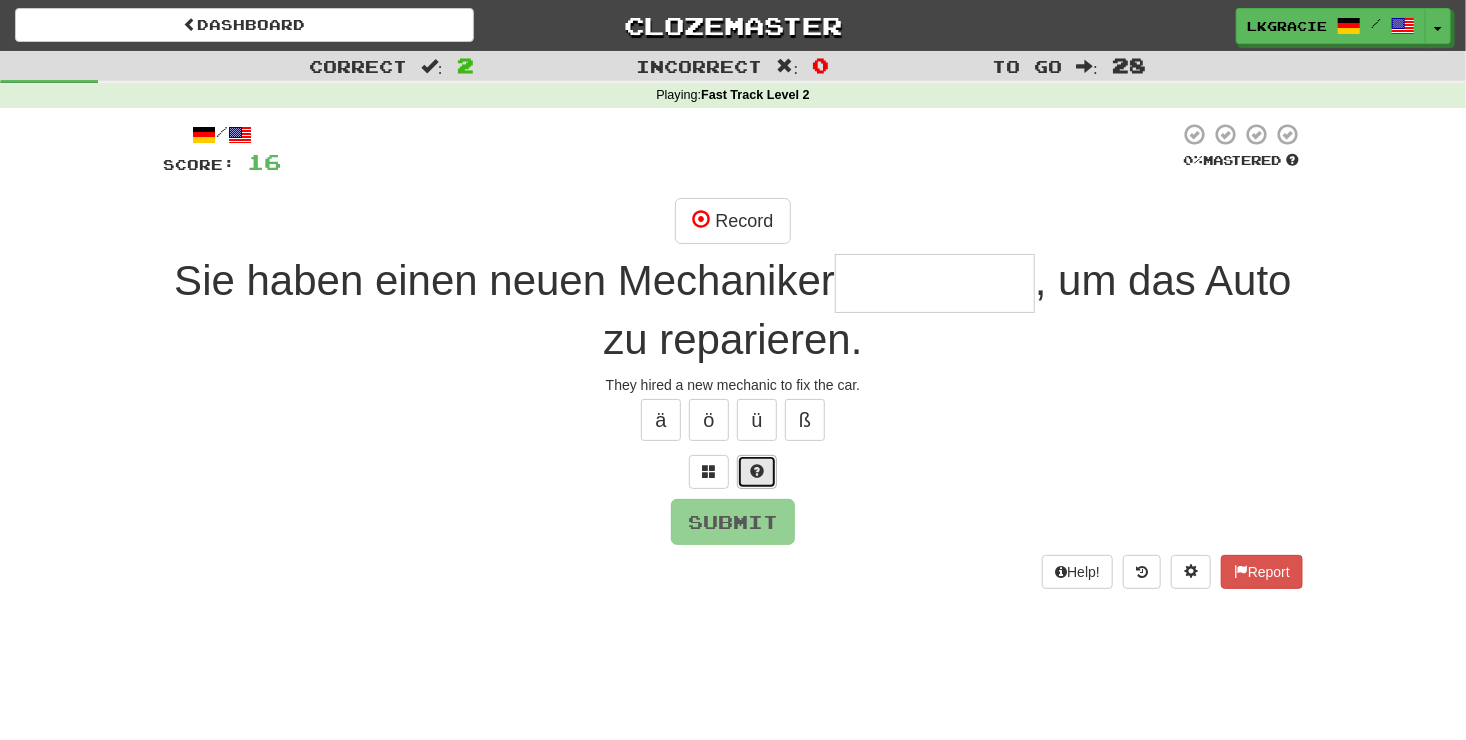 click at bounding box center (757, 472) 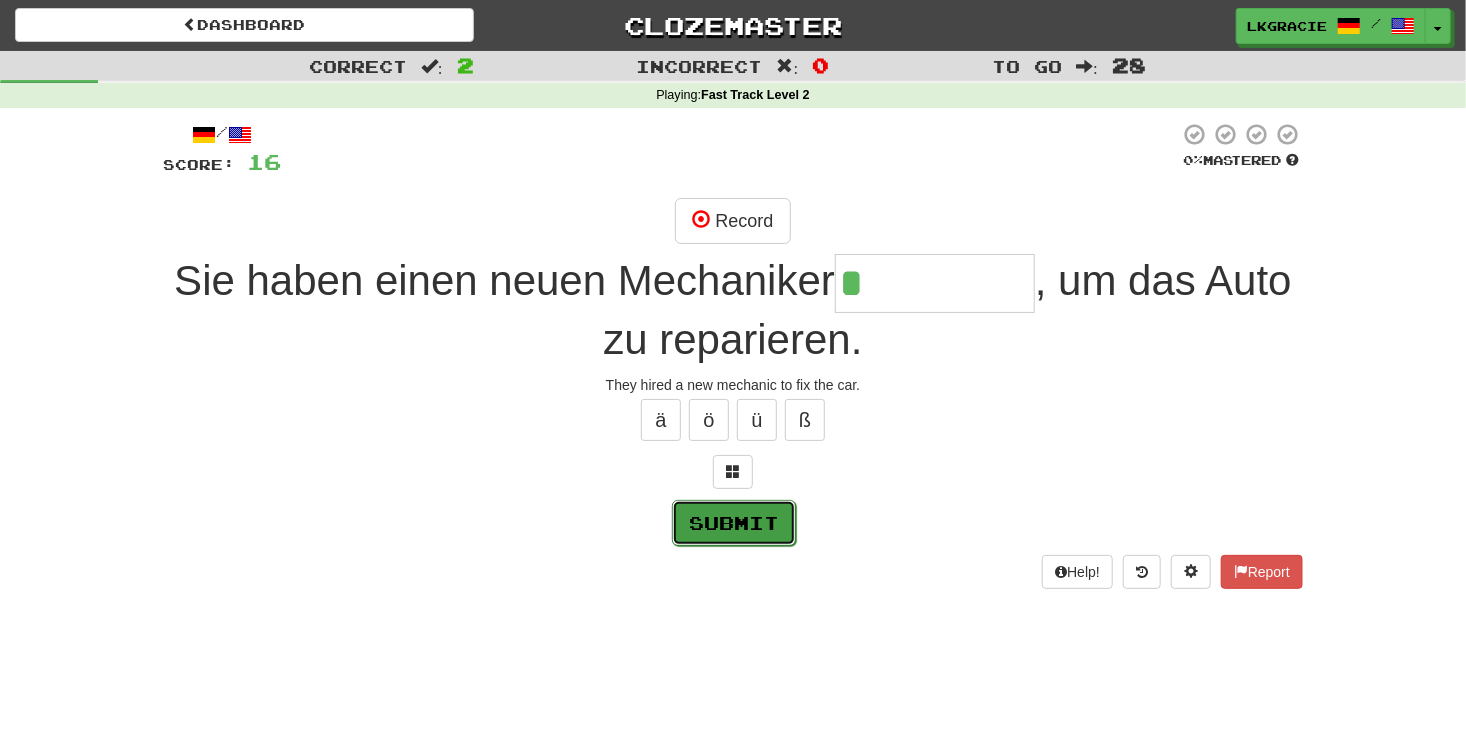 click on "Submit" at bounding box center (734, 523) 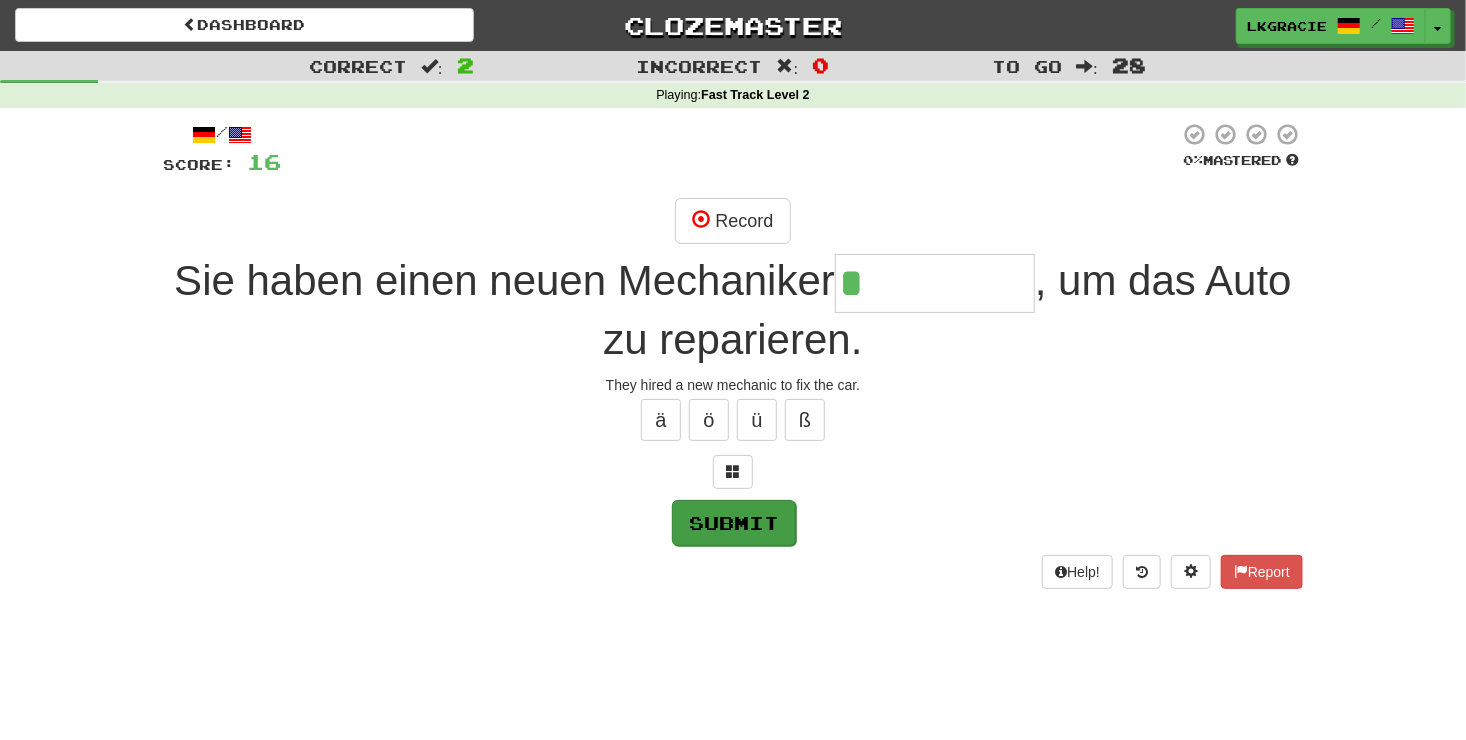 type on "**********" 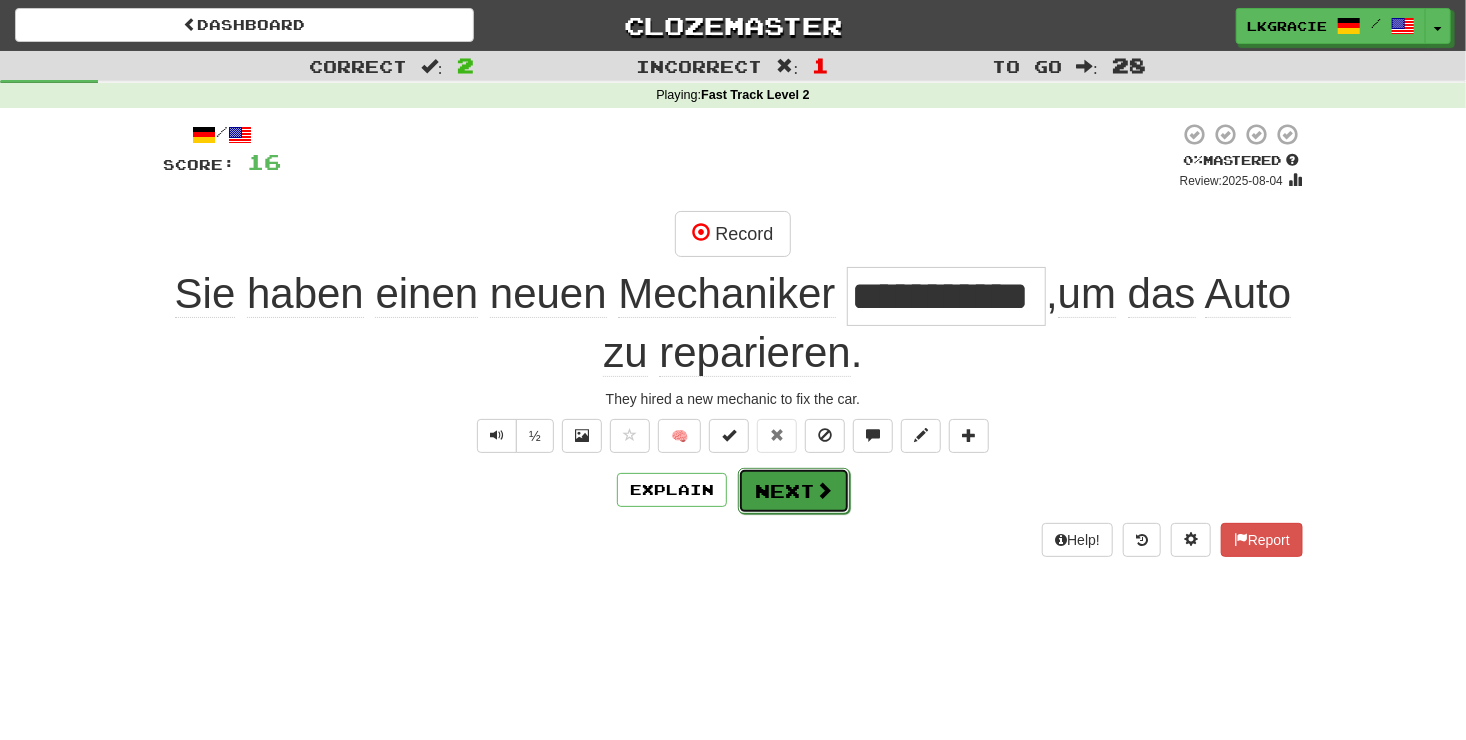 click on "Next" at bounding box center (794, 491) 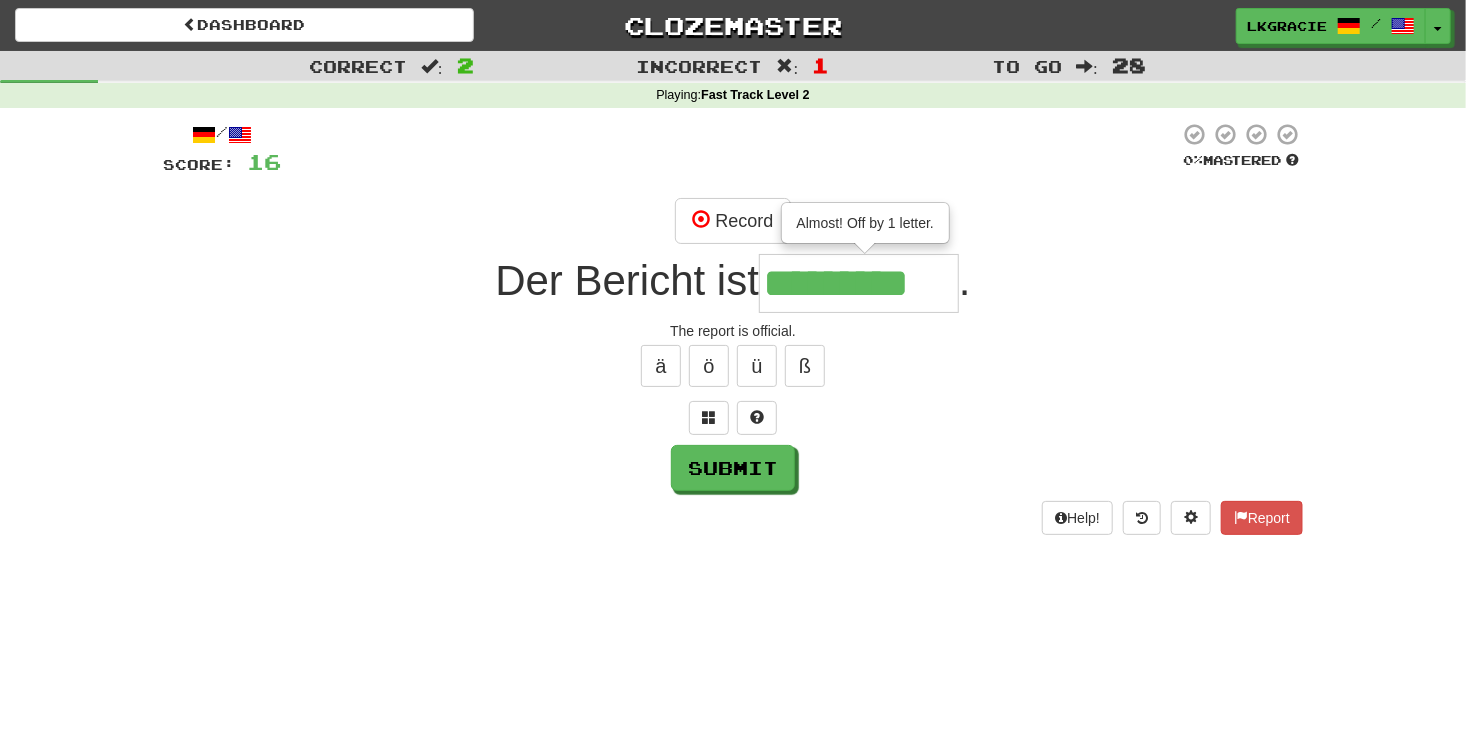 type on "*********" 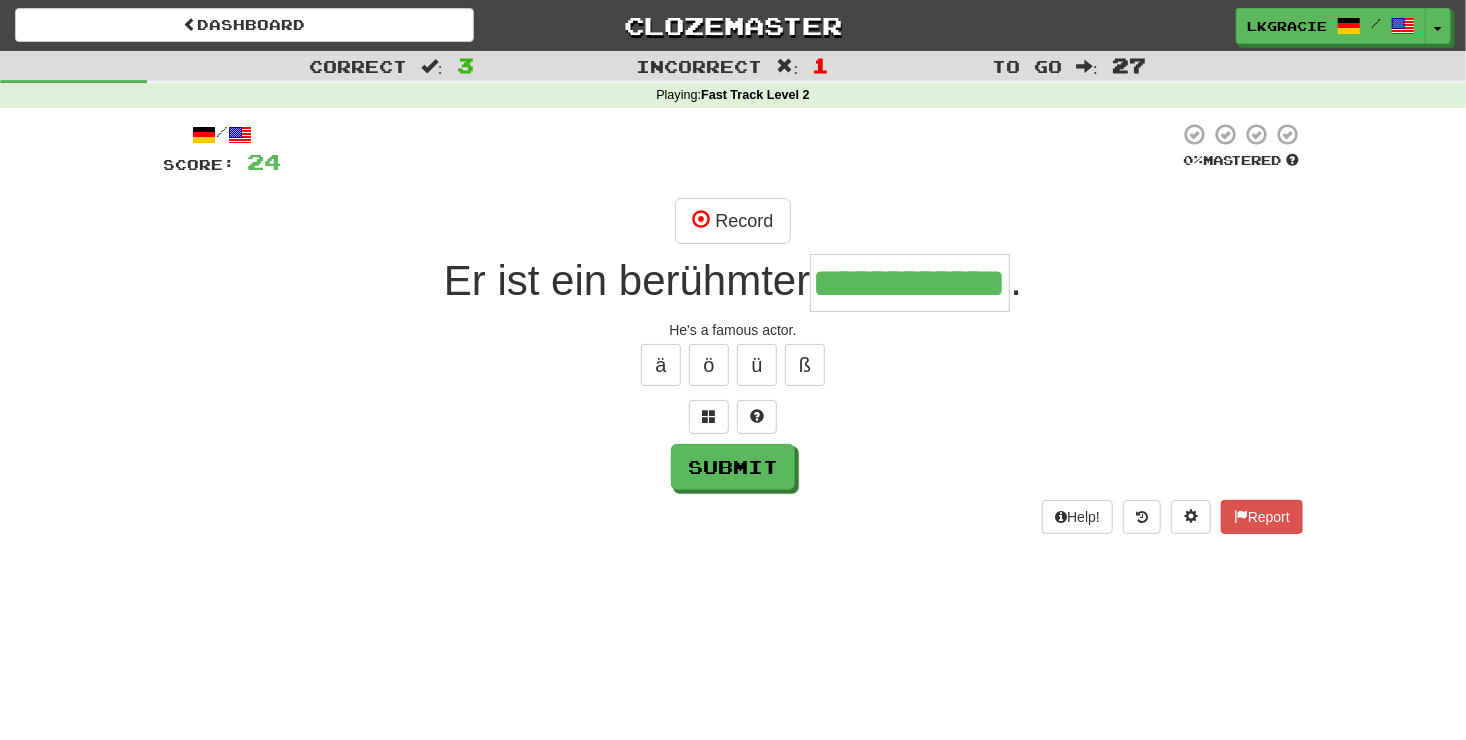 scroll, scrollTop: 0, scrollLeft: 43, axis: horizontal 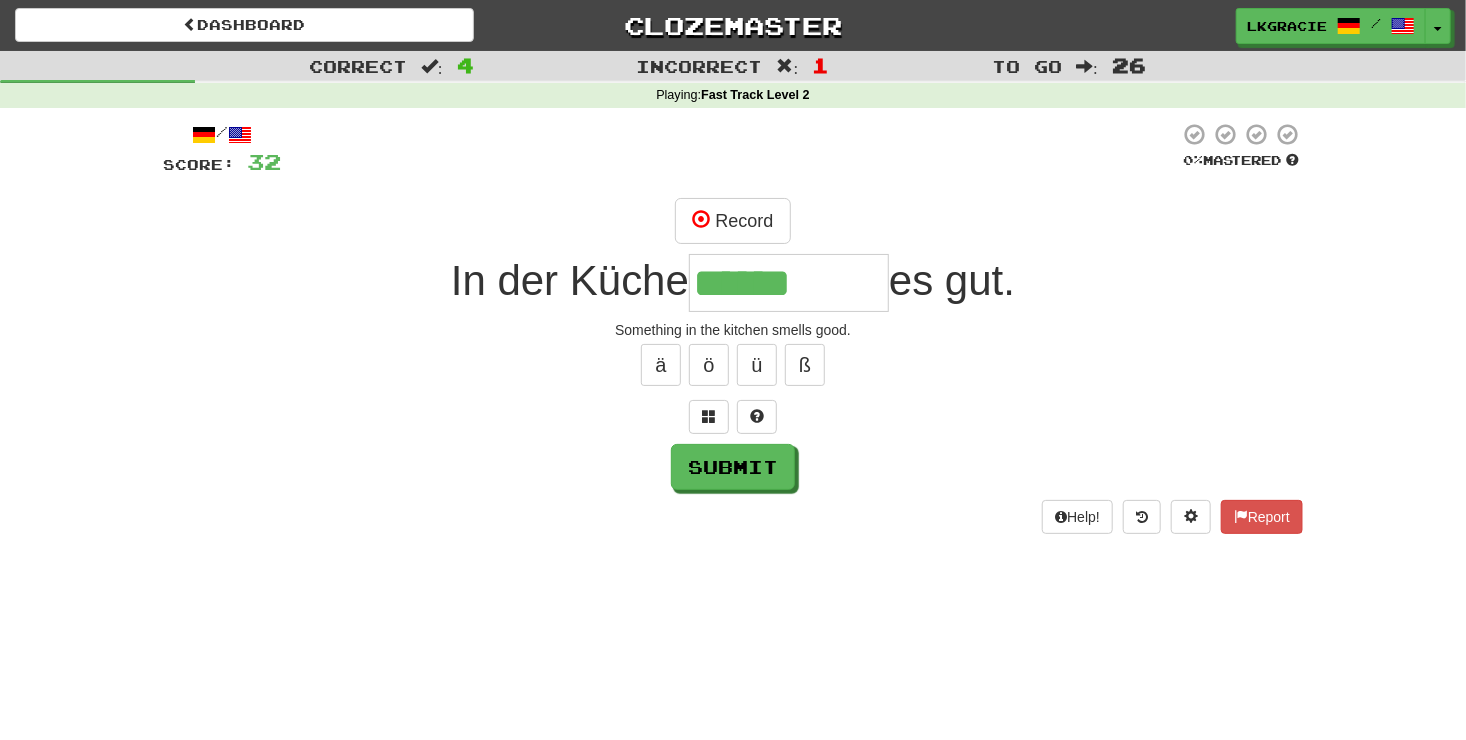 type on "******" 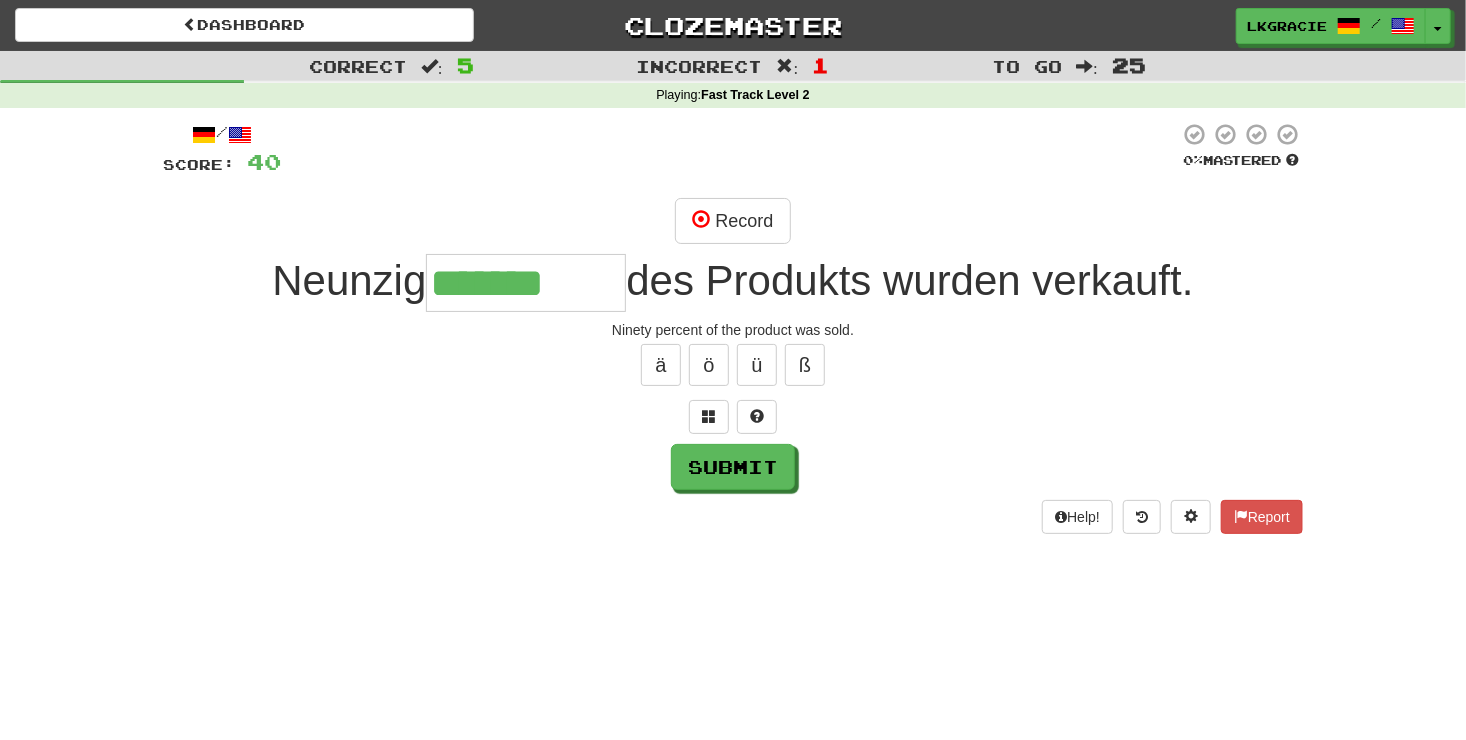 type on "*******" 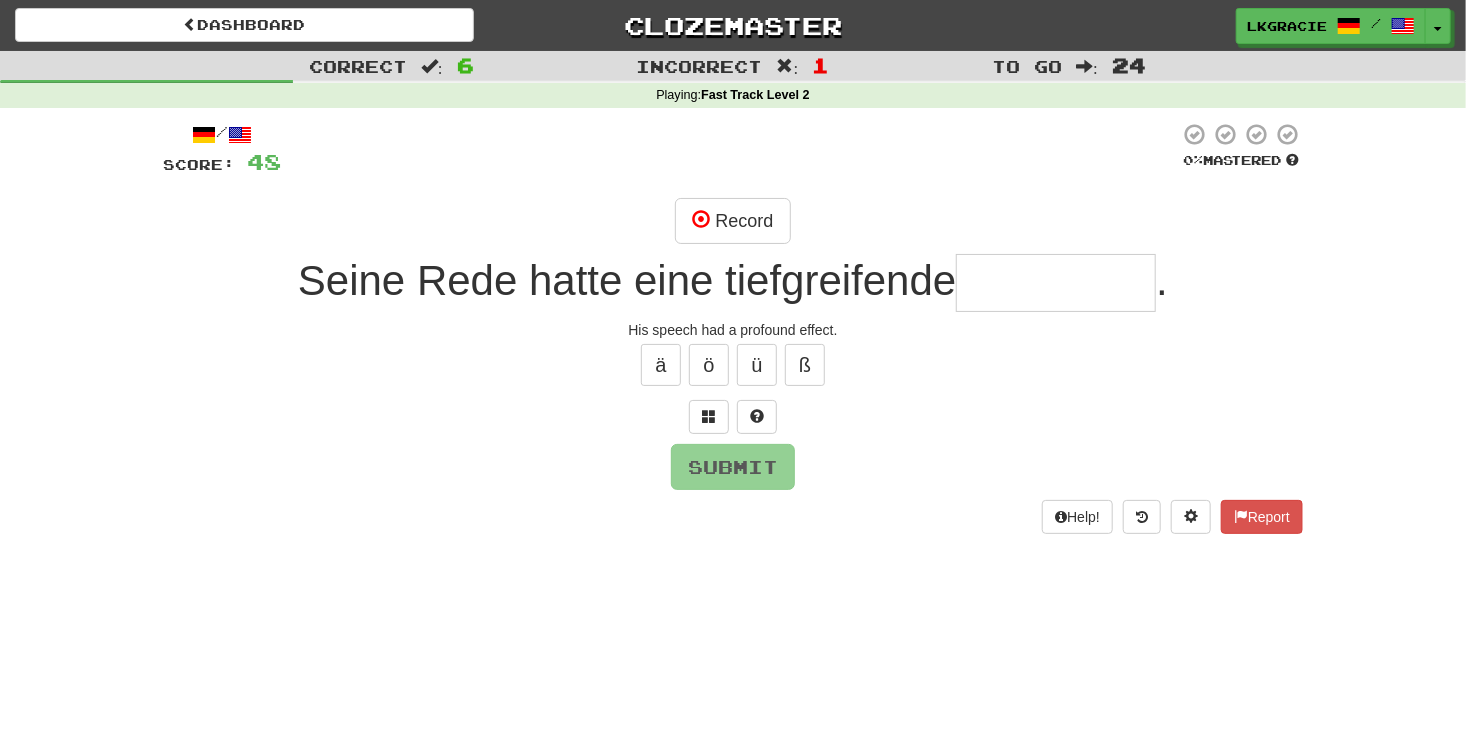 type on "*" 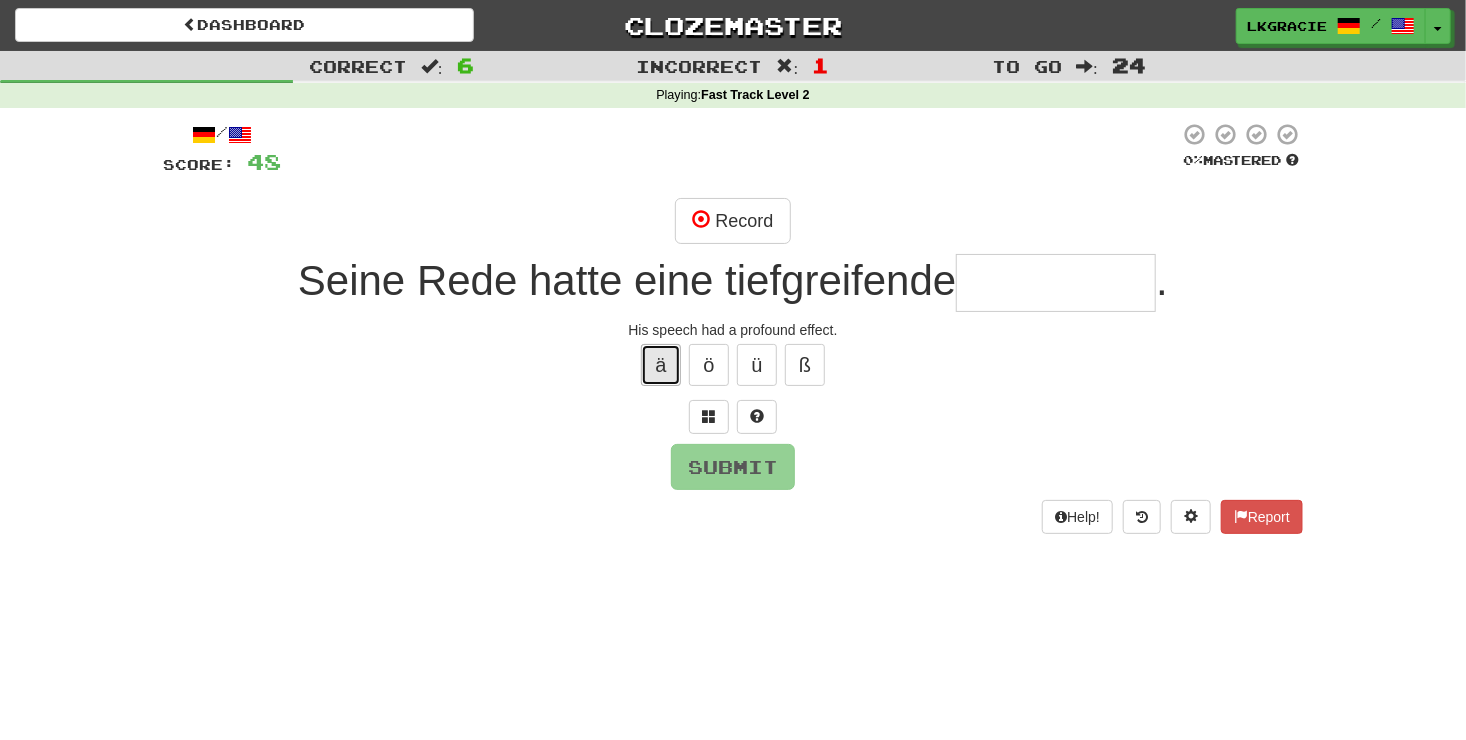 click on "ä" at bounding box center (661, 365) 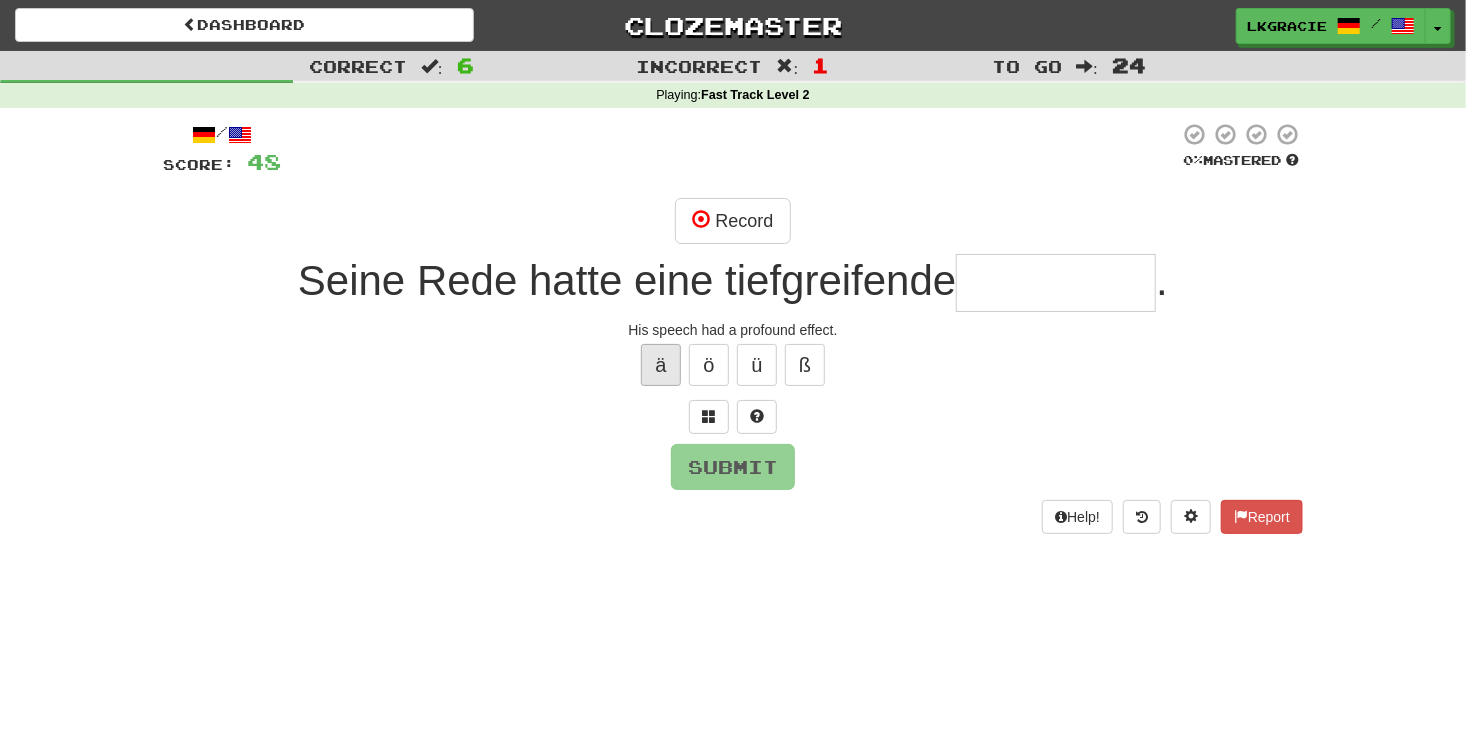 type on "*" 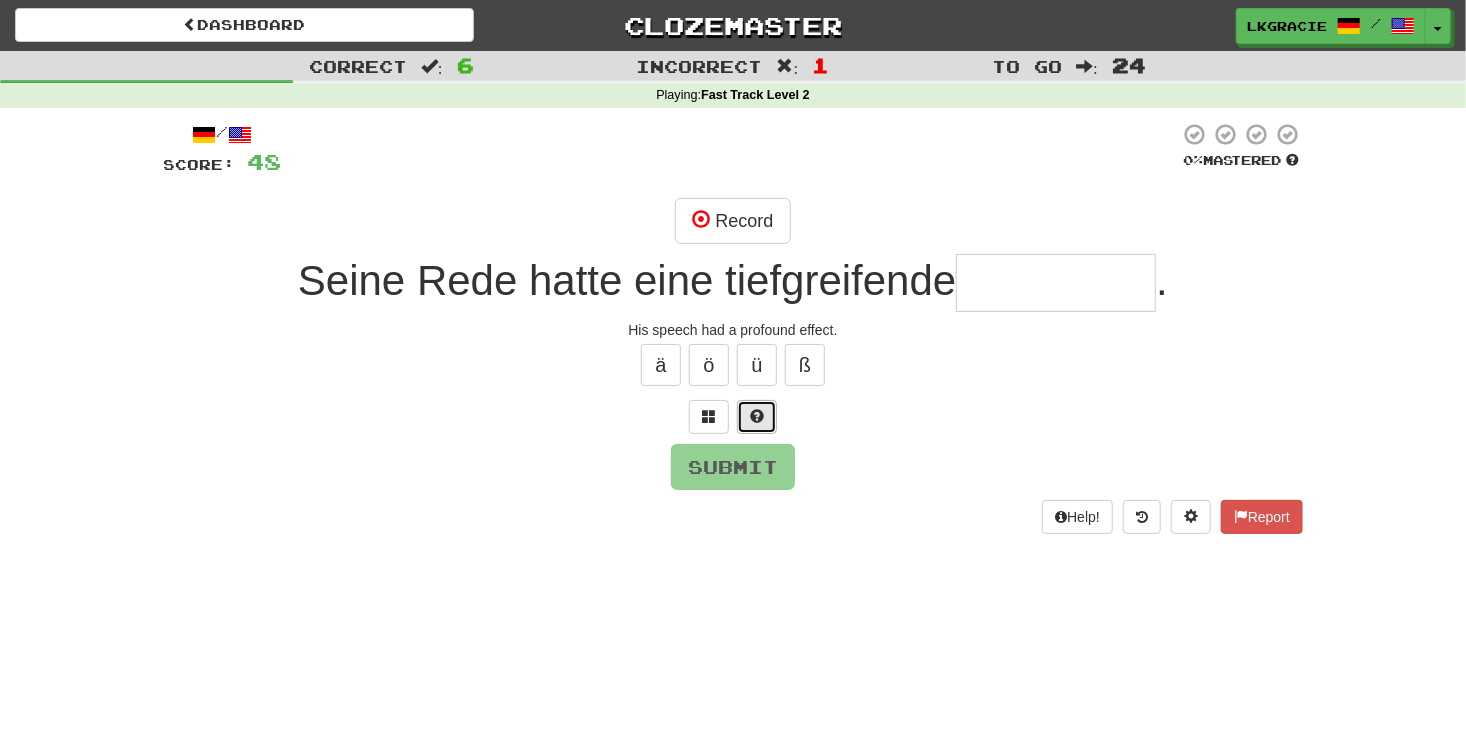 click at bounding box center [757, 417] 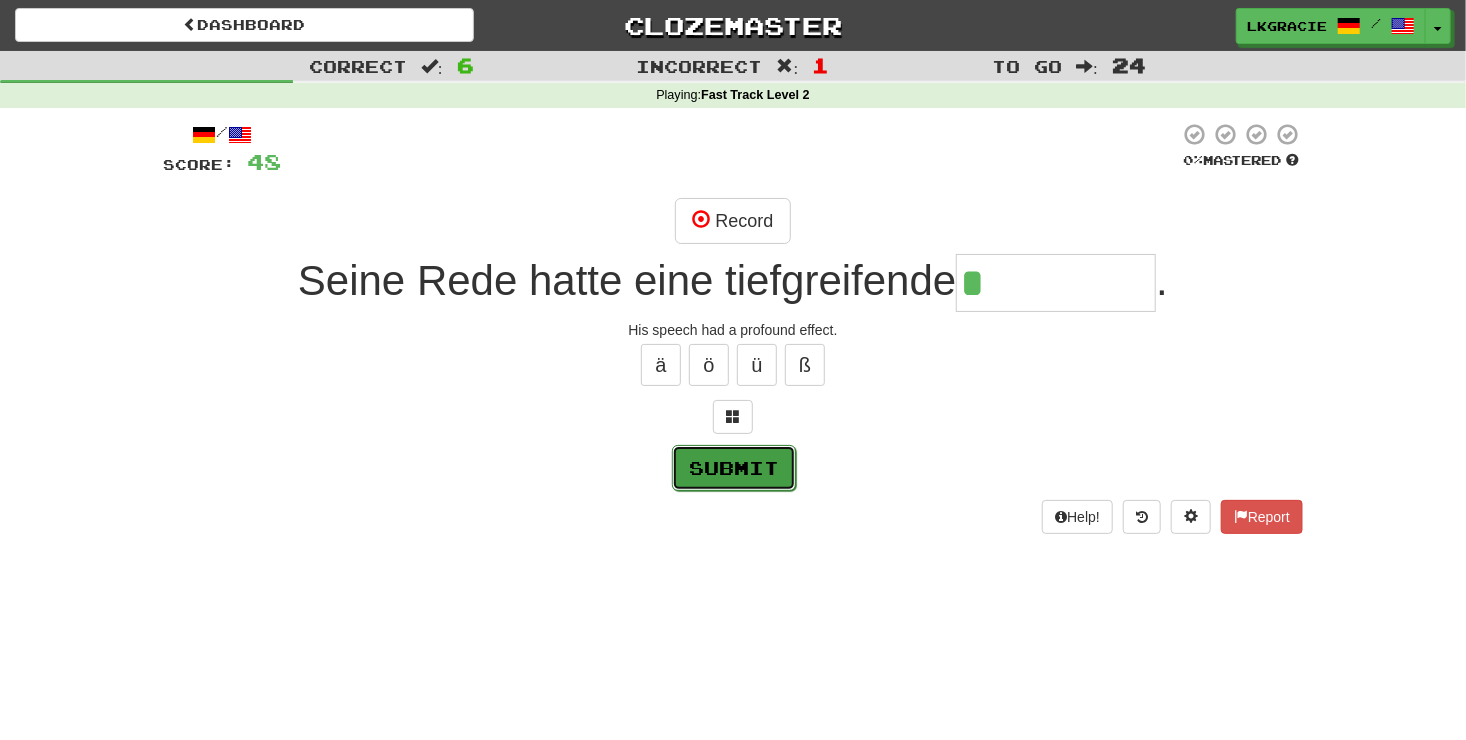click on "Submit" at bounding box center [734, 468] 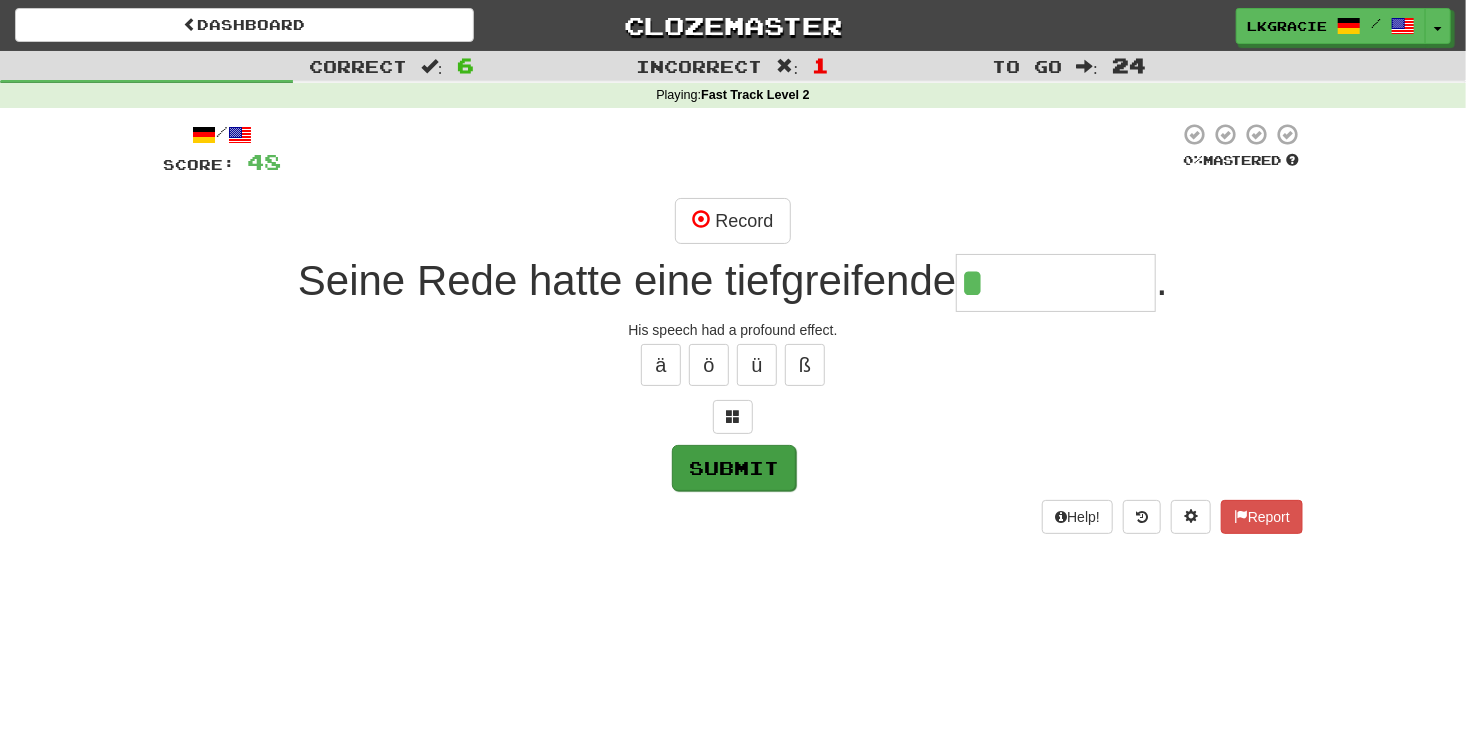 type on "*******" 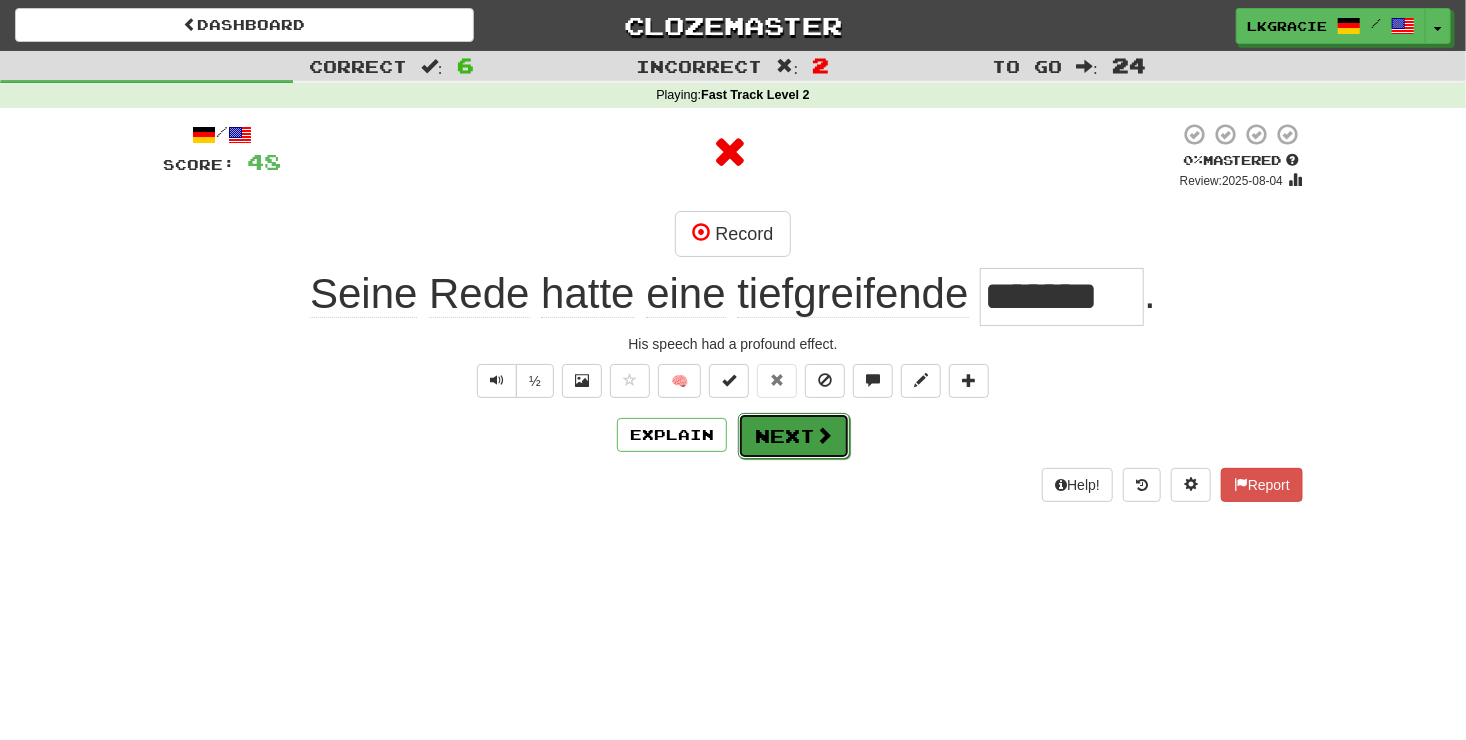 click on "Next" at bounding box center [794, 436] 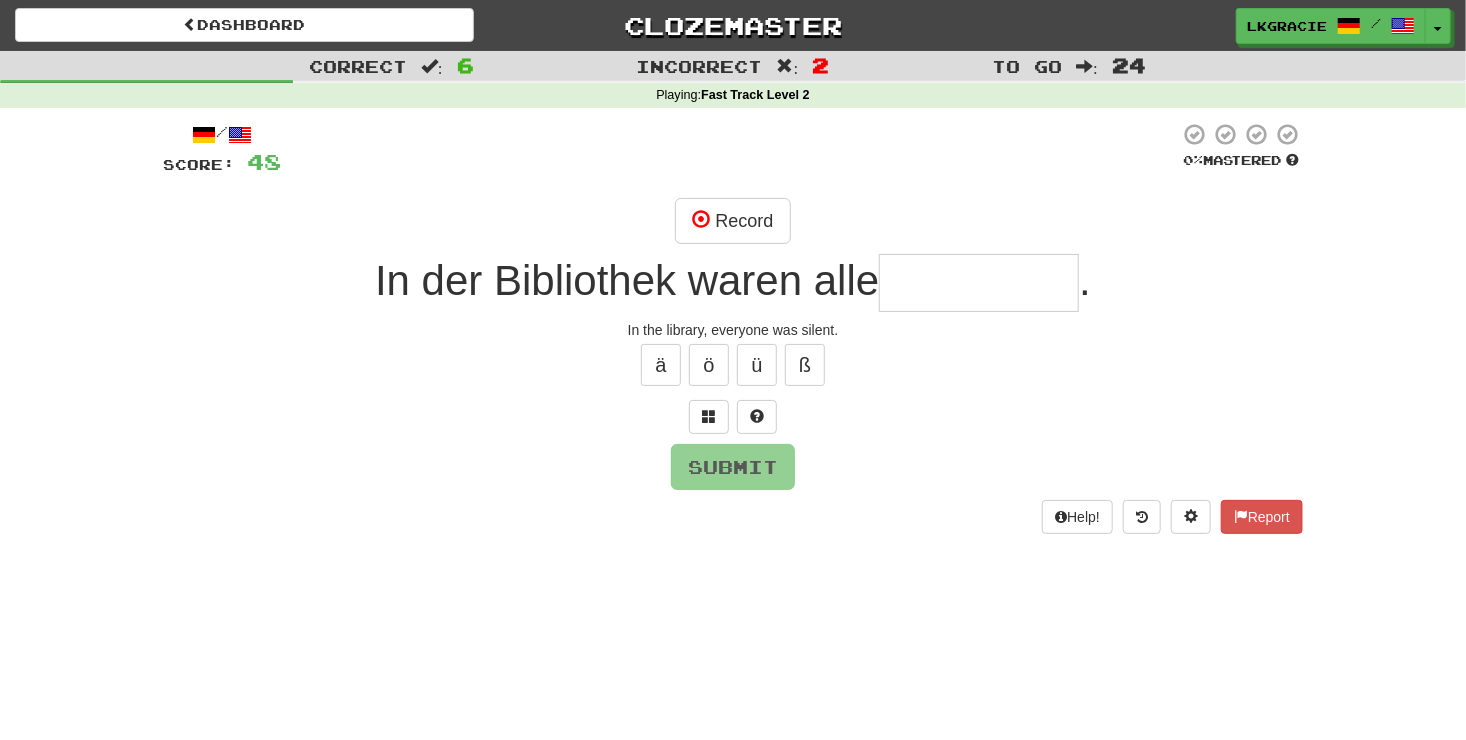 type on "*" 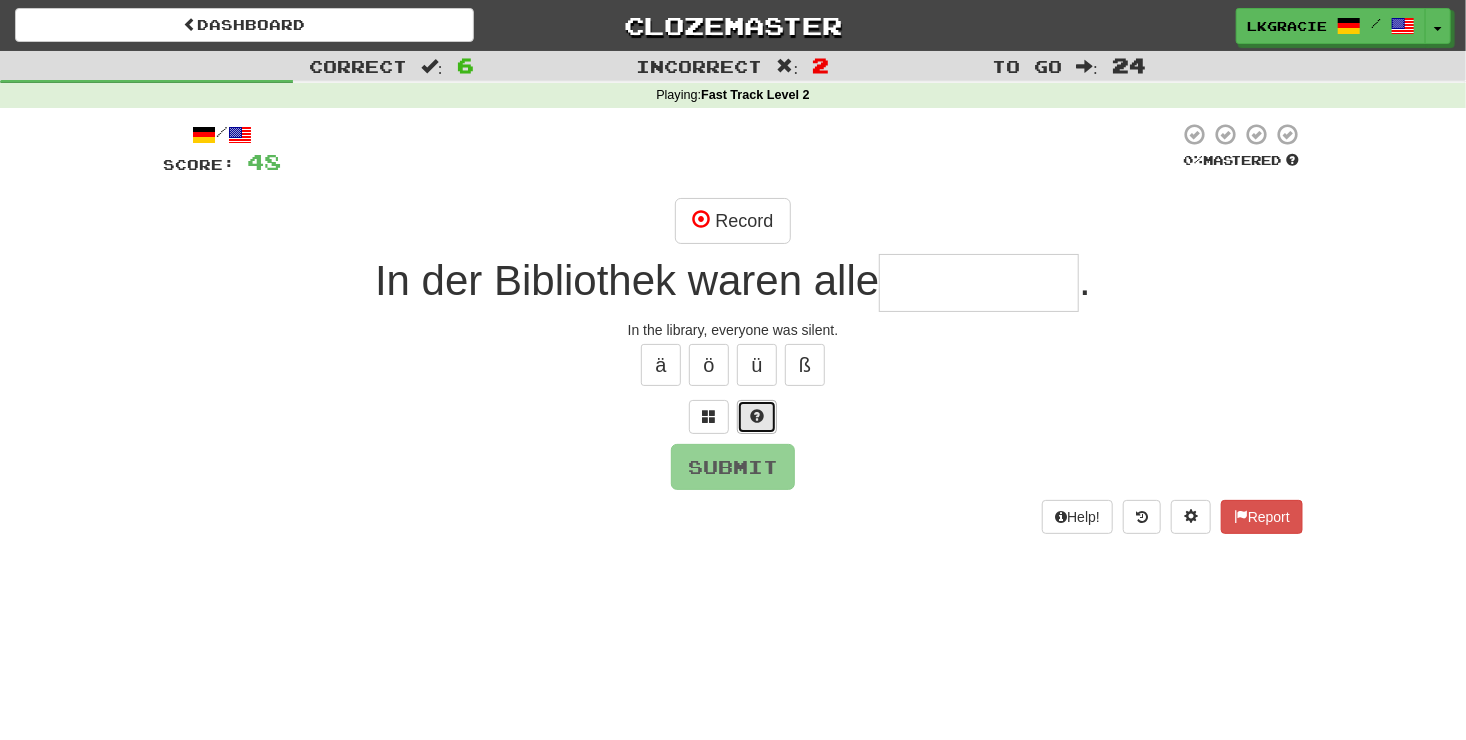 click at bounding box center (757, 416) 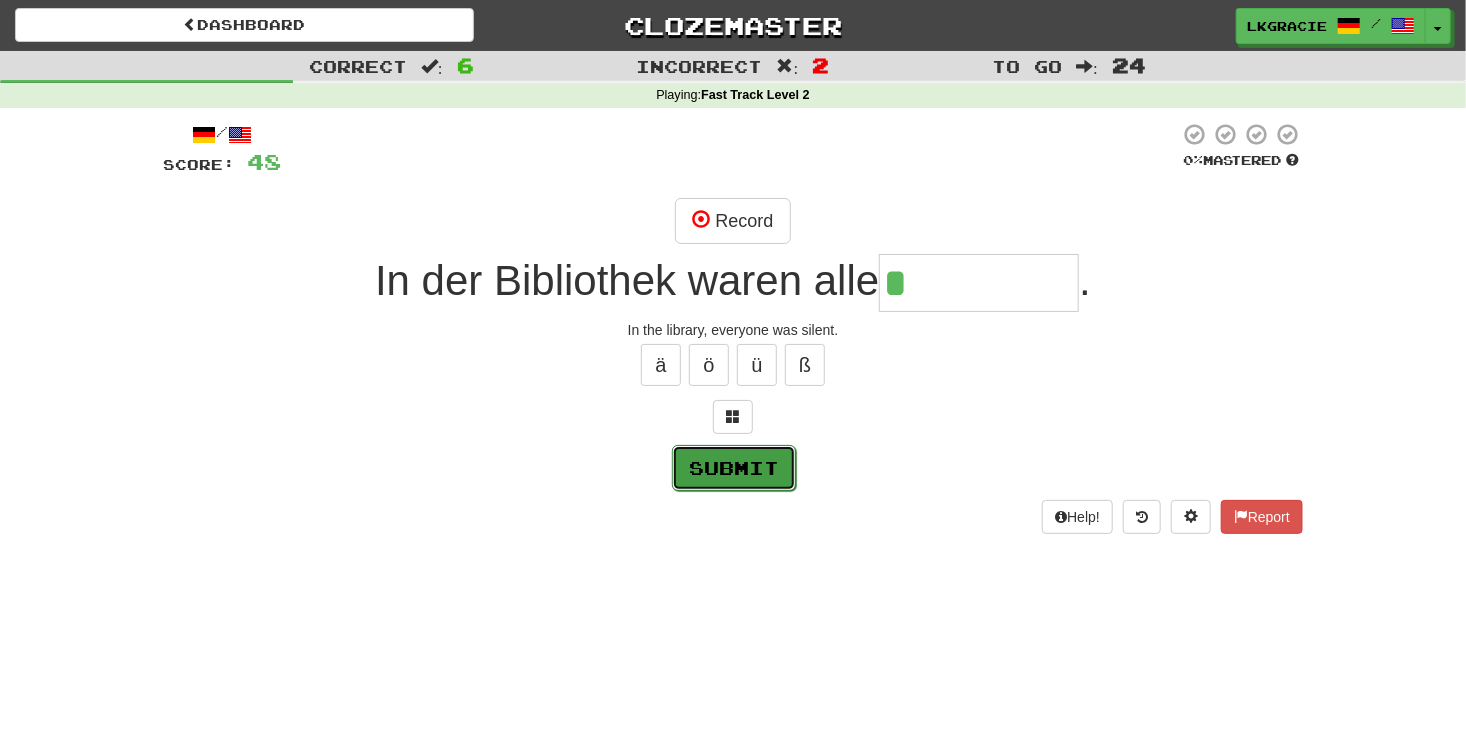 click on "Submit" at bounding box center (734, 468) 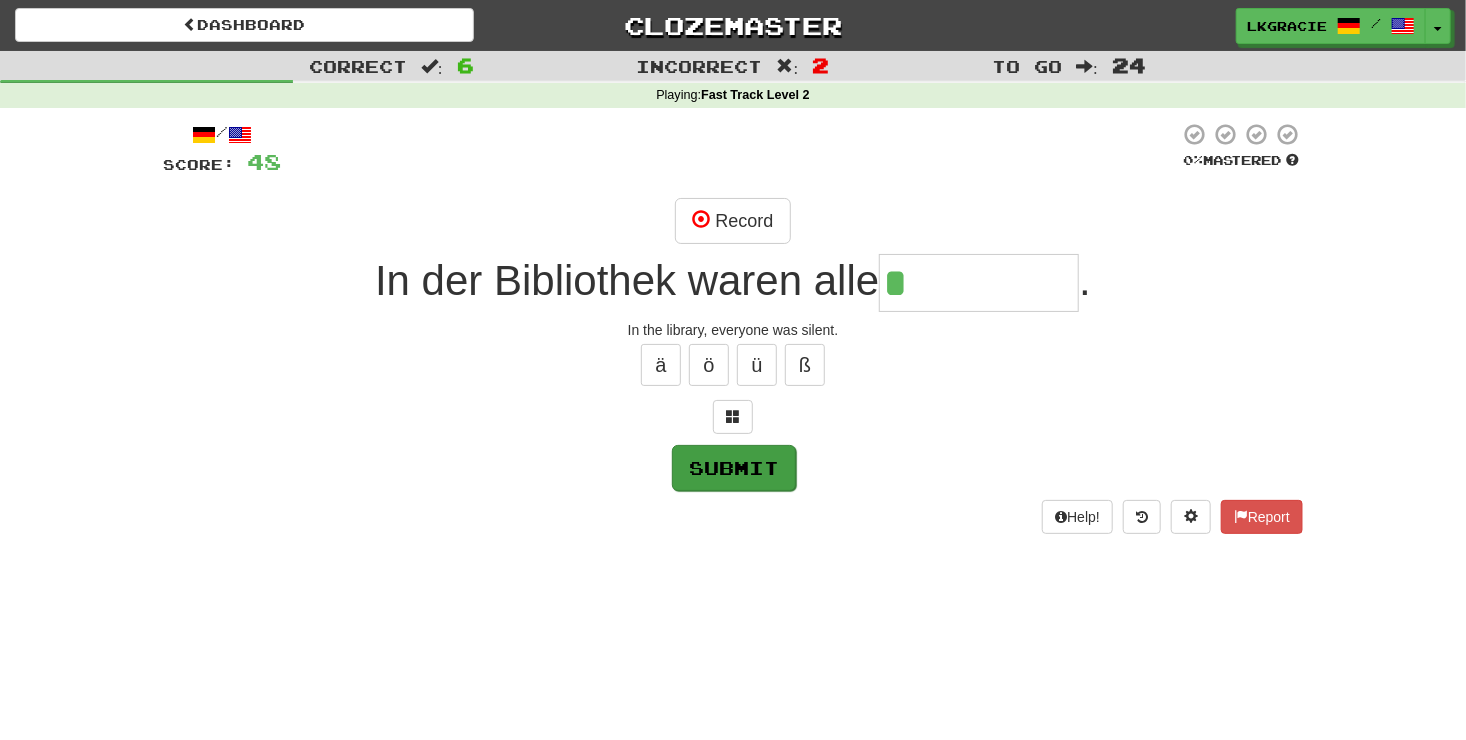 type on "*****" 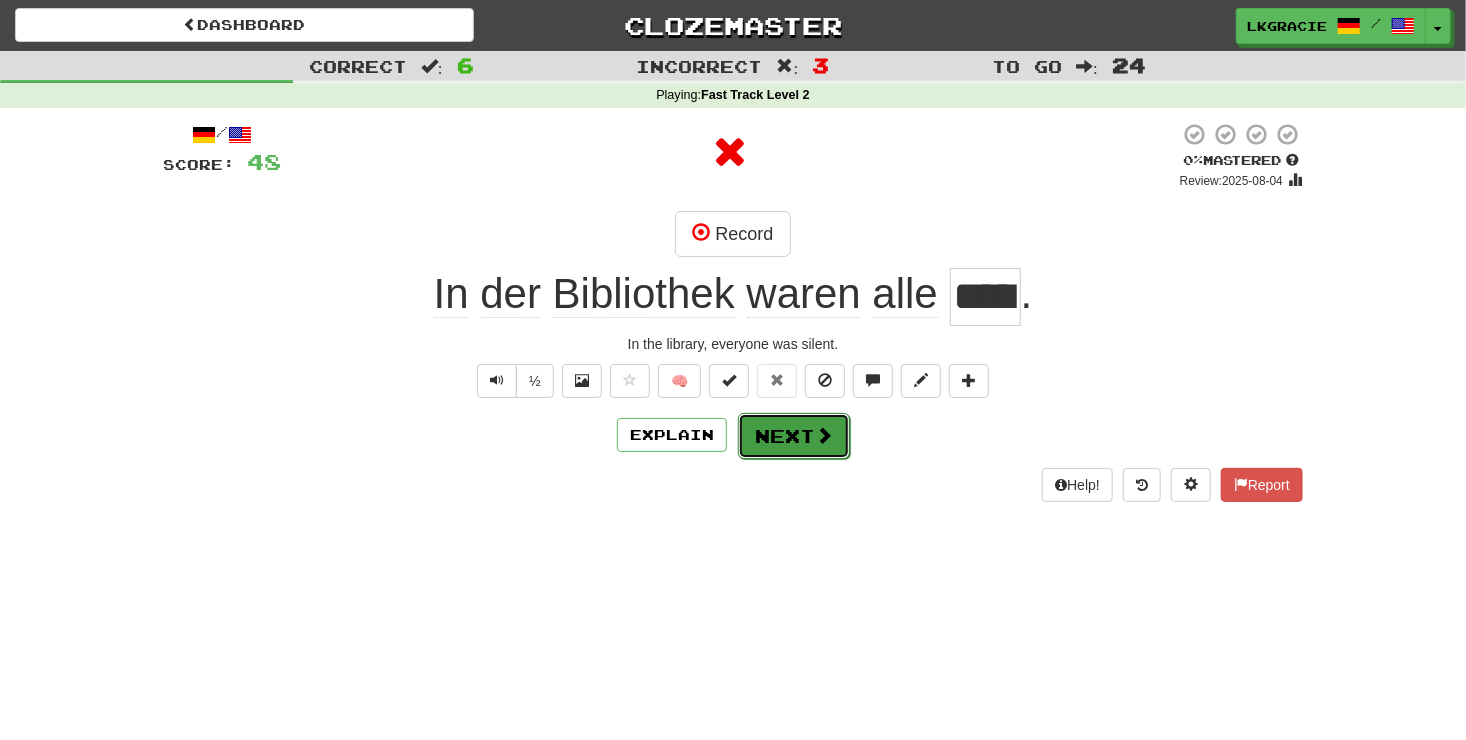 click on "Next" at bounding box center [794, 436] 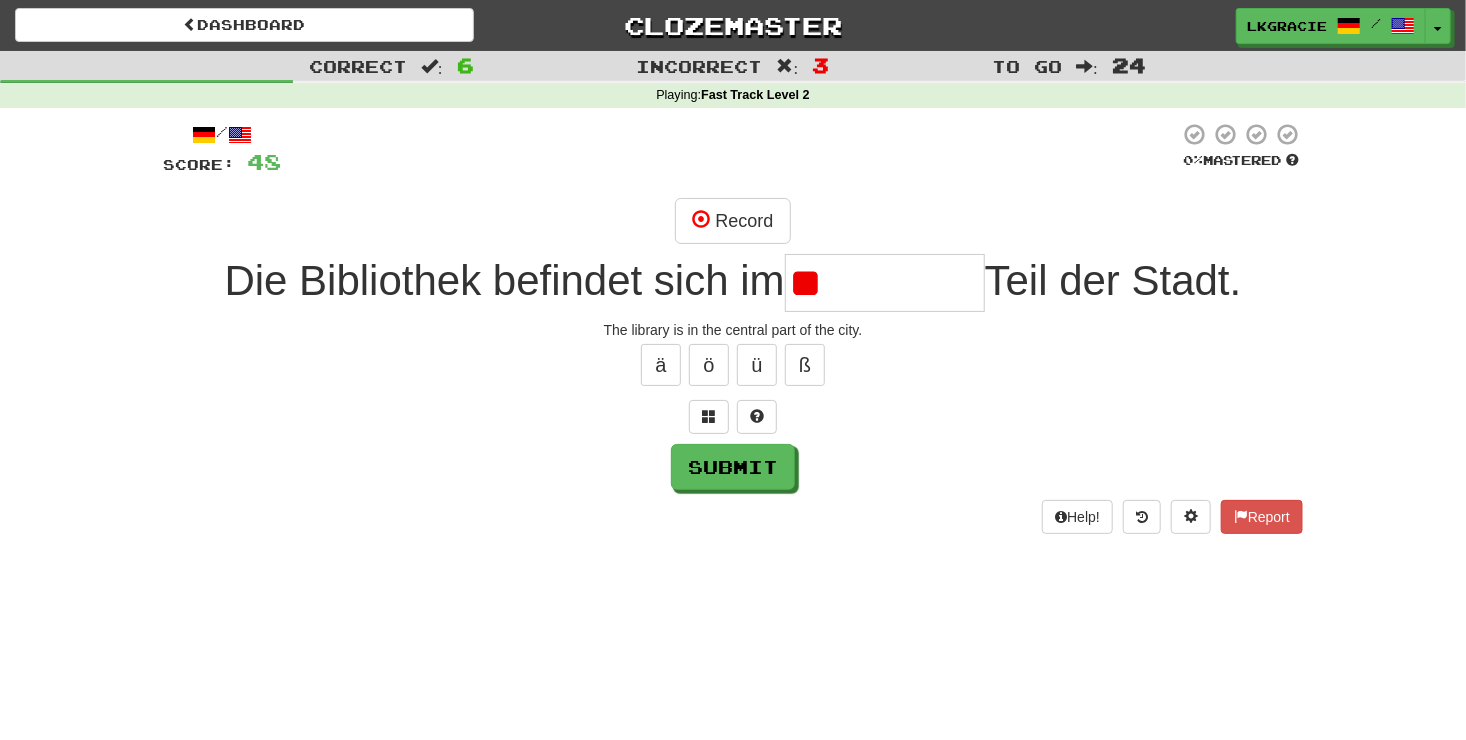 type on "*" 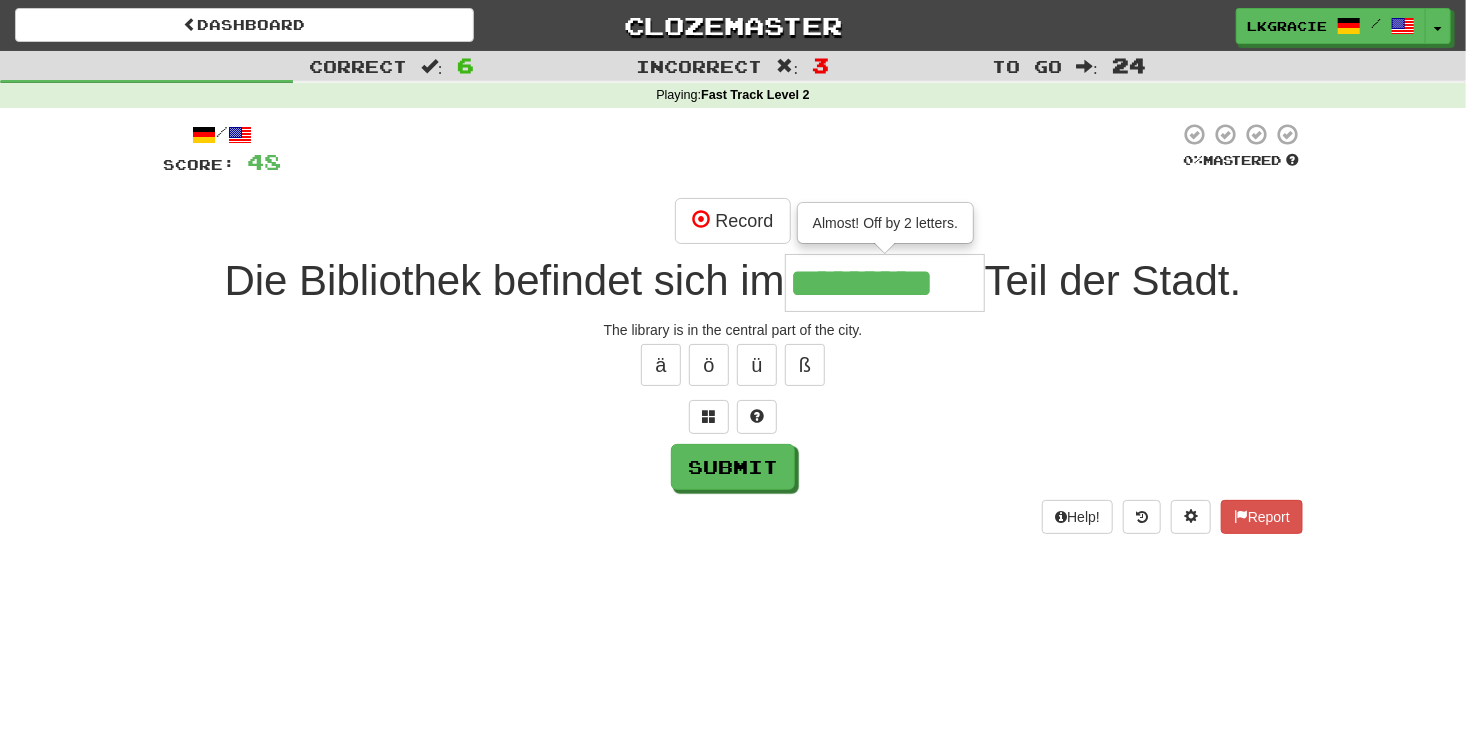 type on "*********" 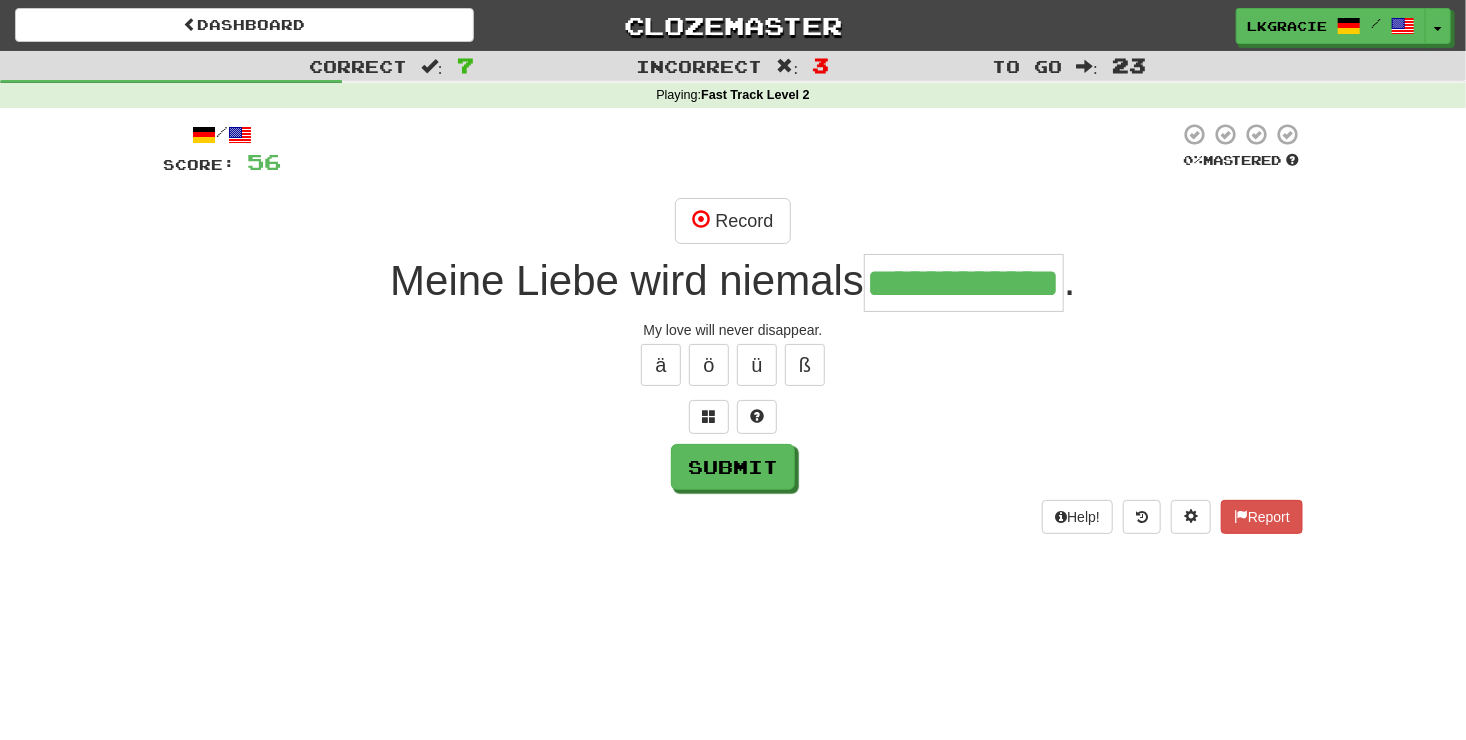 scroll, scrollTop: 0, scrollLeft: 64, axis: horizontal 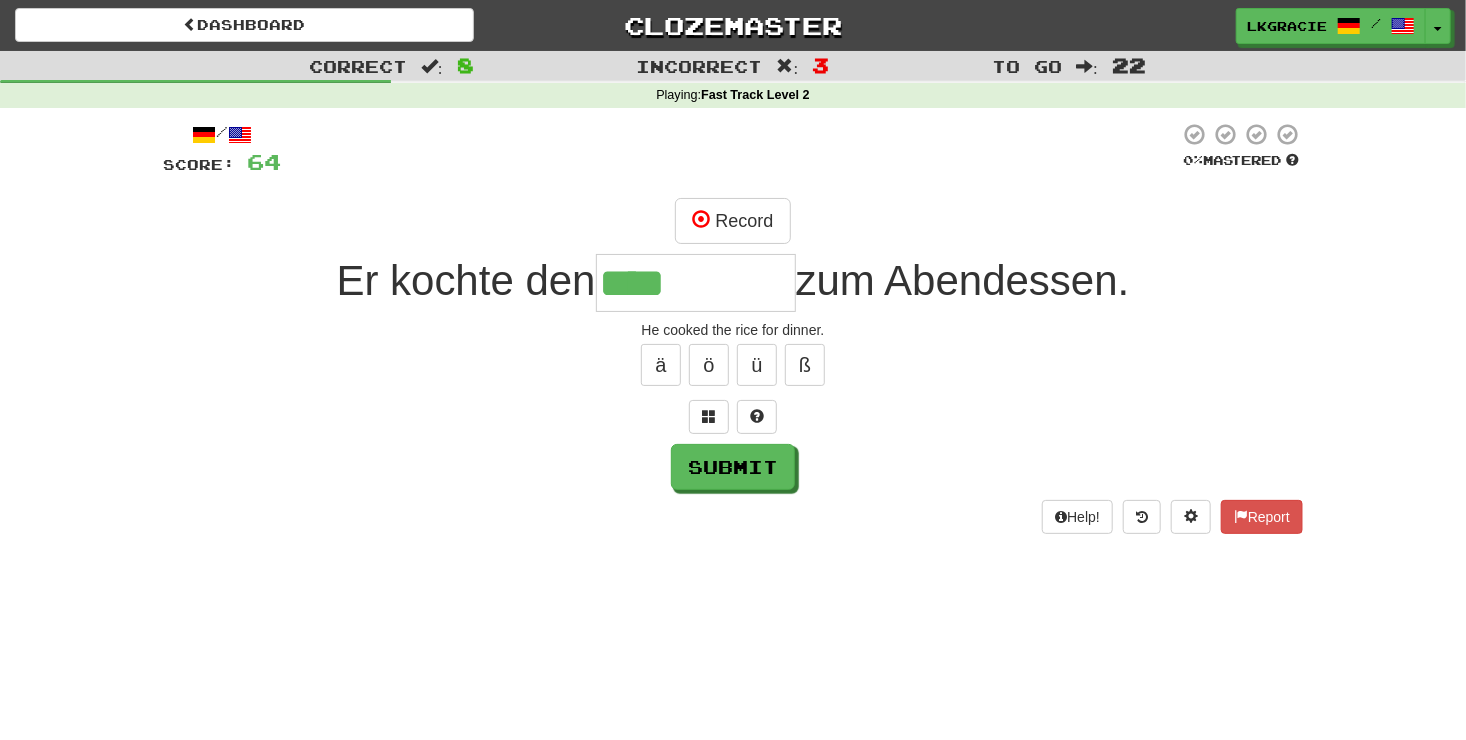 type on "****" 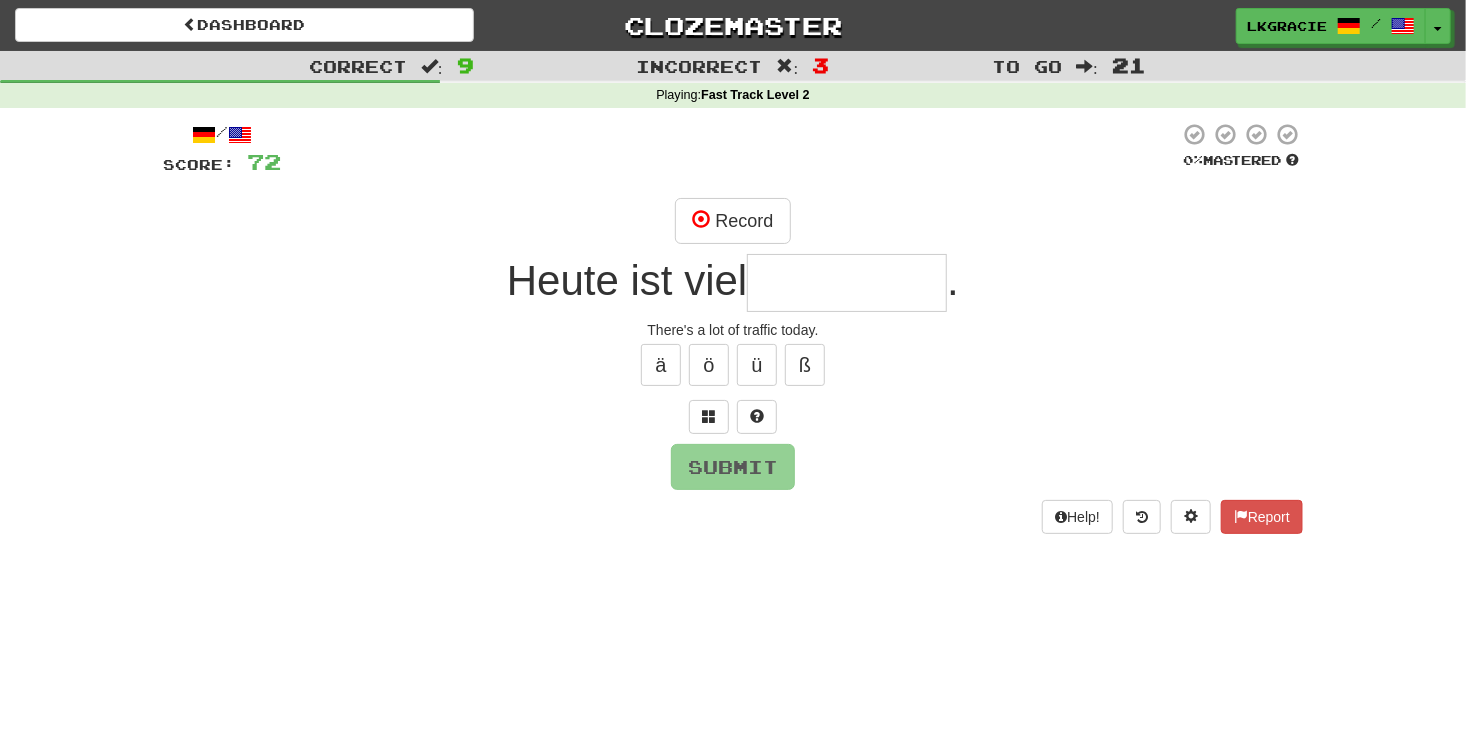 type on "*" 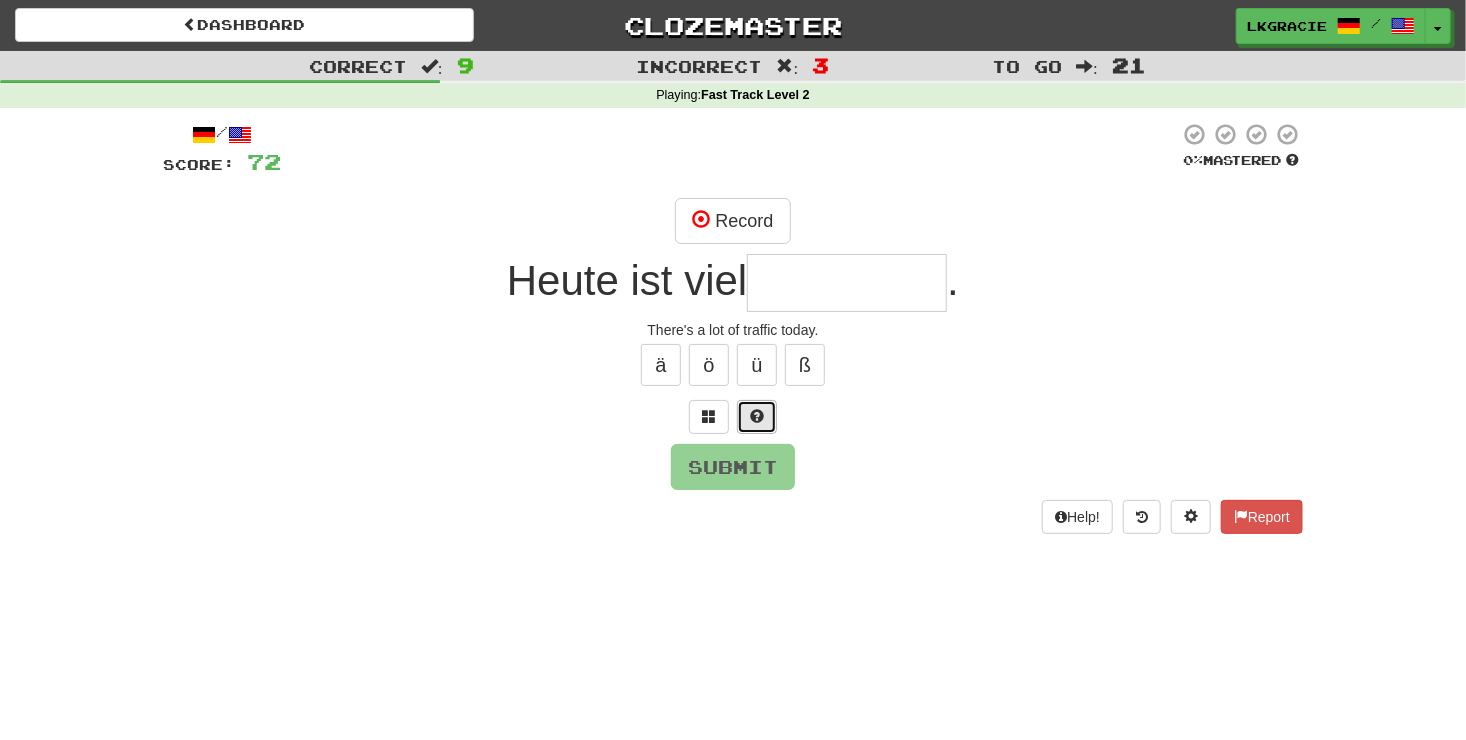 click at bounding box center (757, 417) 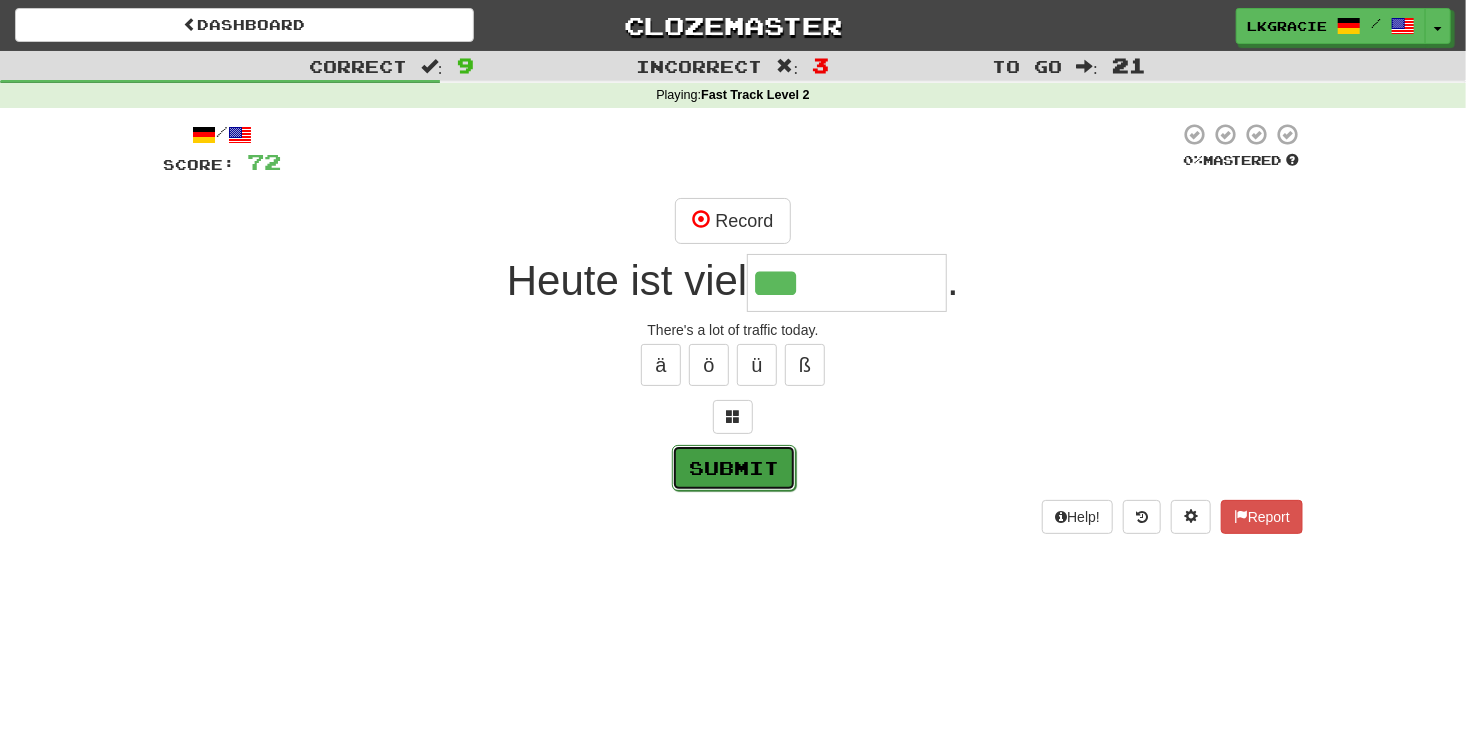 click on "Submit" at bounding box center [734, 468] 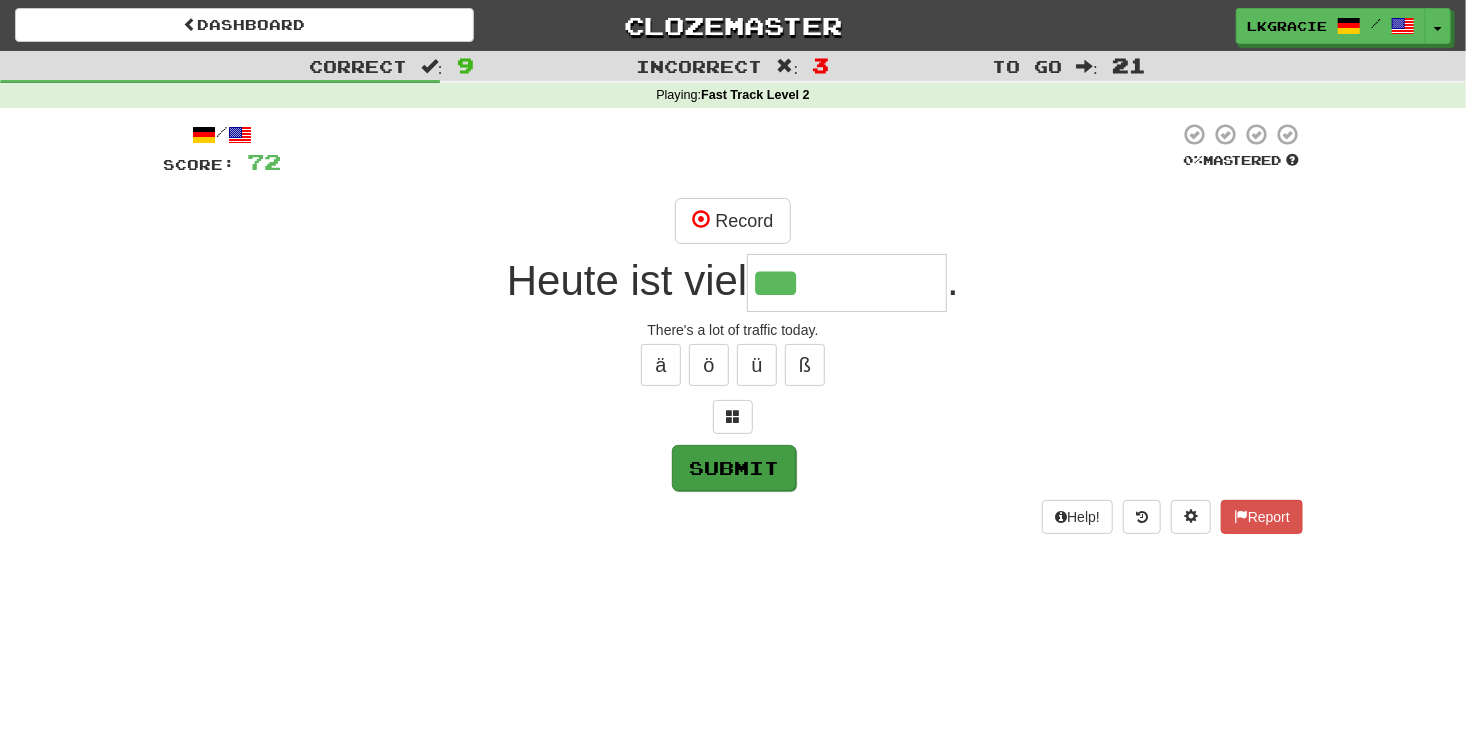 type on "*******" 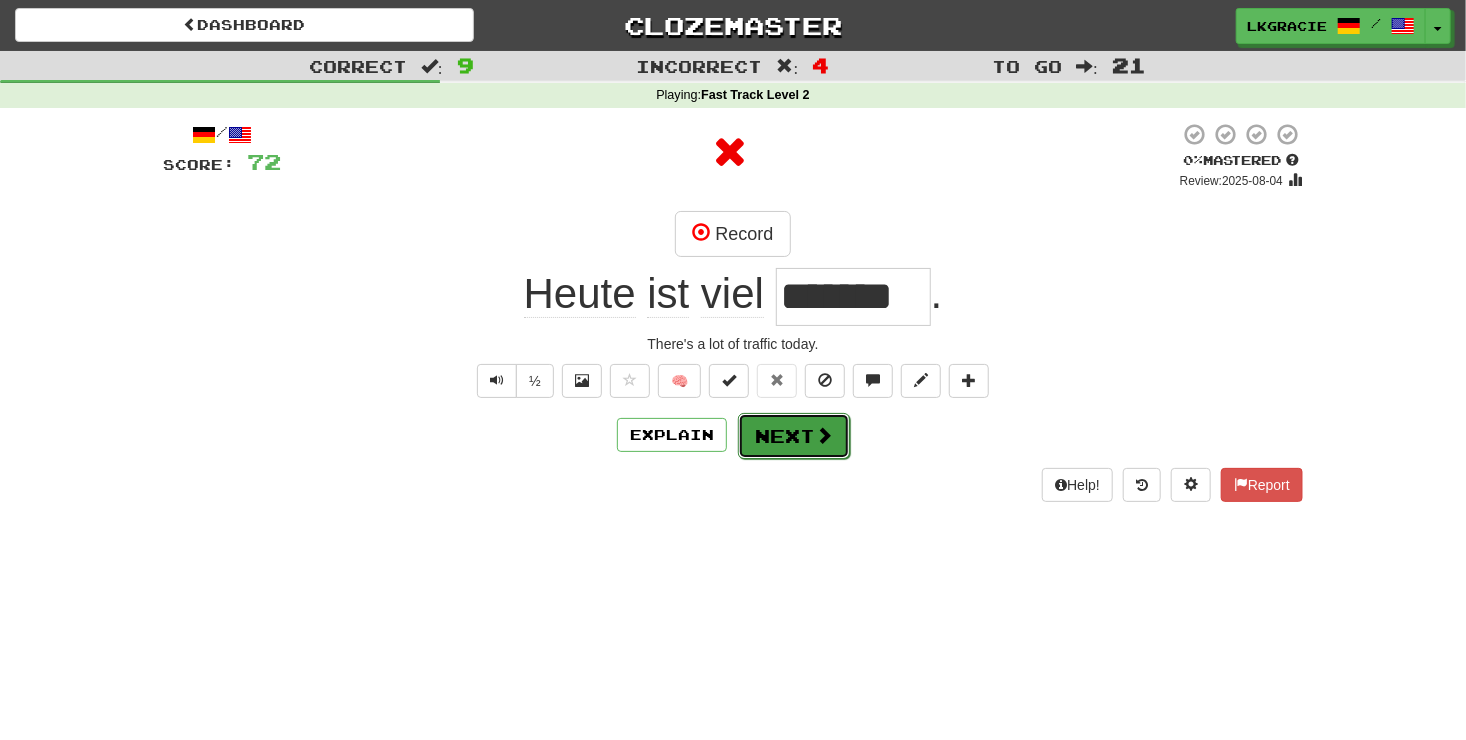 click on "Next" at bounding box center [794, 436] 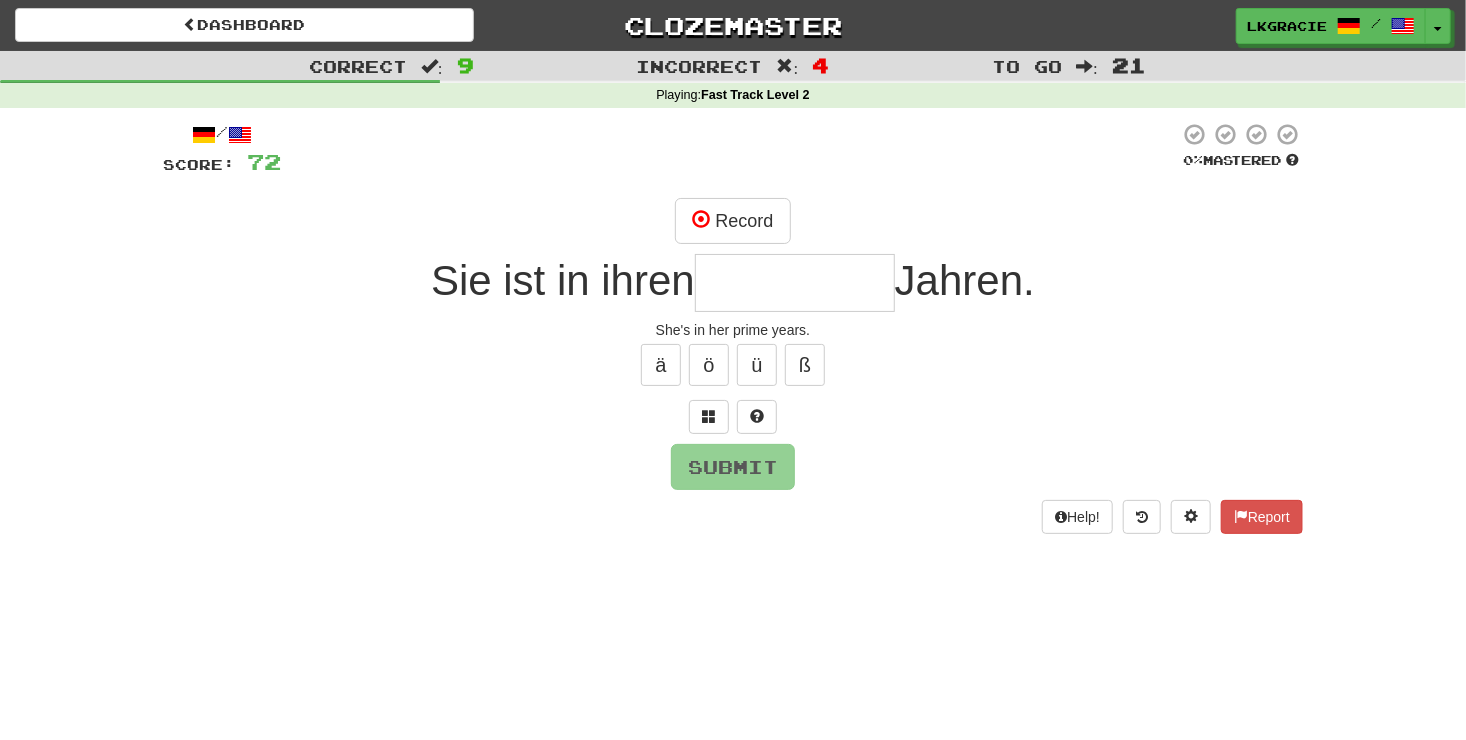 type on "*" 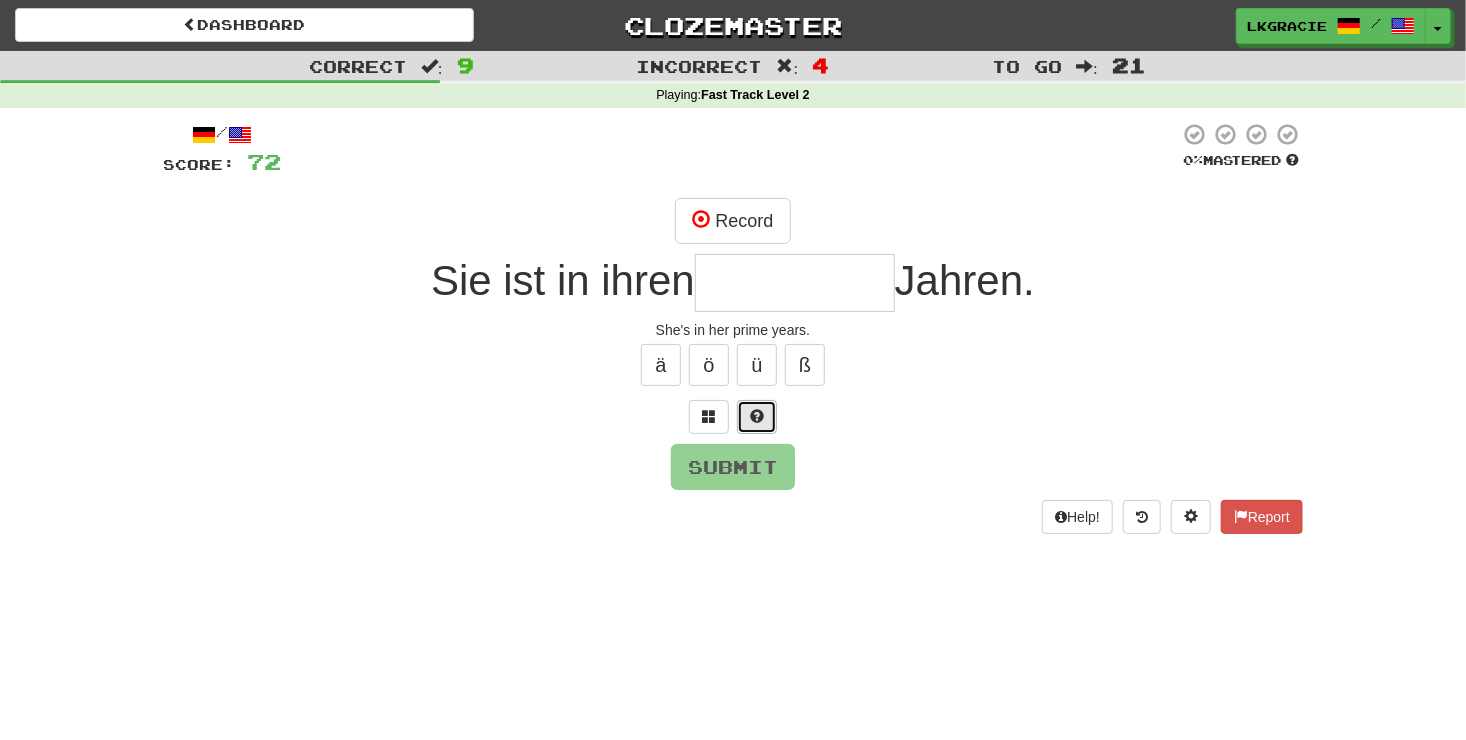 click at bounding box center (757, 417) 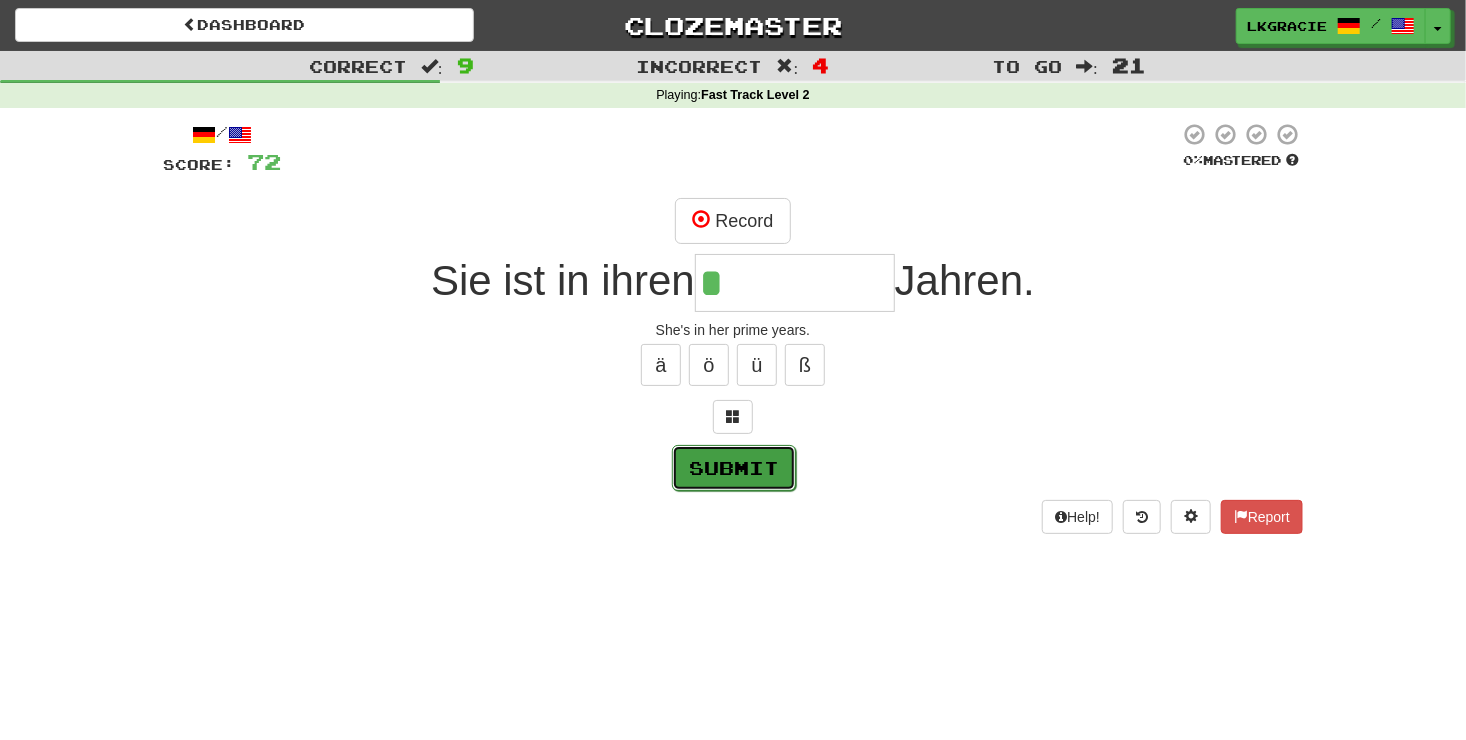click on "Submit" at bounding box center [734, 468] 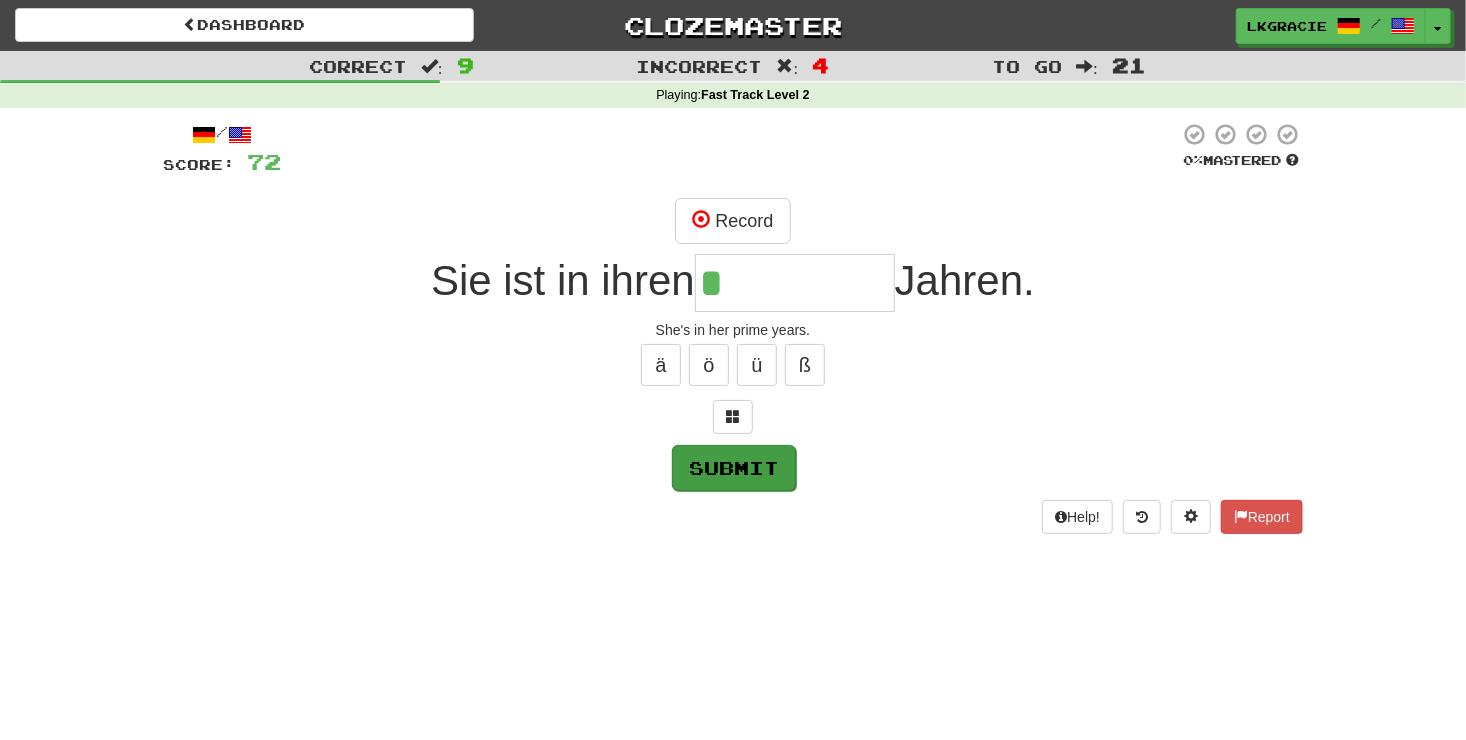 type on "******" 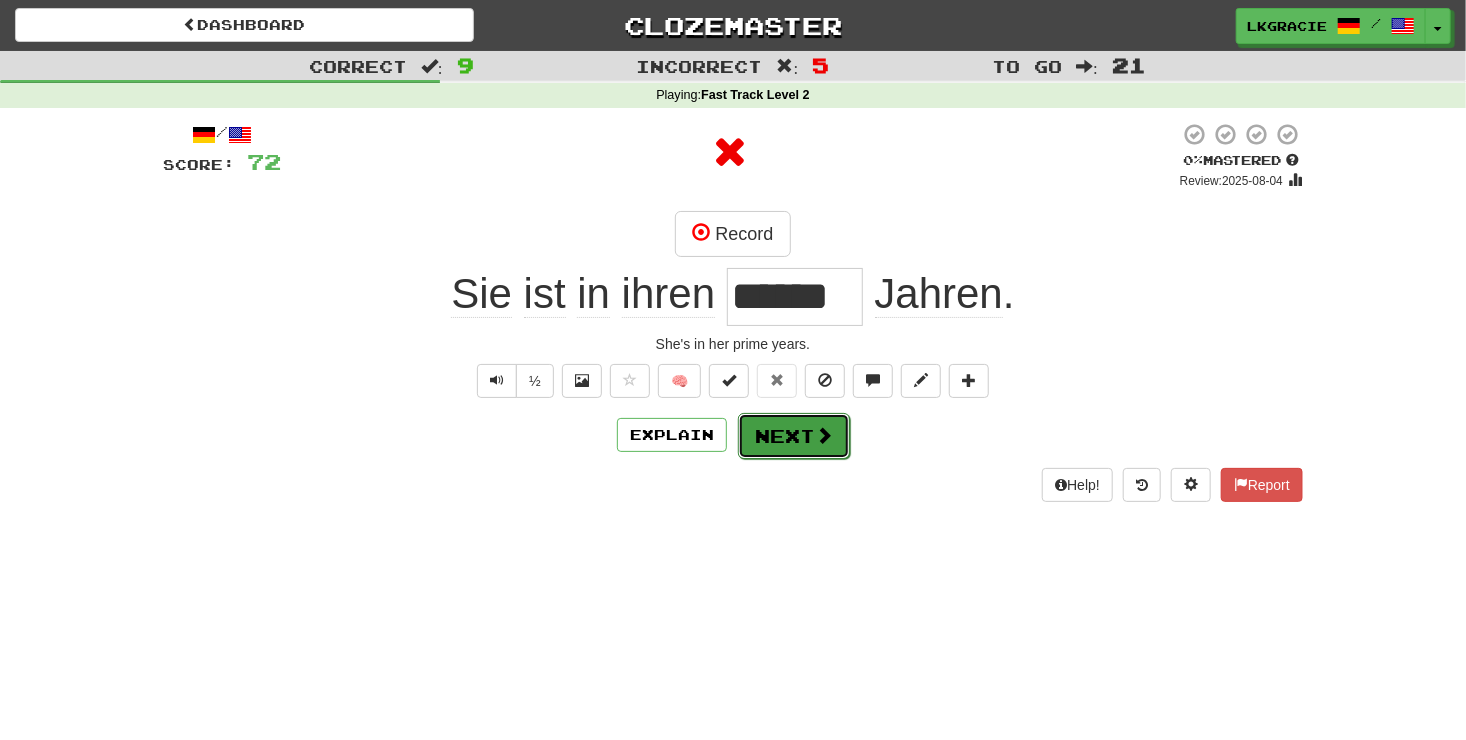 click at bounding box center (824, 435) 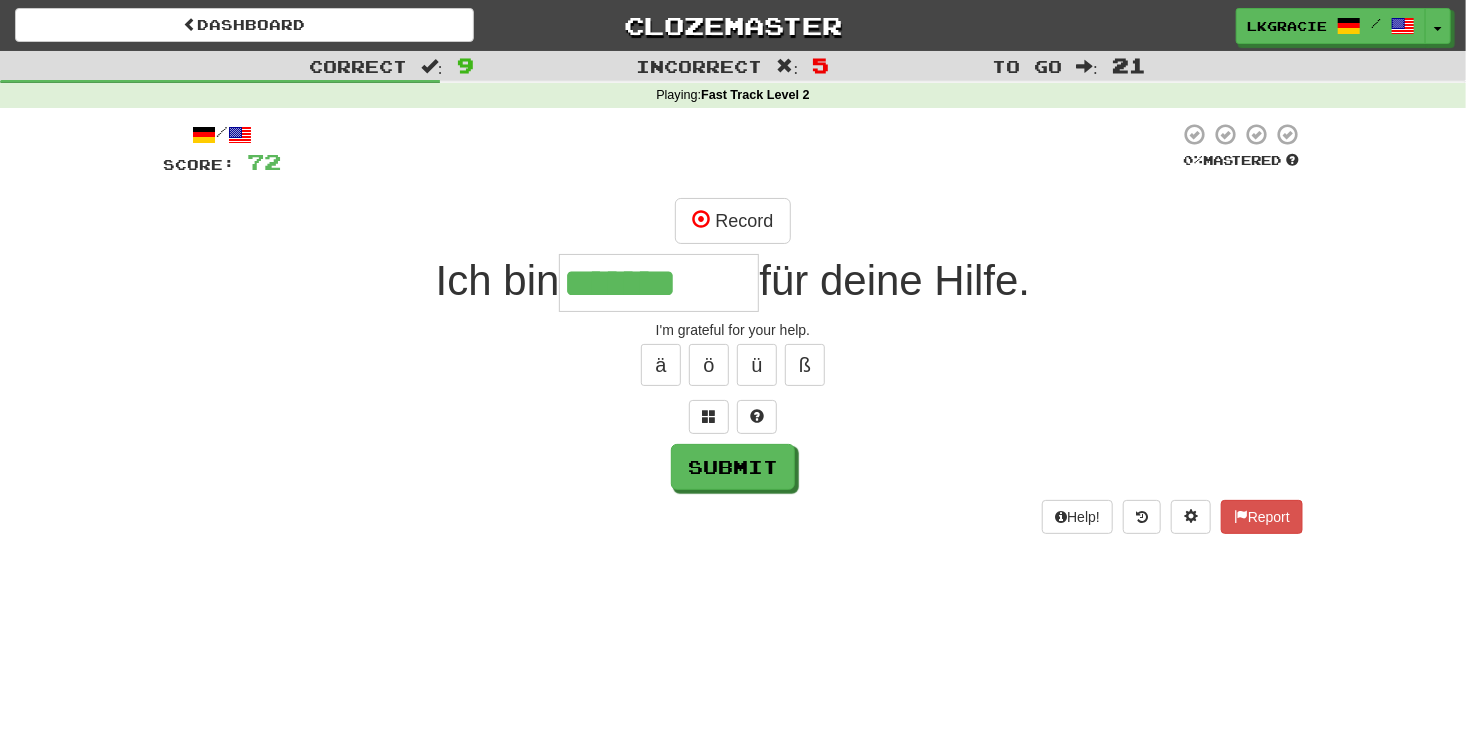 type on "*******" 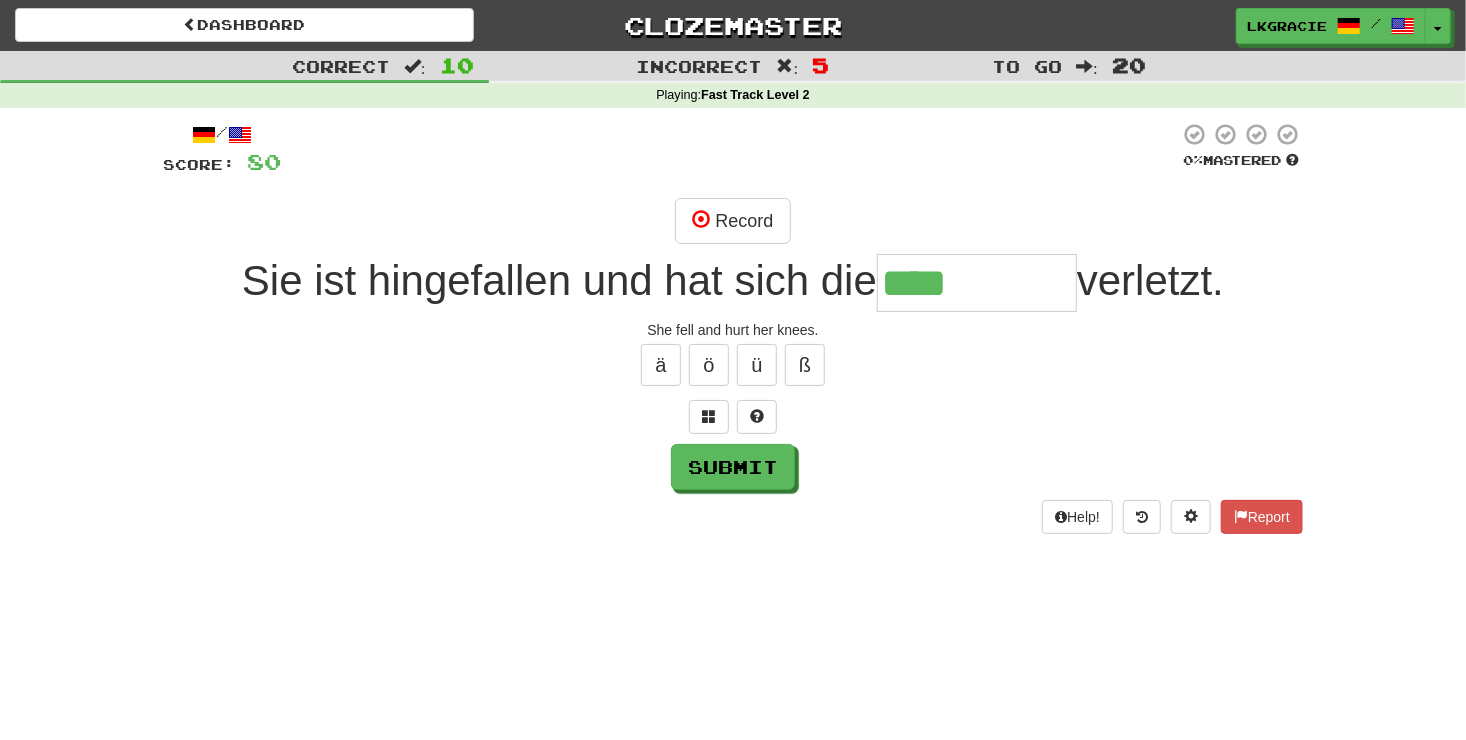 type on "****" 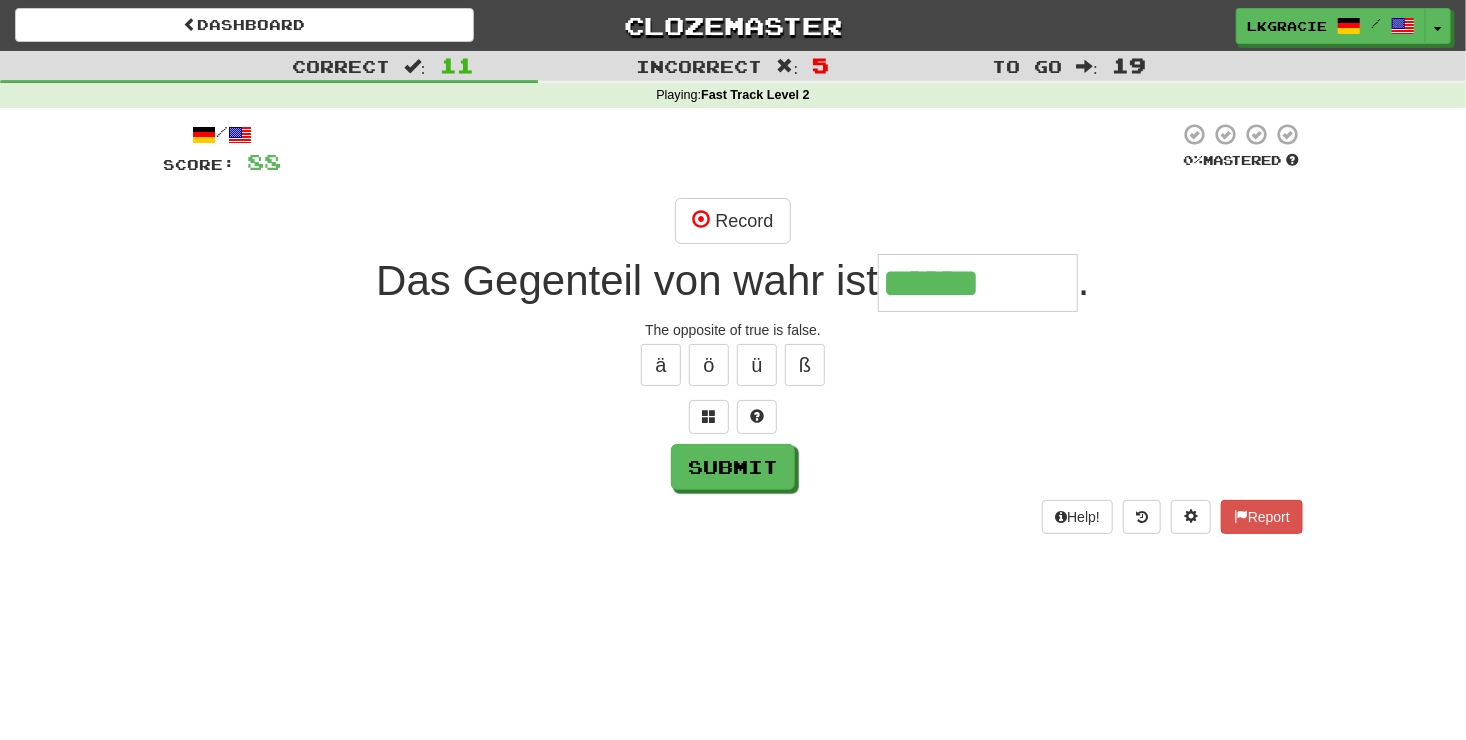 type on "******" 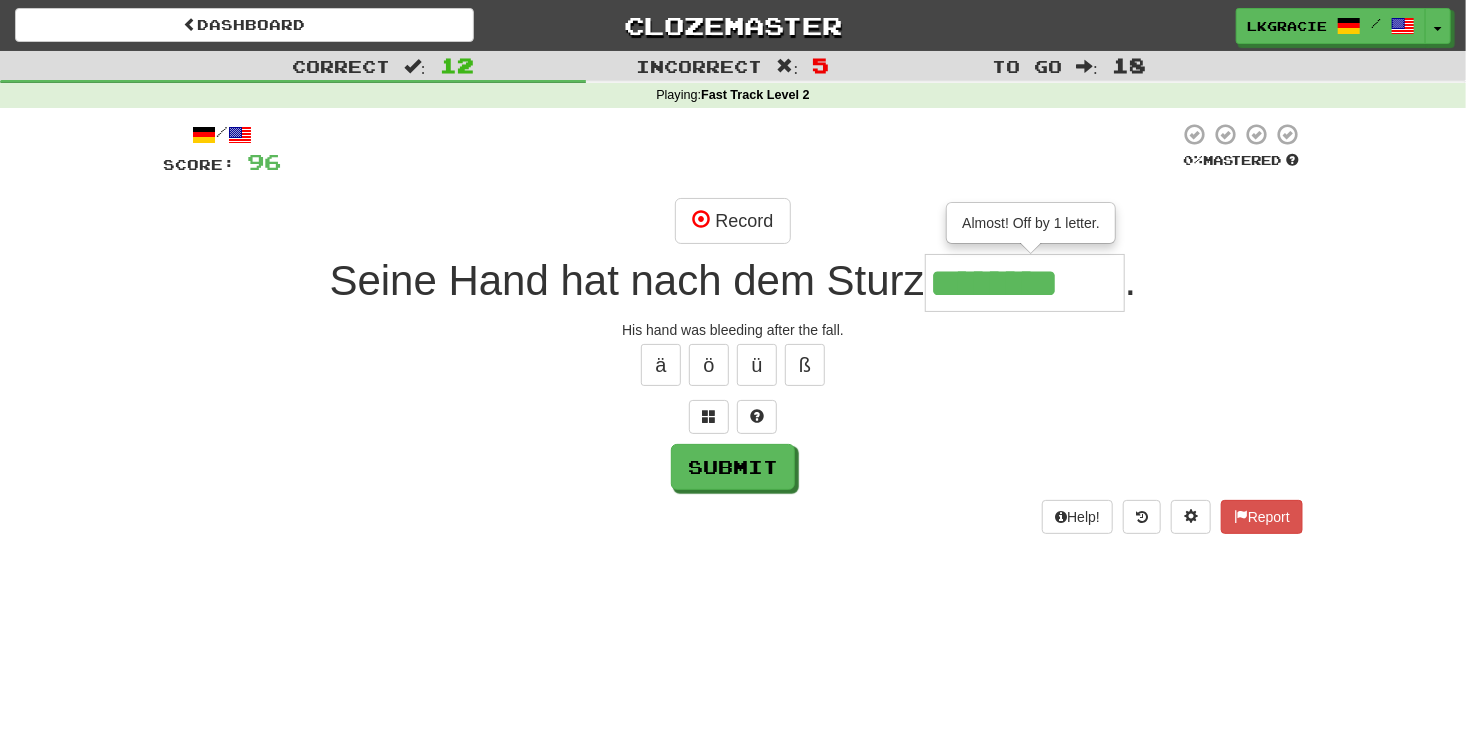 type on "********" 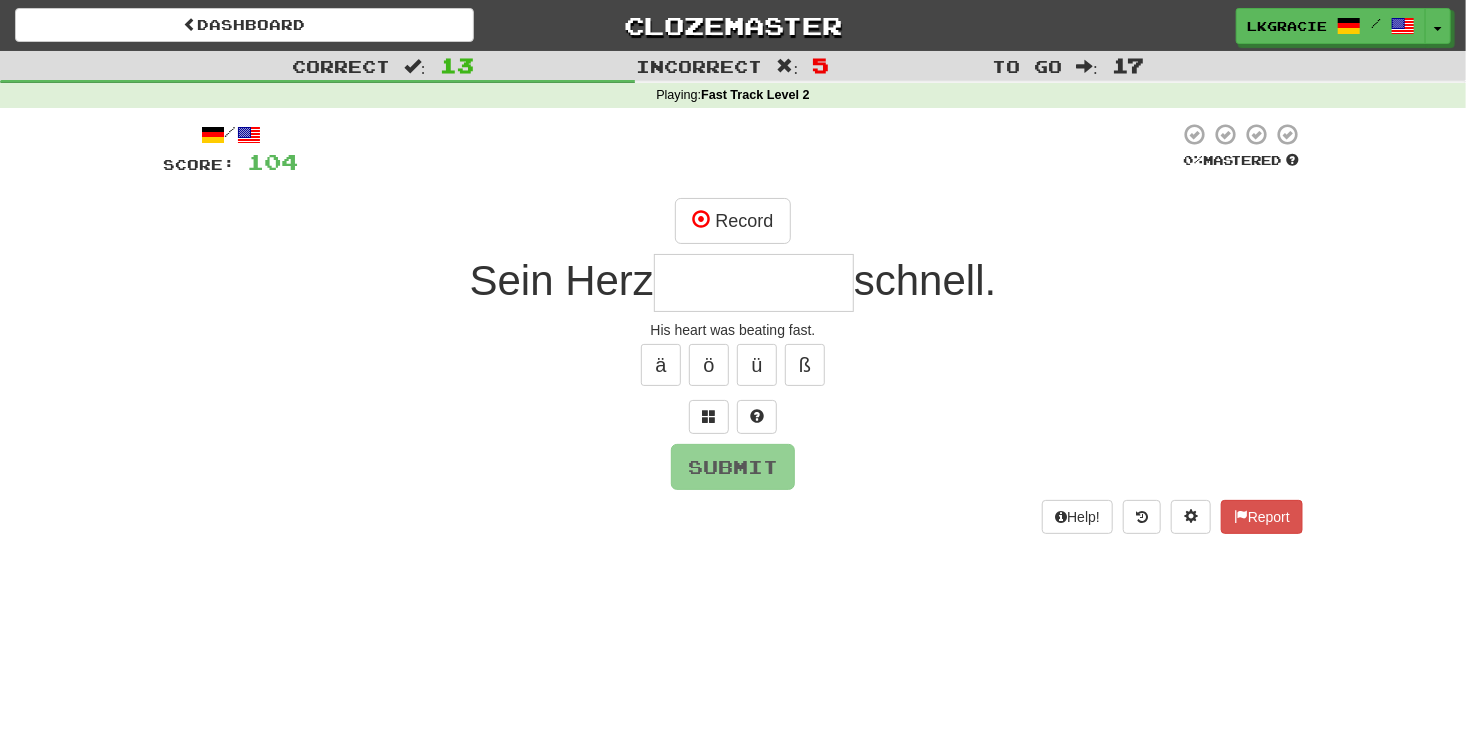 type on "*" 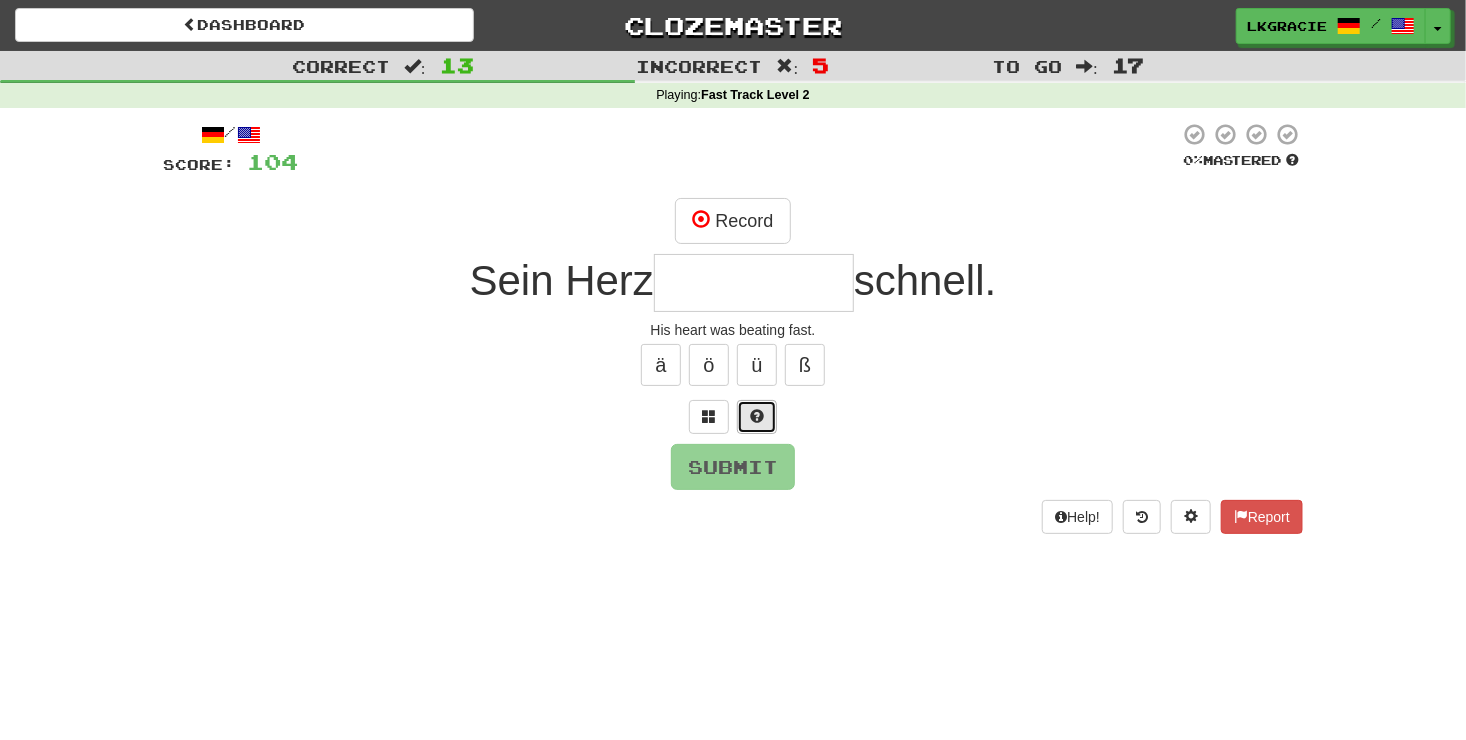 click at bounding box center (757, 417) 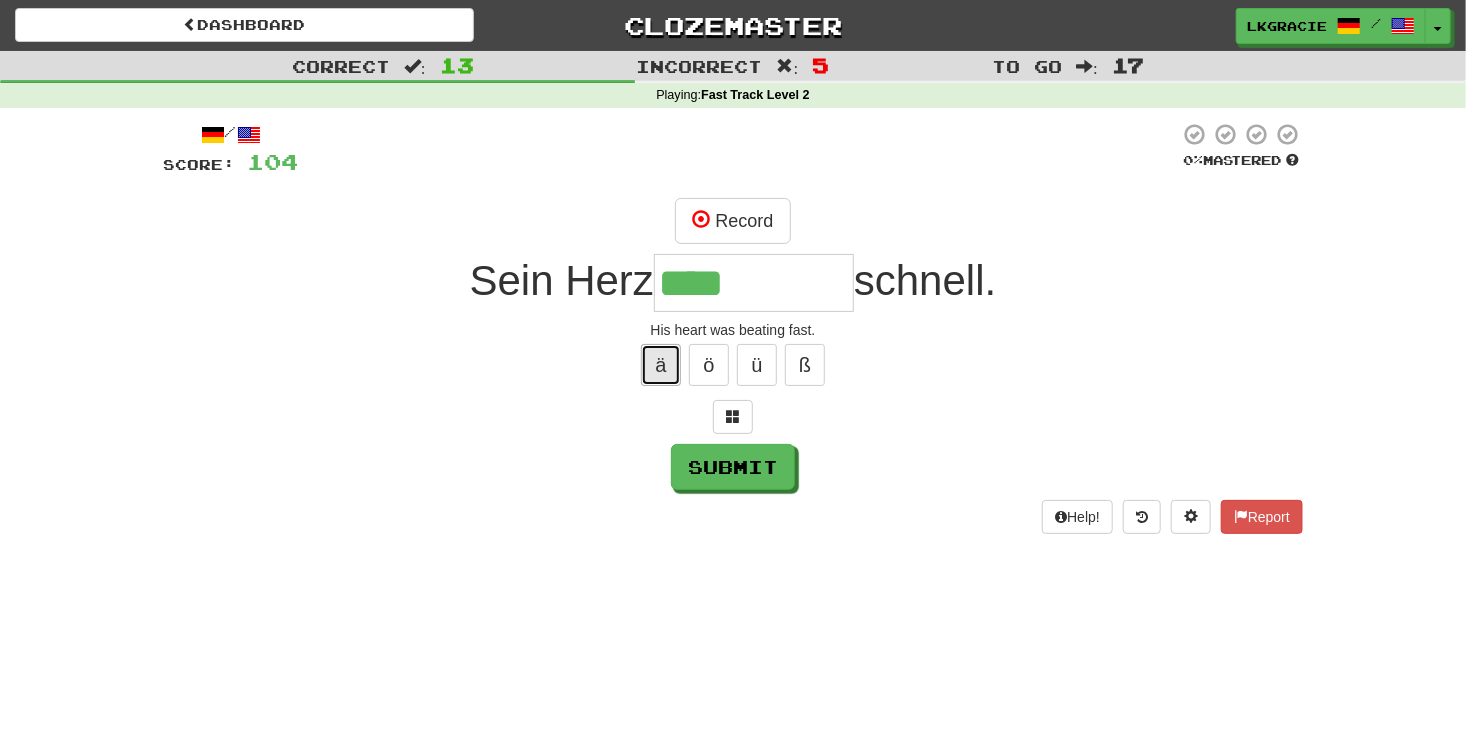 click on "ä" at bounding box center [661, 365] 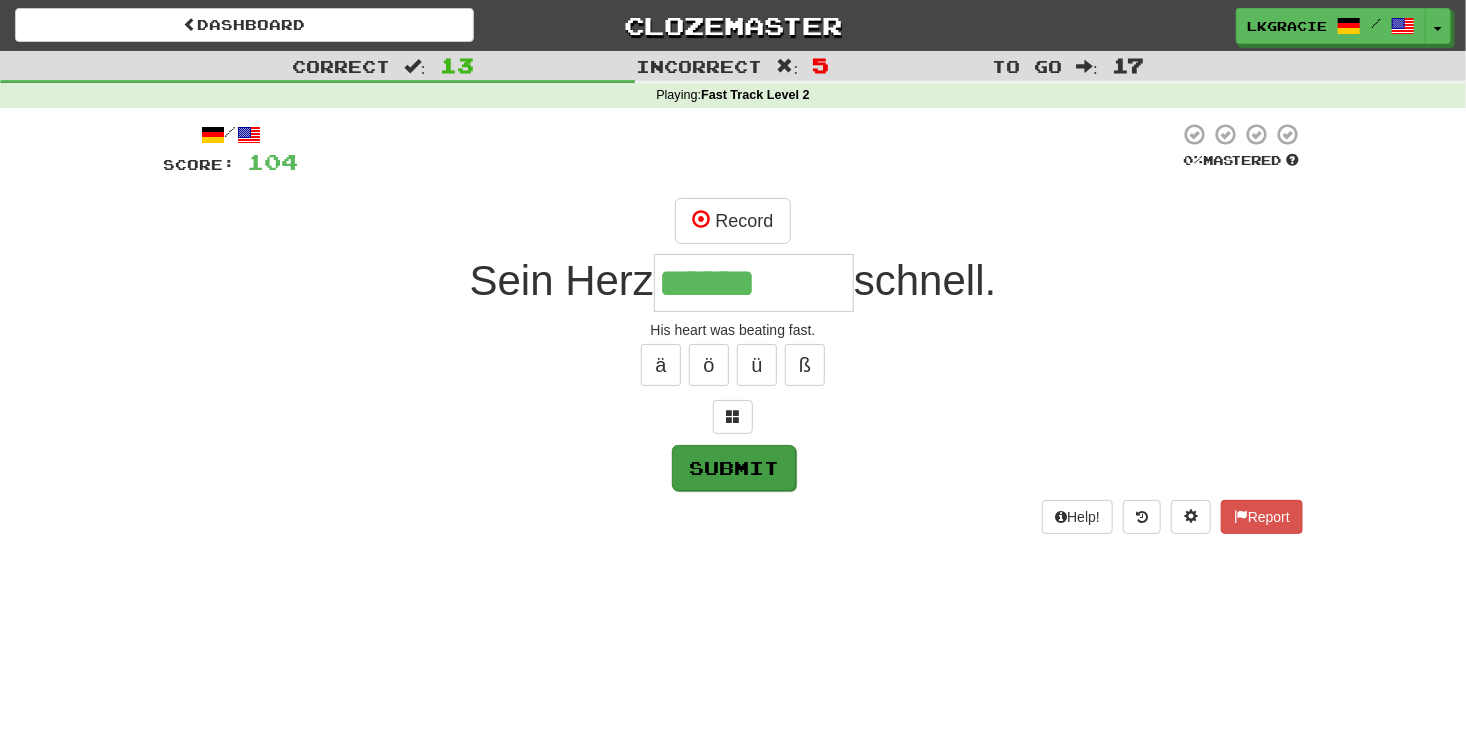 type on "******" 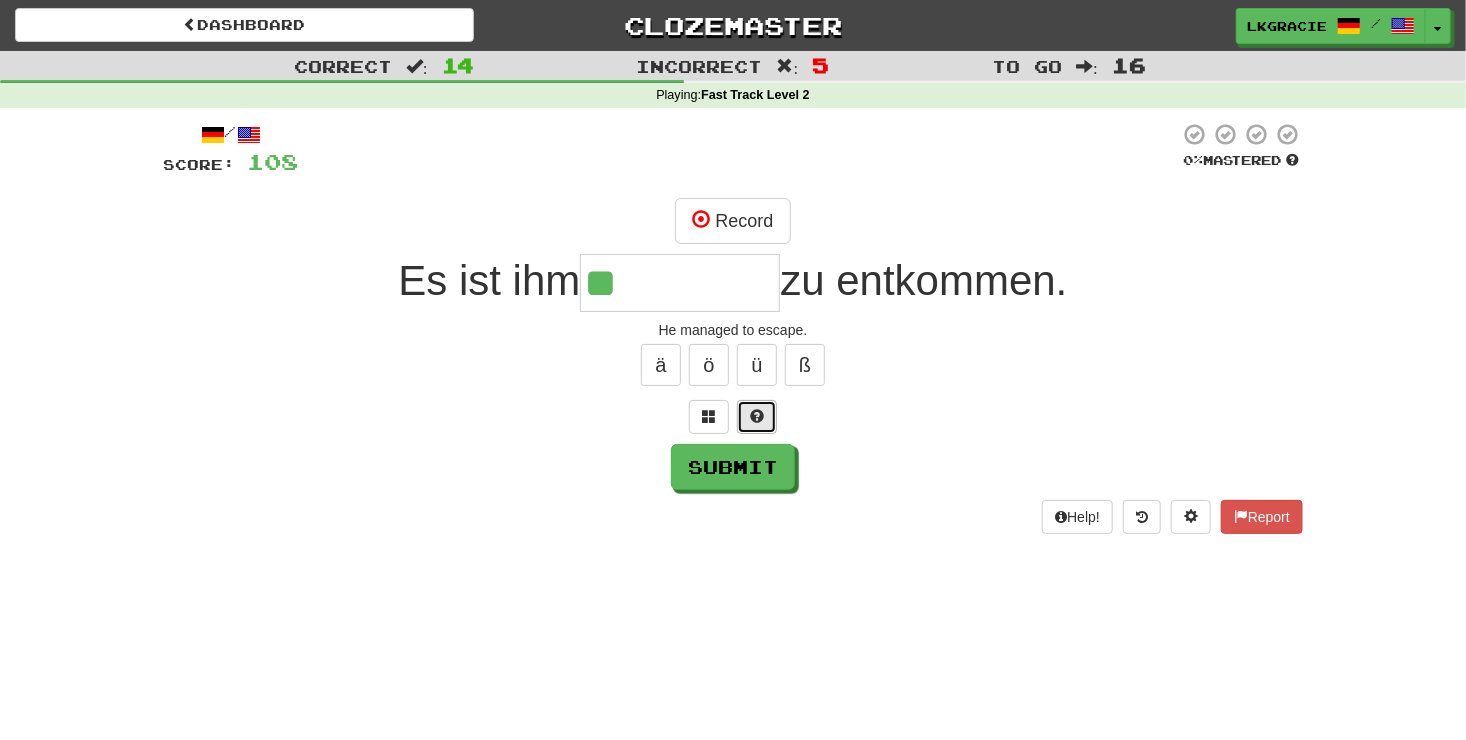 click at bounding box center (757, 417) 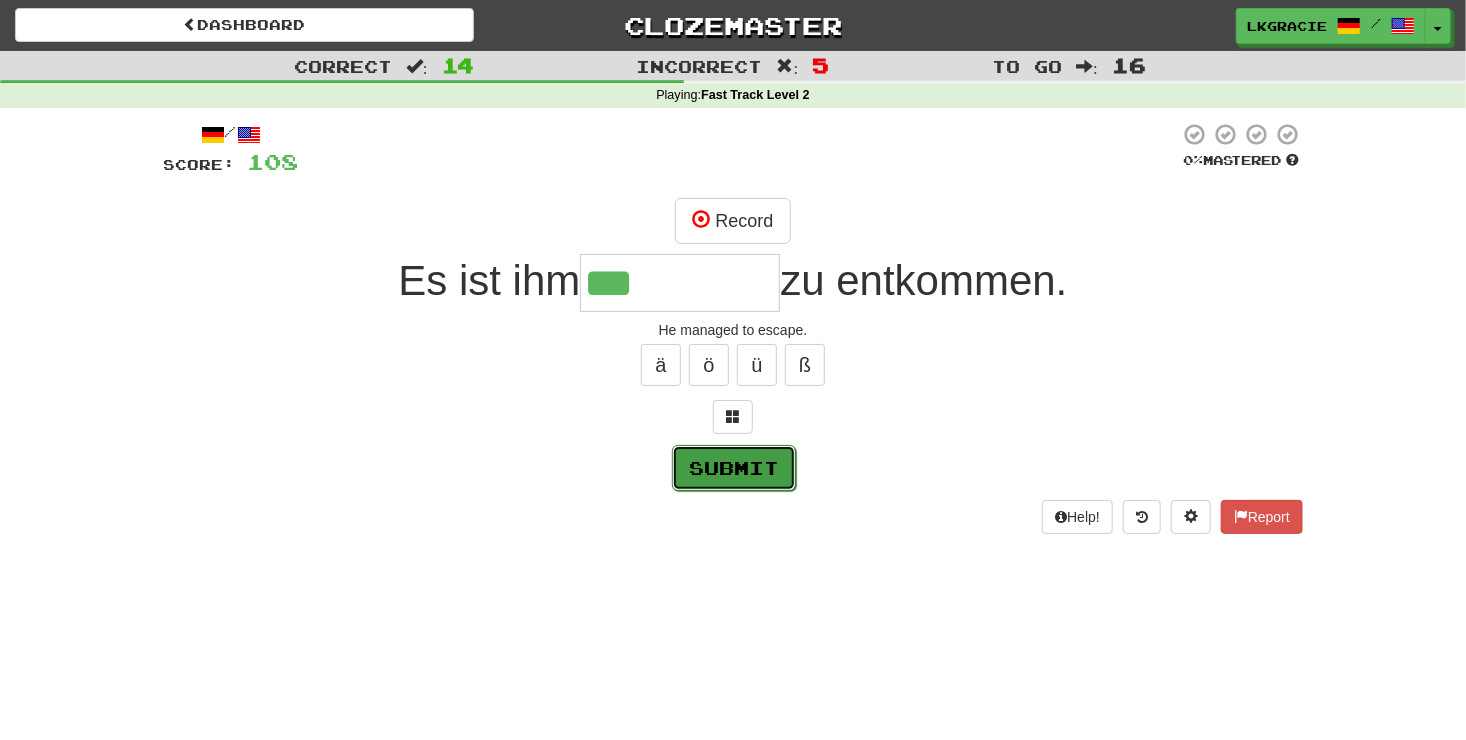 click on "Submit" at bounding box center [734, 468] 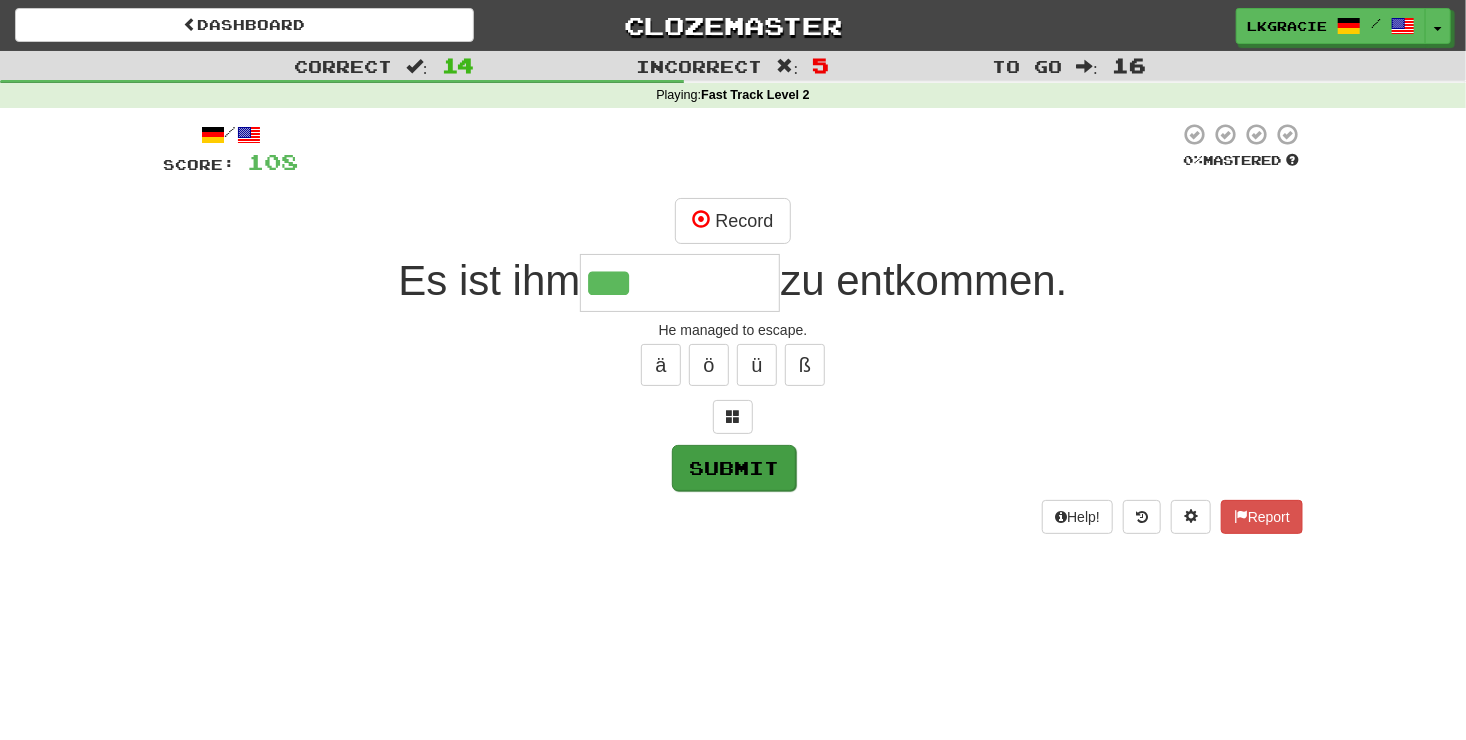 type on "********" 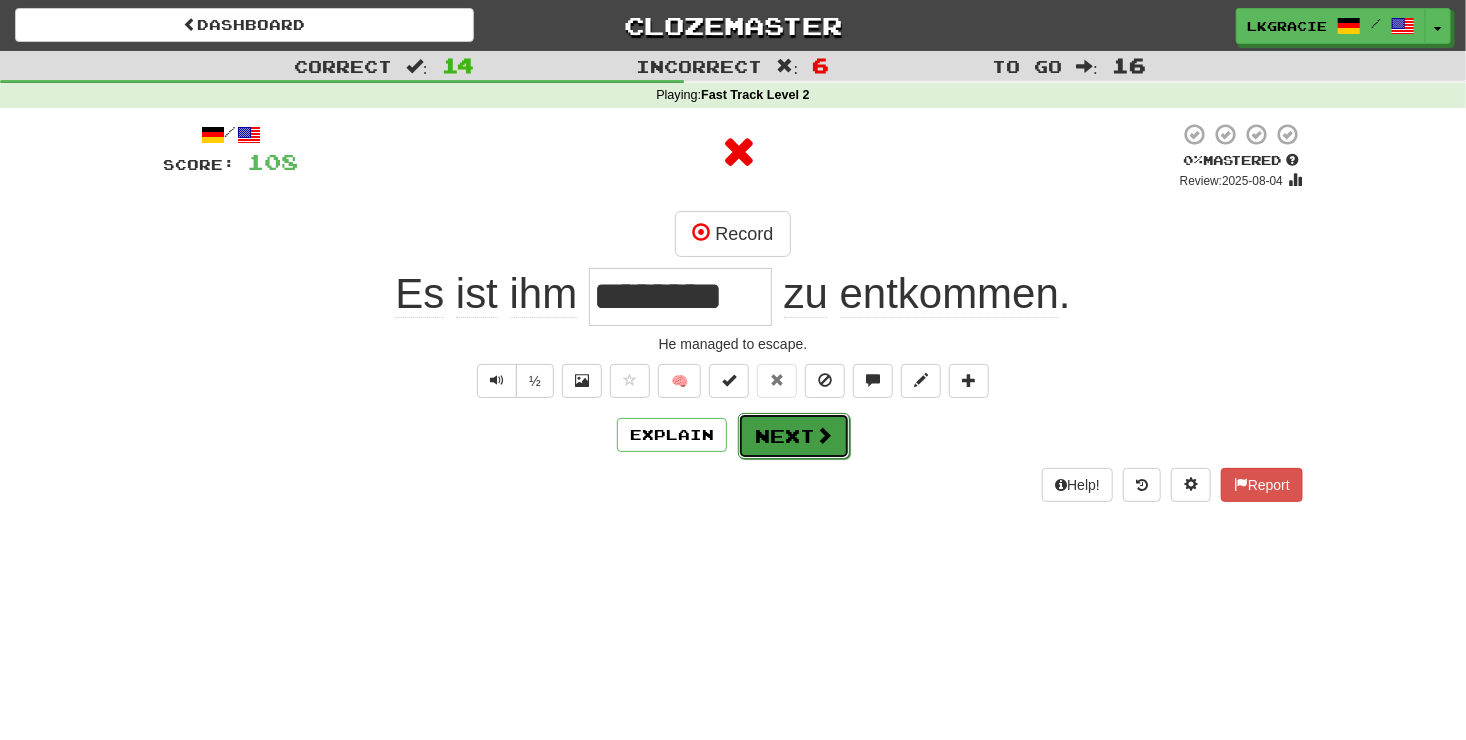 click on "Next" at bounding box center [794, 436] 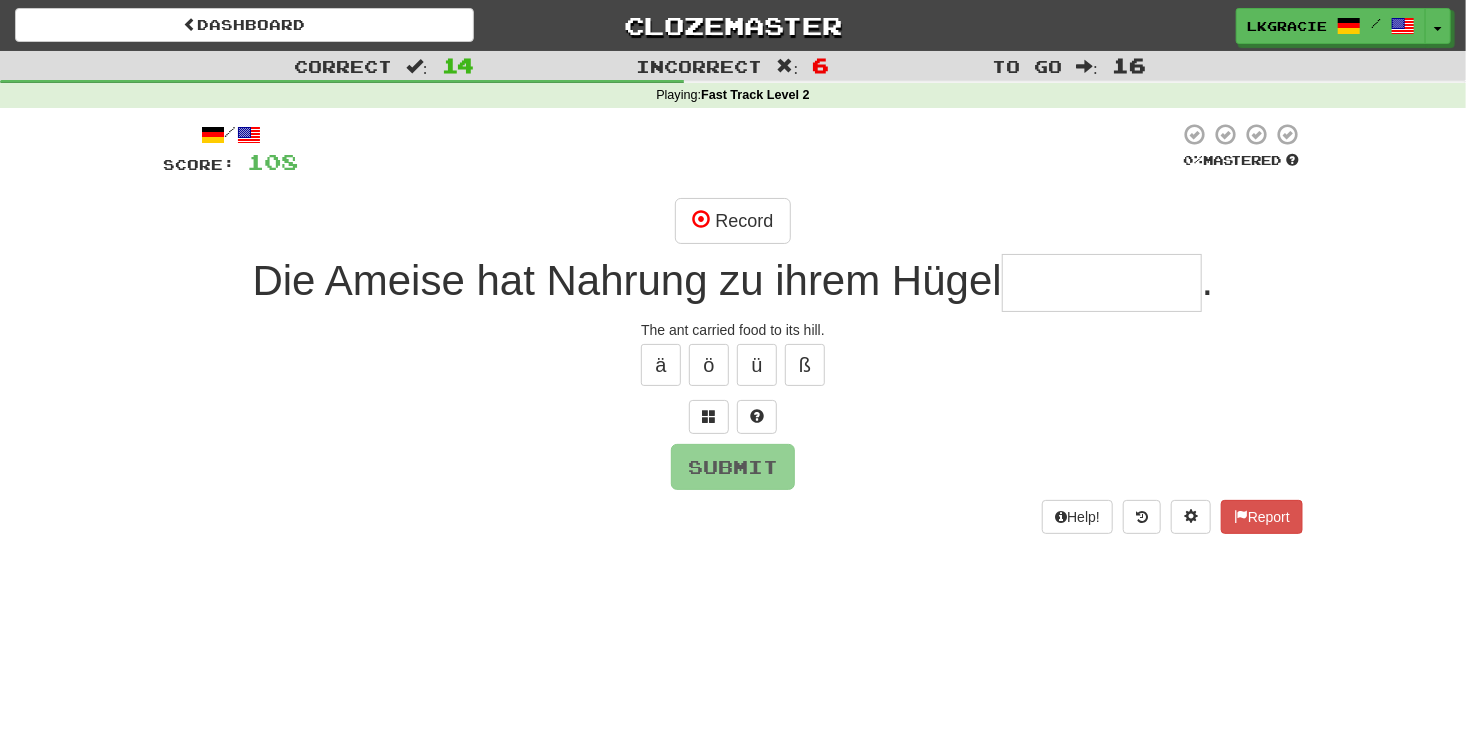 click on "/  Score:   108 0 %  Mastered   Record Die Ameise hat Nahrung zu ihrem Hügel  . The ant carried food to its hill. ä ö ü ß Submit  Help!  Report" at bounding box center (733, 328) 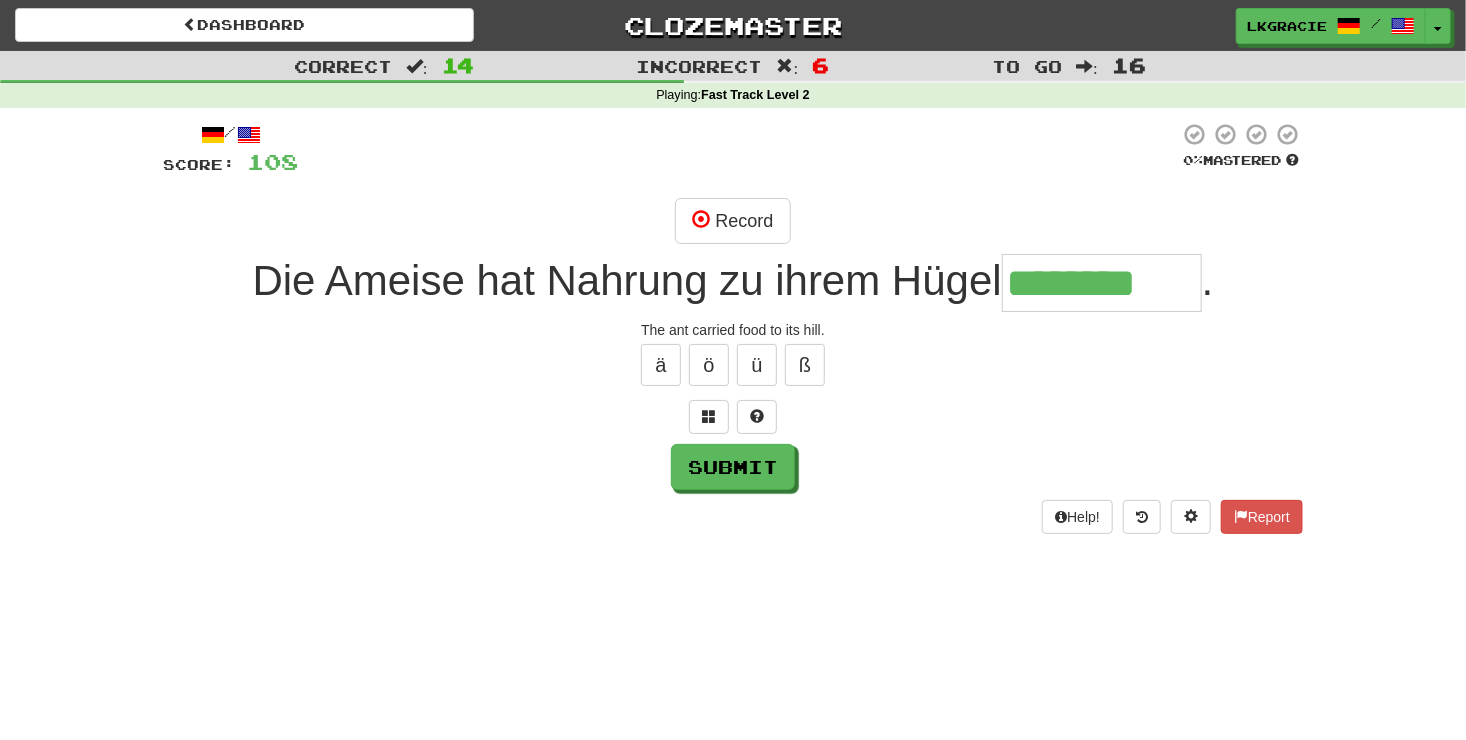 type on "********" 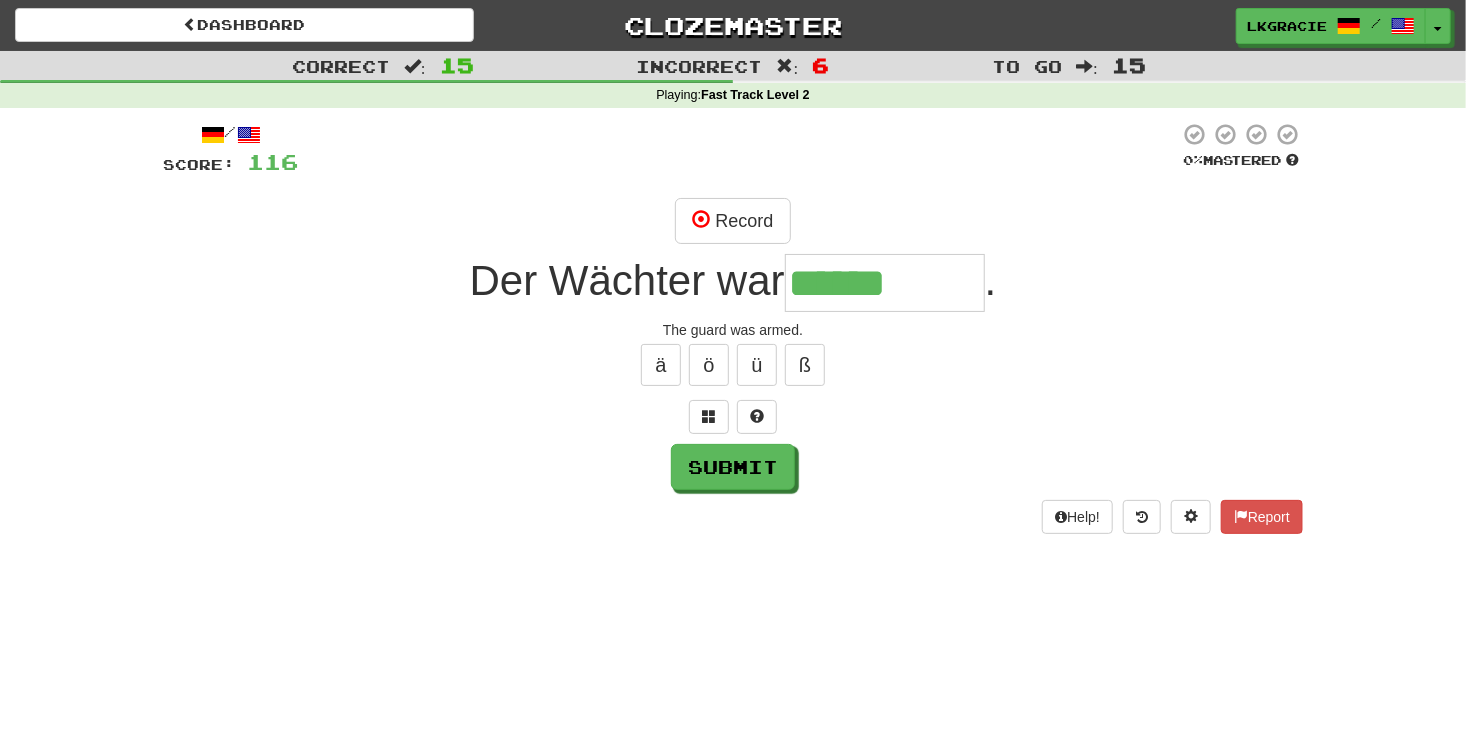 type on "*********" 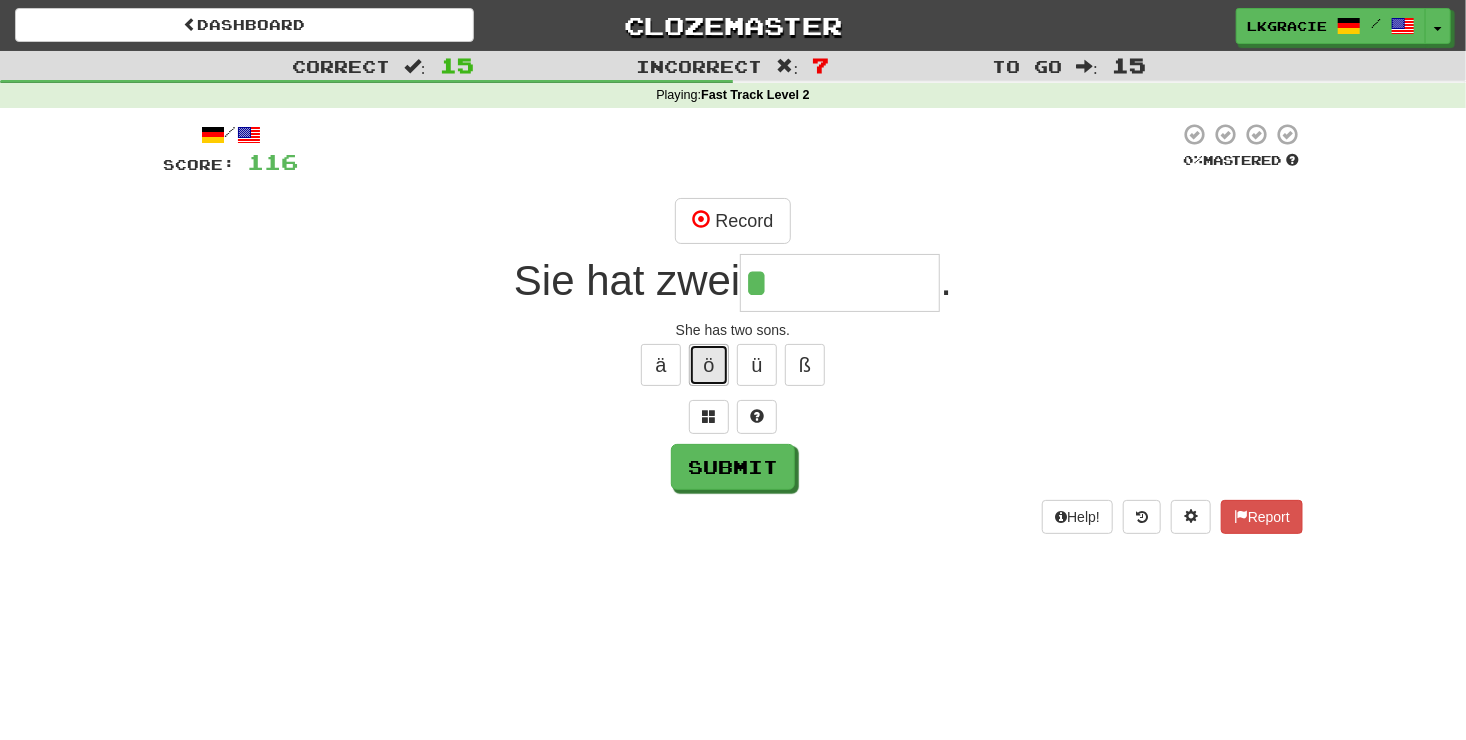 click on "ö" at bounding box center [709, 365] 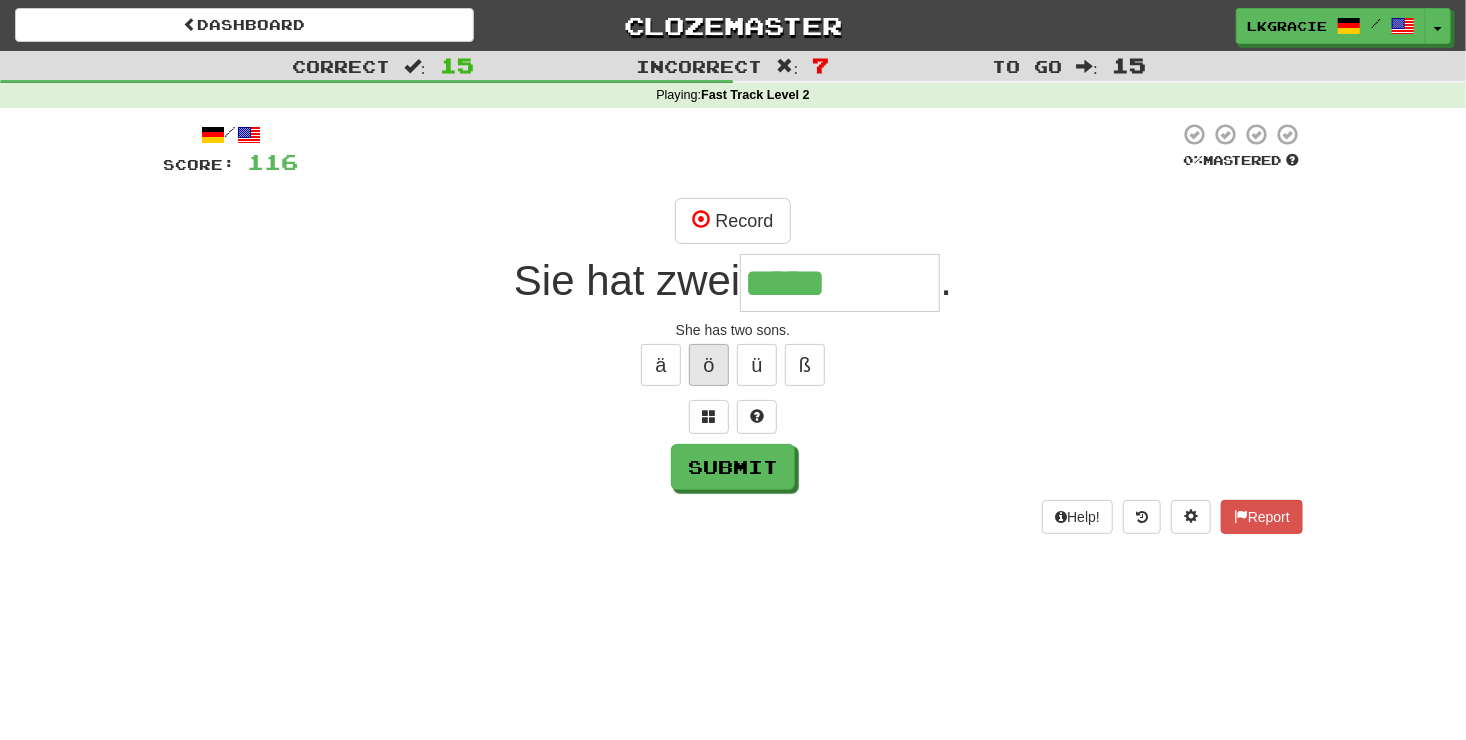 type on "*****" 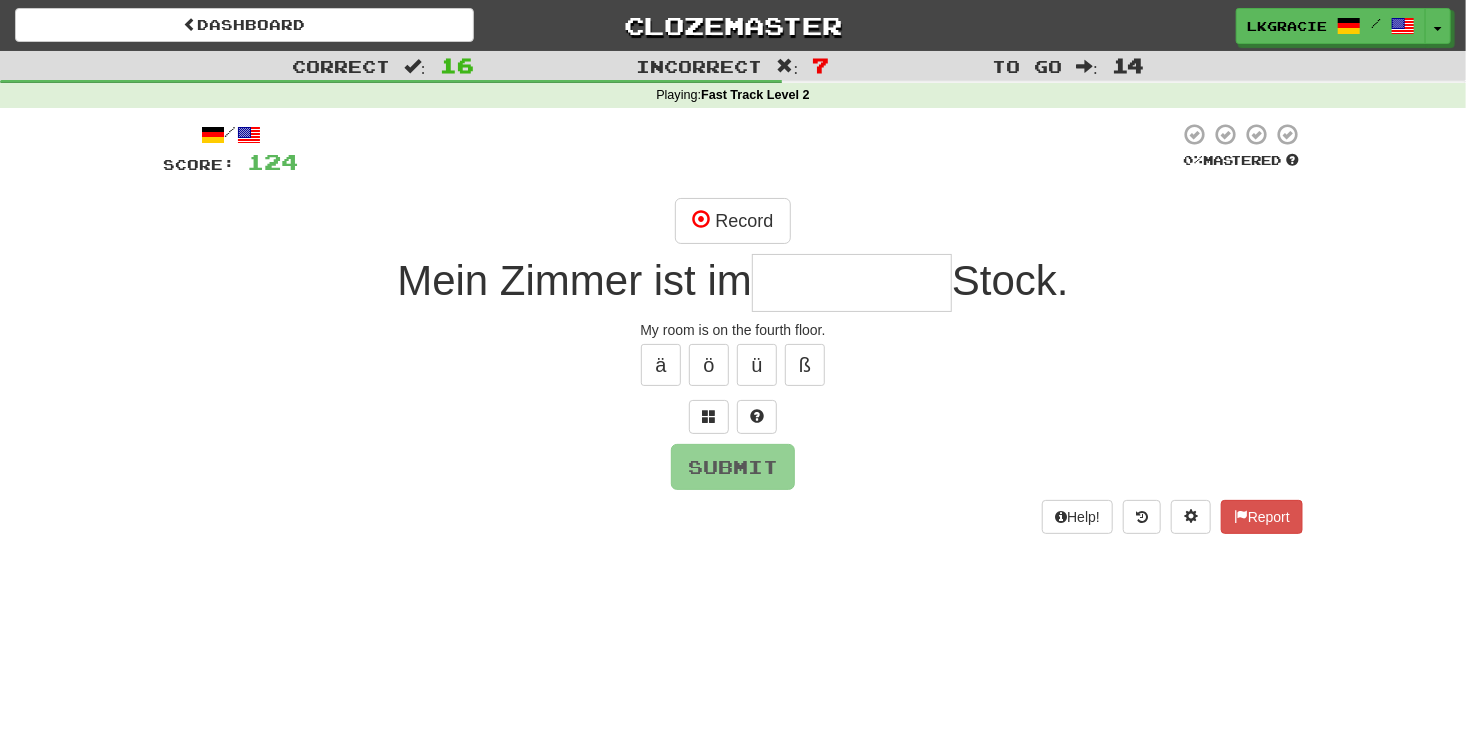type on "*" 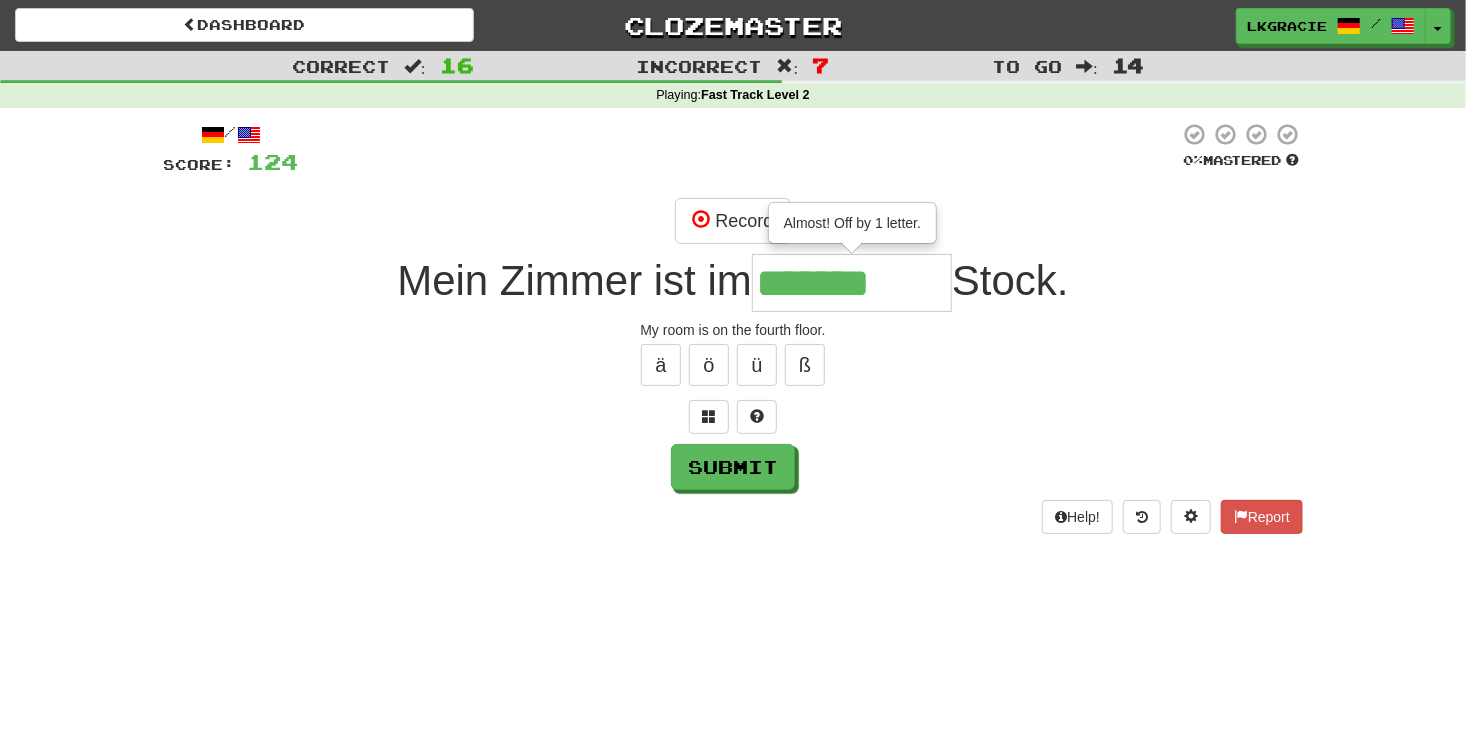 type on "*******" 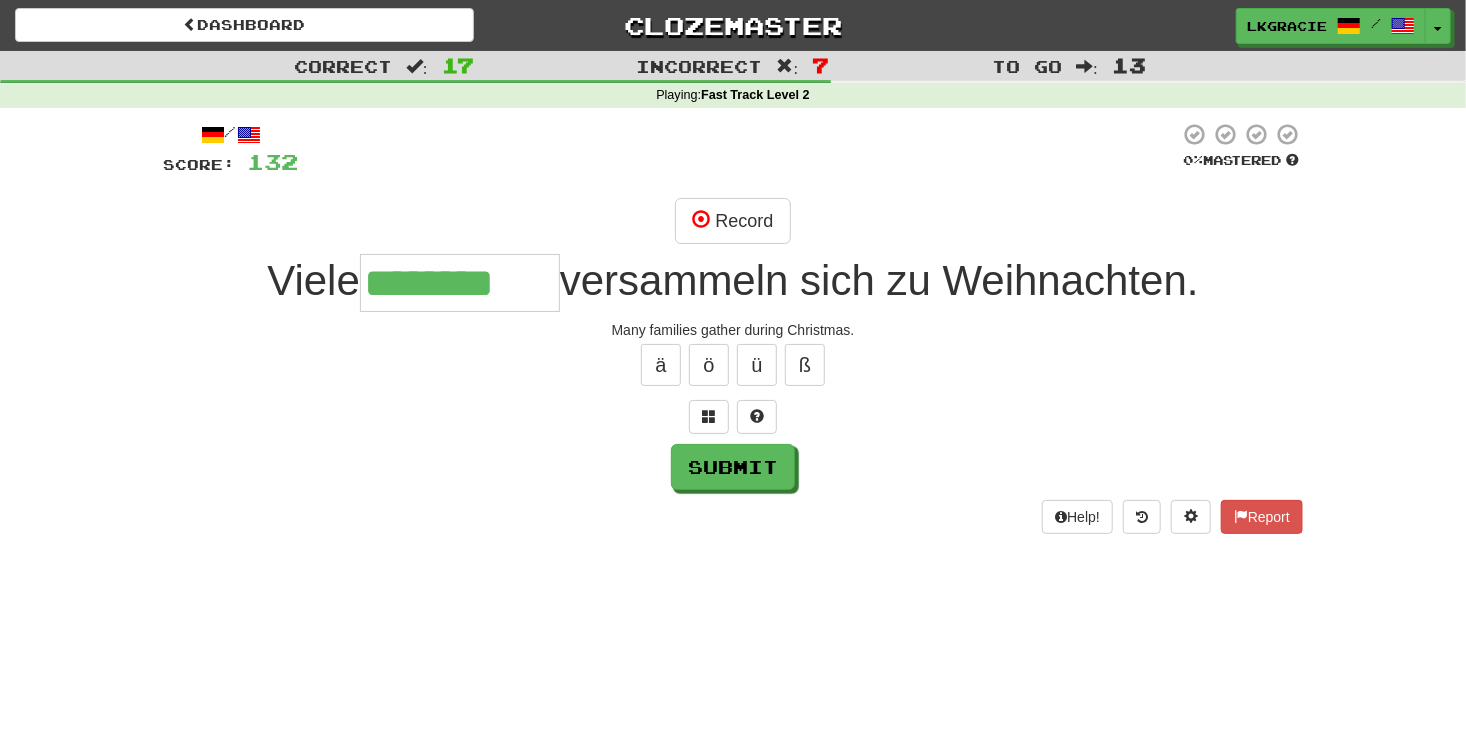 type on "********" 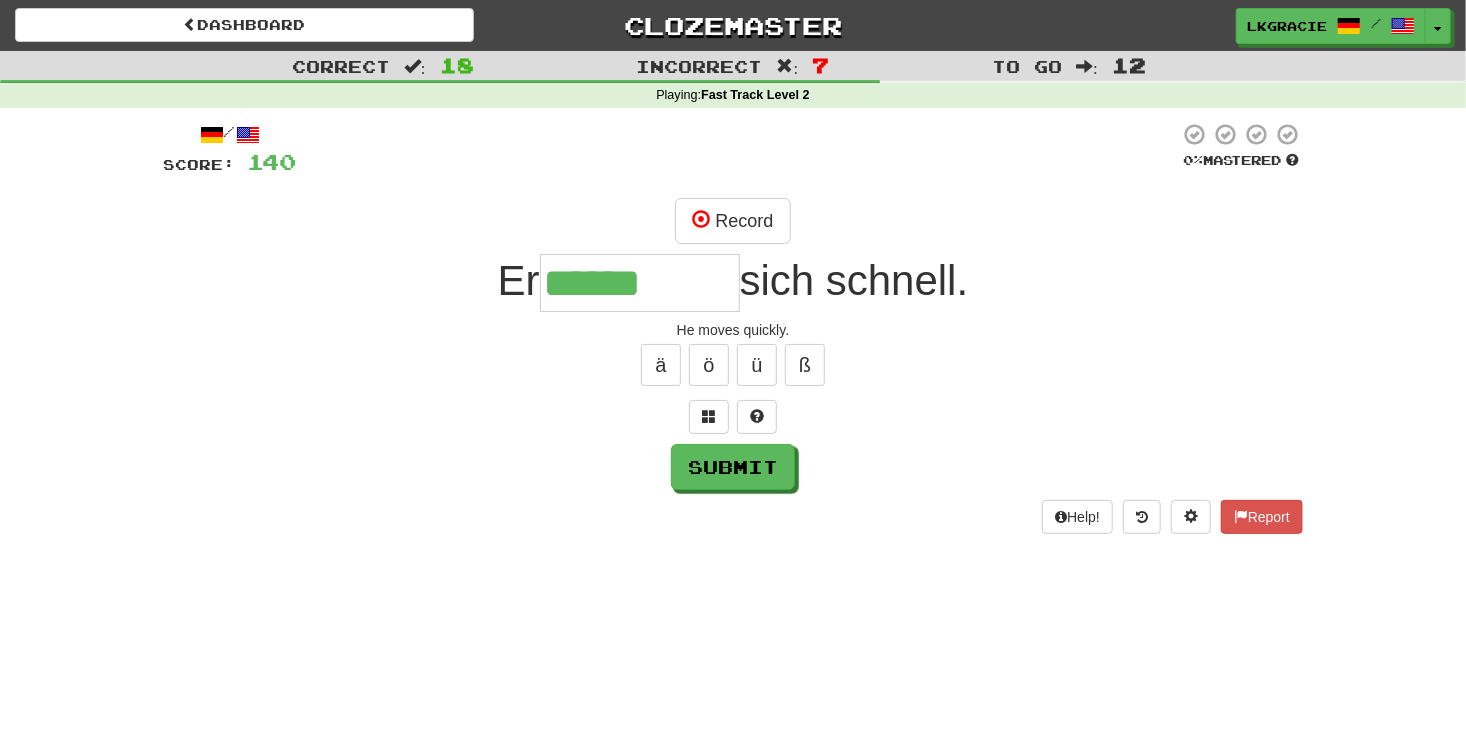 type on "******" 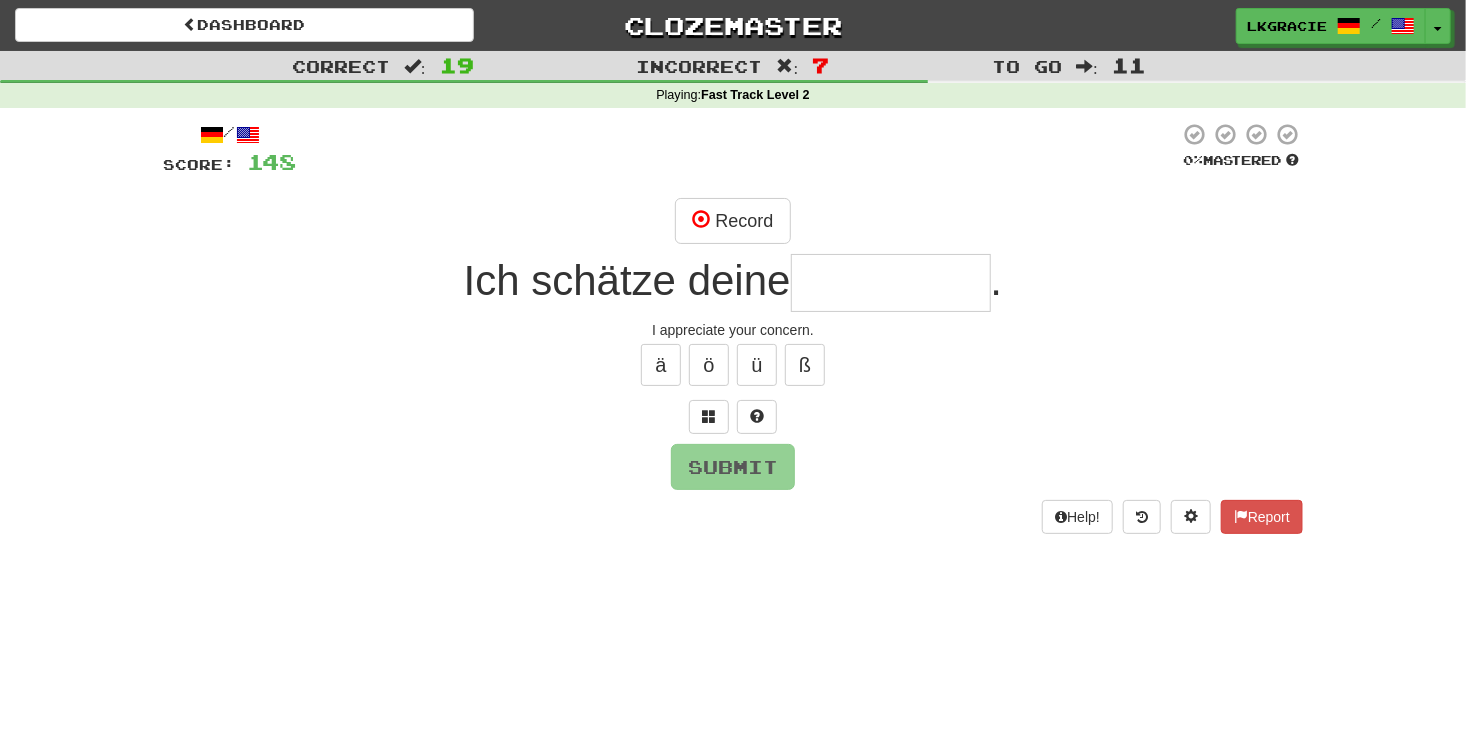 type on "*" 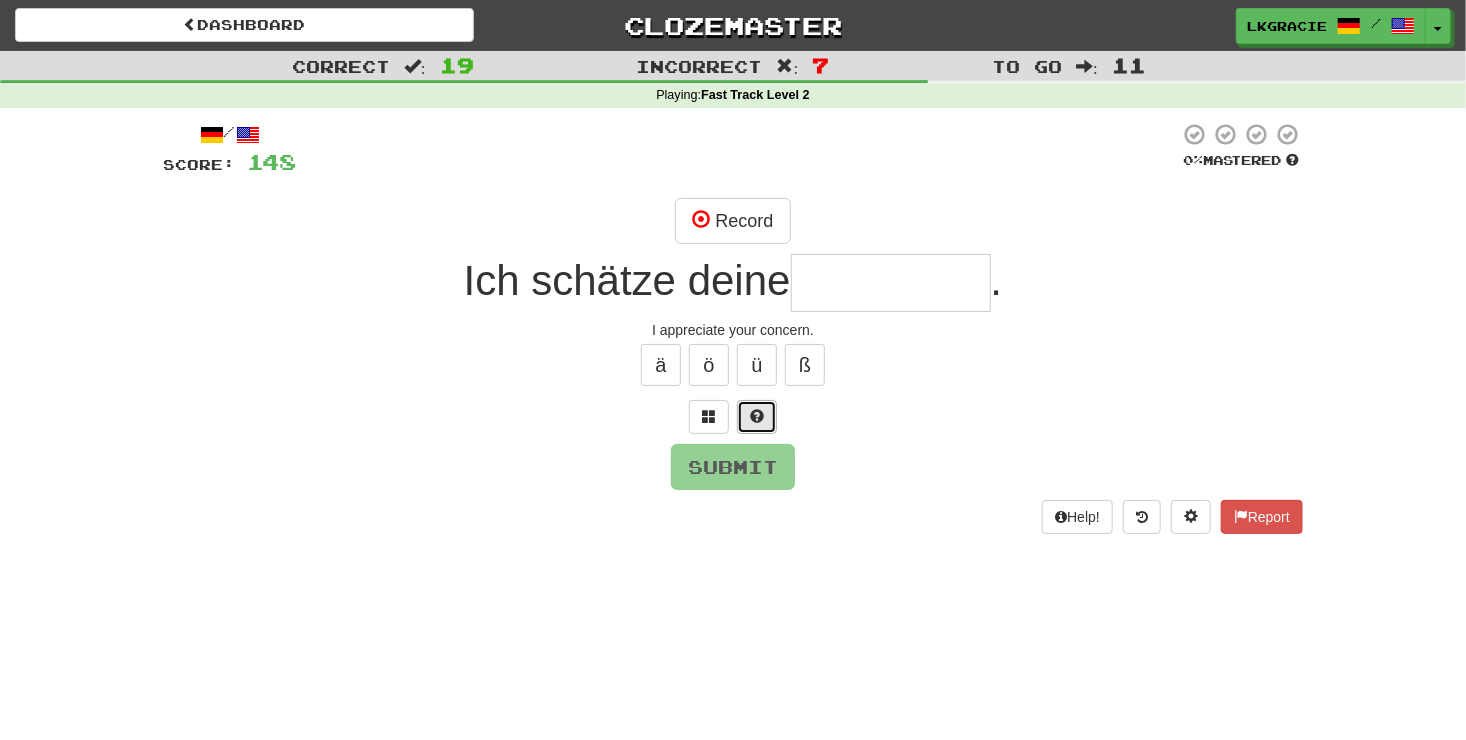 click at bounding box center (757, 416) 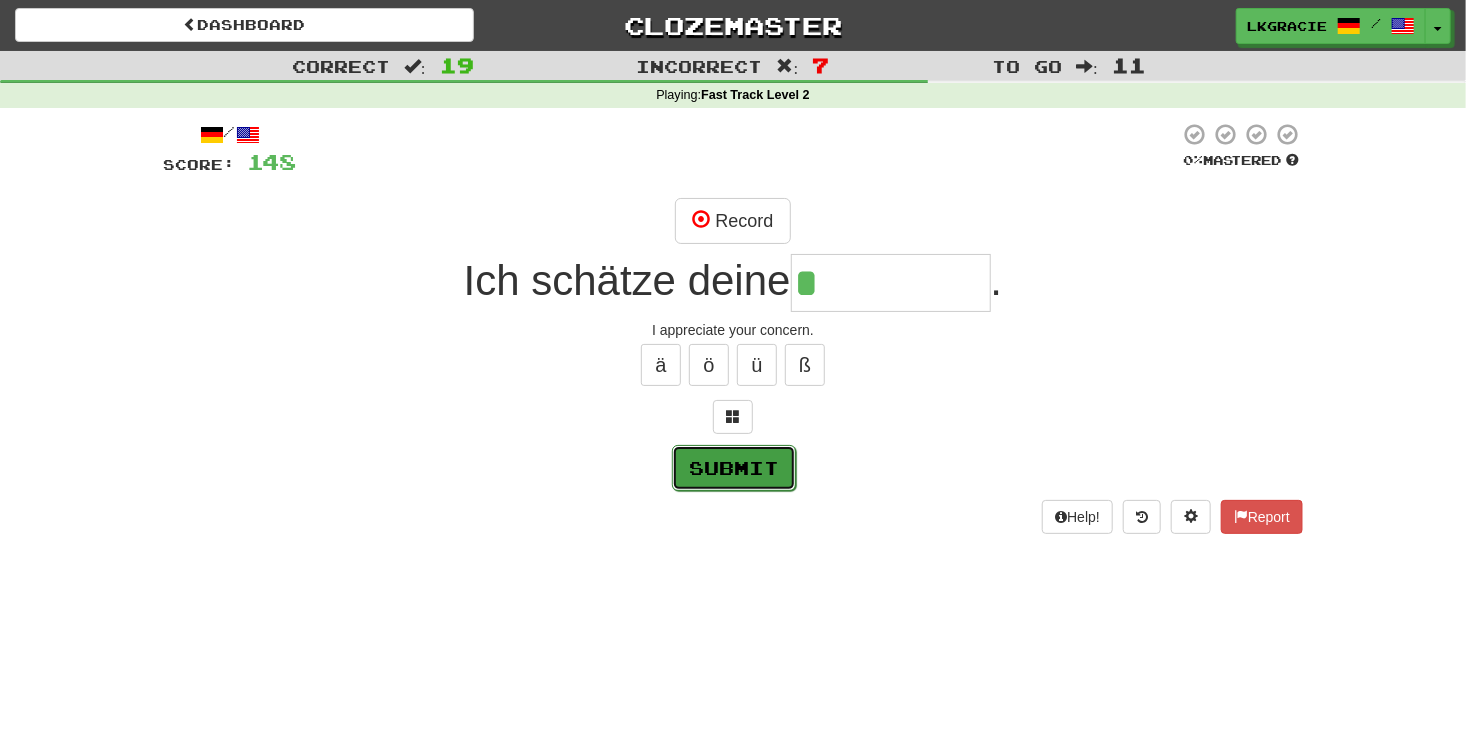 click on "Submit" at bounding box center (734, 468) 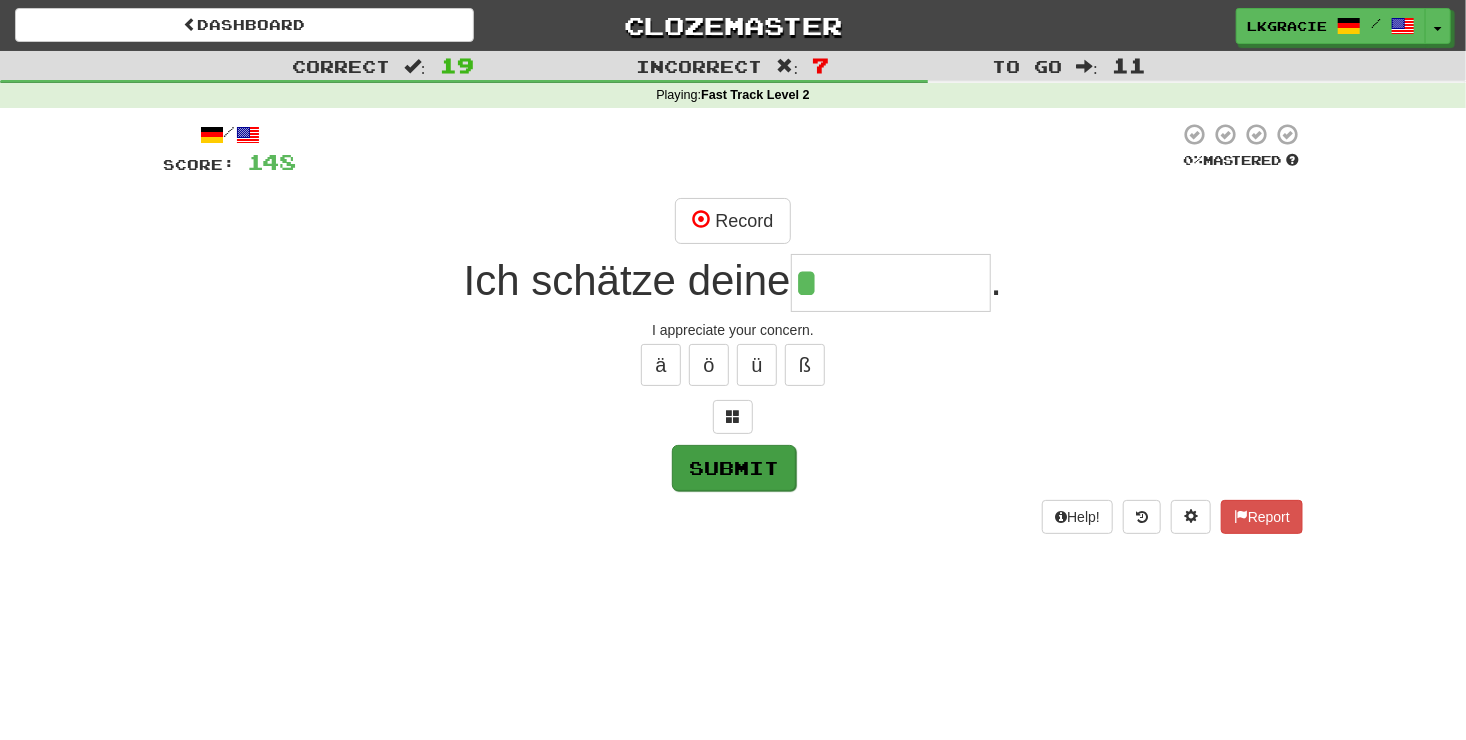 type on "********" 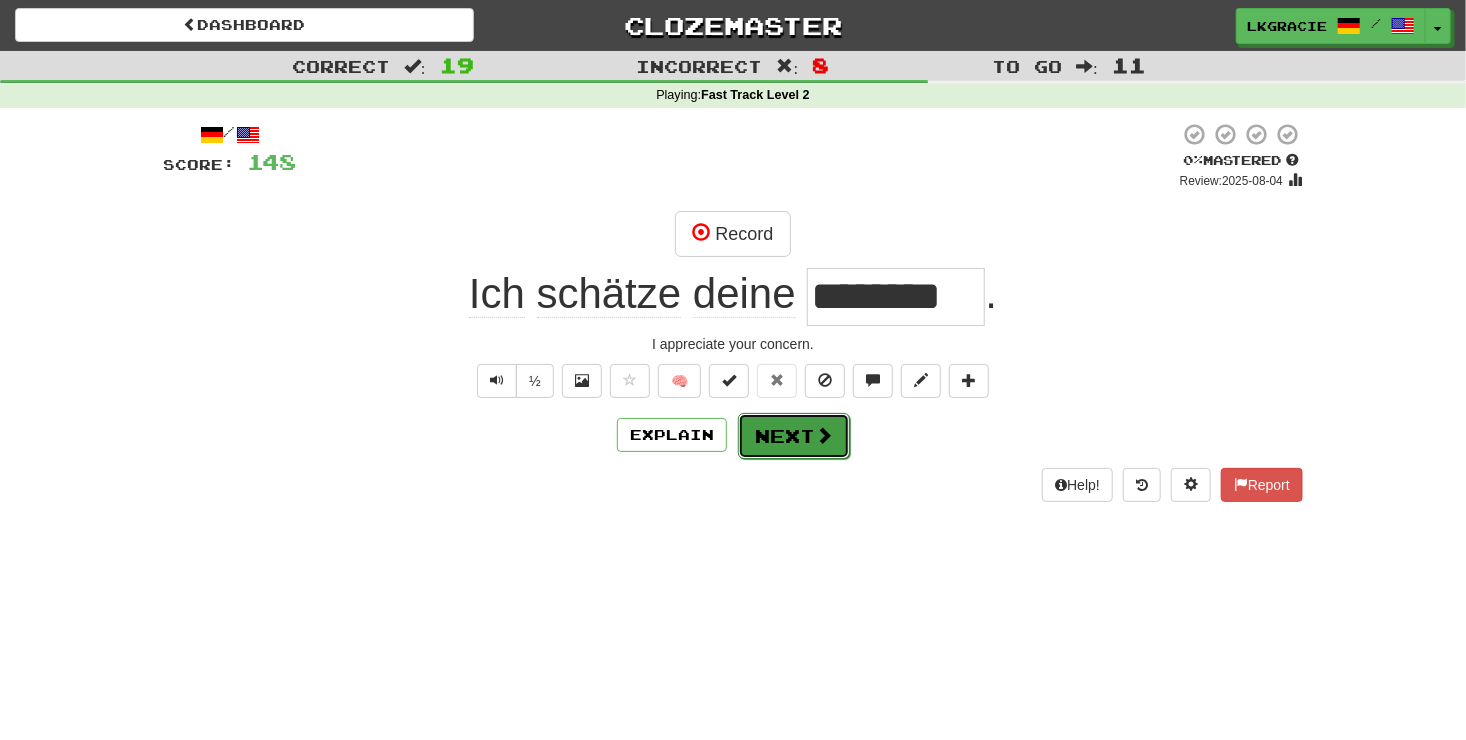 click at bounding box center (824, 435) 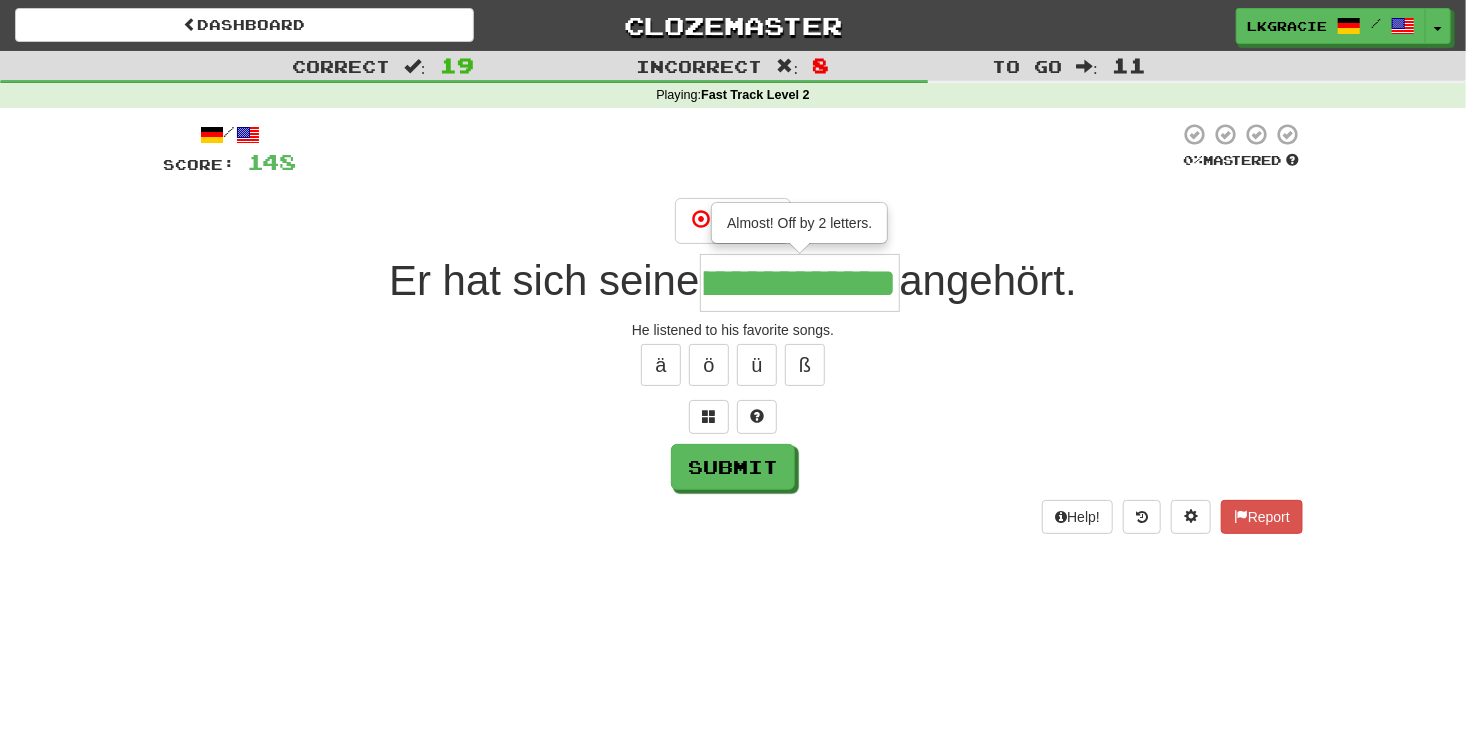 scroll, scrollTop: 0, scrollLeft: 61, axis: horizontal 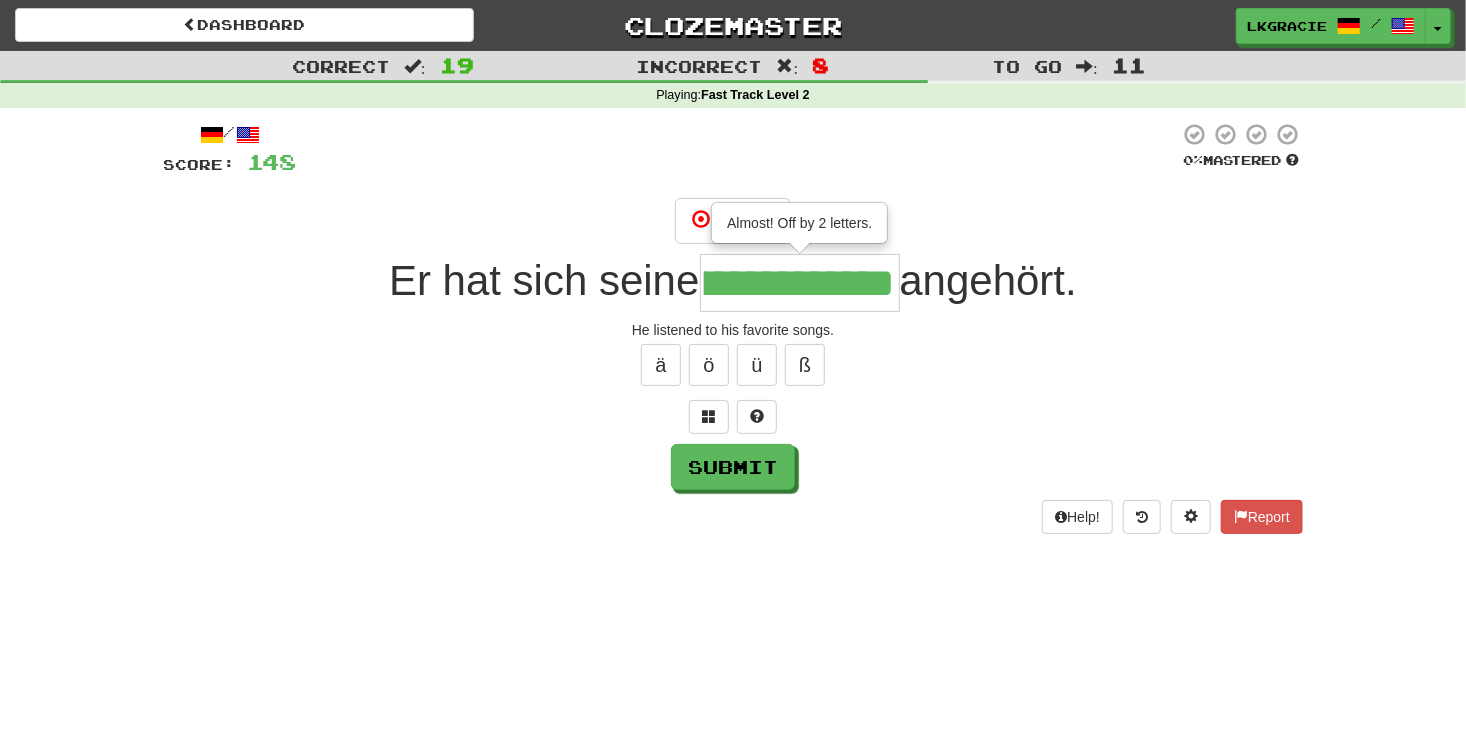 type on "**********" 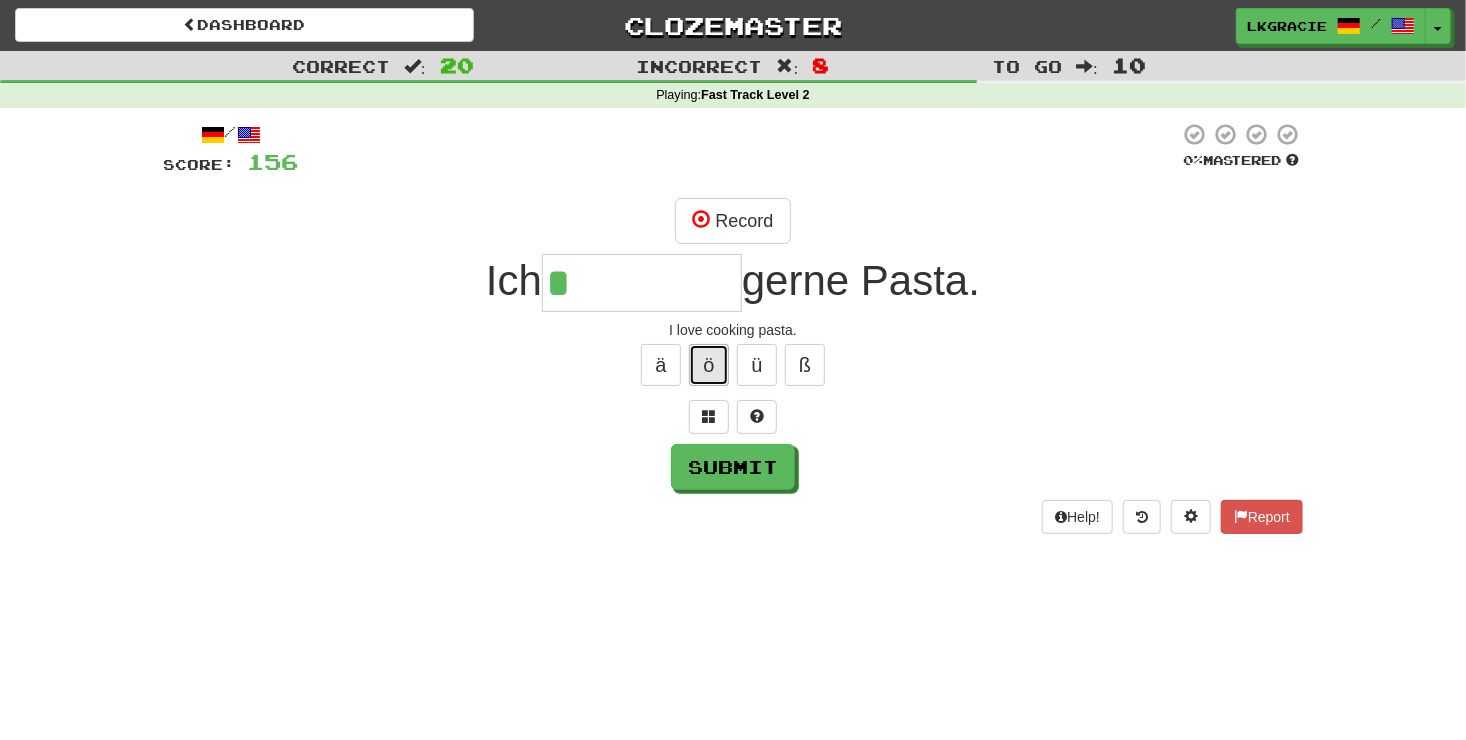 click on "ö" at bounding box center [709, 365] 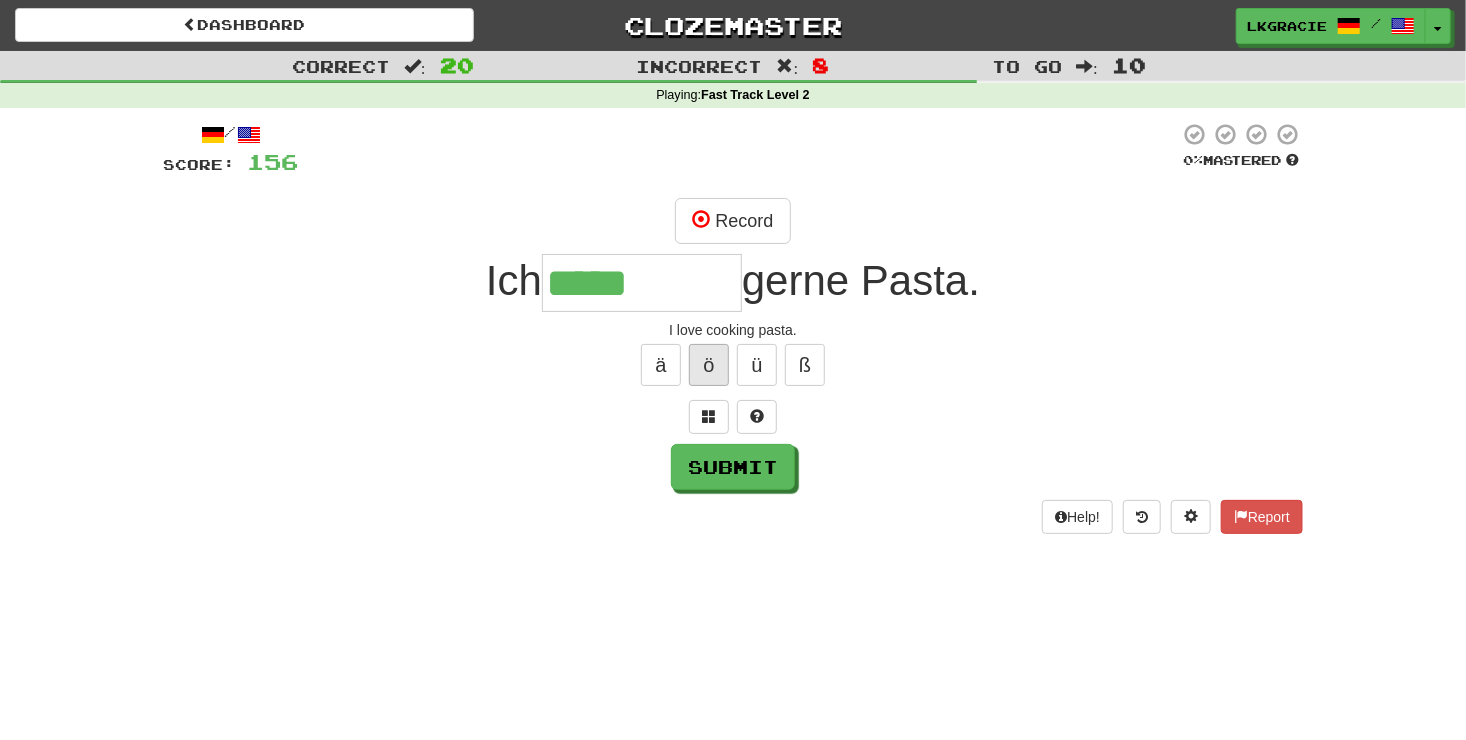 type on "*****" 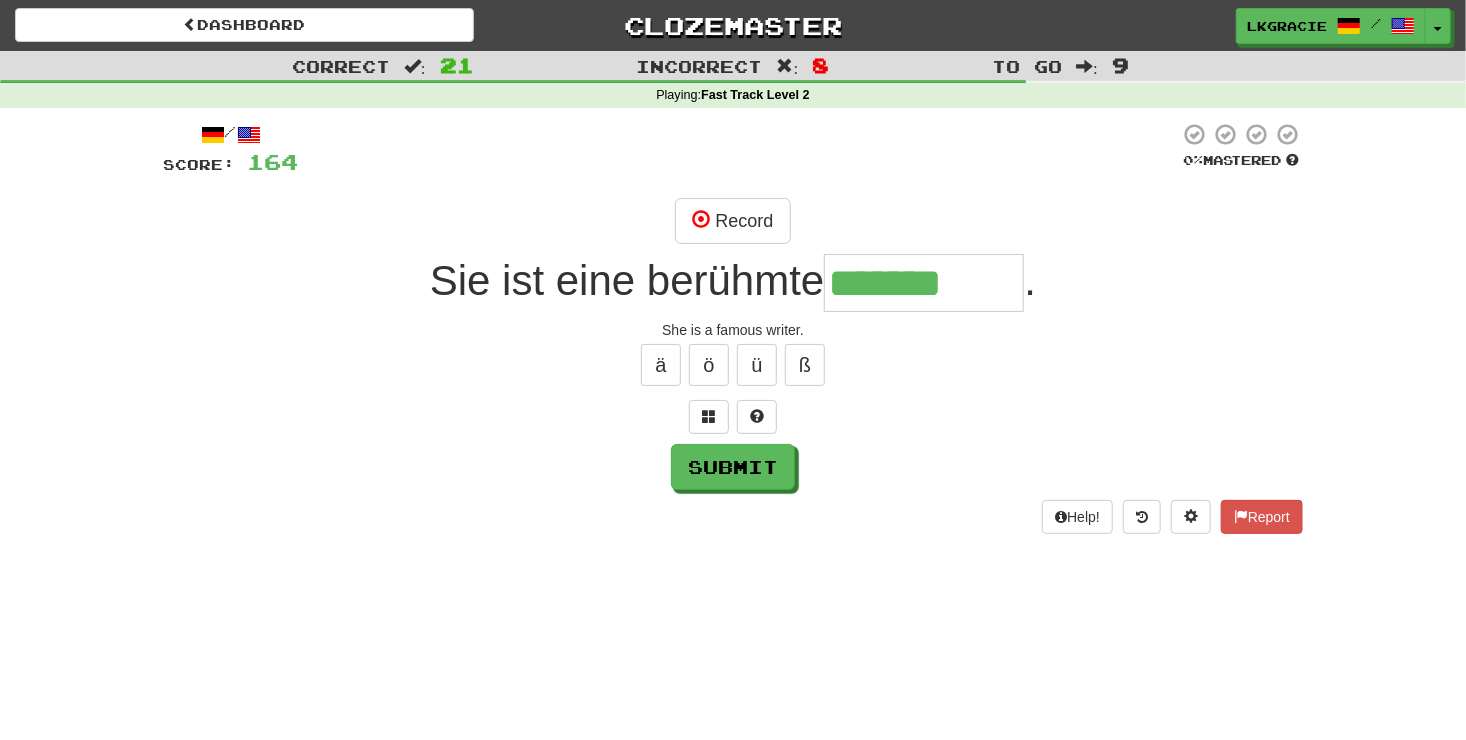 type on "**********" 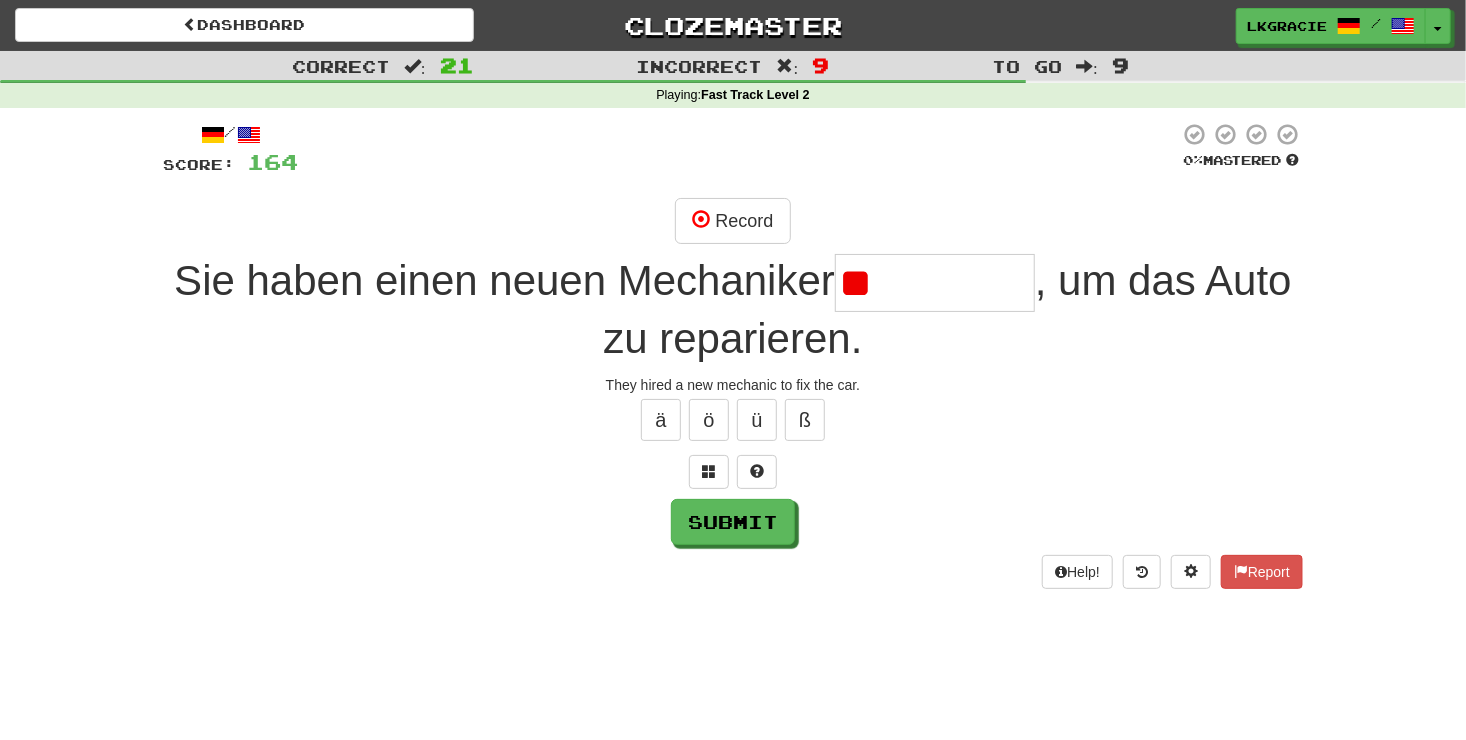 type on "*" 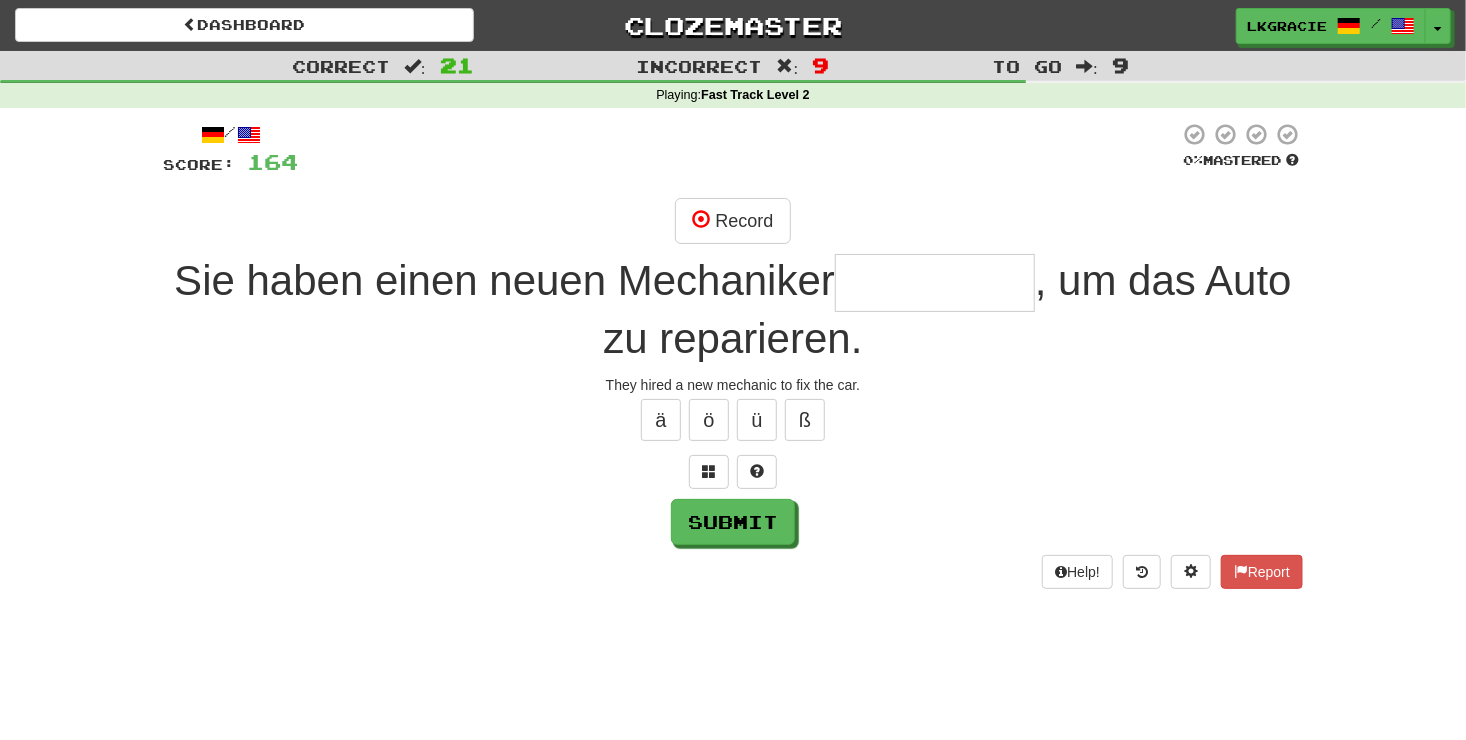 type on "*" 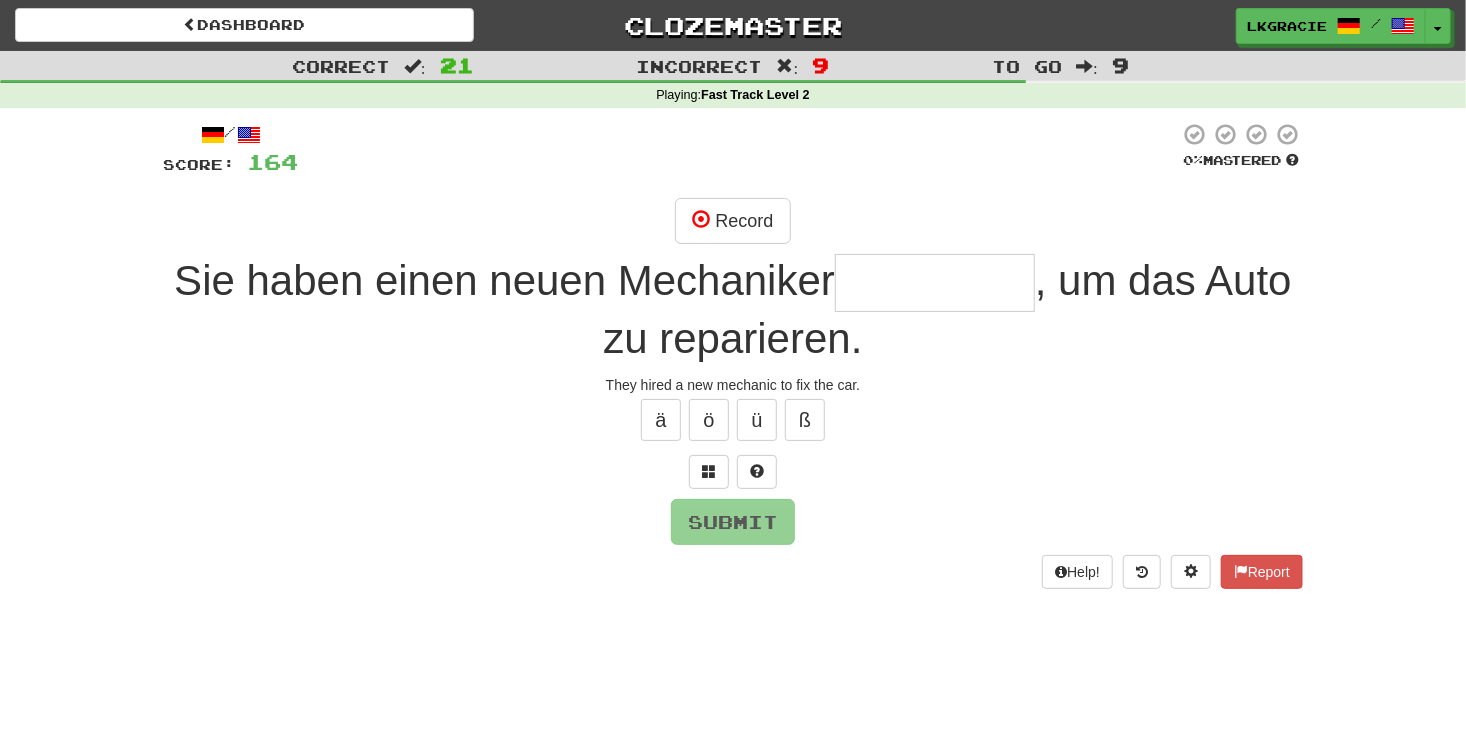 type on "*" 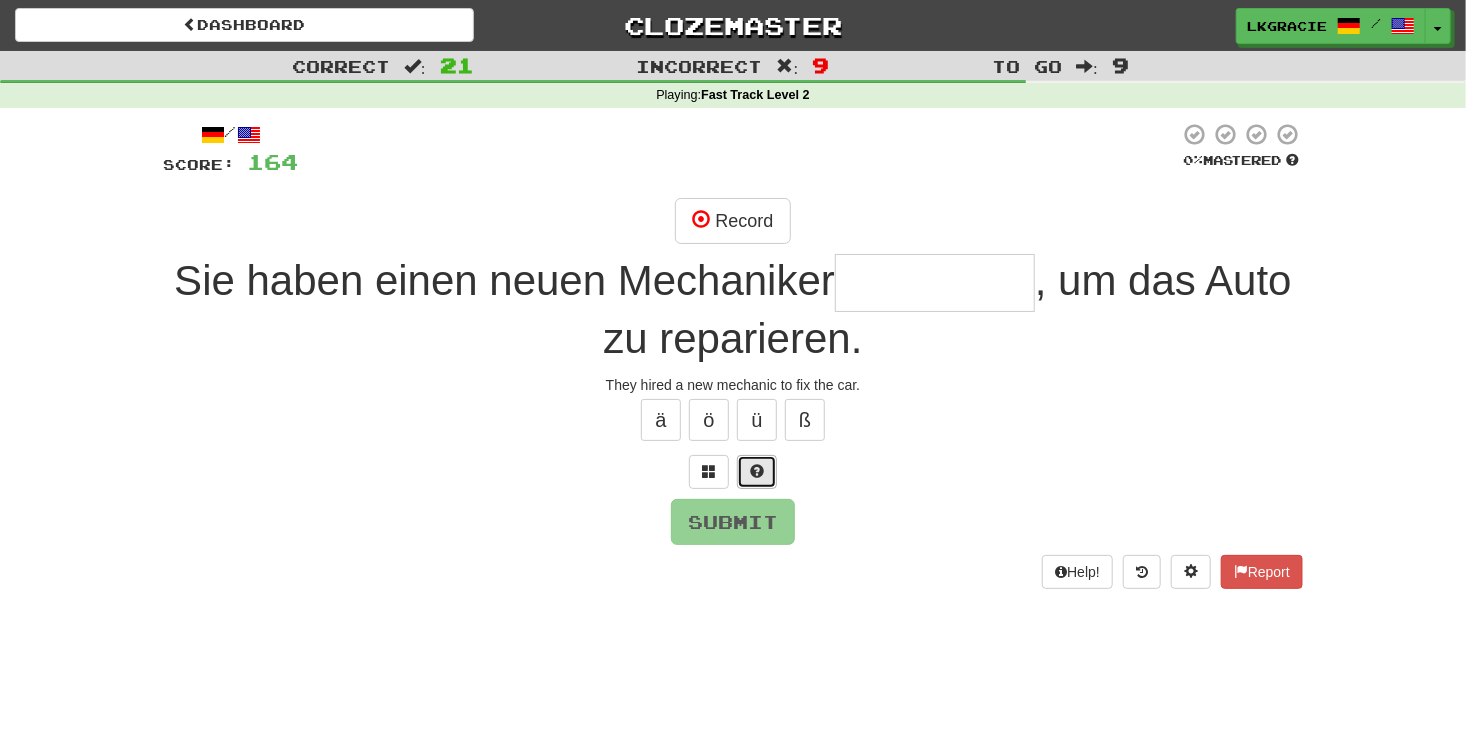click at bounding box center [757, 471] 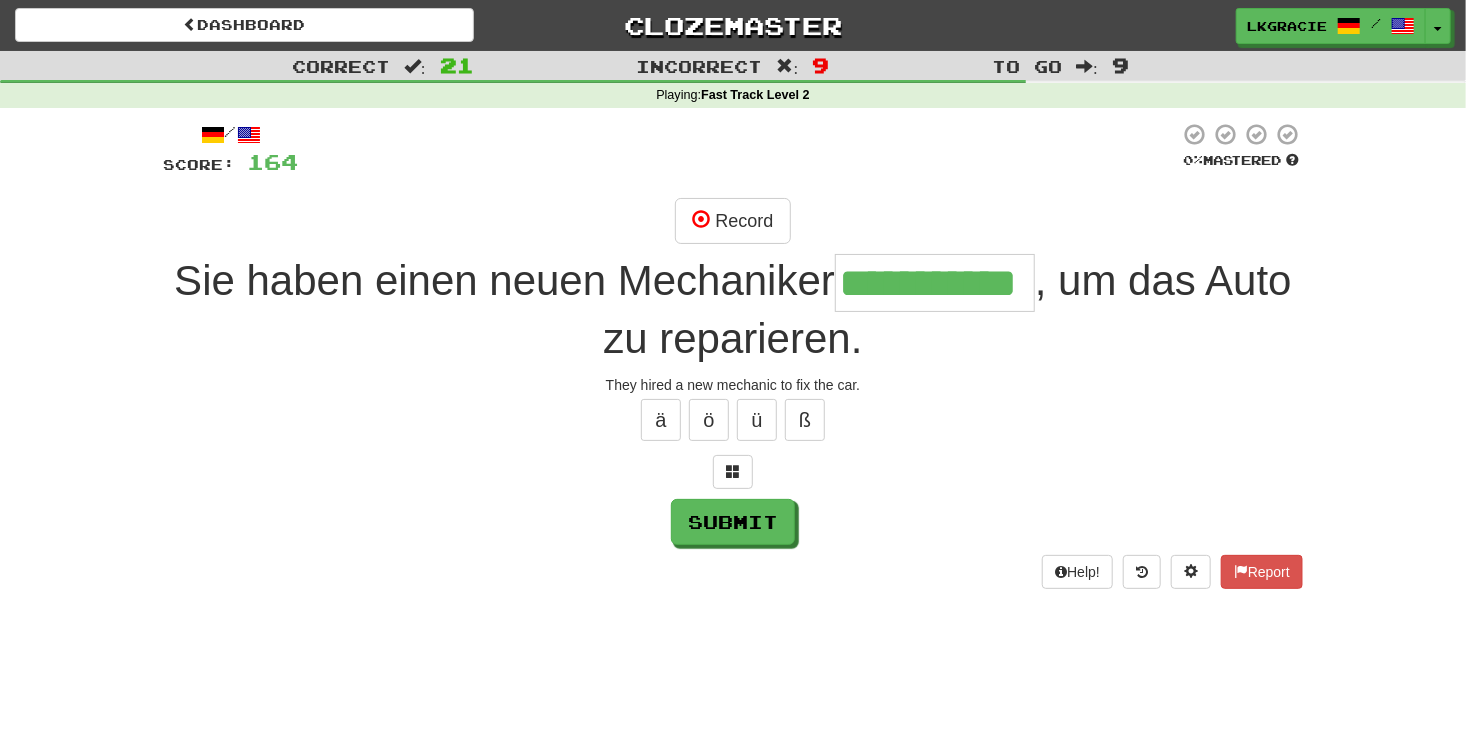 type on "**********" 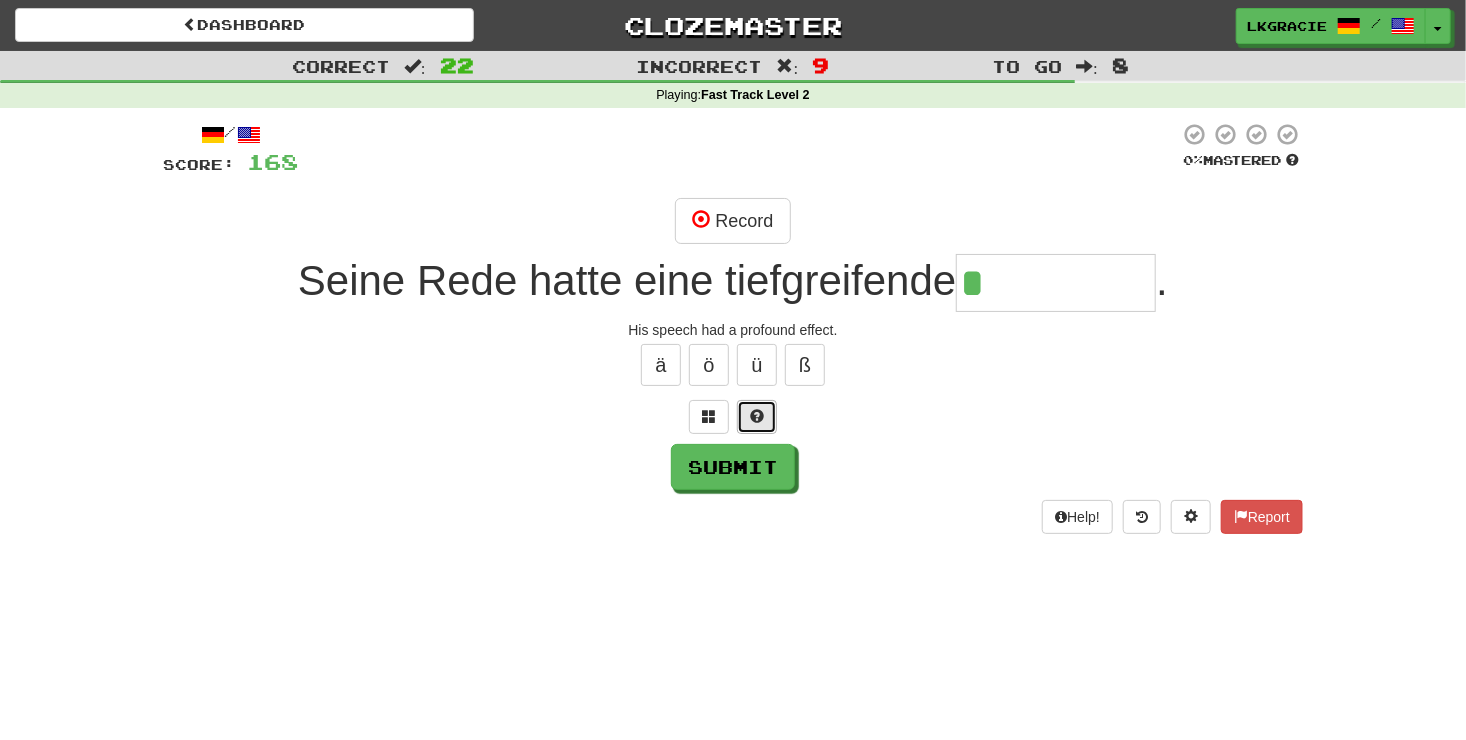click at bounding box center [757, 417] 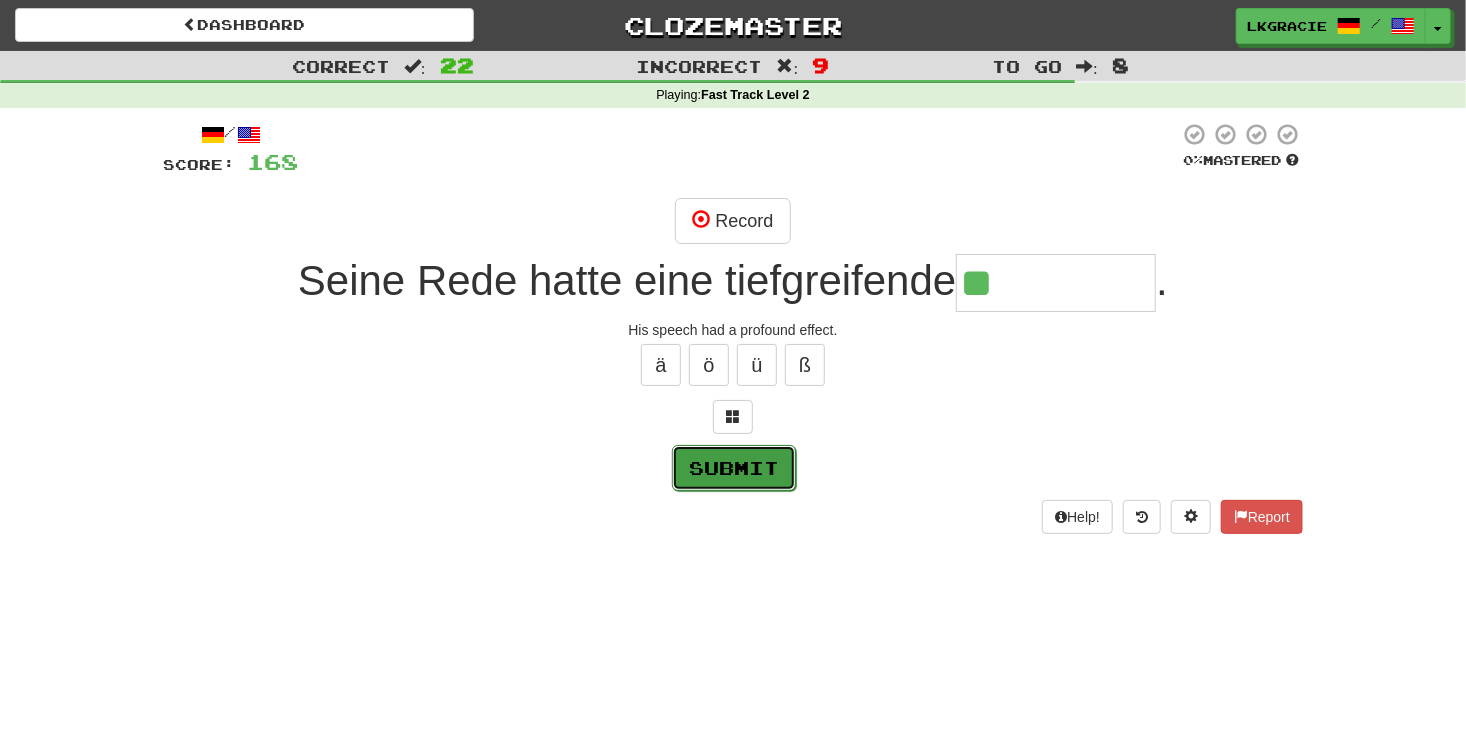 click on "Submit" at bounding box center (734, 468) 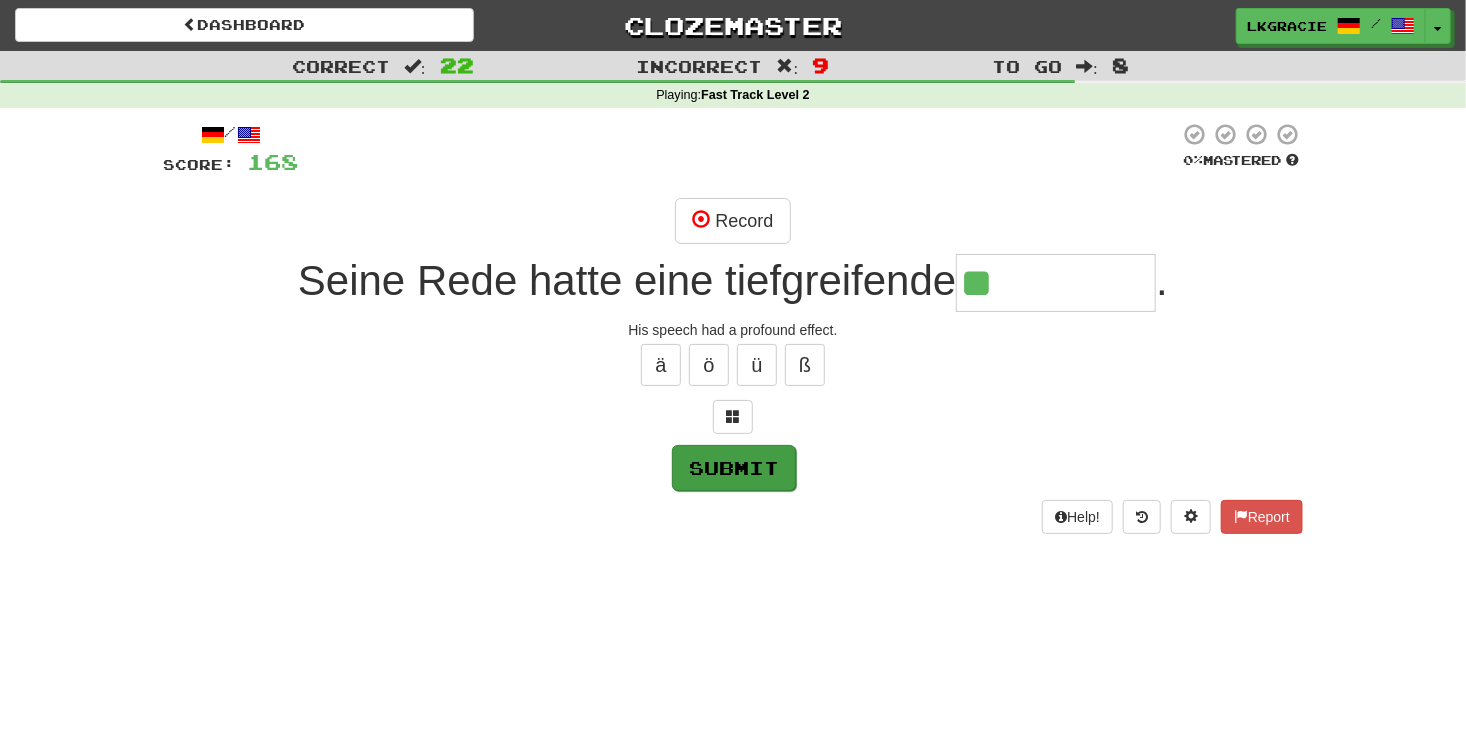 type on "*******" 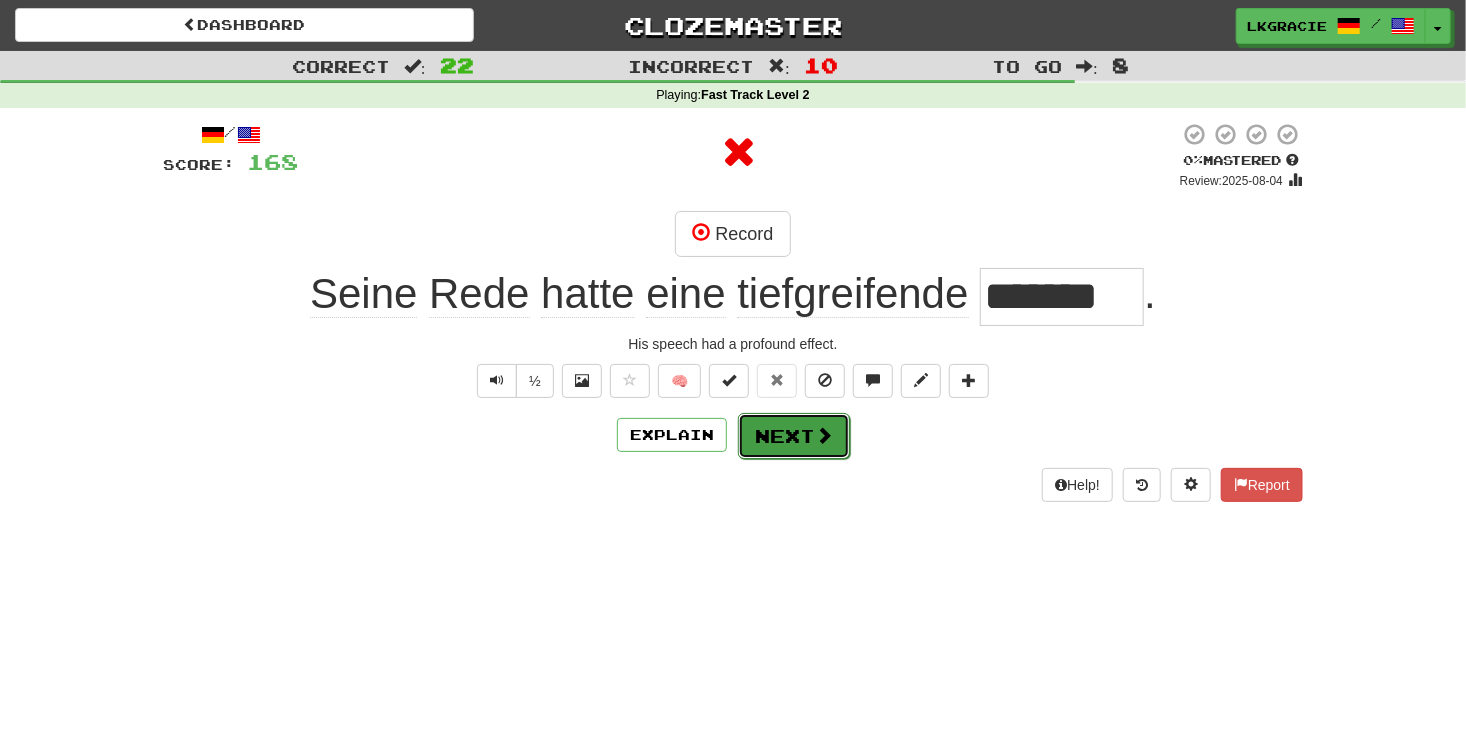 click on "Next" at bounding box center (794, 436) 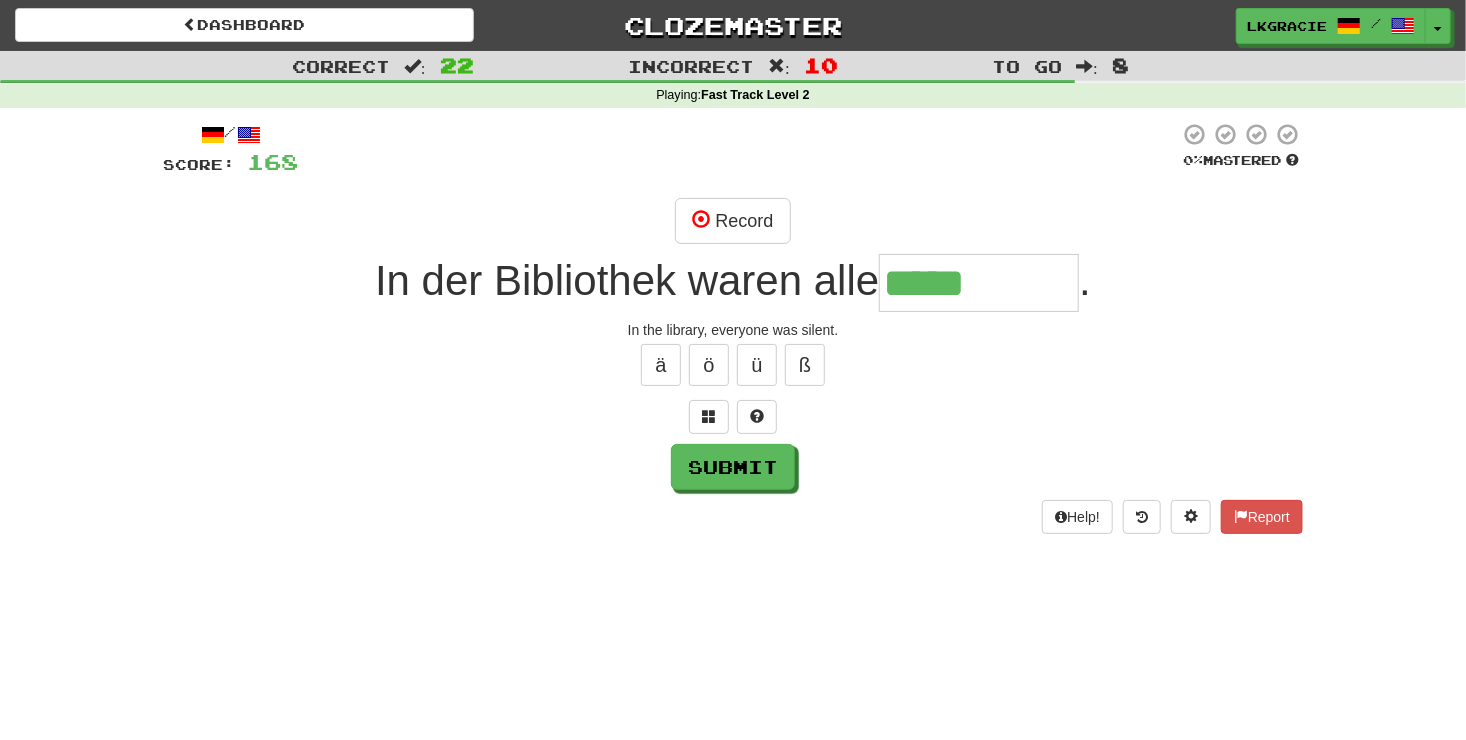type on "*****" 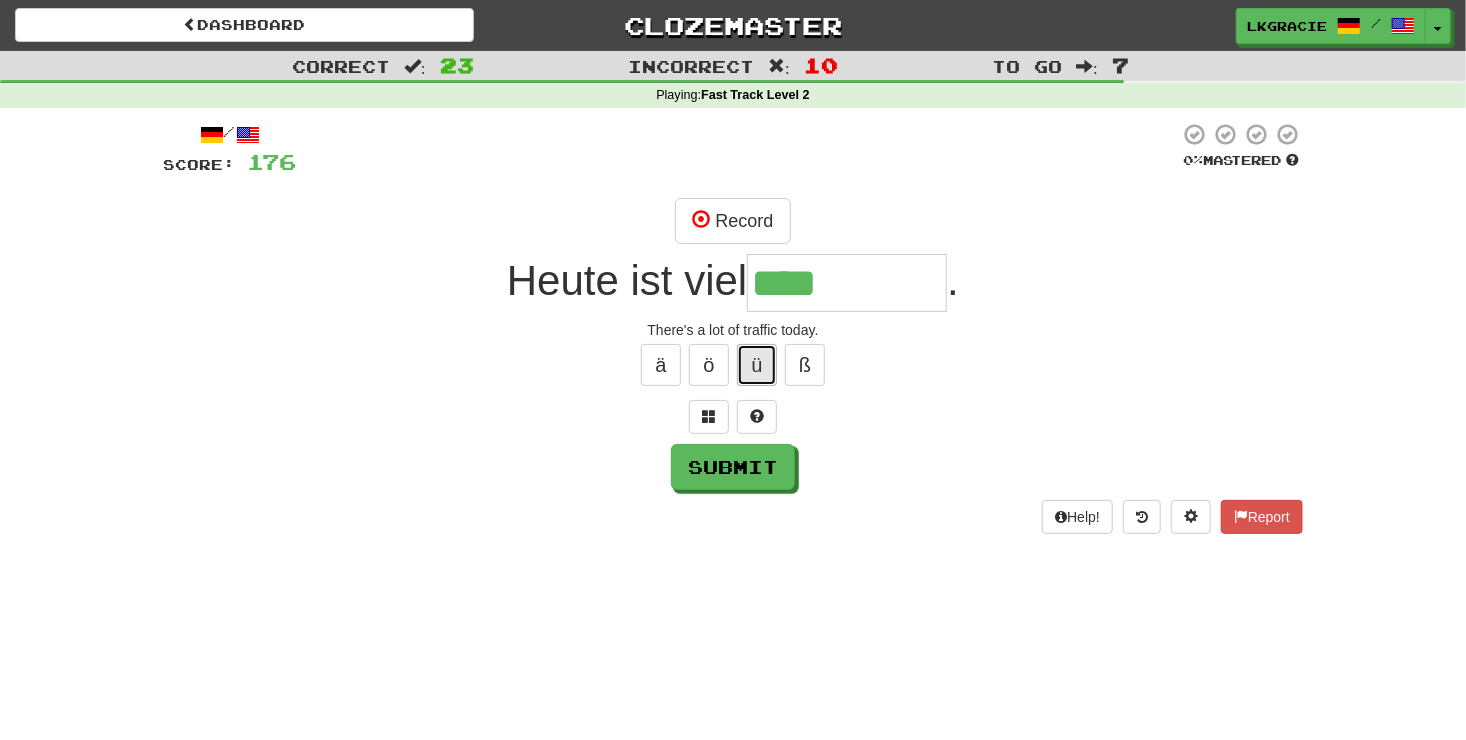 click on "ü" at bounding box center [757, 365] 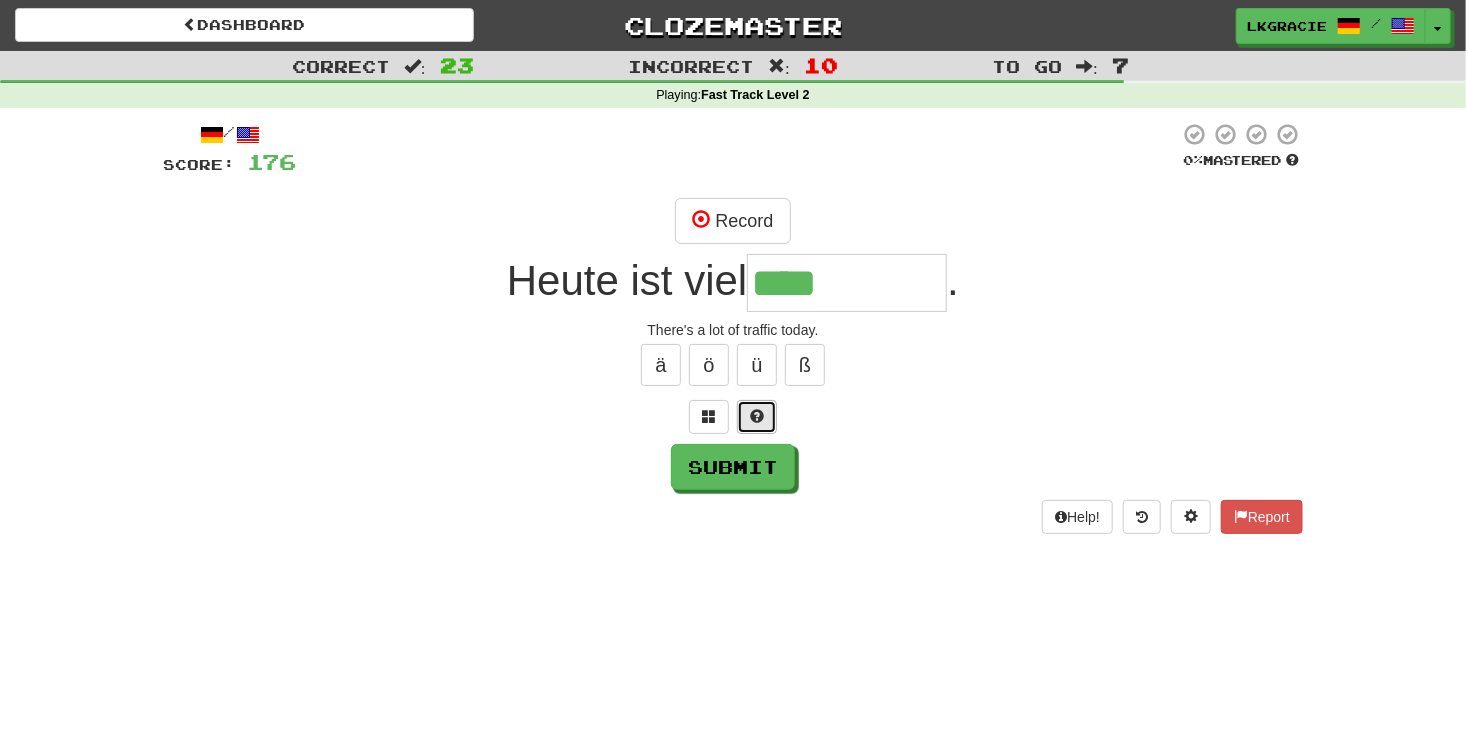 click at bounding box center [757, 417] 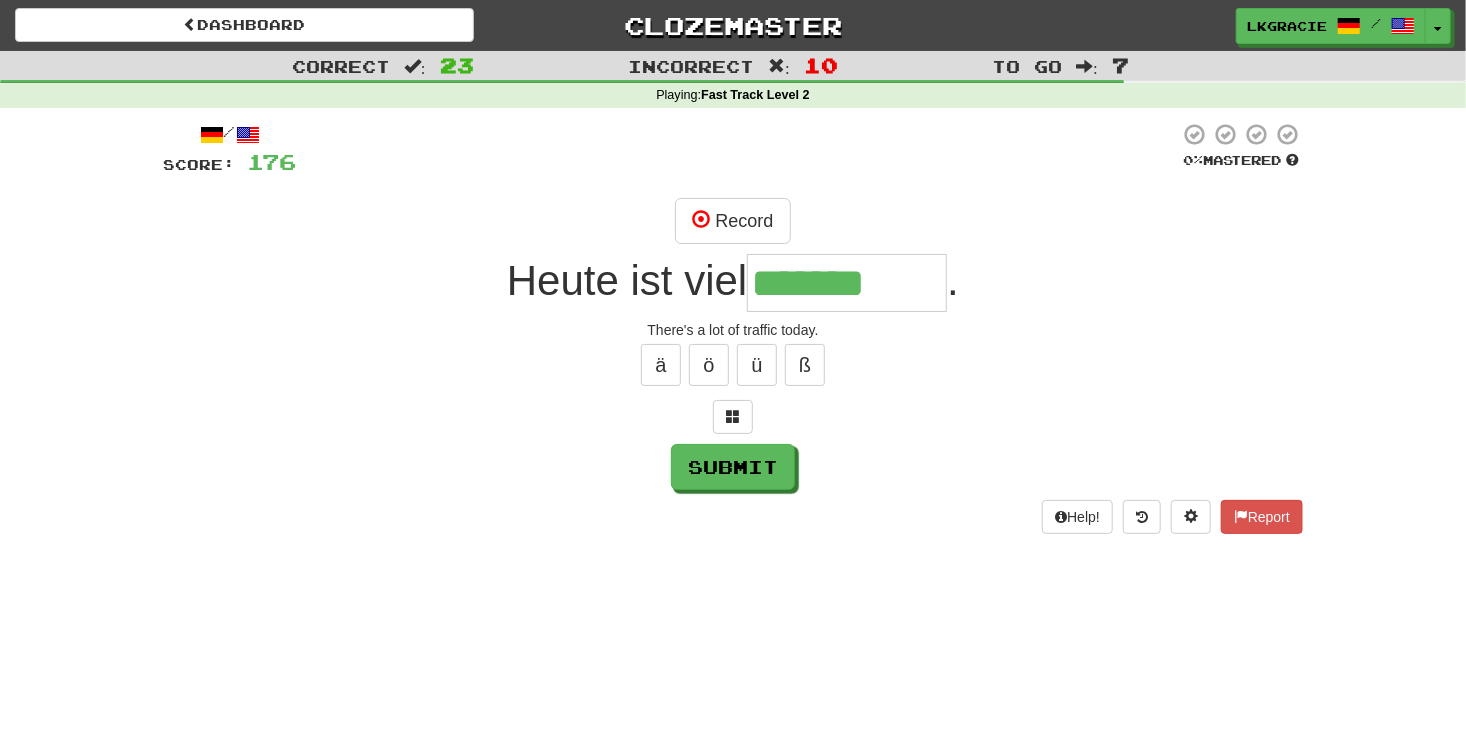 type on "*******" 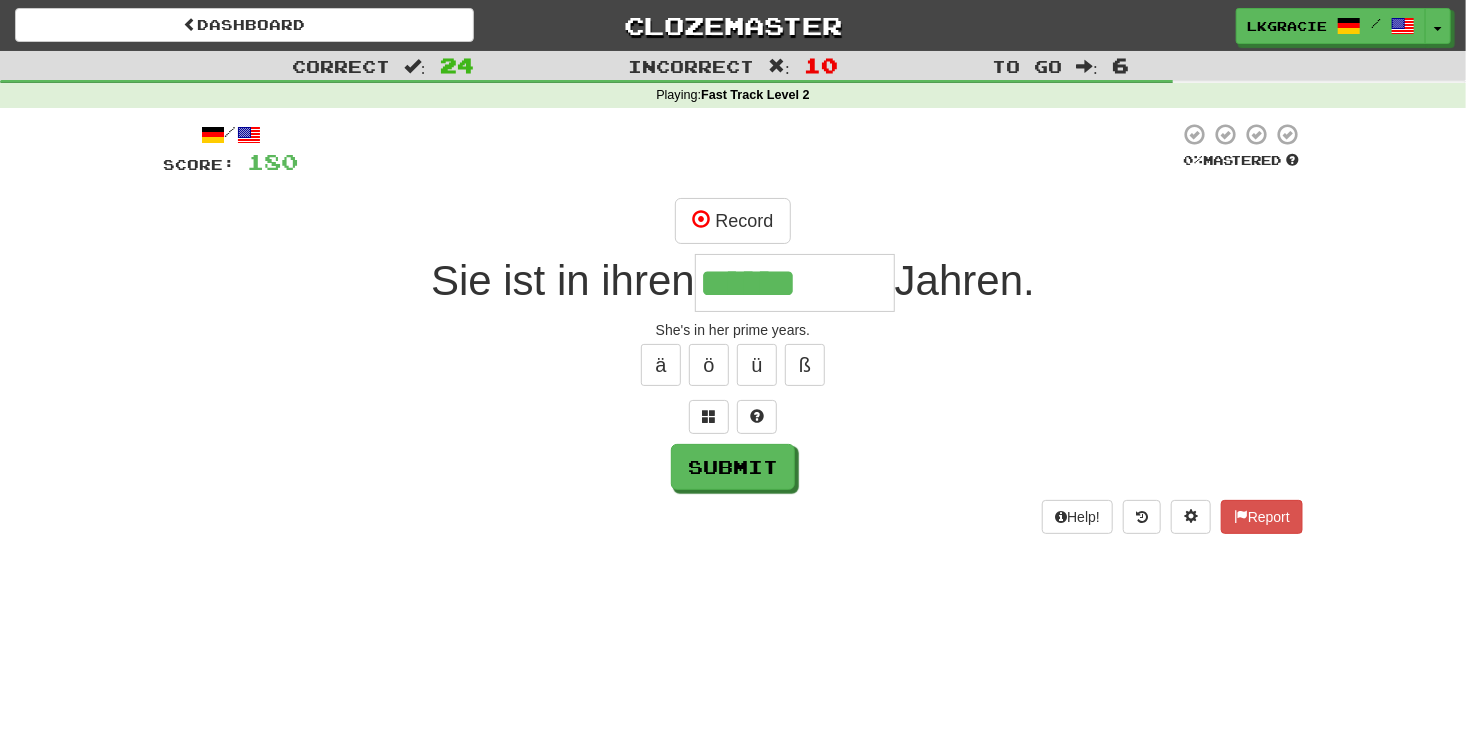 type on "******" 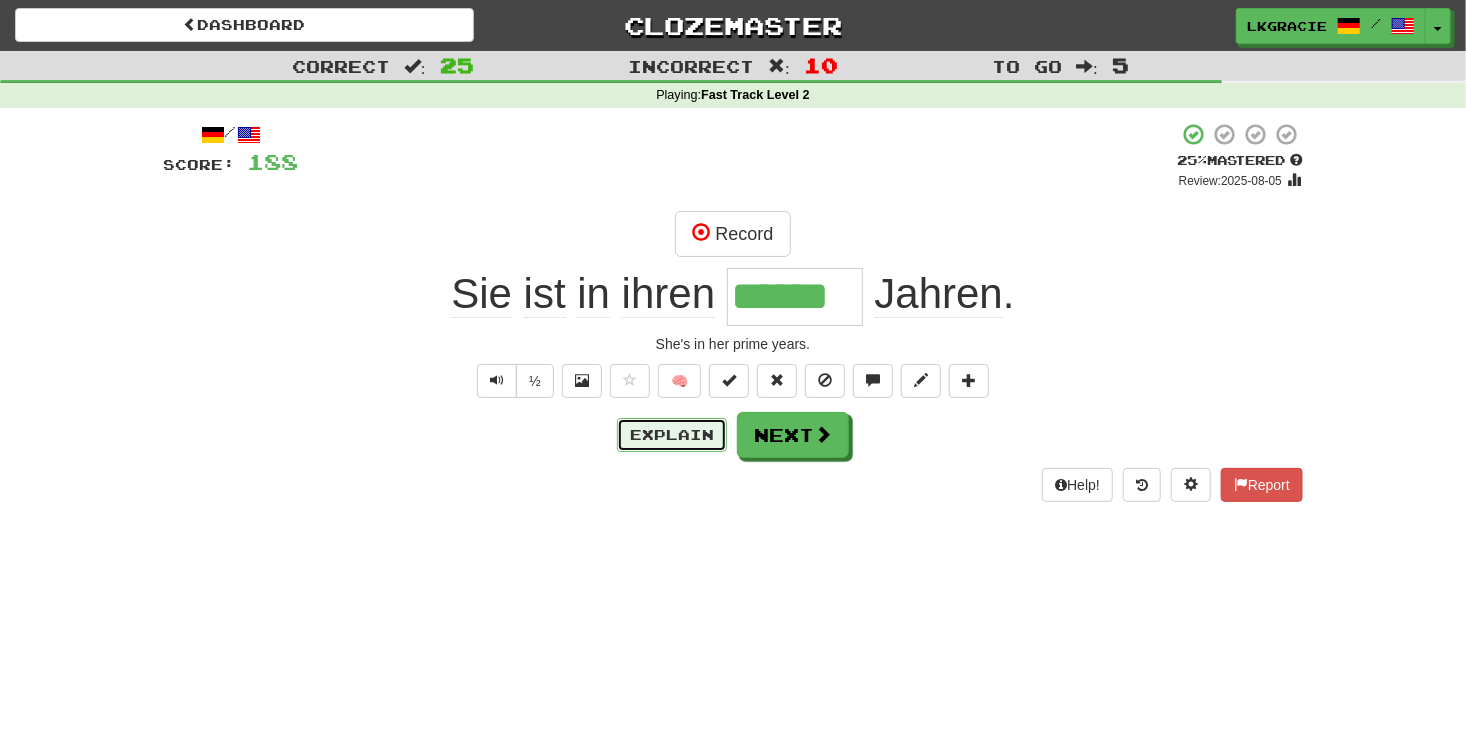 click on "Explain" at bounding box center [672, 435] 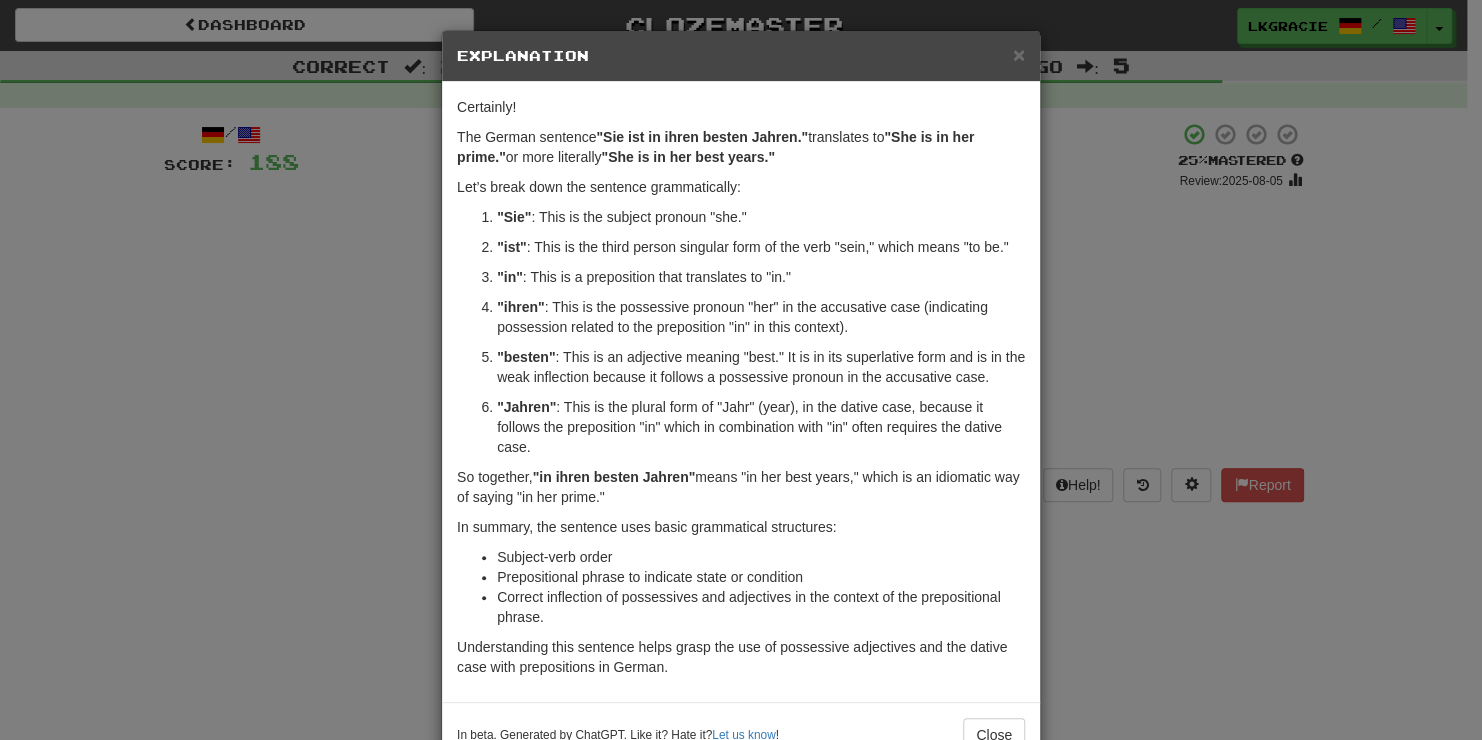 click on "× Explanation Certainly!
The German sentence  "Sie ist in ihren besten Jahren."  translates to  "She is in her prime."  or more literally  "She is in her best years."
Let’s break down the sentence grammatically:
"Sie" : This is the subject pronoun "she."
"ist" : This is the third person singular form of the verb "sein," which means "to be."
"in" : This is a preposition that translates to "in."
"ihren" : This is the possessive pronoun "her" in the accusative case (indicating possession related to the preposition "in" in this context).
"besten" : This is an adjective meaning "best." It is in its superlative form and is in the weak inflection because it follows a possessive pronoun in the accusative case.
"Jahren" : This is the plural form of "Jahr" (year), in the dative case, because it follows the preposition "in" which in combination with "in" often requires the dative case.
So together,  "in ihren besten Jahren"
Subject-verb order
Let us know !" at bounding box center [741, 370] 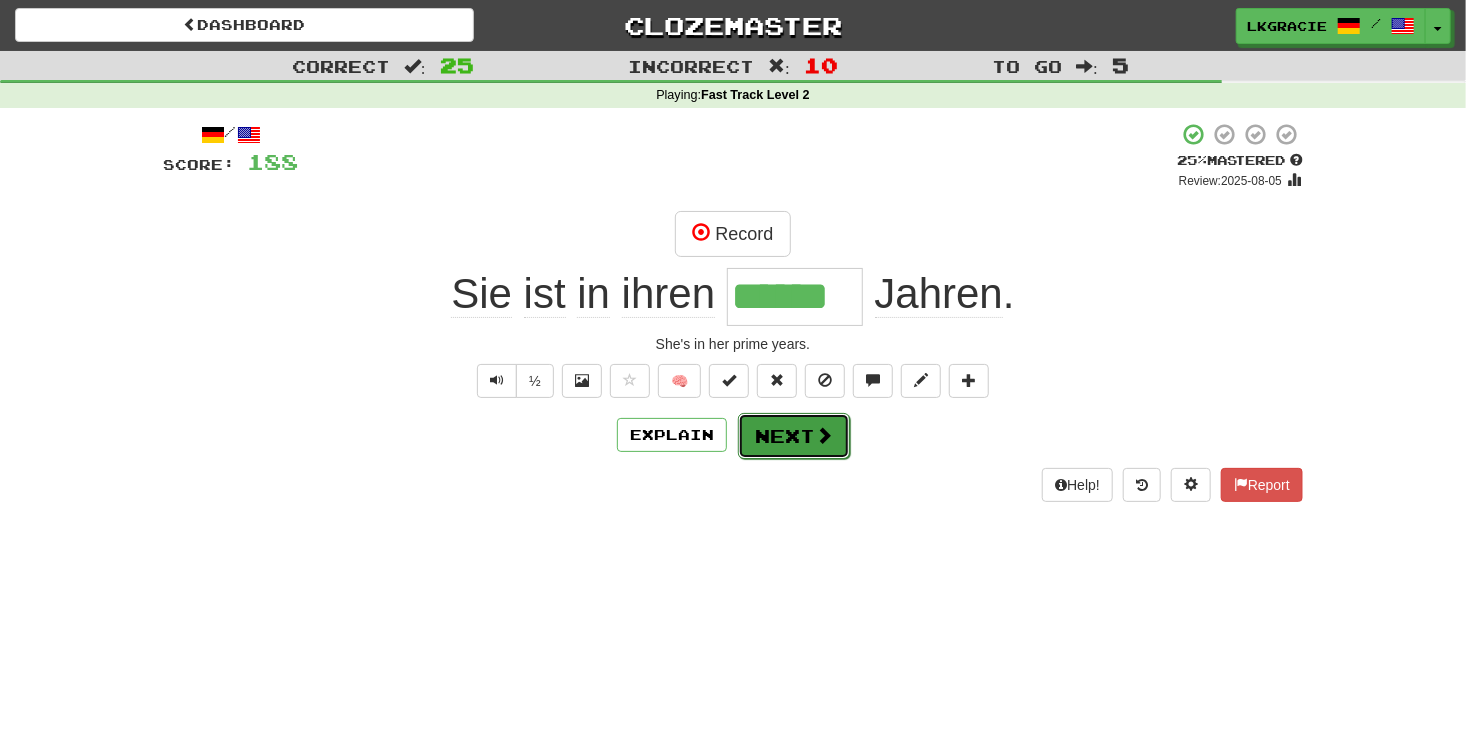 click at bounding box center [824, 435] 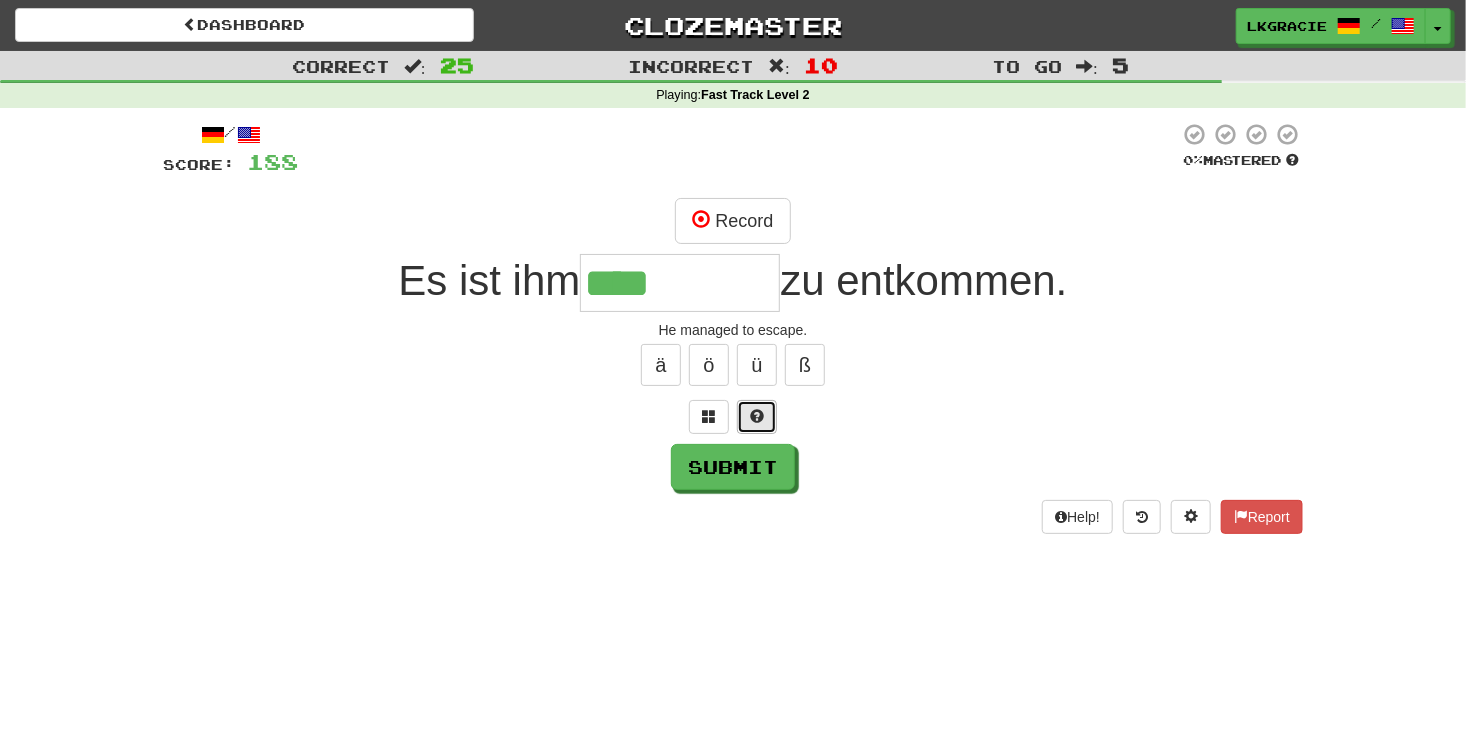 click at bounding box center (757, 416) 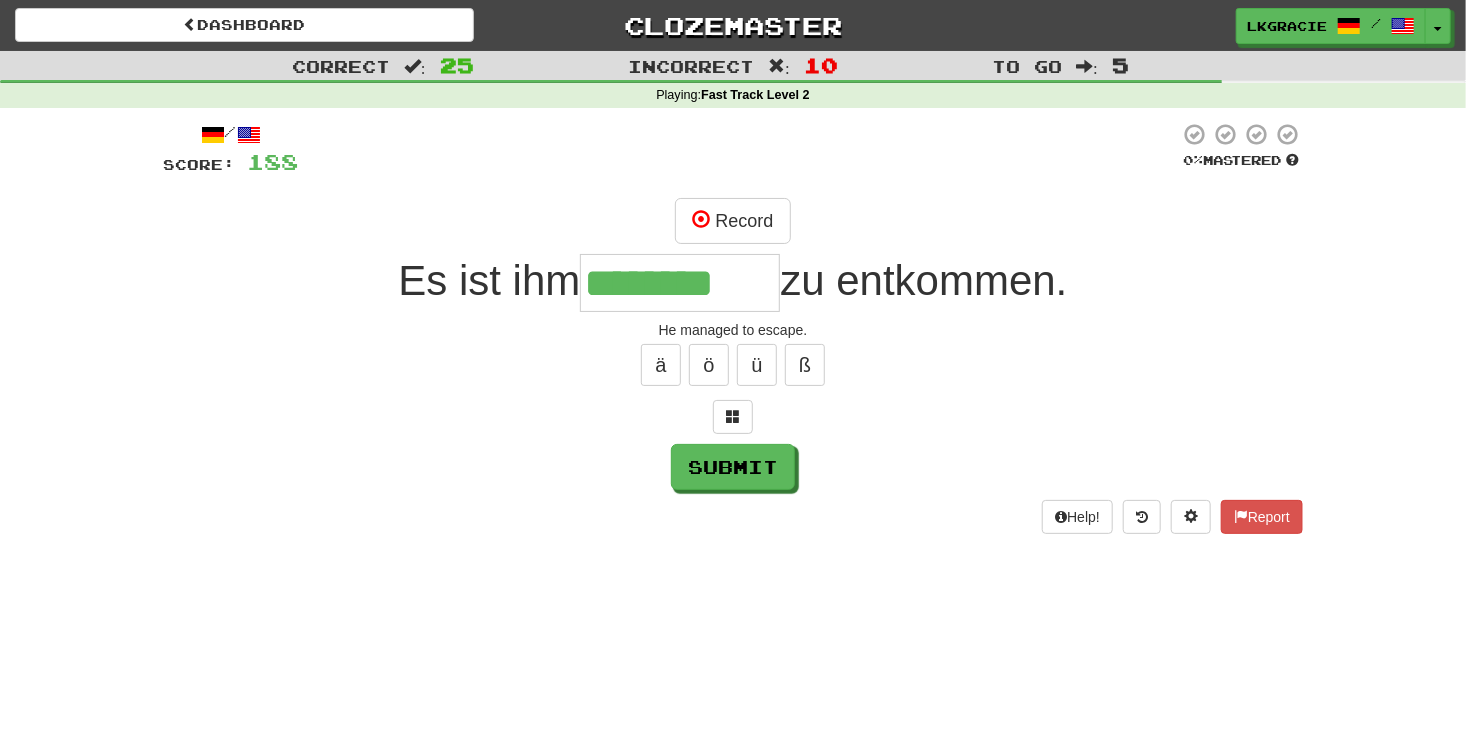 type on "********" 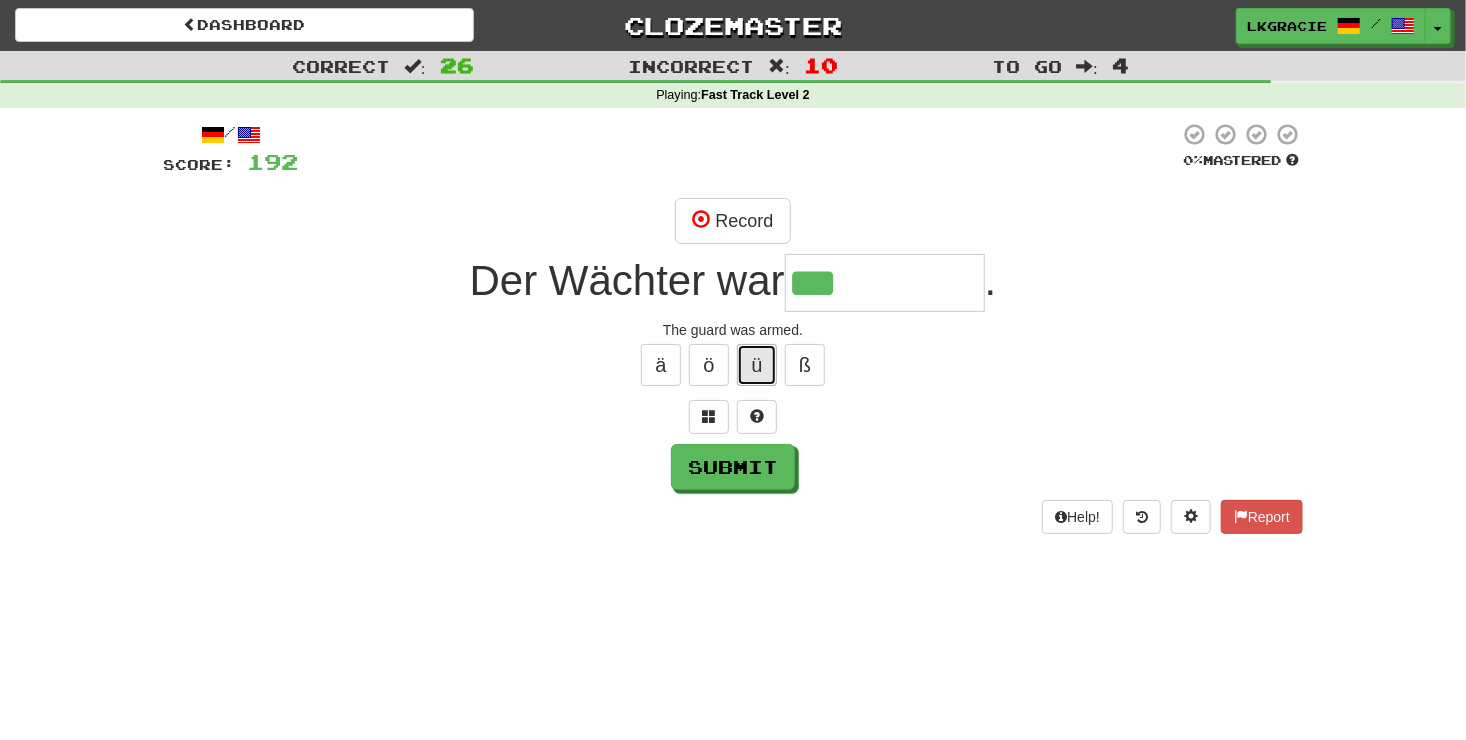 click on "ü" at bounding box center (757, 365) 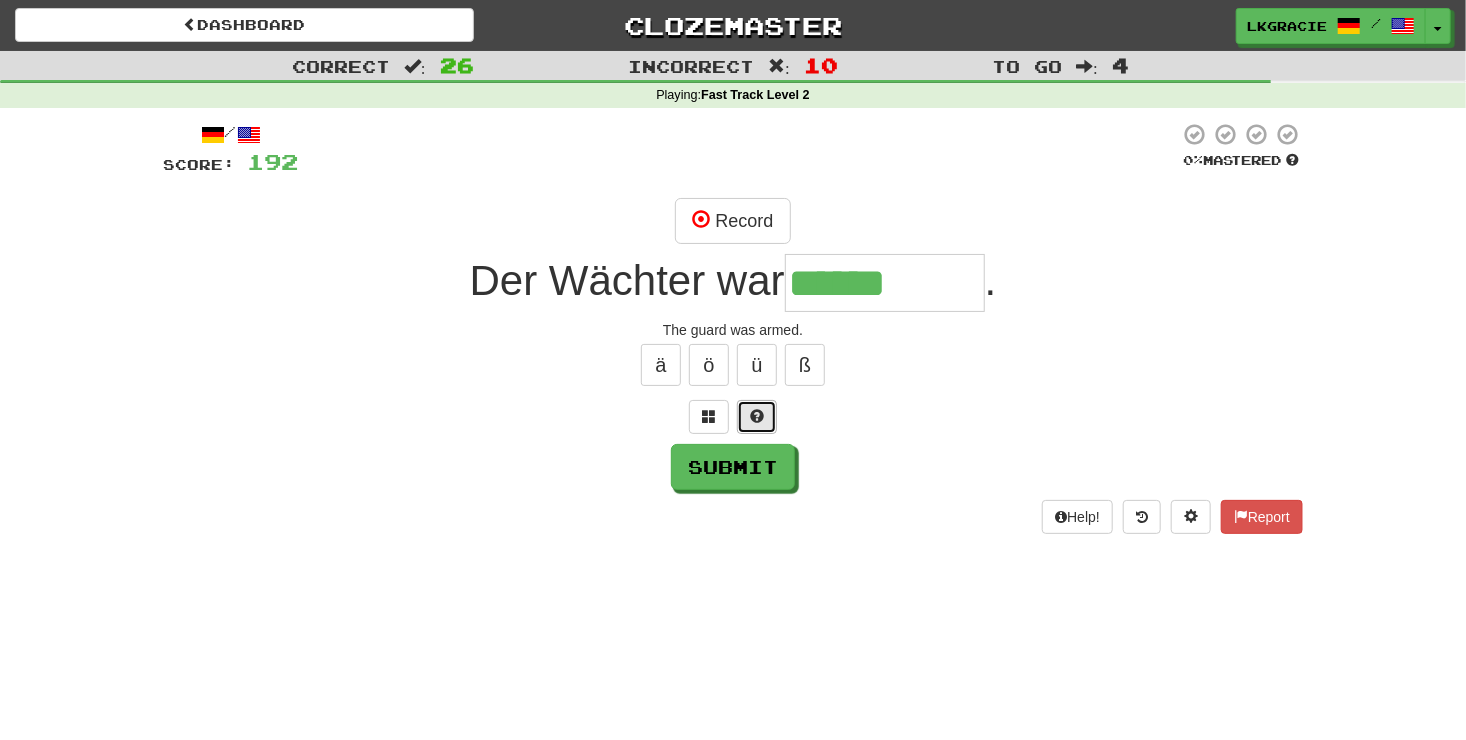 click at bounding box center [757, 416] 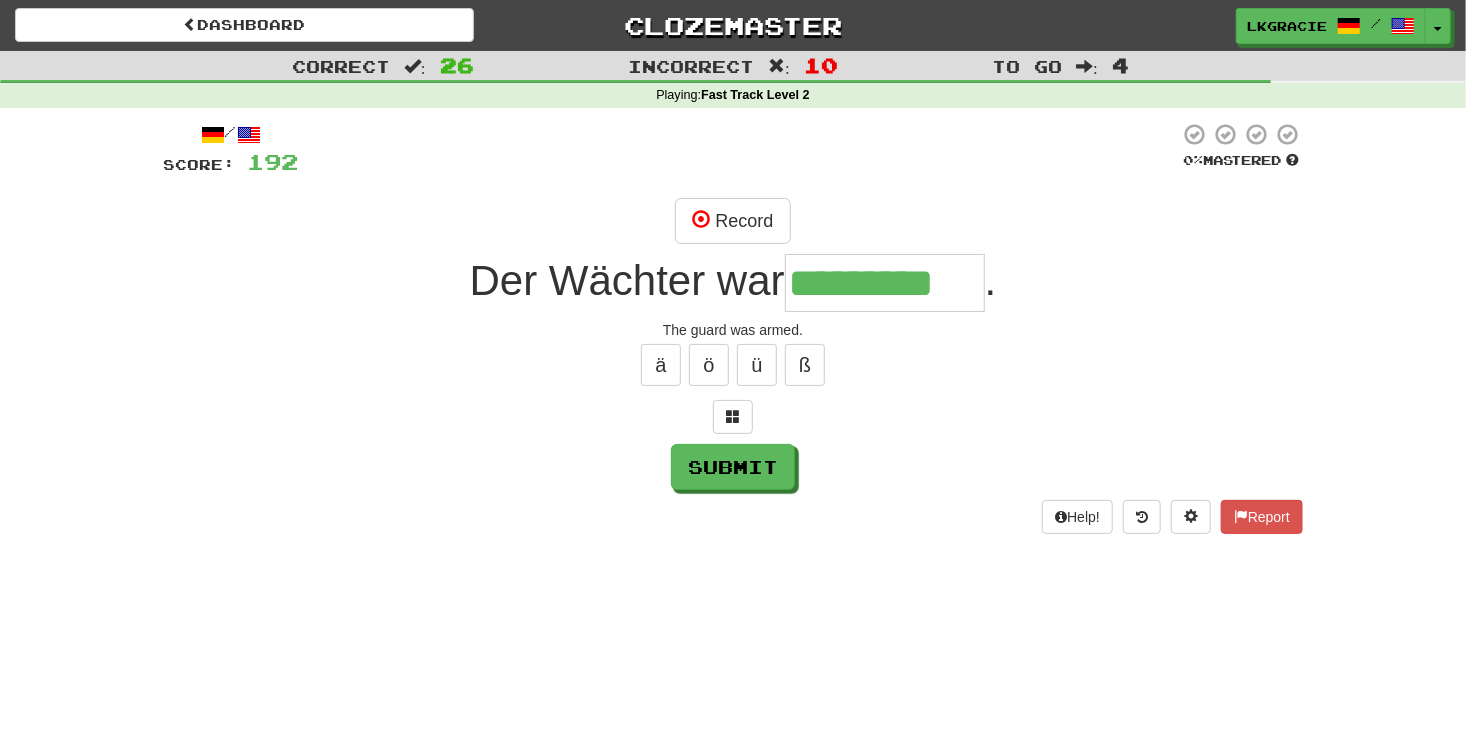 type on "*********" 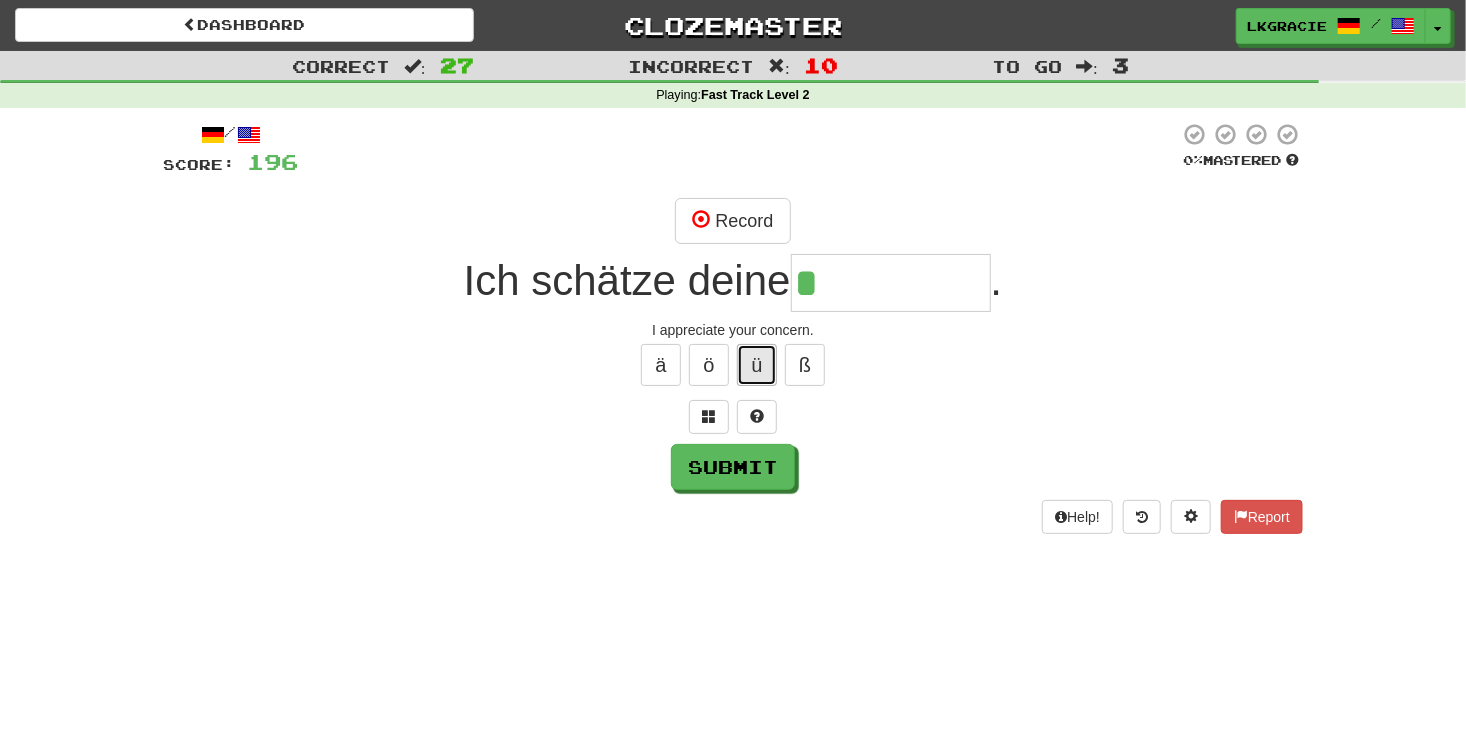 click on "ü" at bounding box center (757, 365) 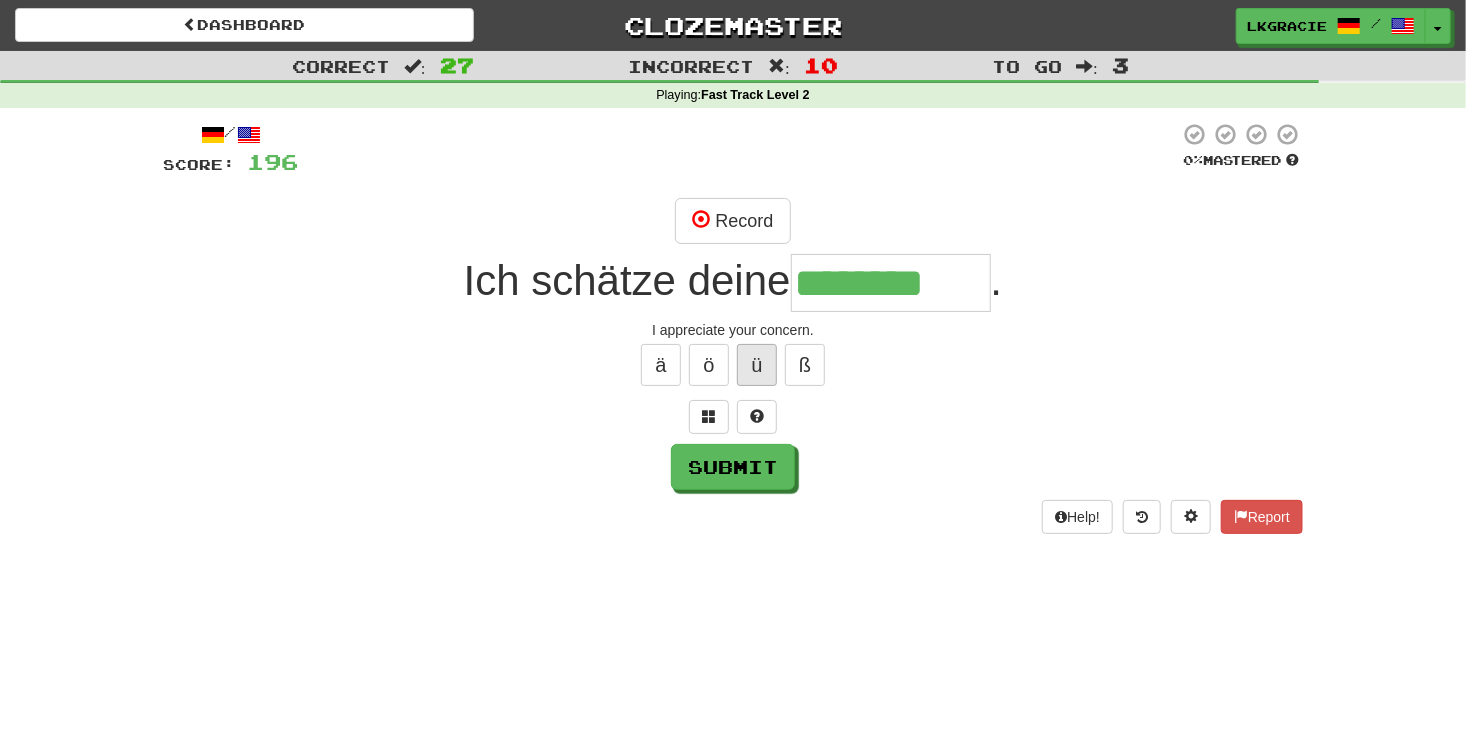 type on "********" 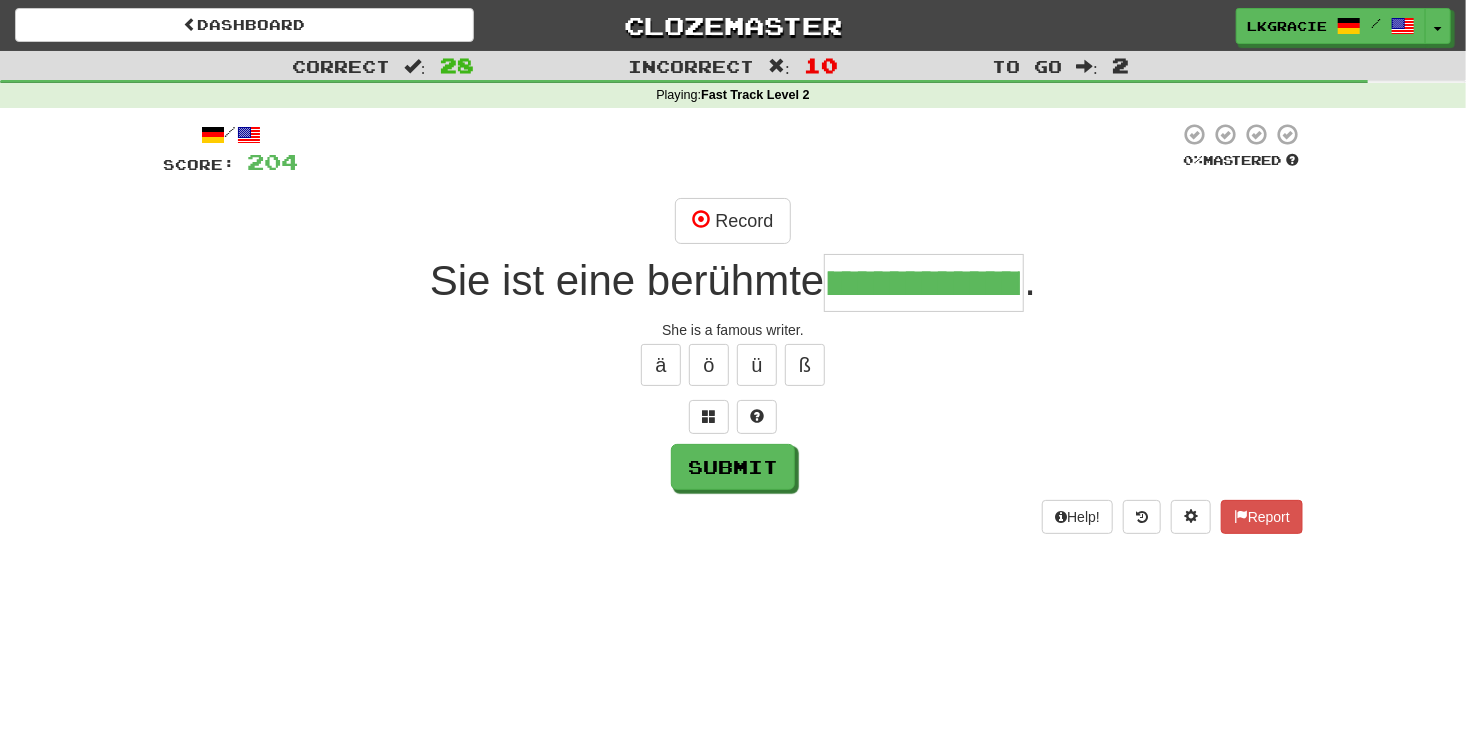 scroll, scrollTop: 0, scrollLeft: 64, axis: horizontal 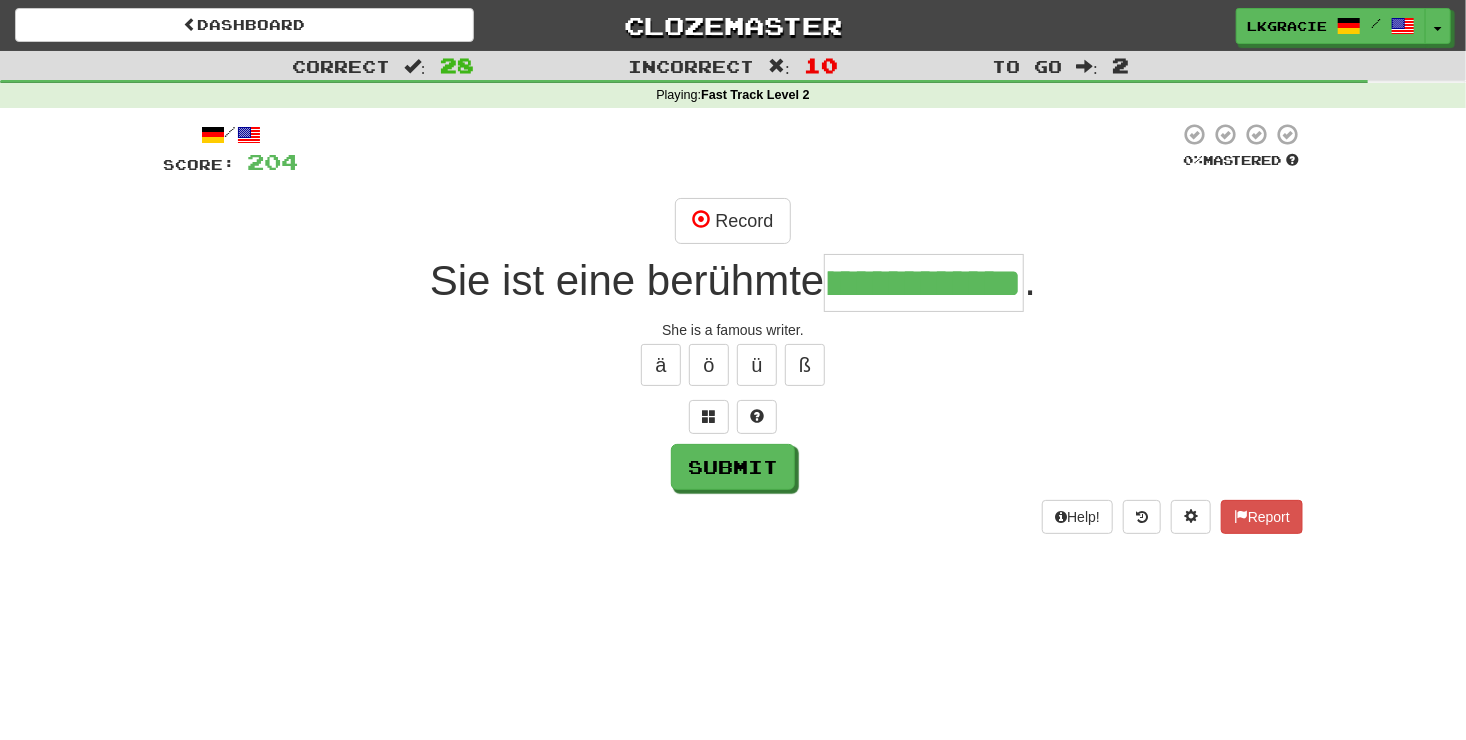 type on "**********" 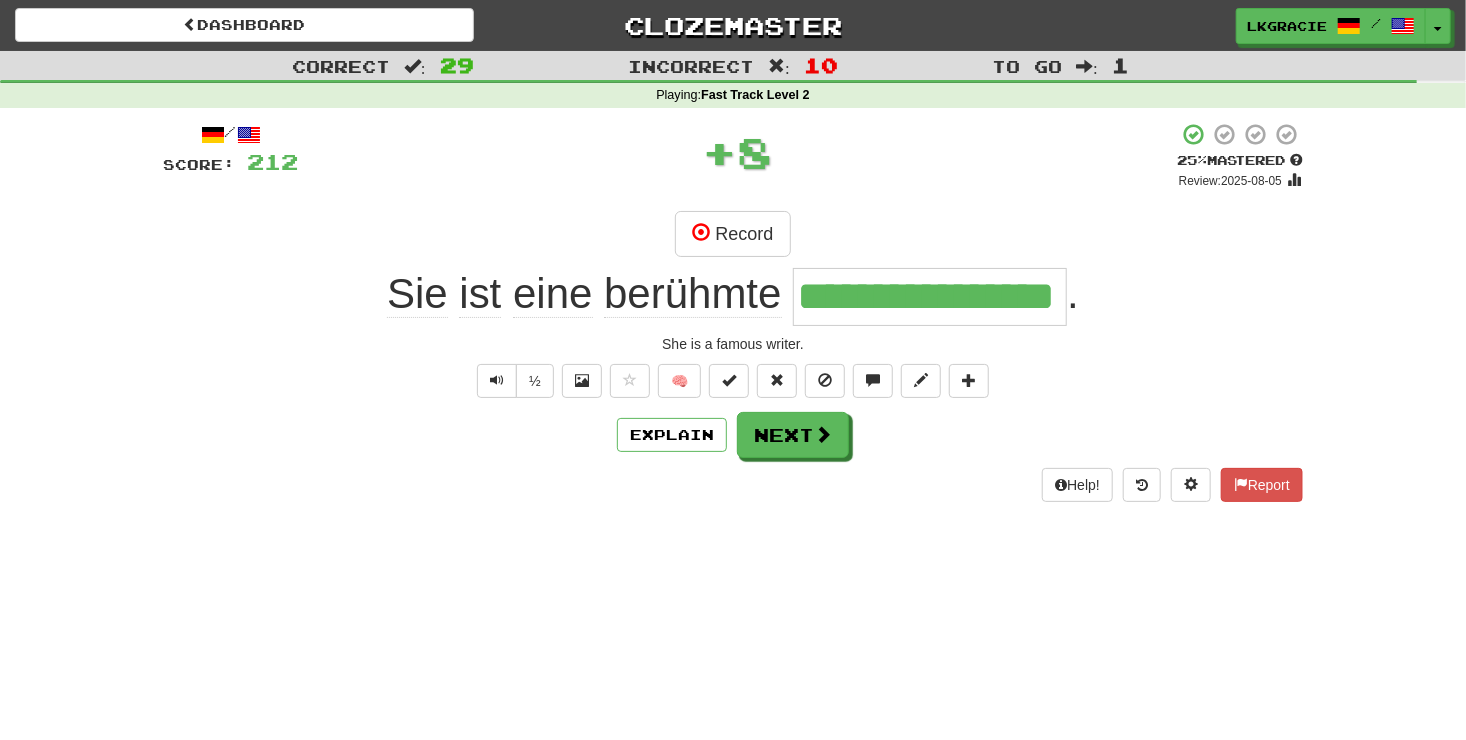 scroll, scrollTop: 0, scrollLeft: 0, axis: both 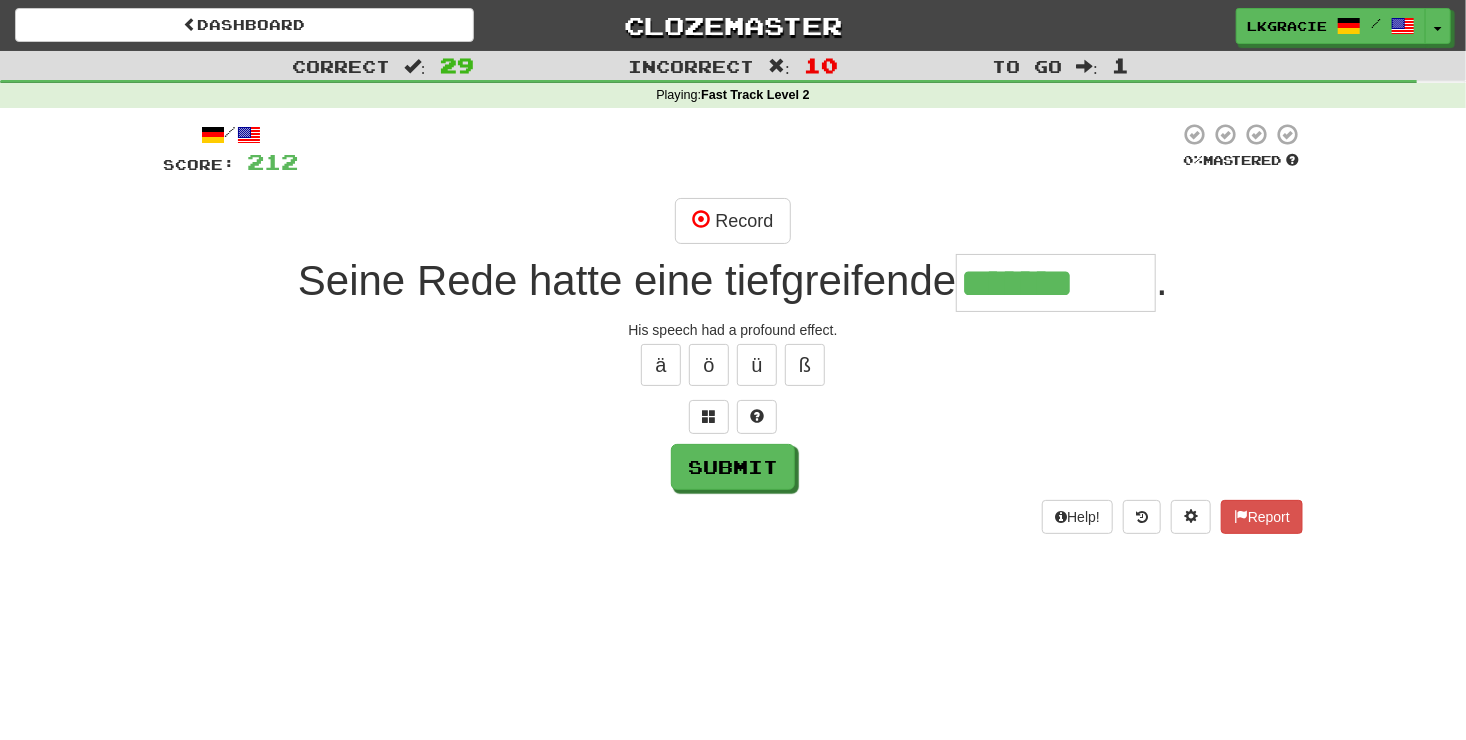 type on "*******" 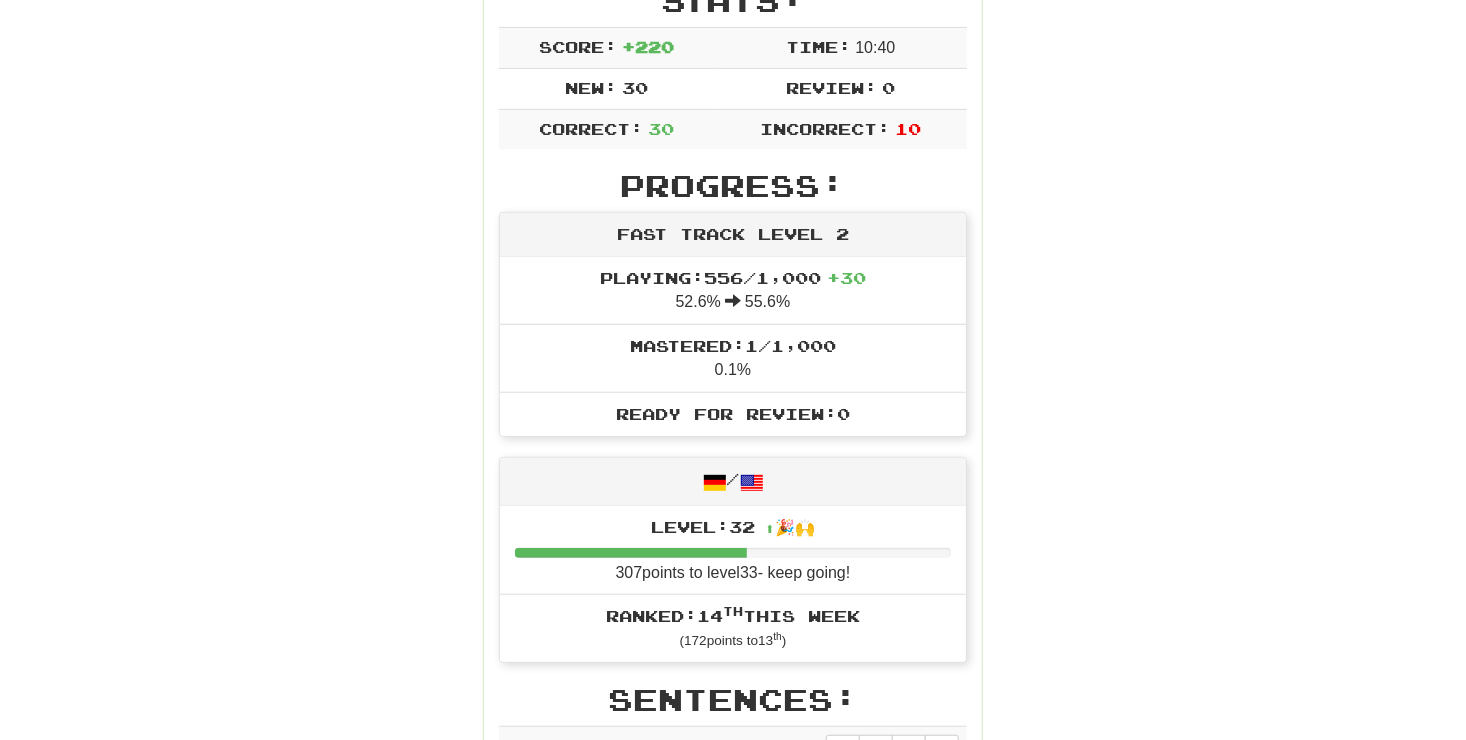 scroll, scrollTop: 297, scrollLeft: 0, axis: vertical 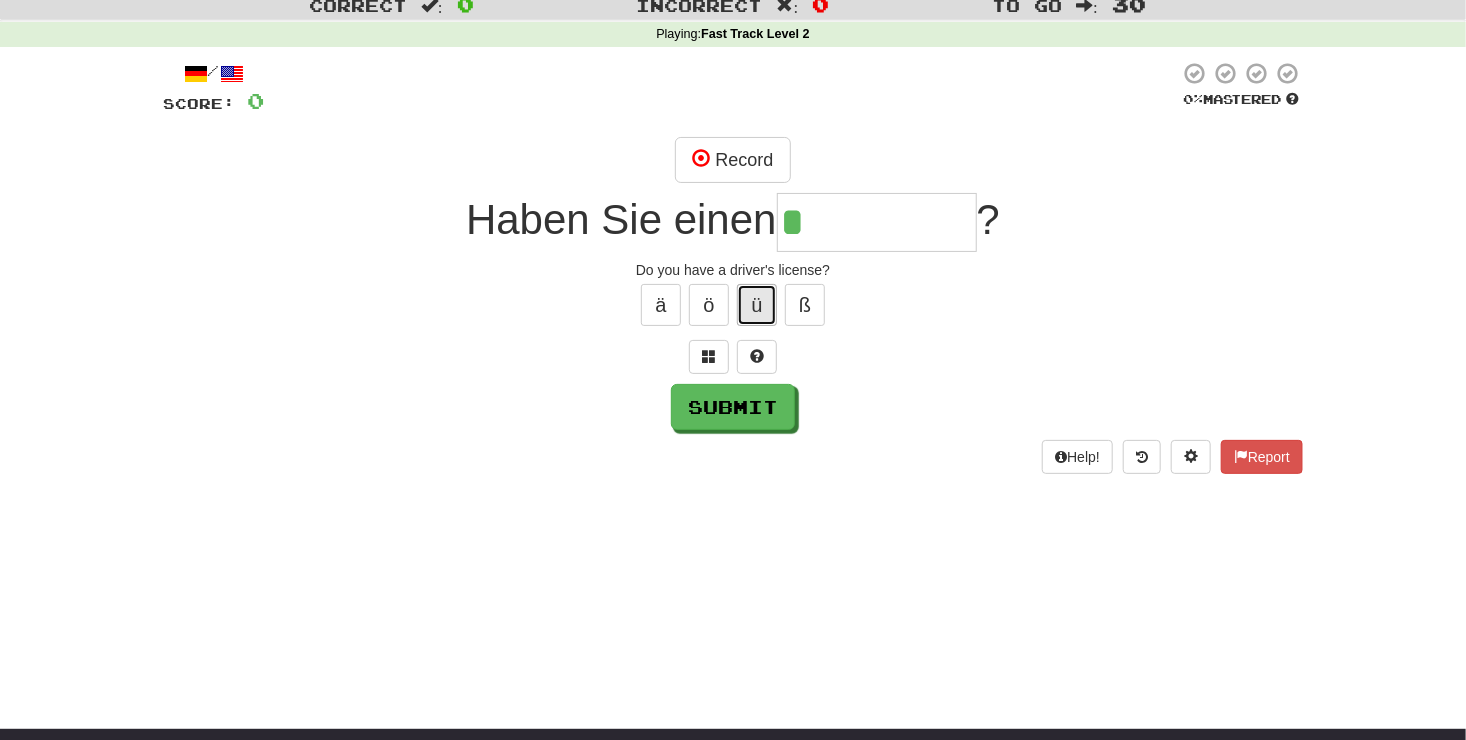 click on "ü" at bounding box center (757, 305) 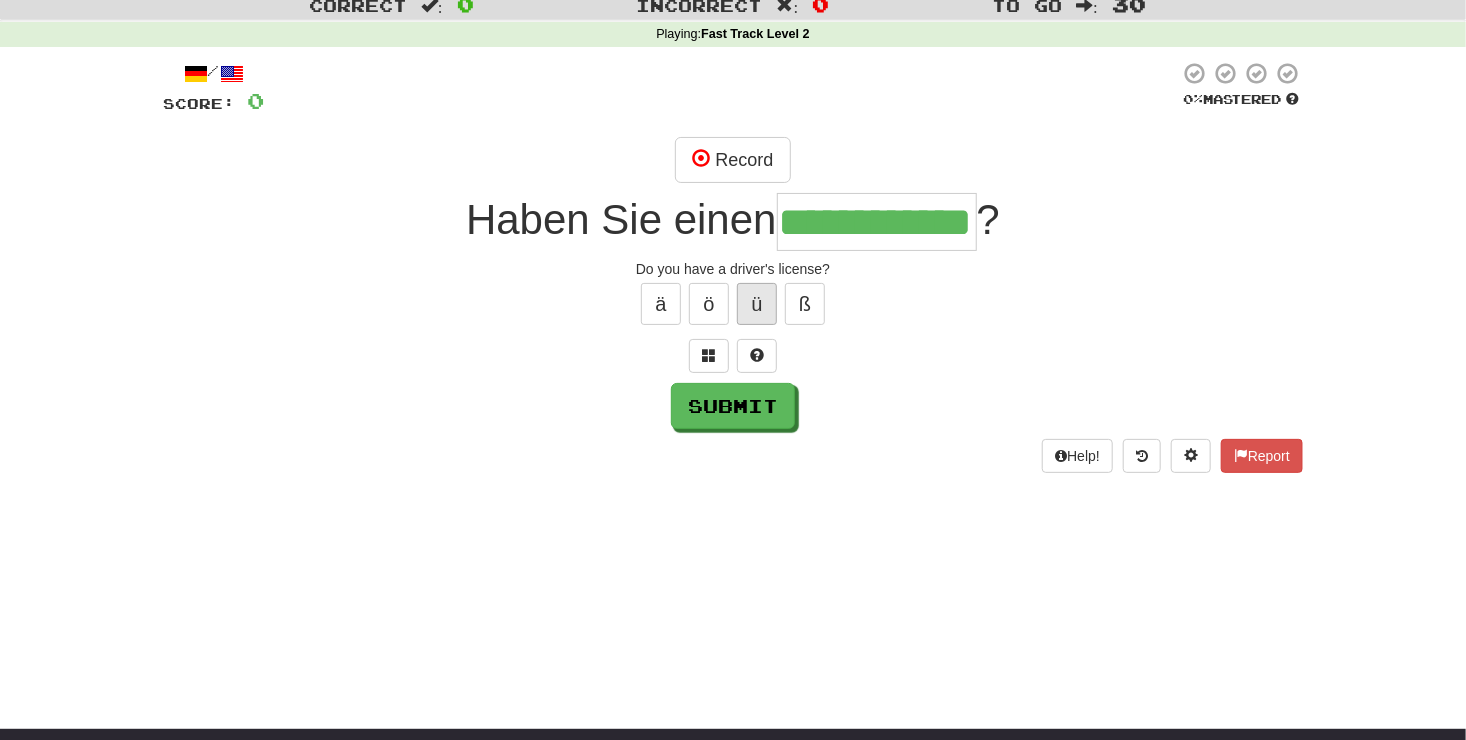 scroll, scrollTop: 0, scrollLeft: 38, axis: horizontal 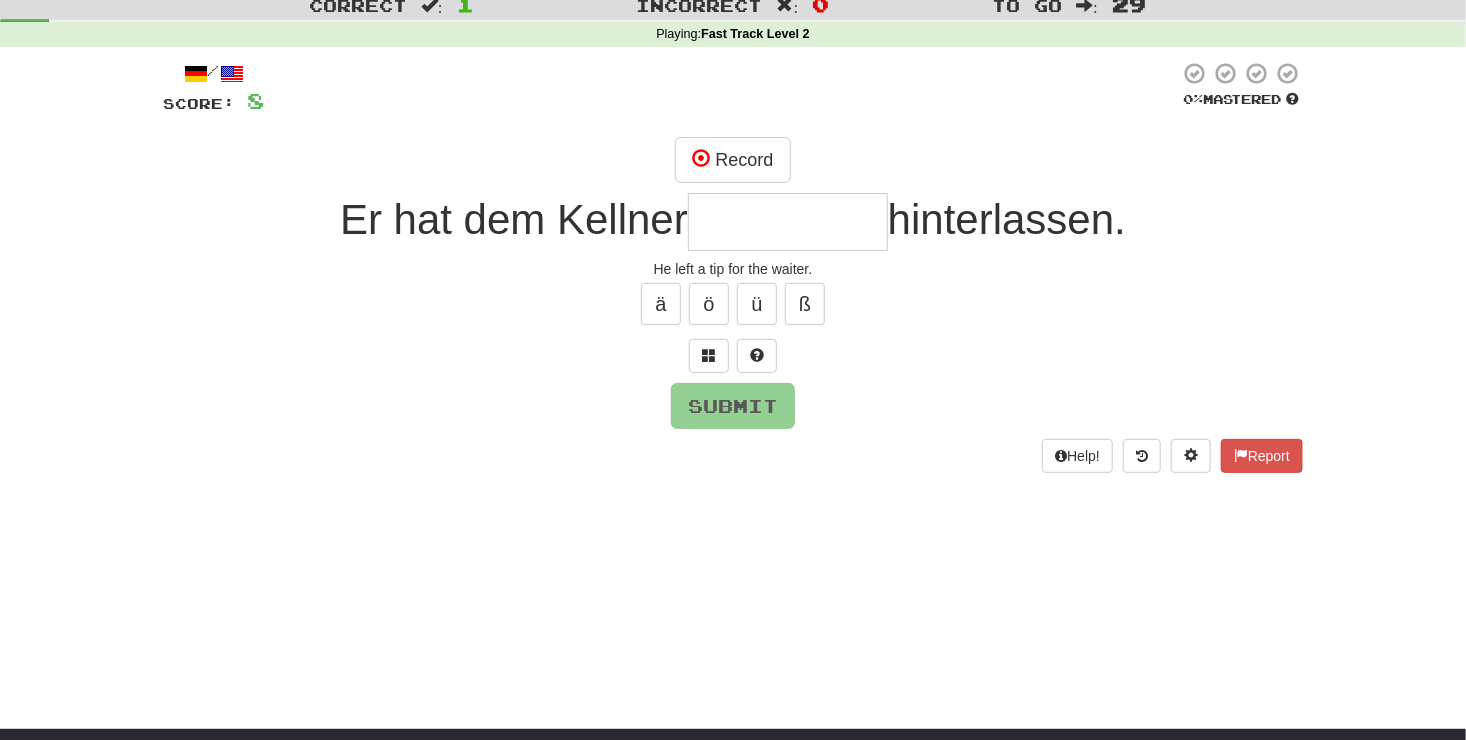 type on "*" 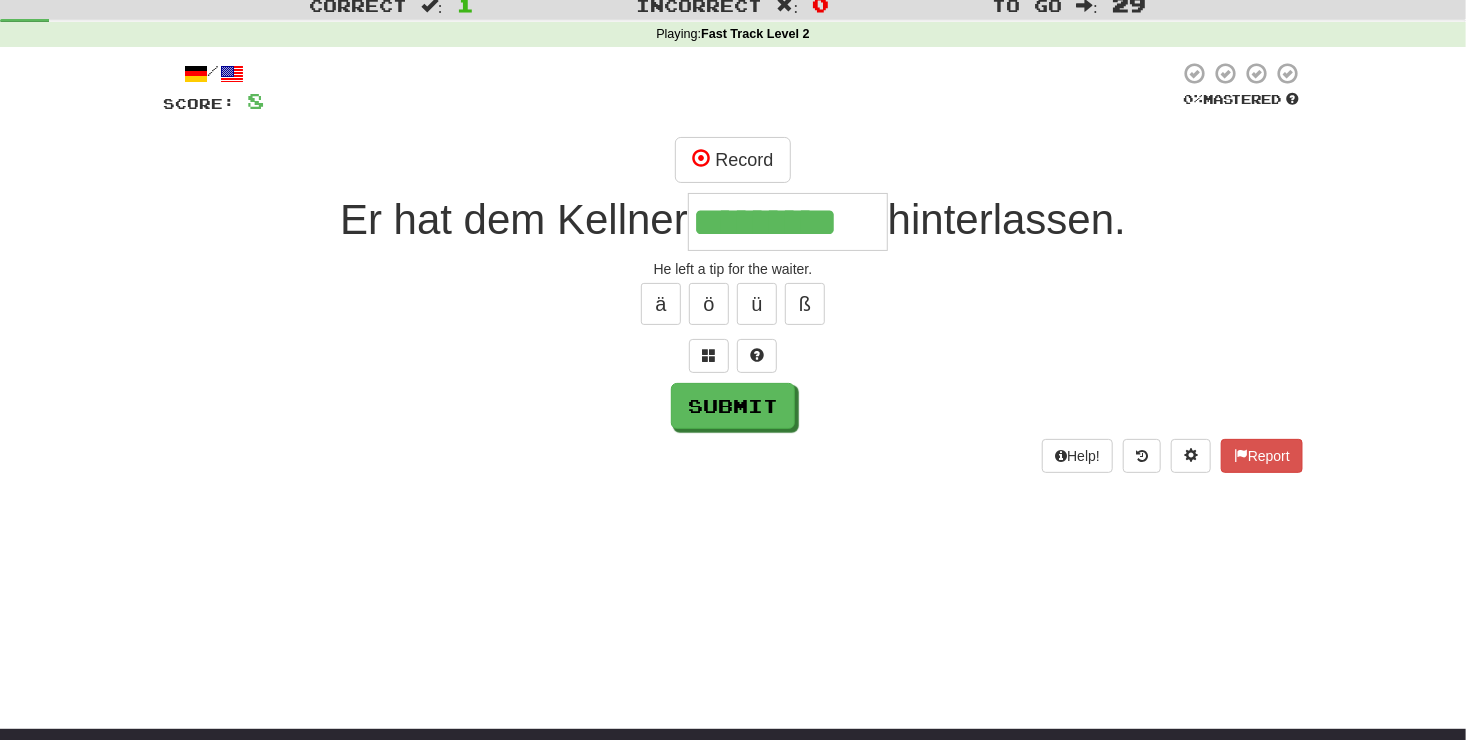 type on "*********" 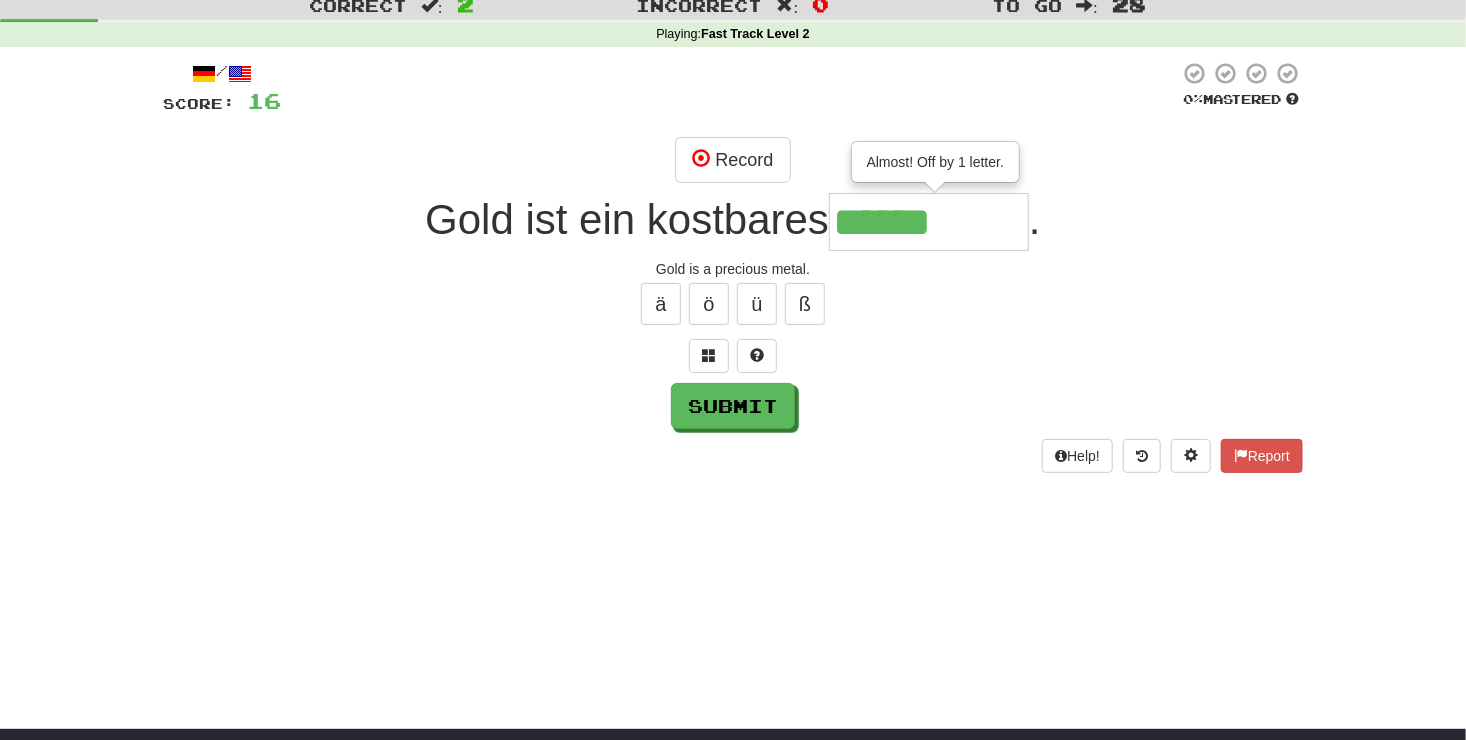 type on "******" 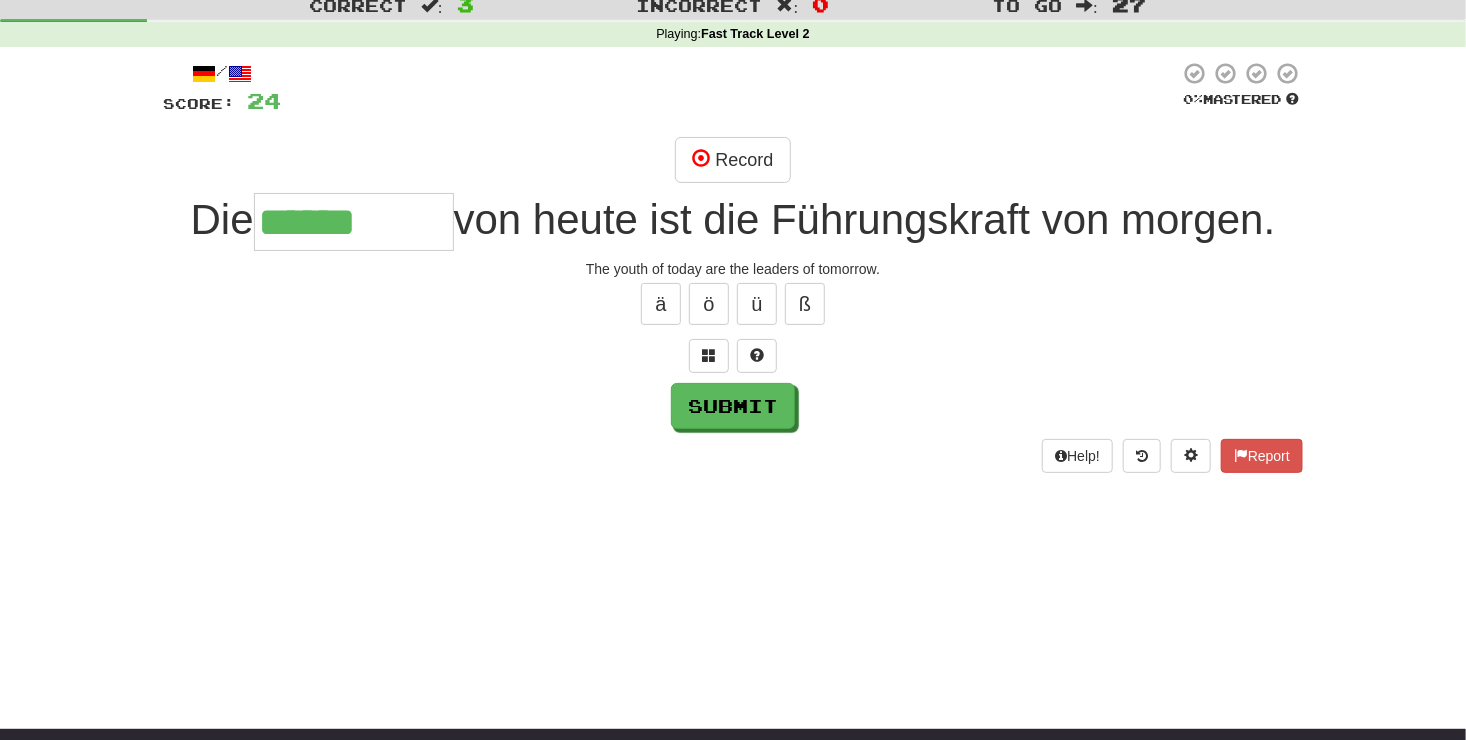 type on "******" 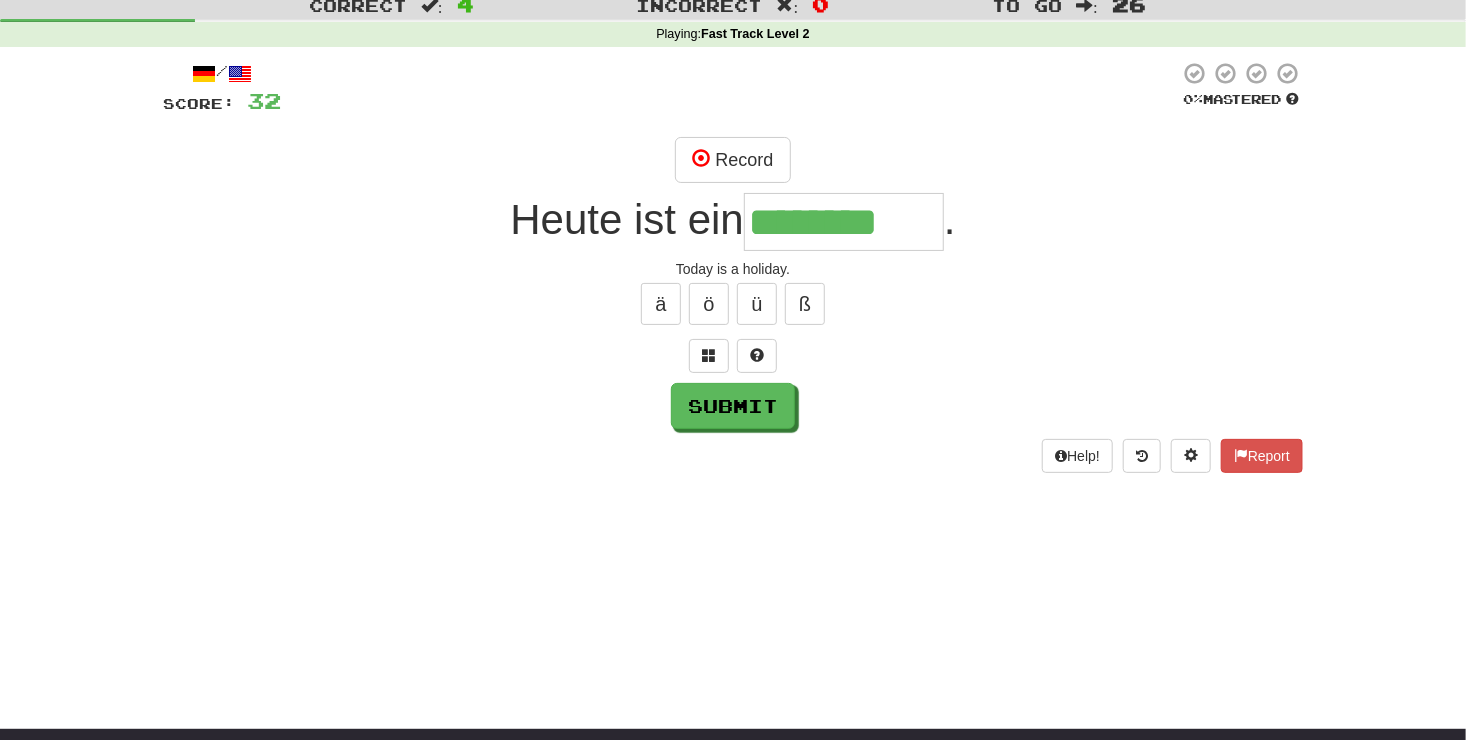 type on "********" 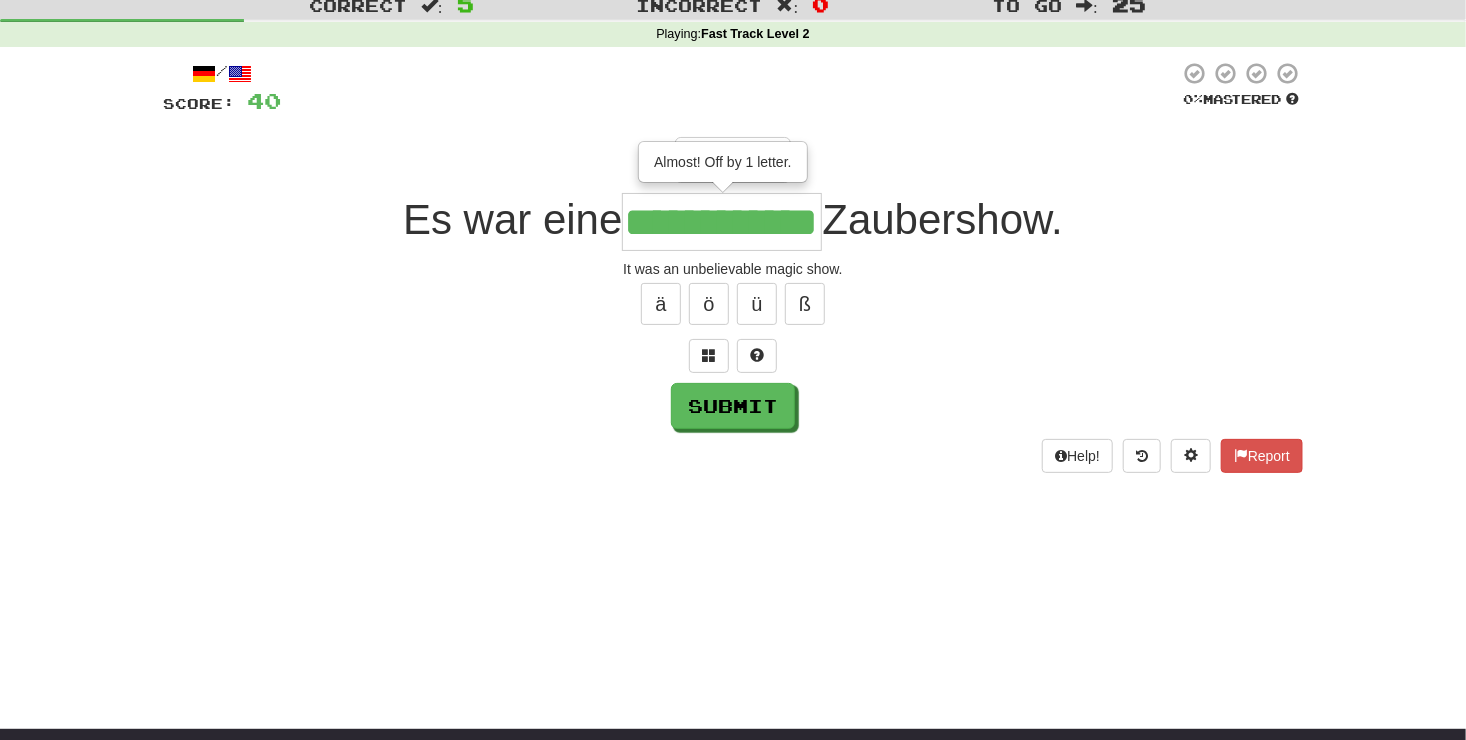scroll, scrollTop: 0, scrollLeft: 43, axis: horizontal 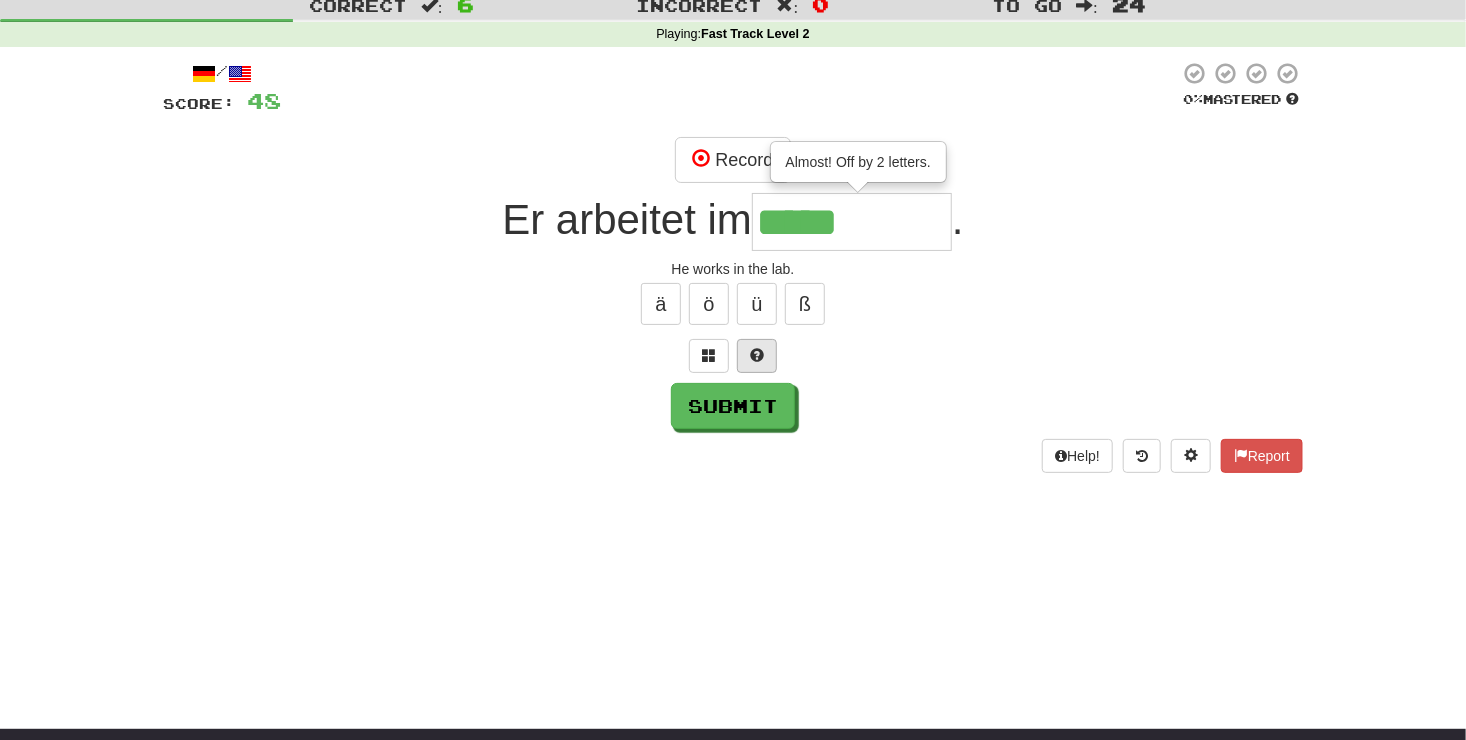 type on "*****" 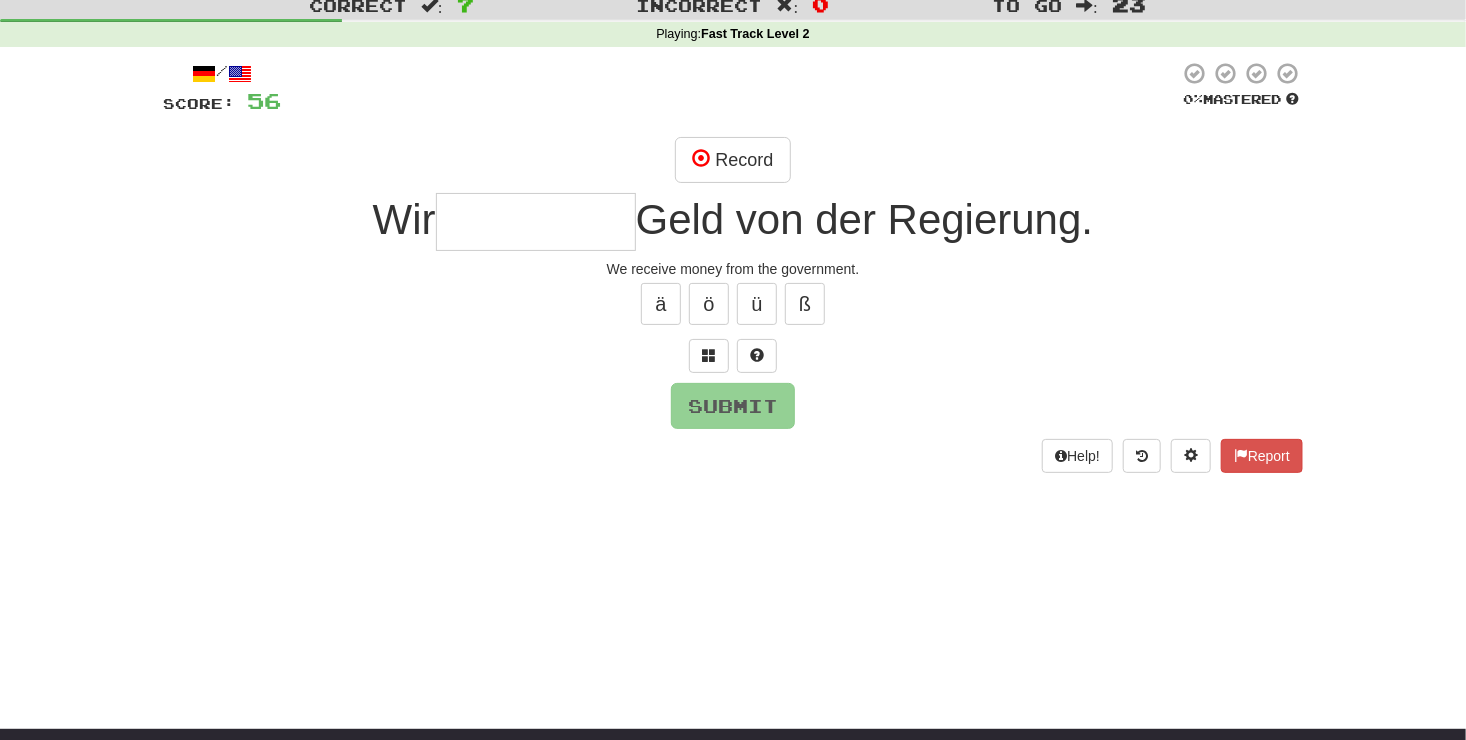 type on "*" 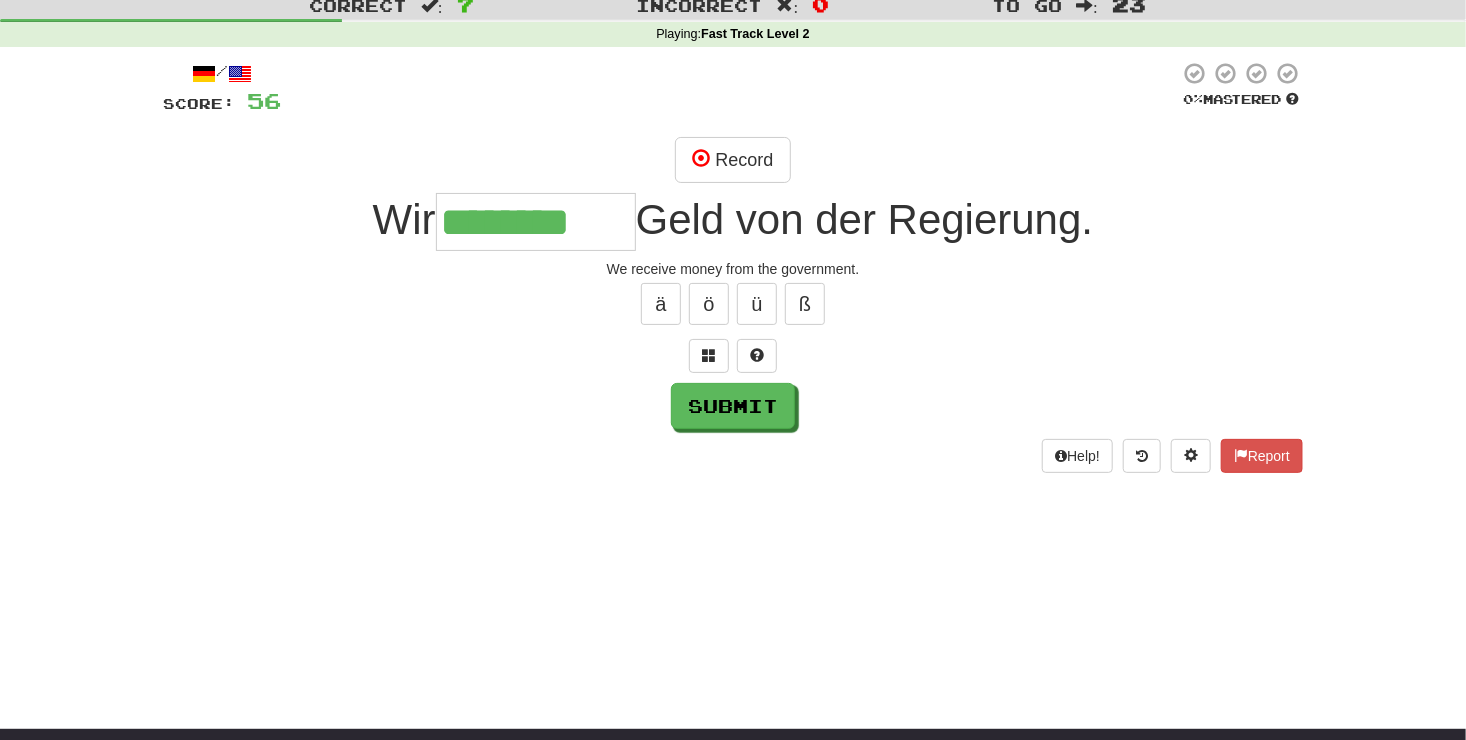 type on "********" 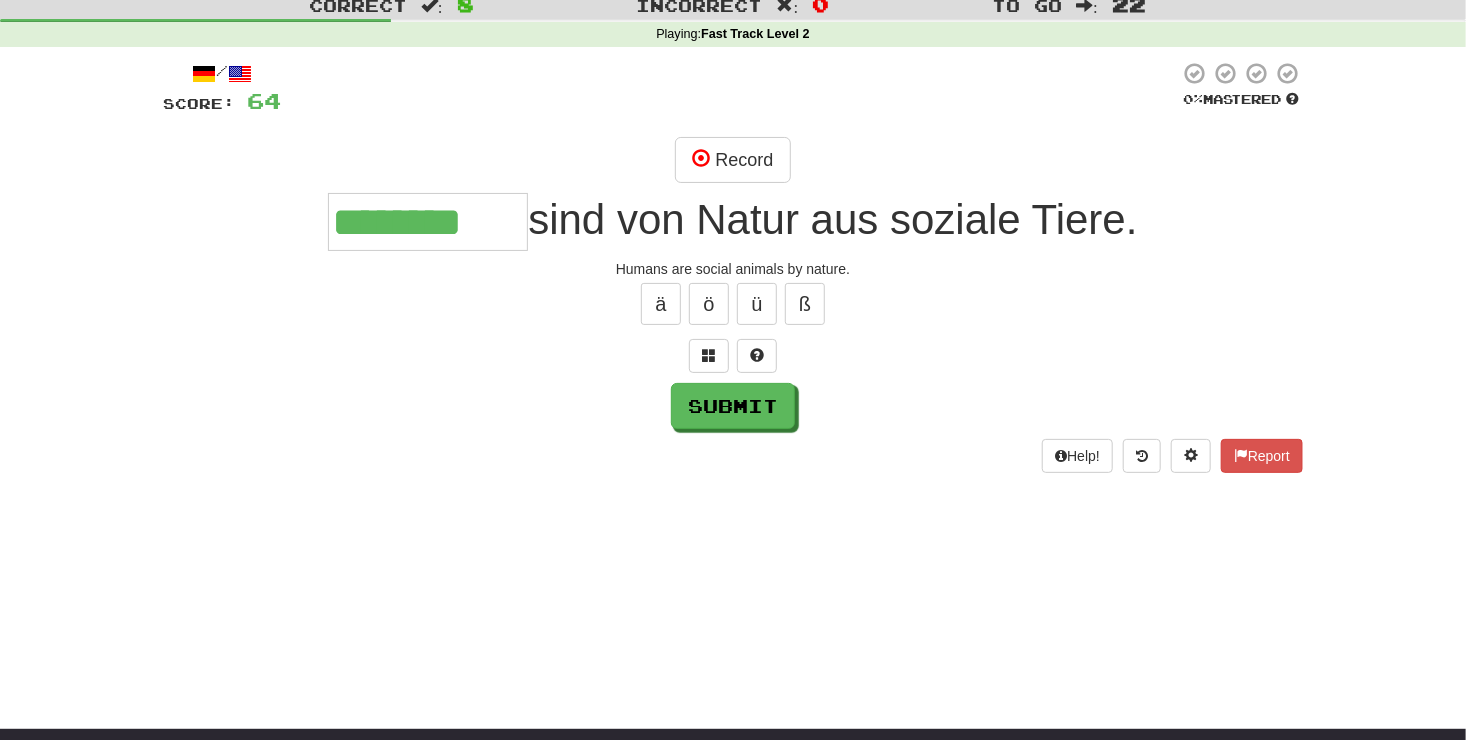 type on "********" 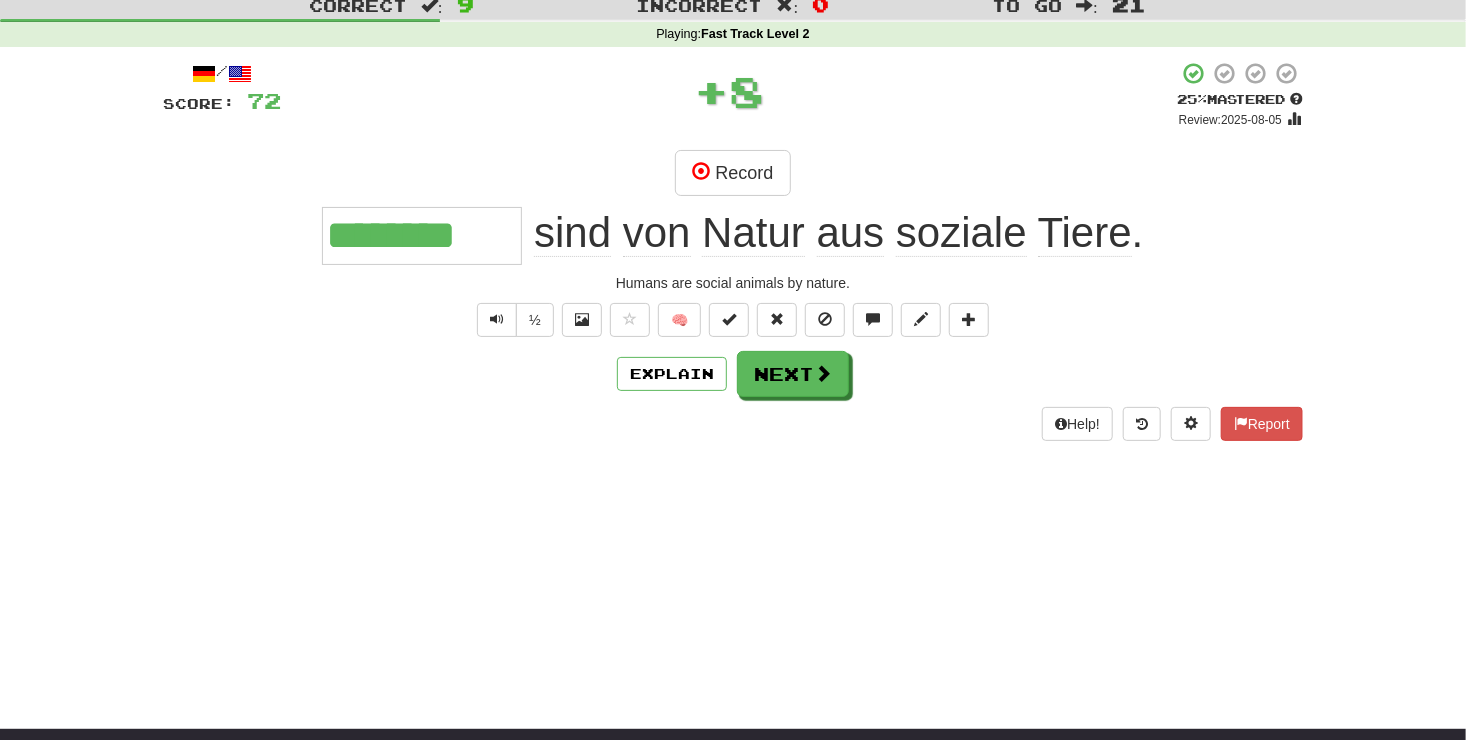 scroll, scrollTop: 0, scrollLeft: 0, axis: both 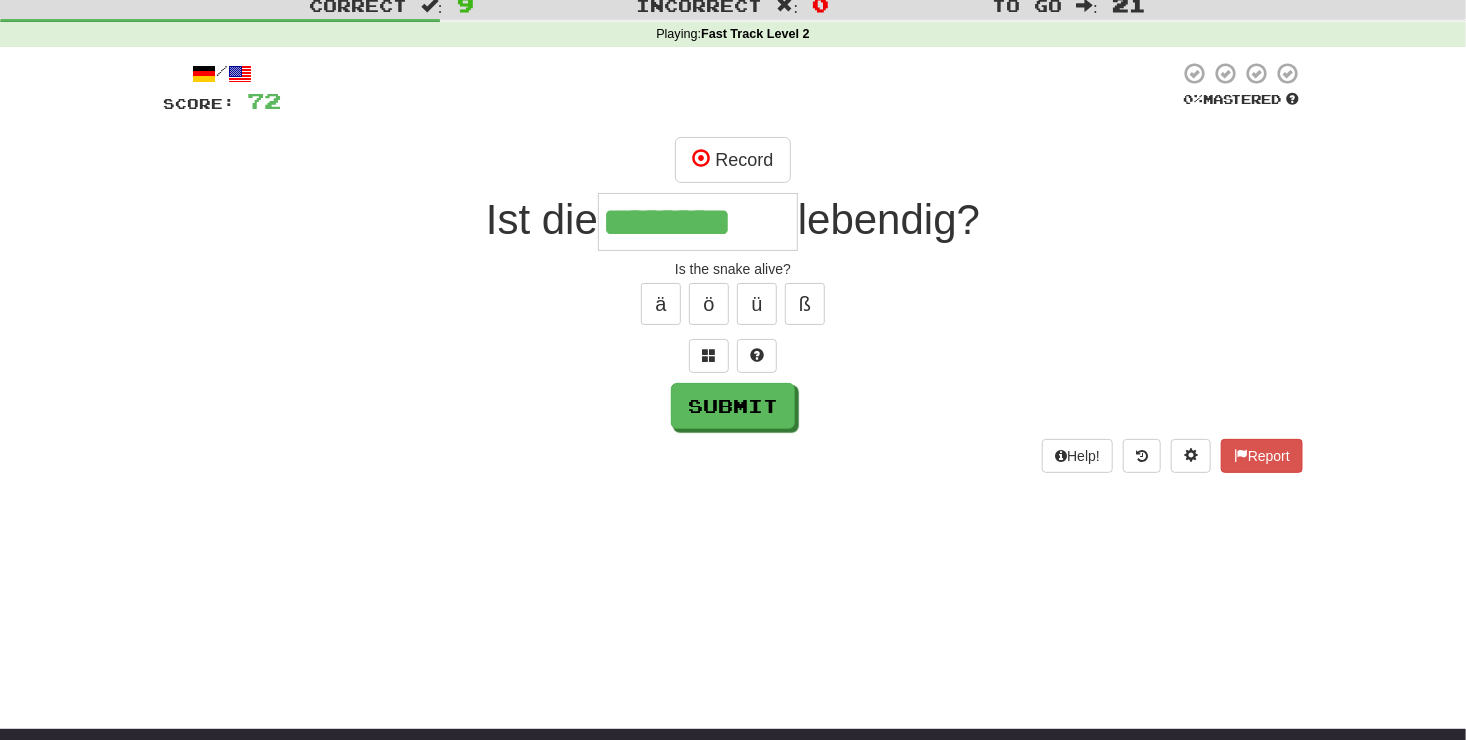 type on "********" 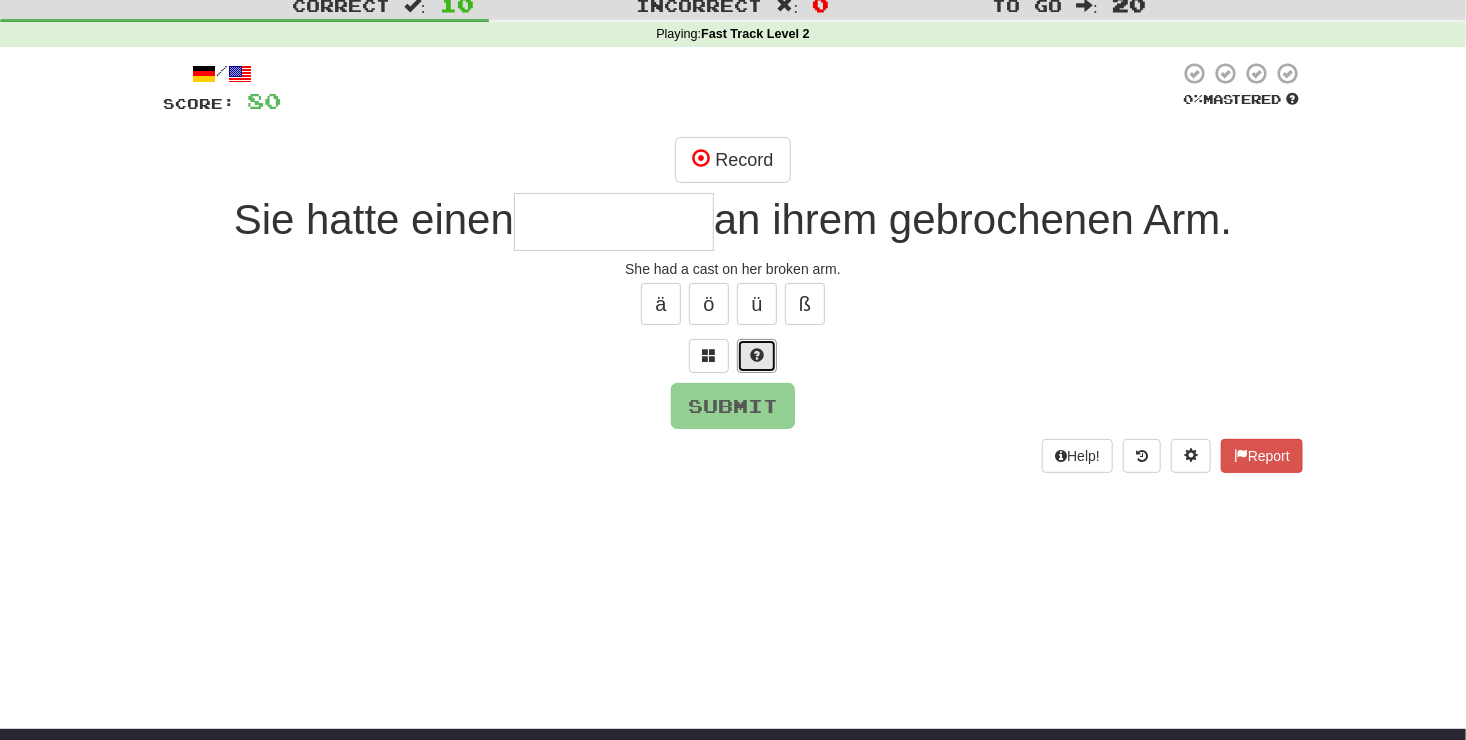 click at bounding box center (757, 356) 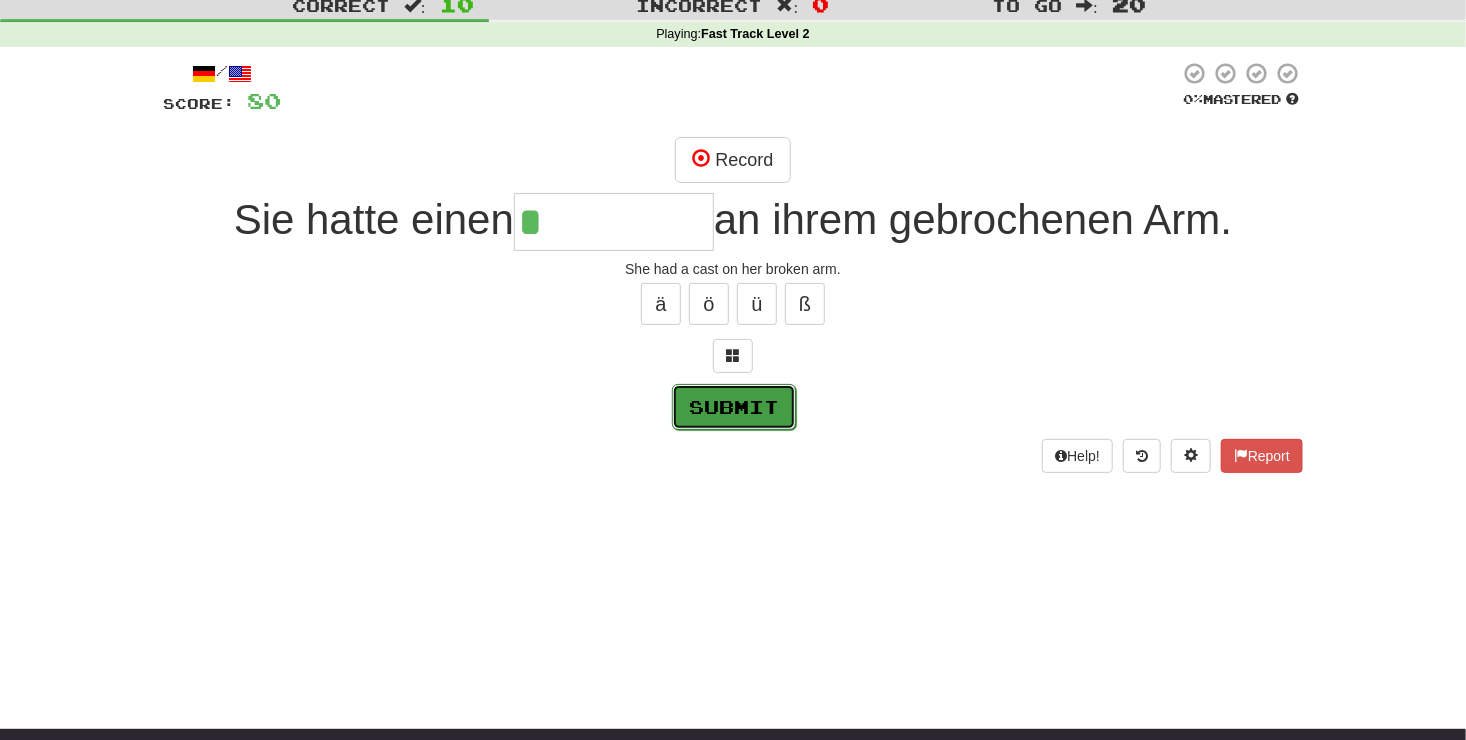 click on "Submit" at bounding box center (734, 407) 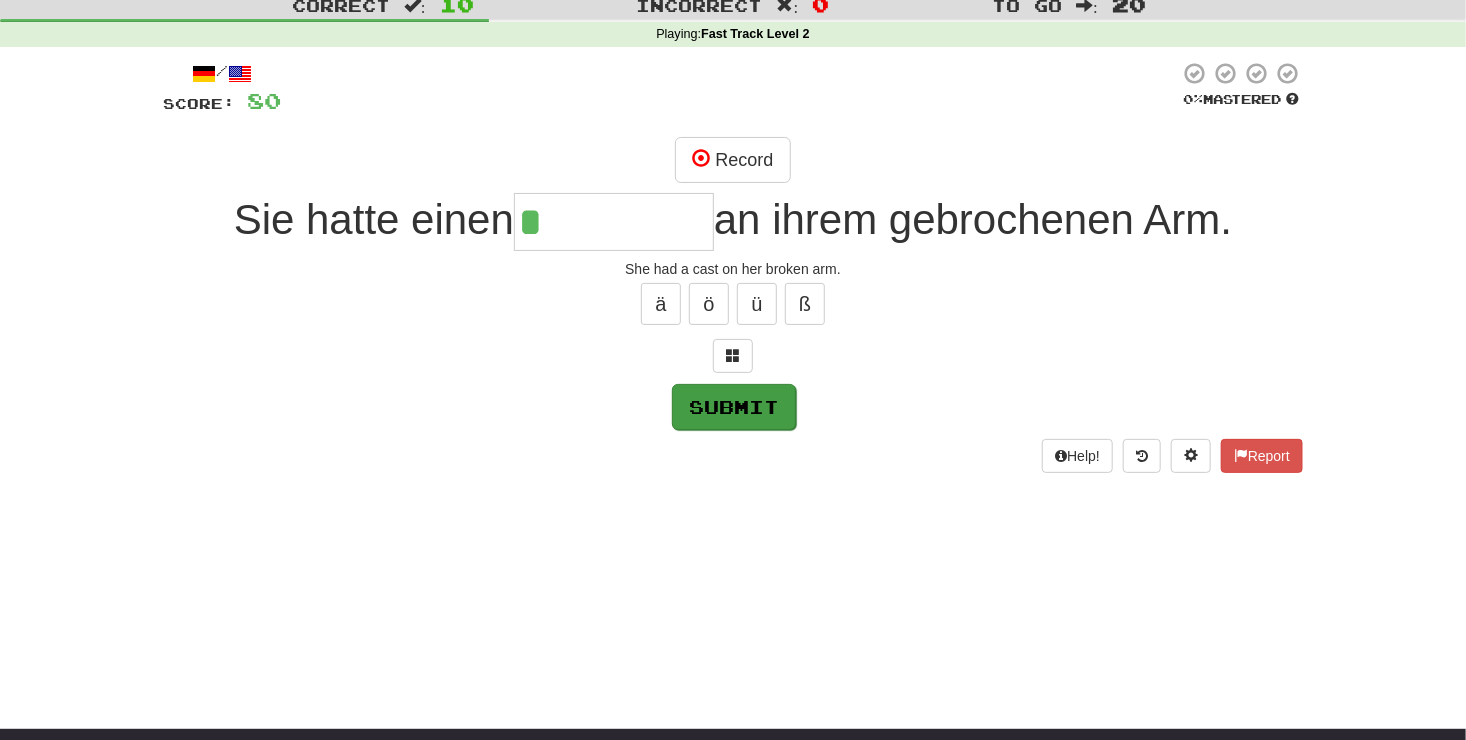 type on "****" 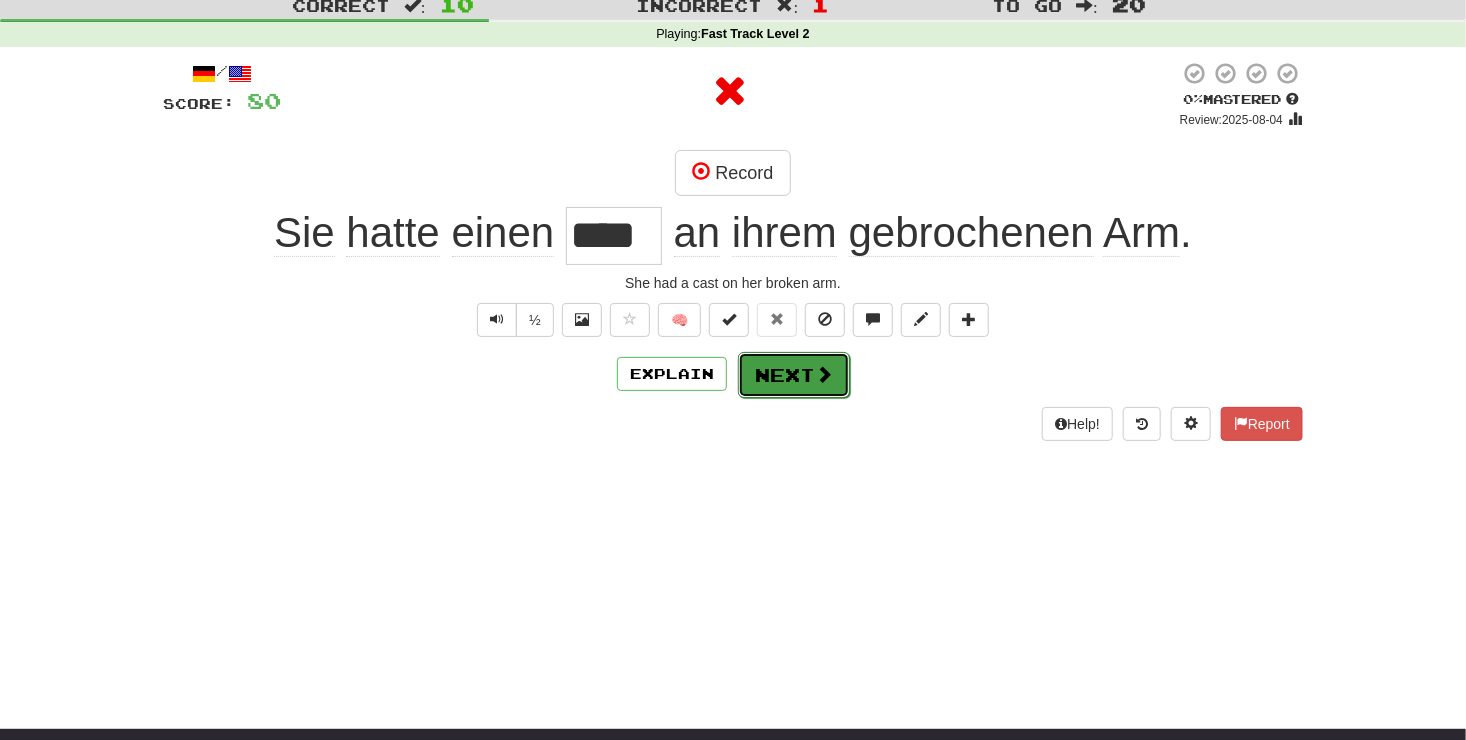 click on "Next" at bounding box center [794, 375] 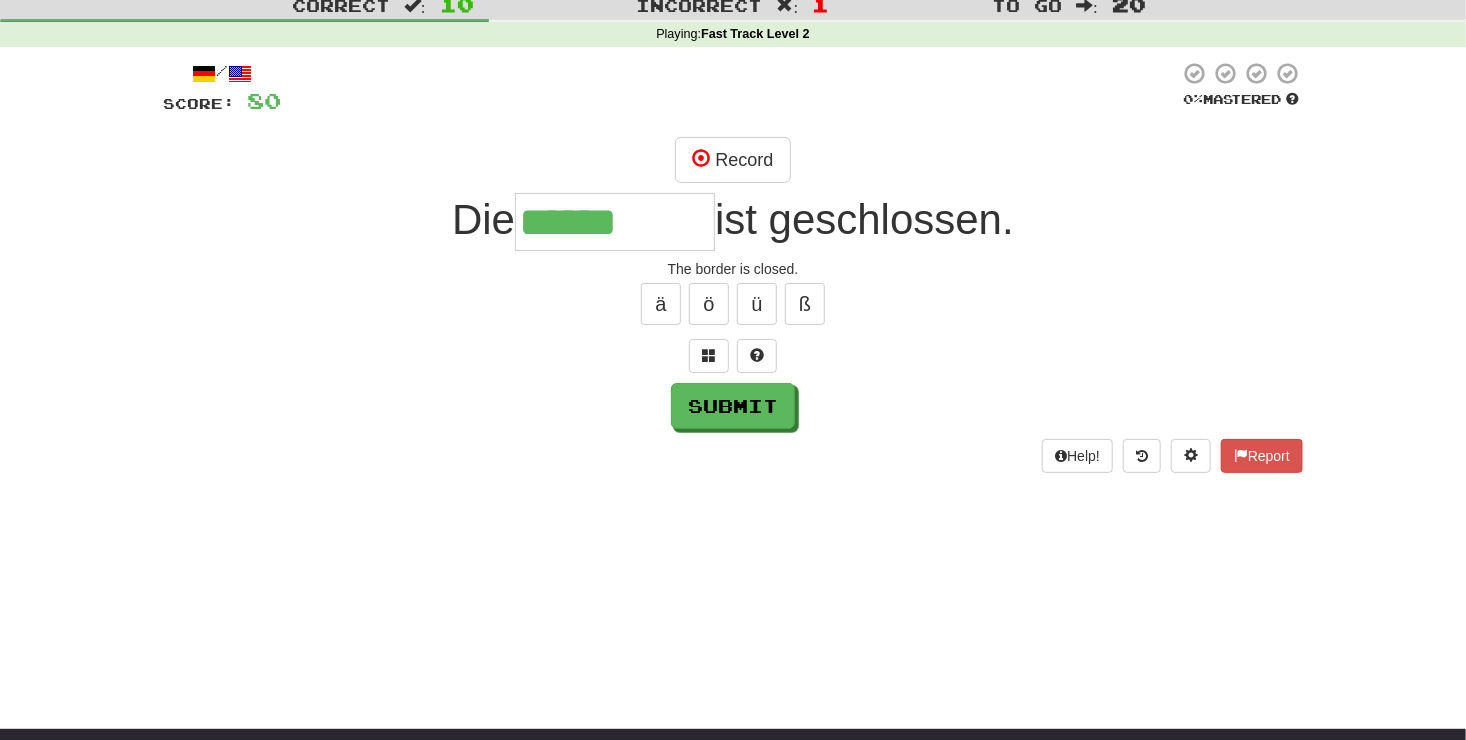 type on "******" 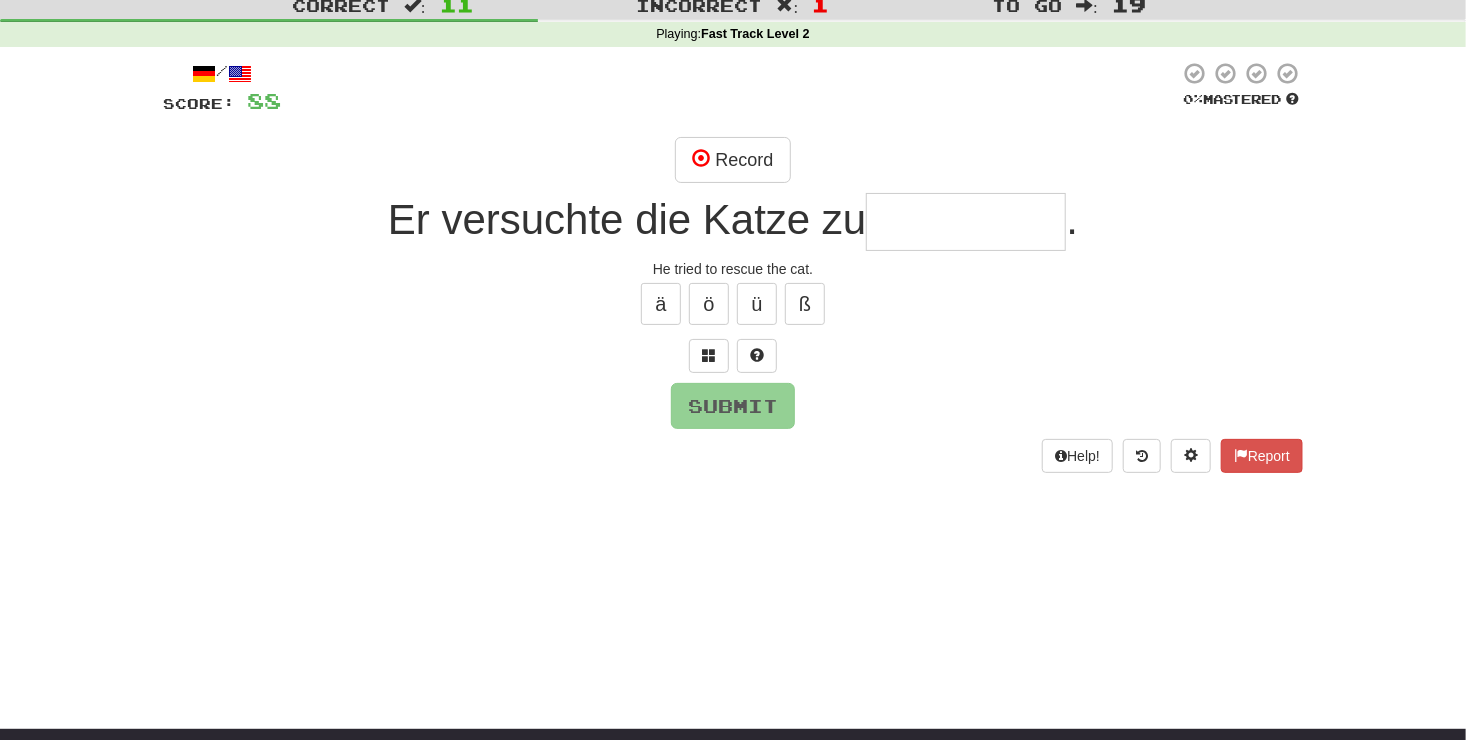 type on "*" 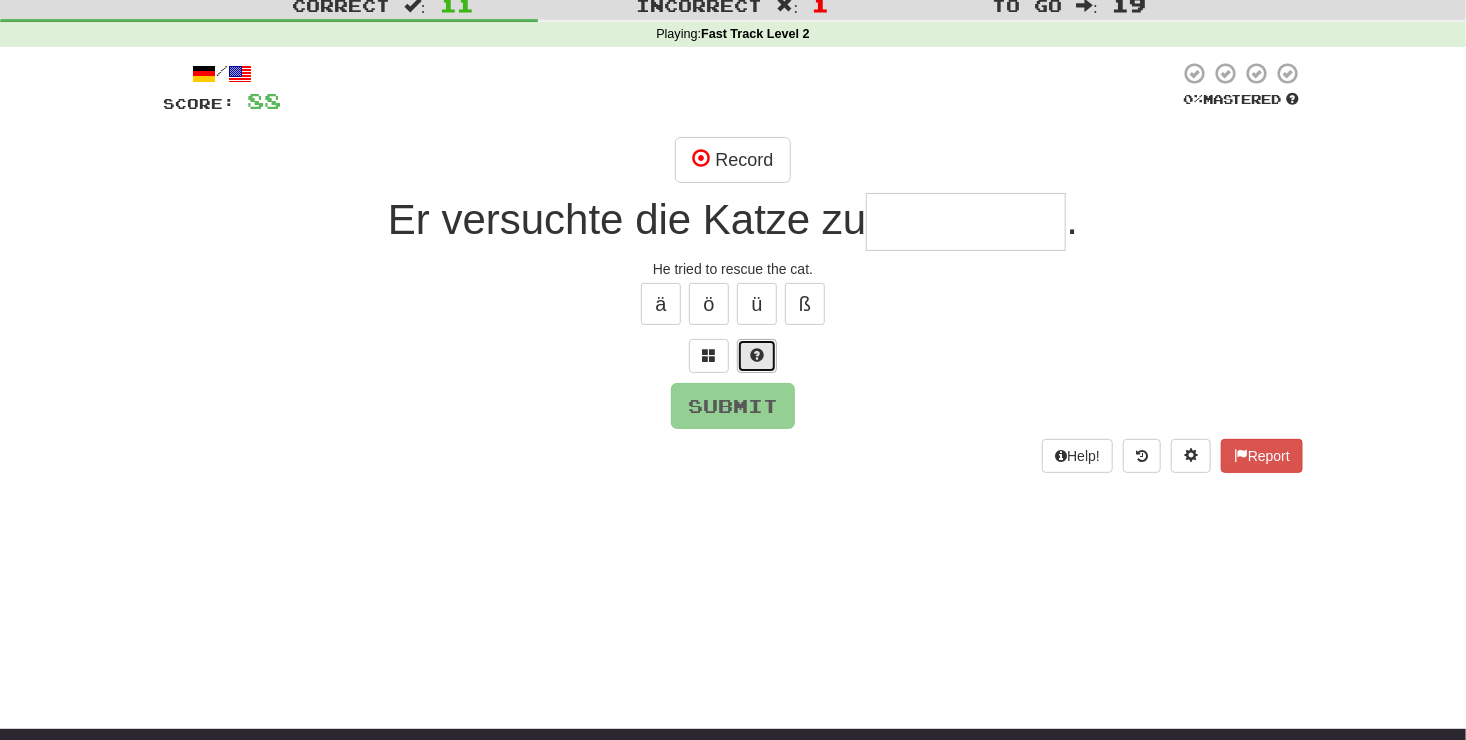 click at bounding box center [757, 356] 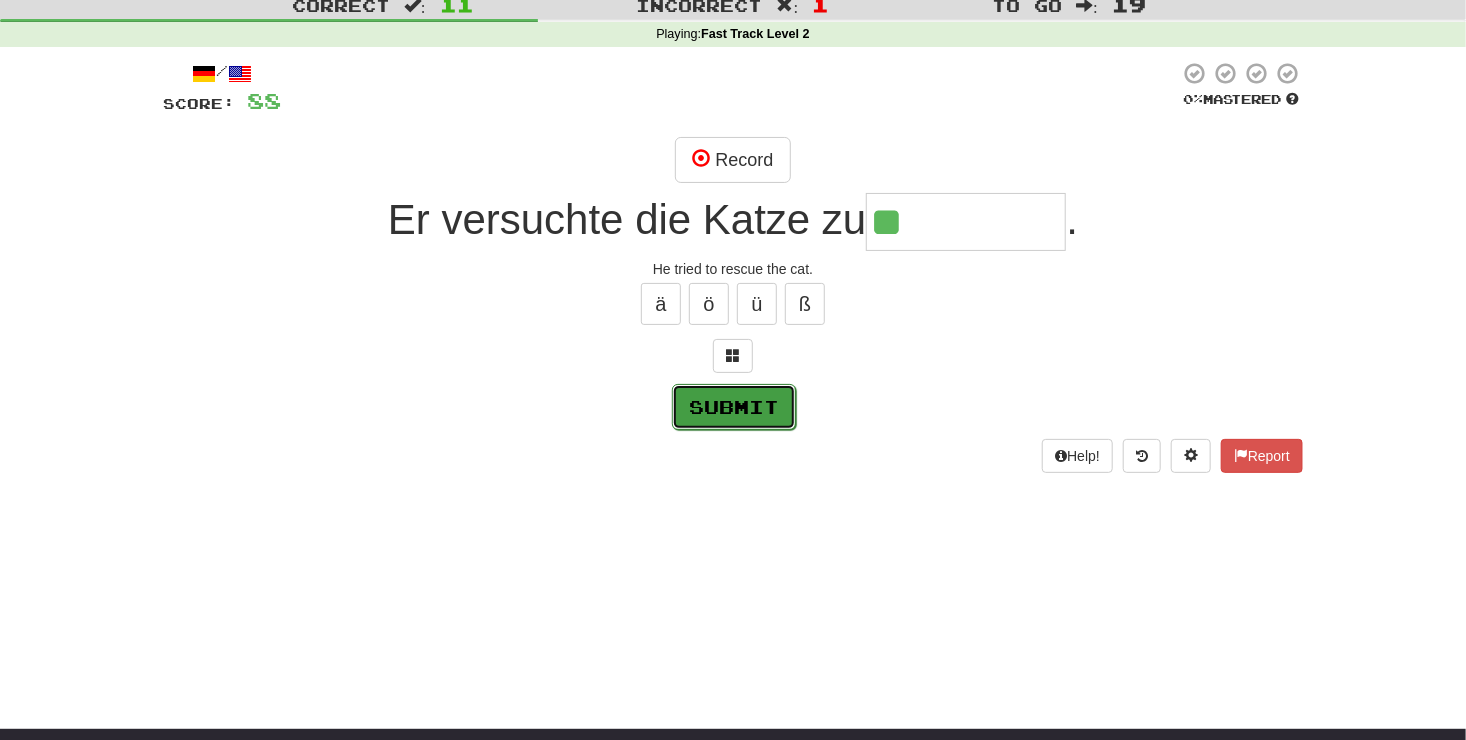 click on "Submit" at bounding box center [734, 407] 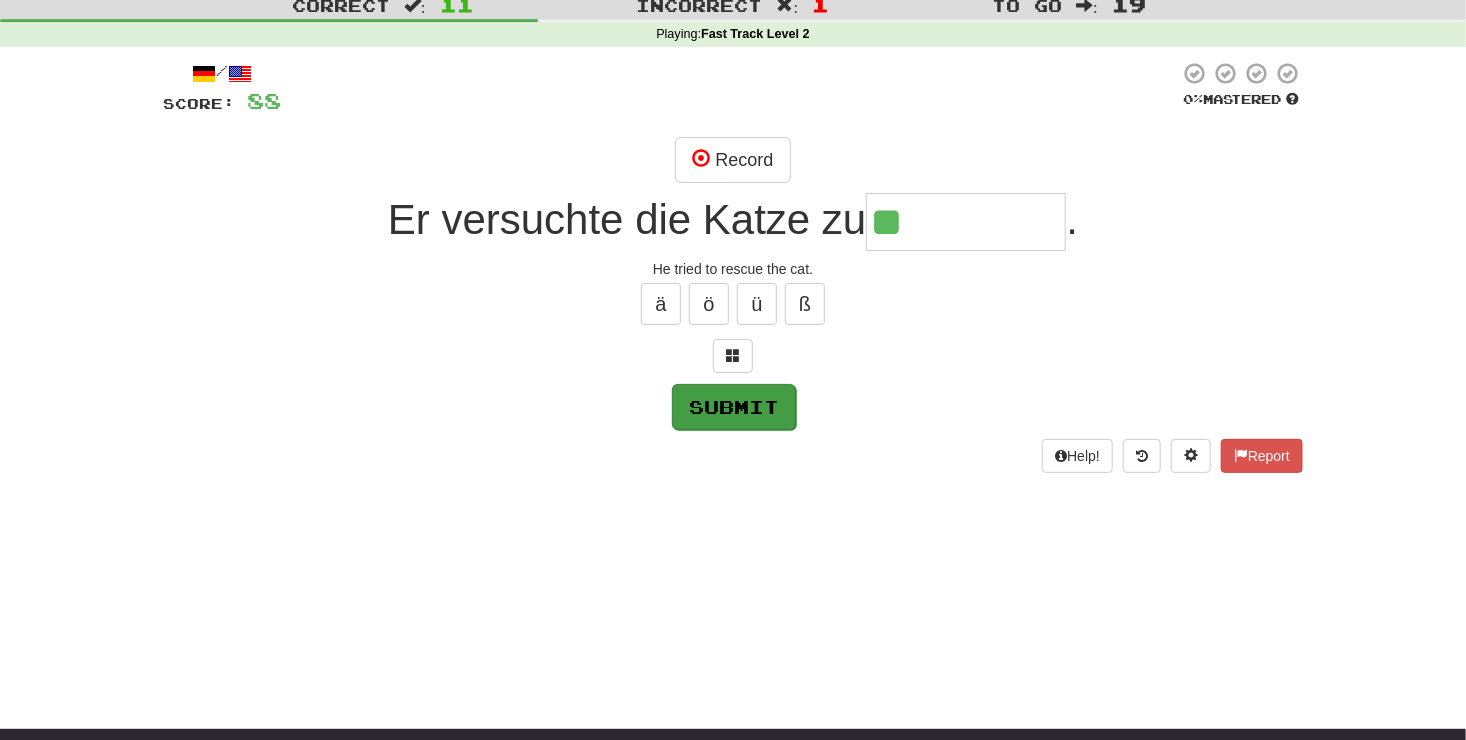 type on "******" 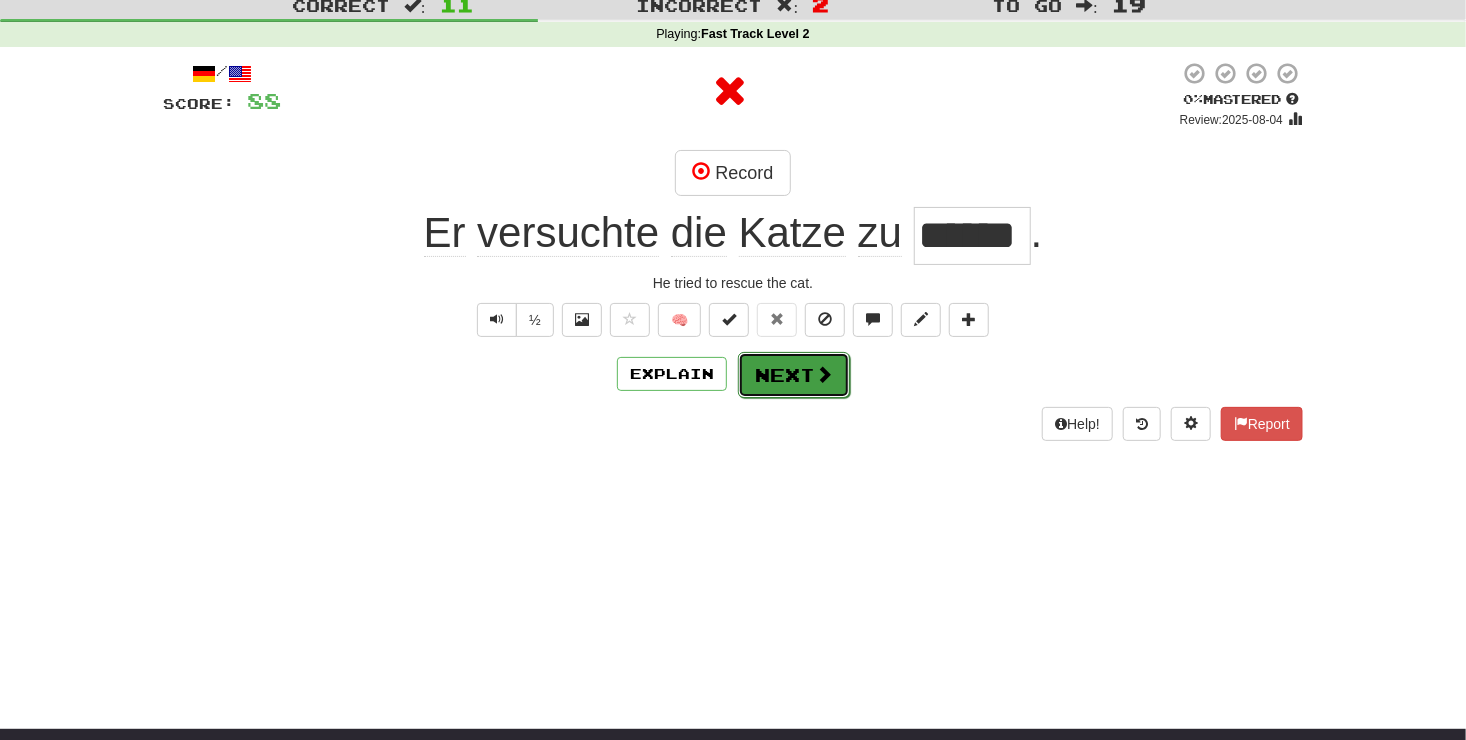 click on "Next" at bounding box center [794, 375] 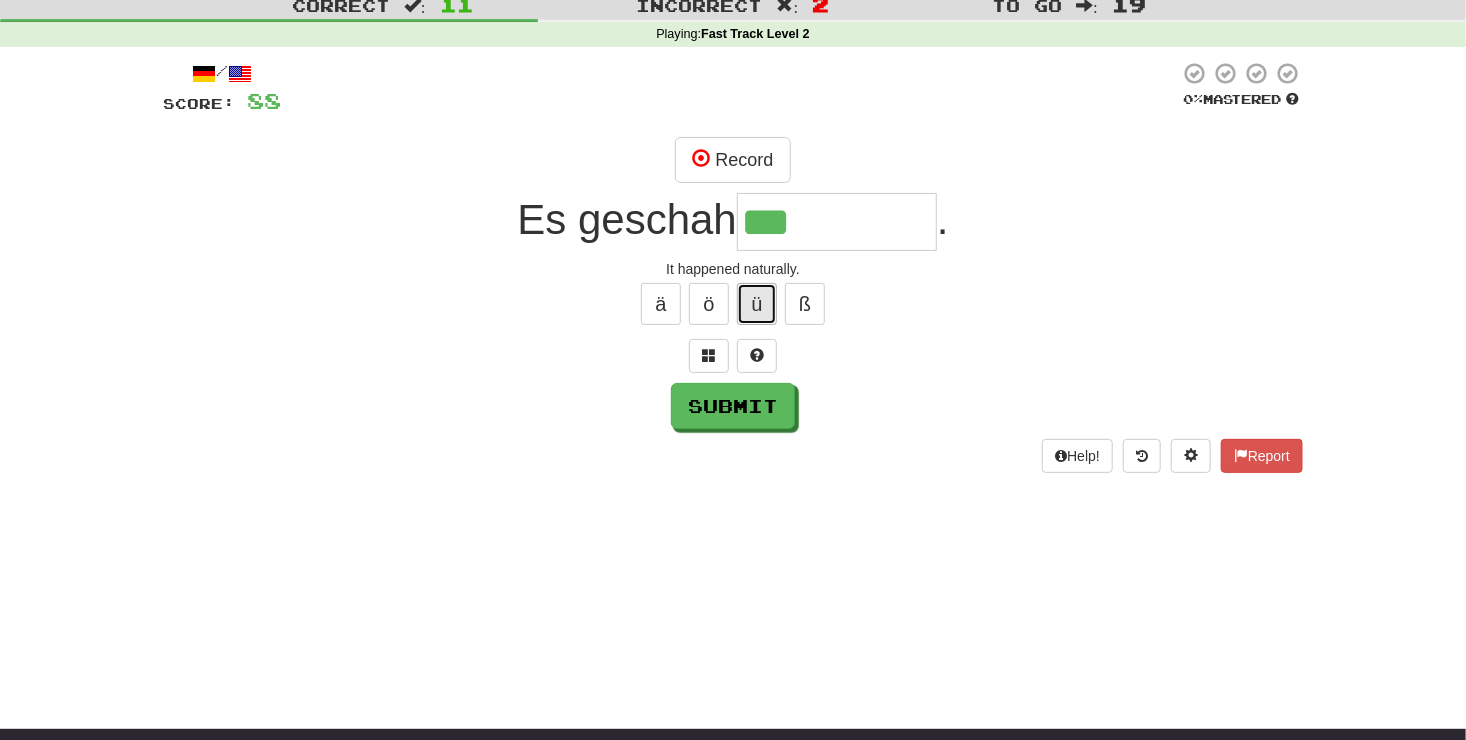 click on "ü" at bounding box center [757, 304] 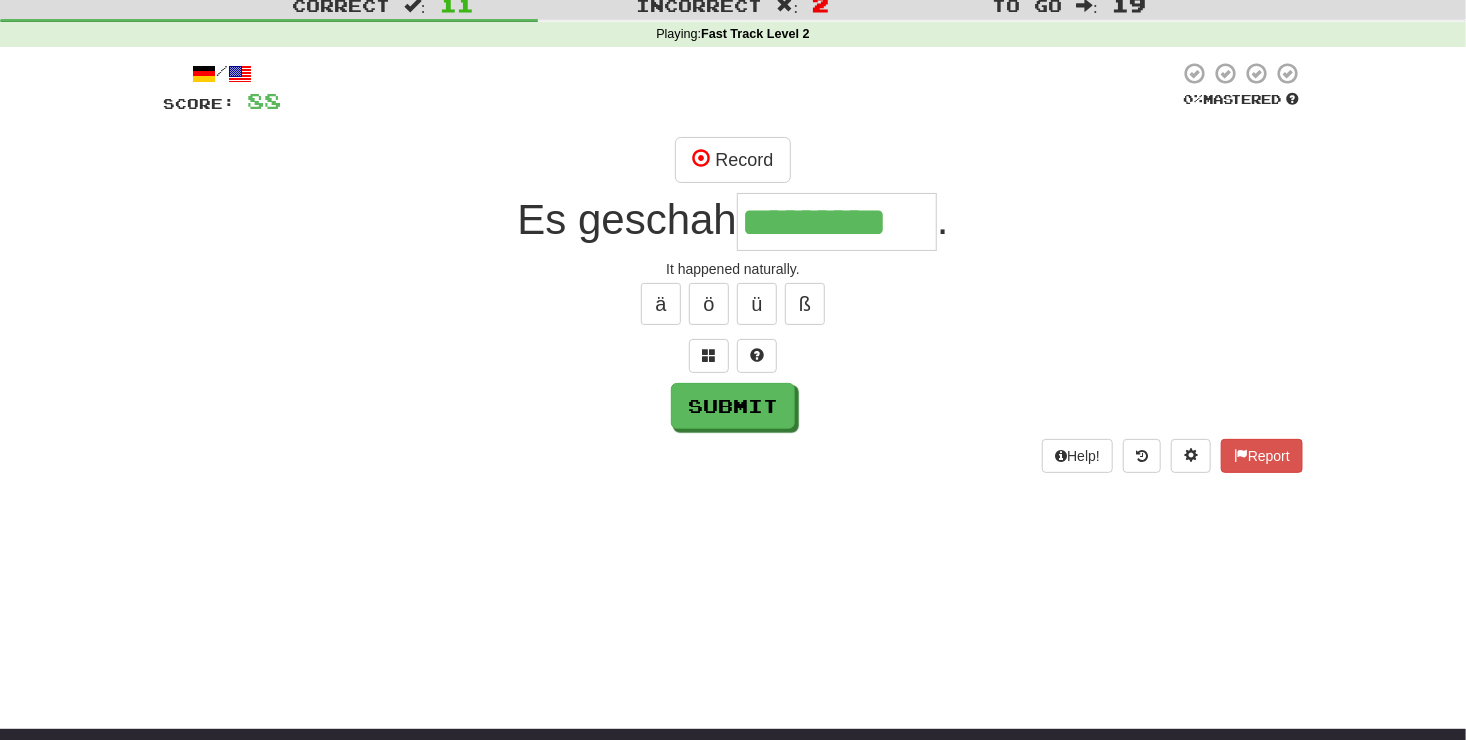 type on "*********" 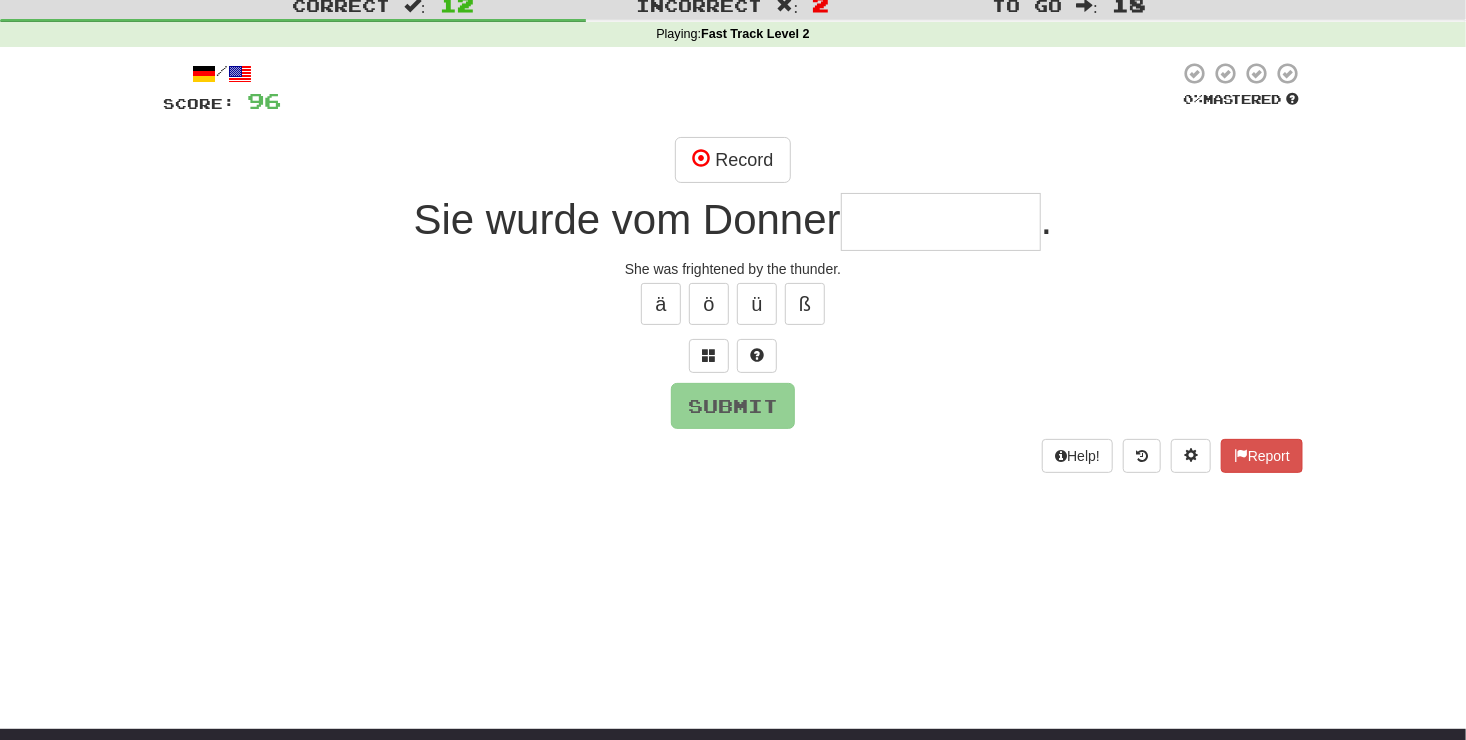 type on "*" 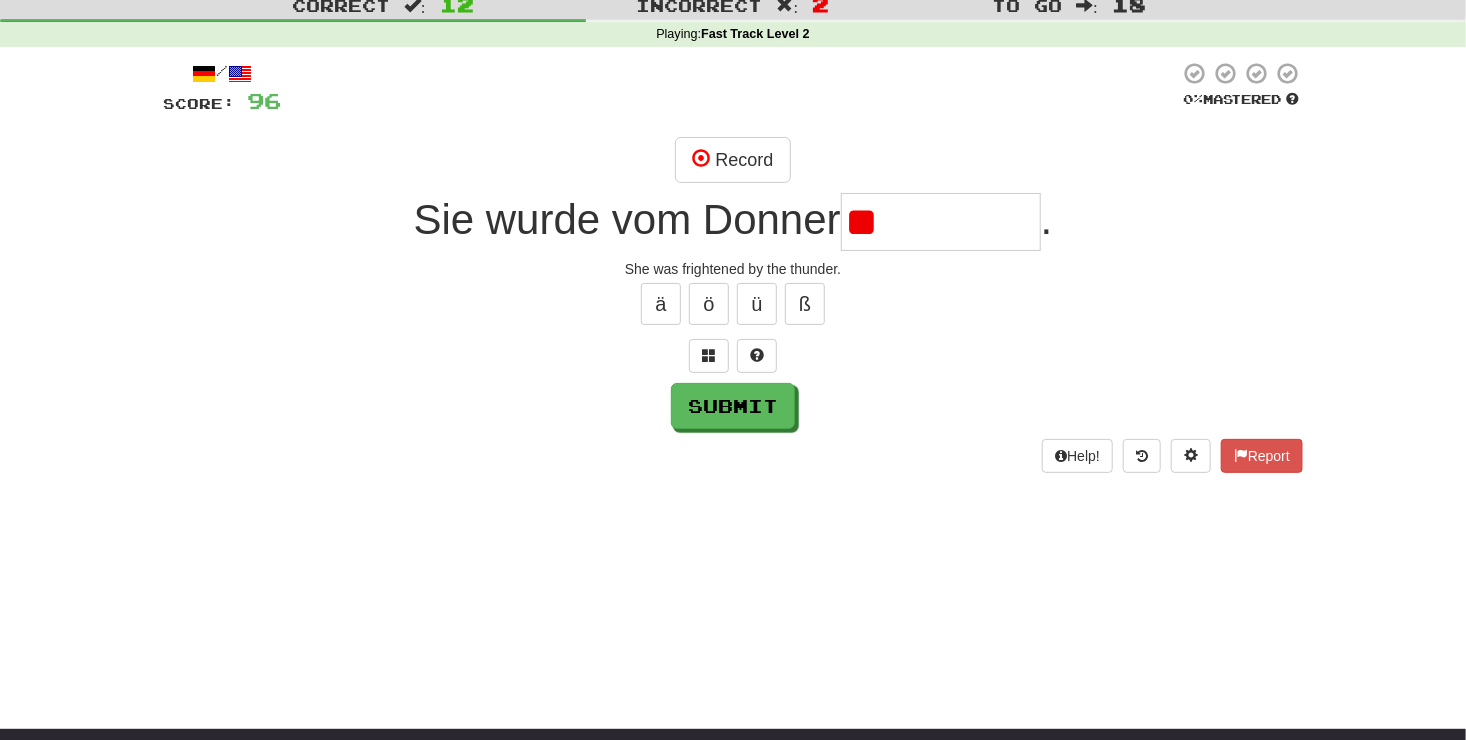 type on "*" 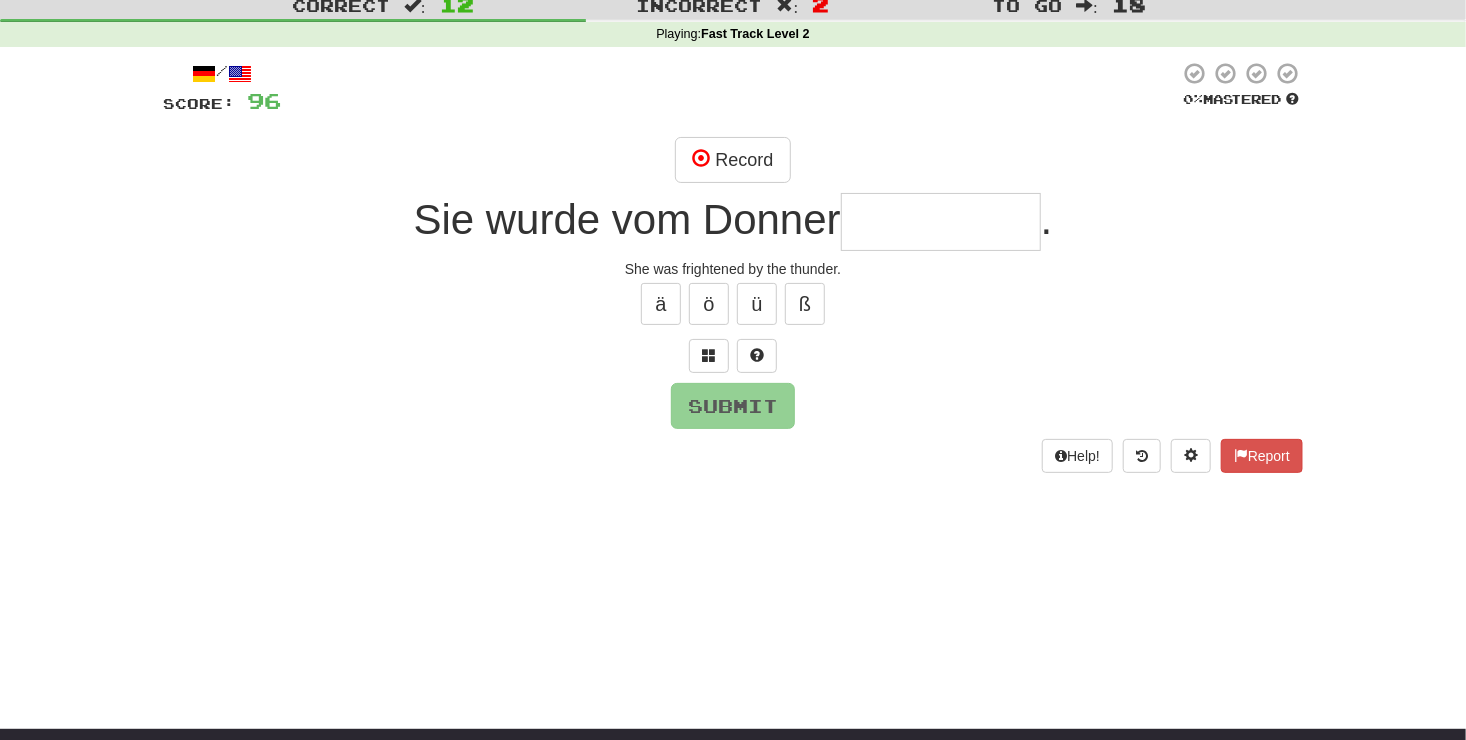 type on "*" 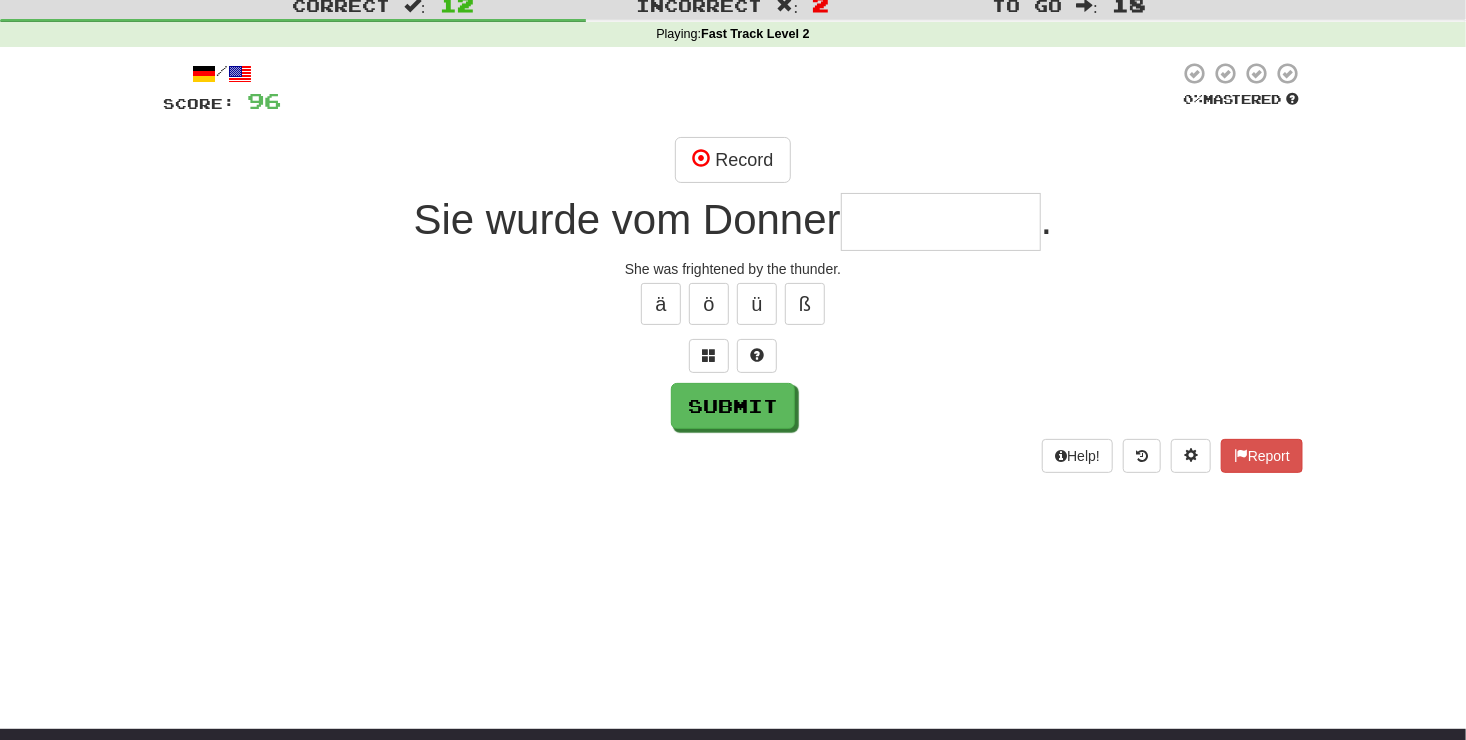 type on "*" 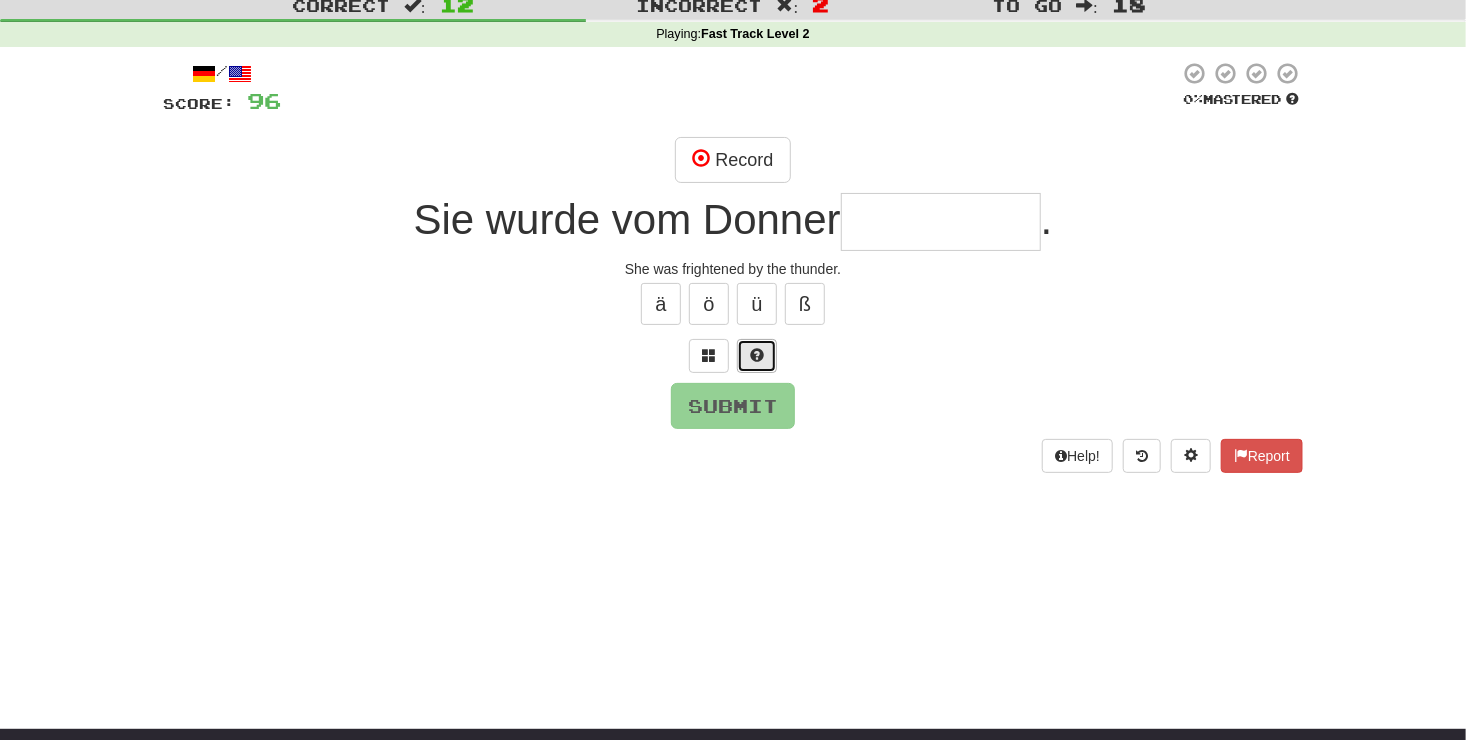 click at bounding box center [757, 355] 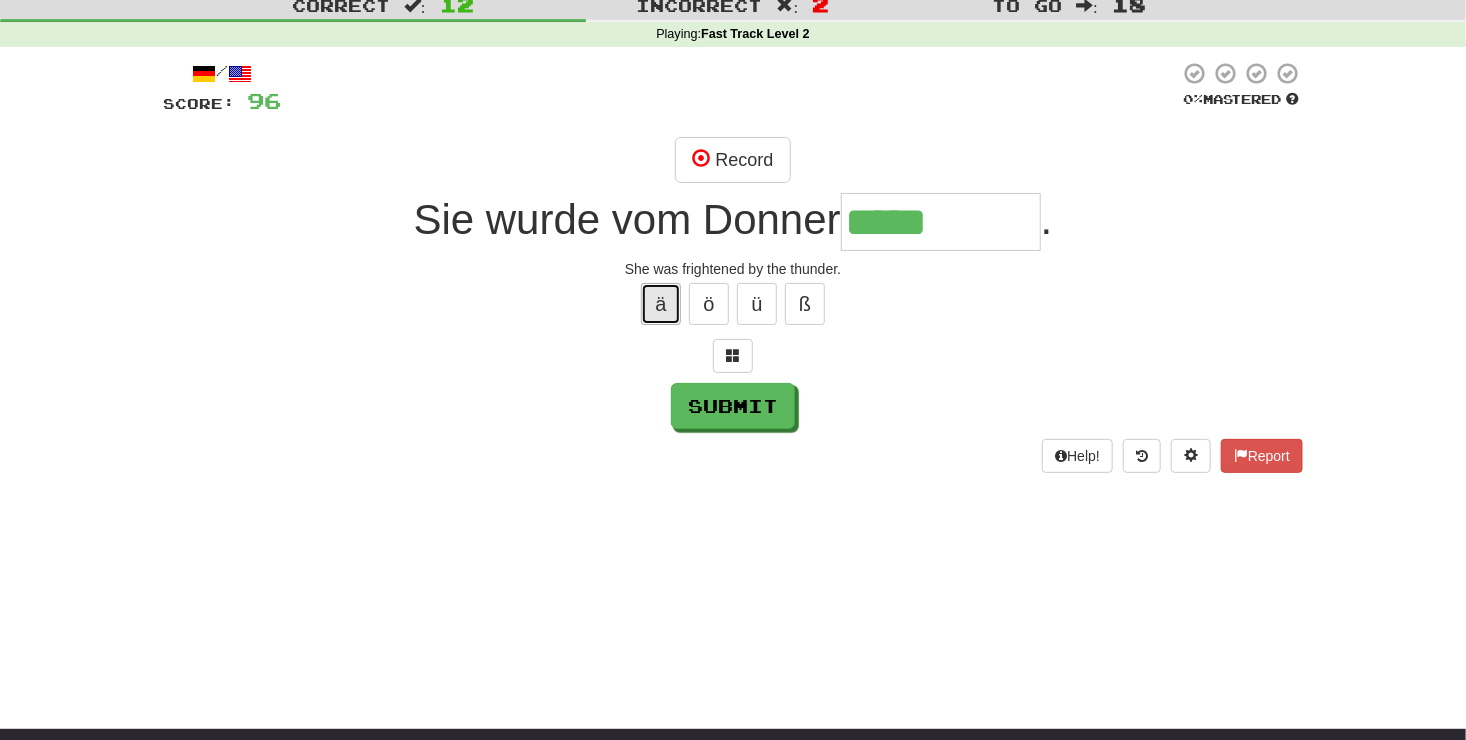 click on "ä" at bounding box center (661, 304) 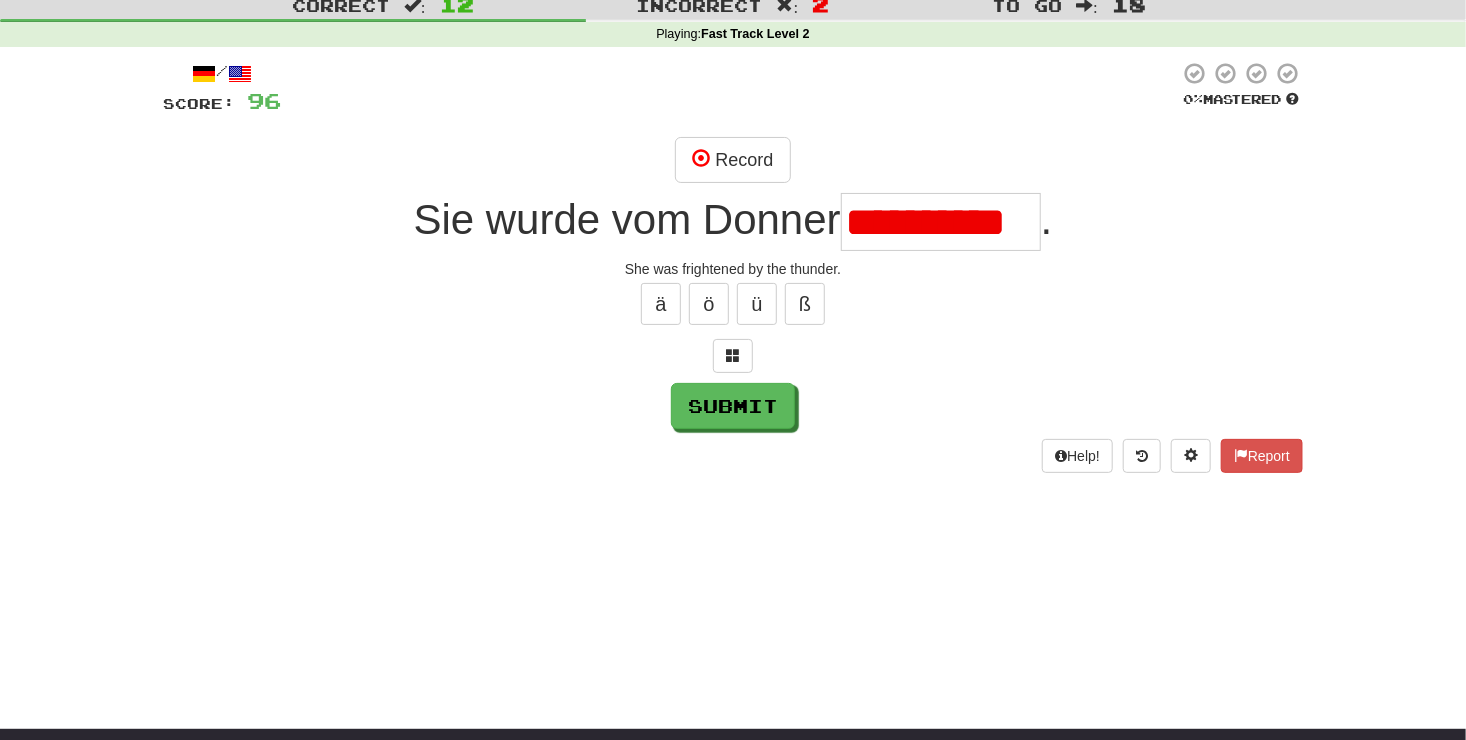 scroll, scrollTop: 0, scrollLeft: 12, axis: horizontal 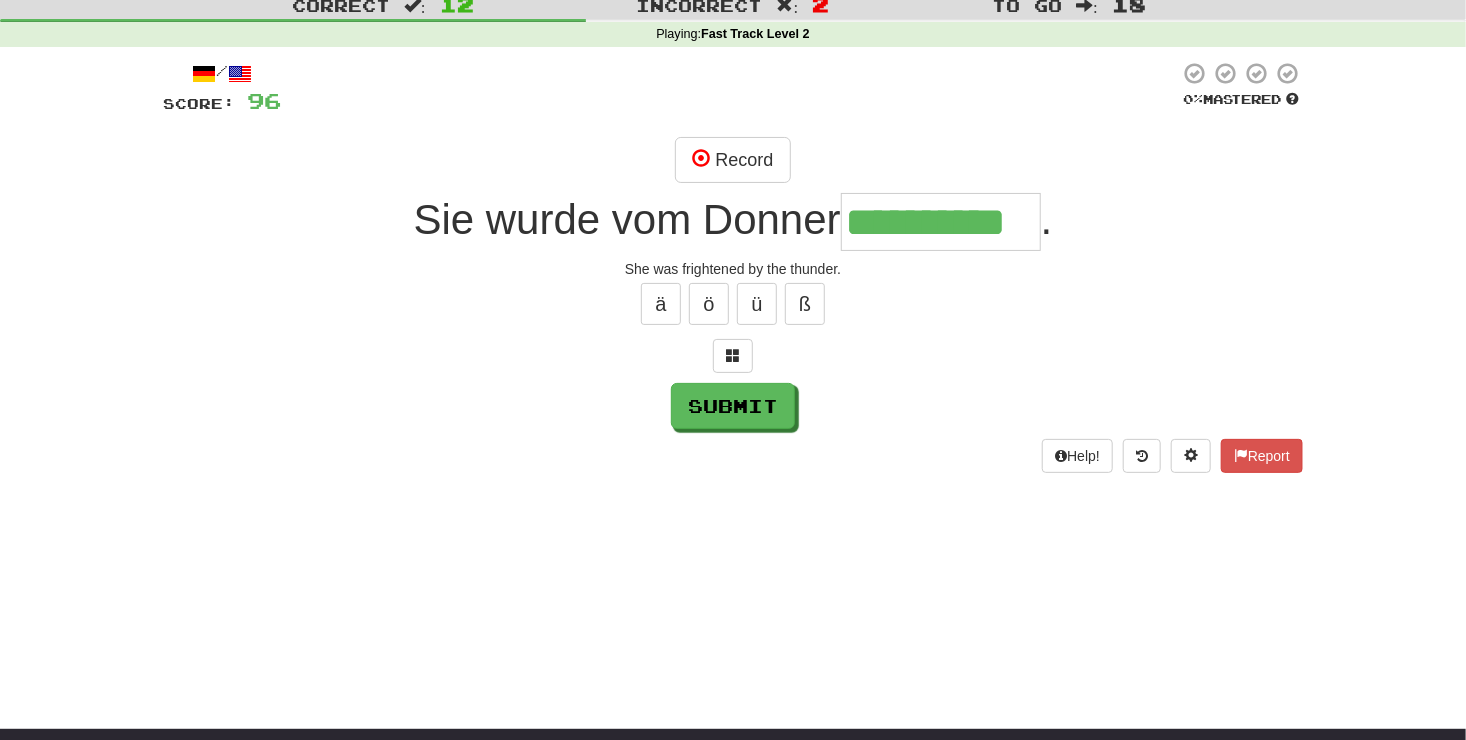 type on "**********" 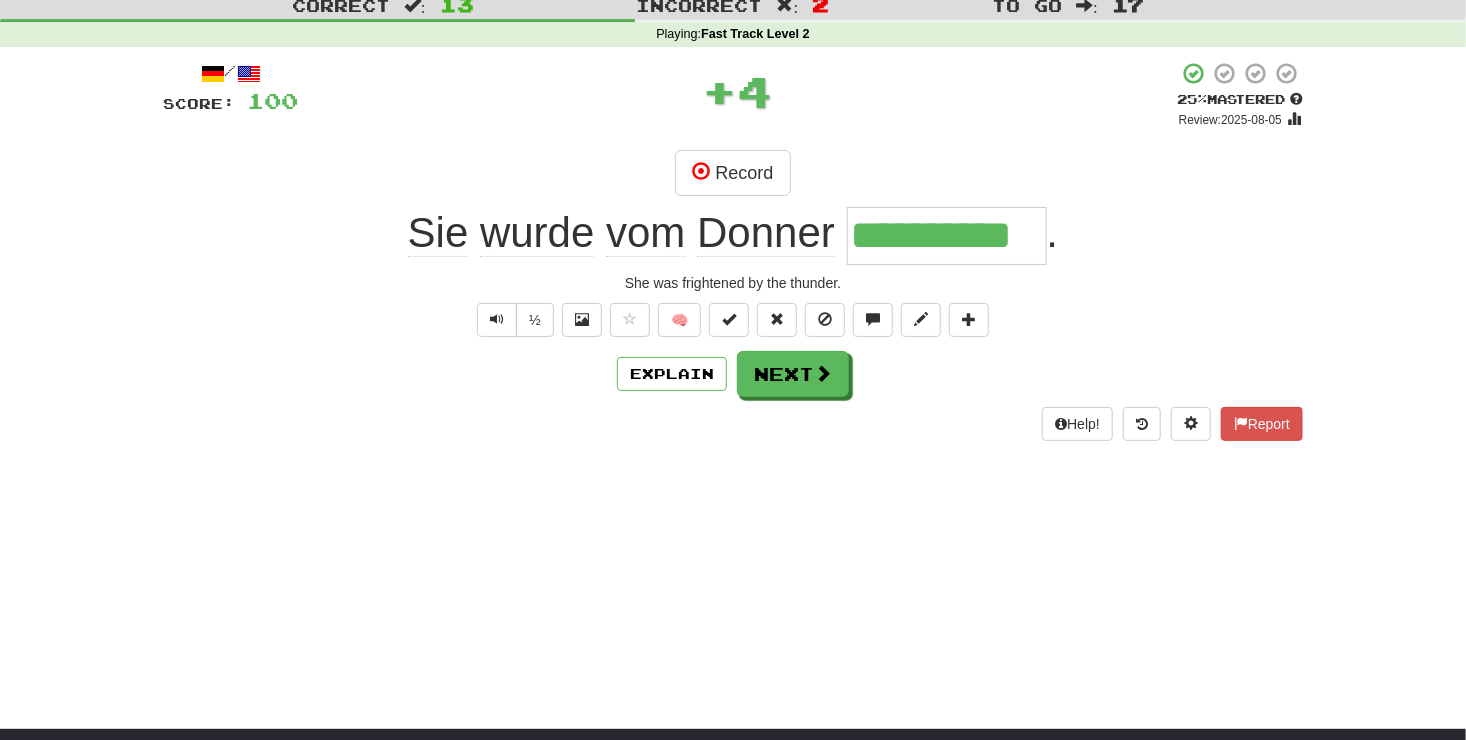 scroll, scrollTop: 0, scrollLeft: 0, axis: both 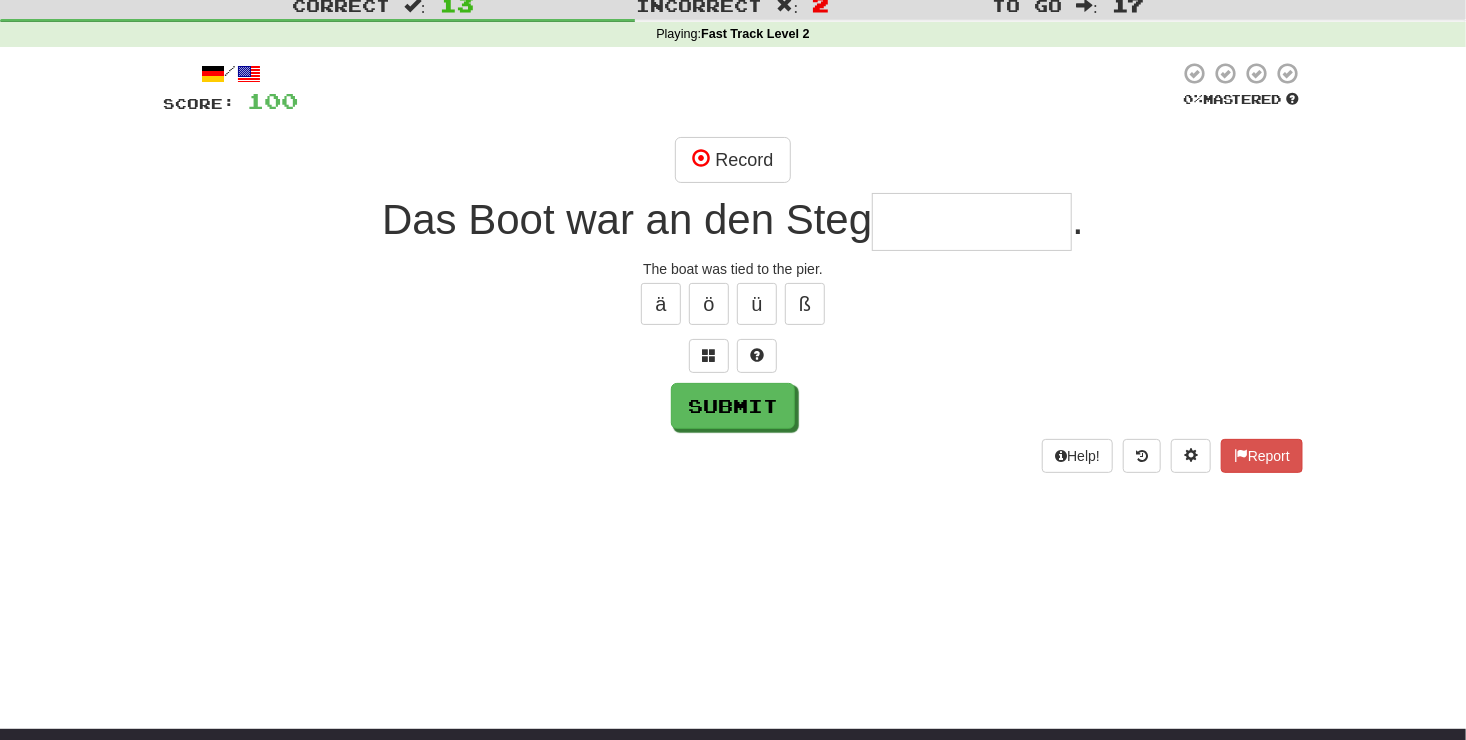 type on "*" 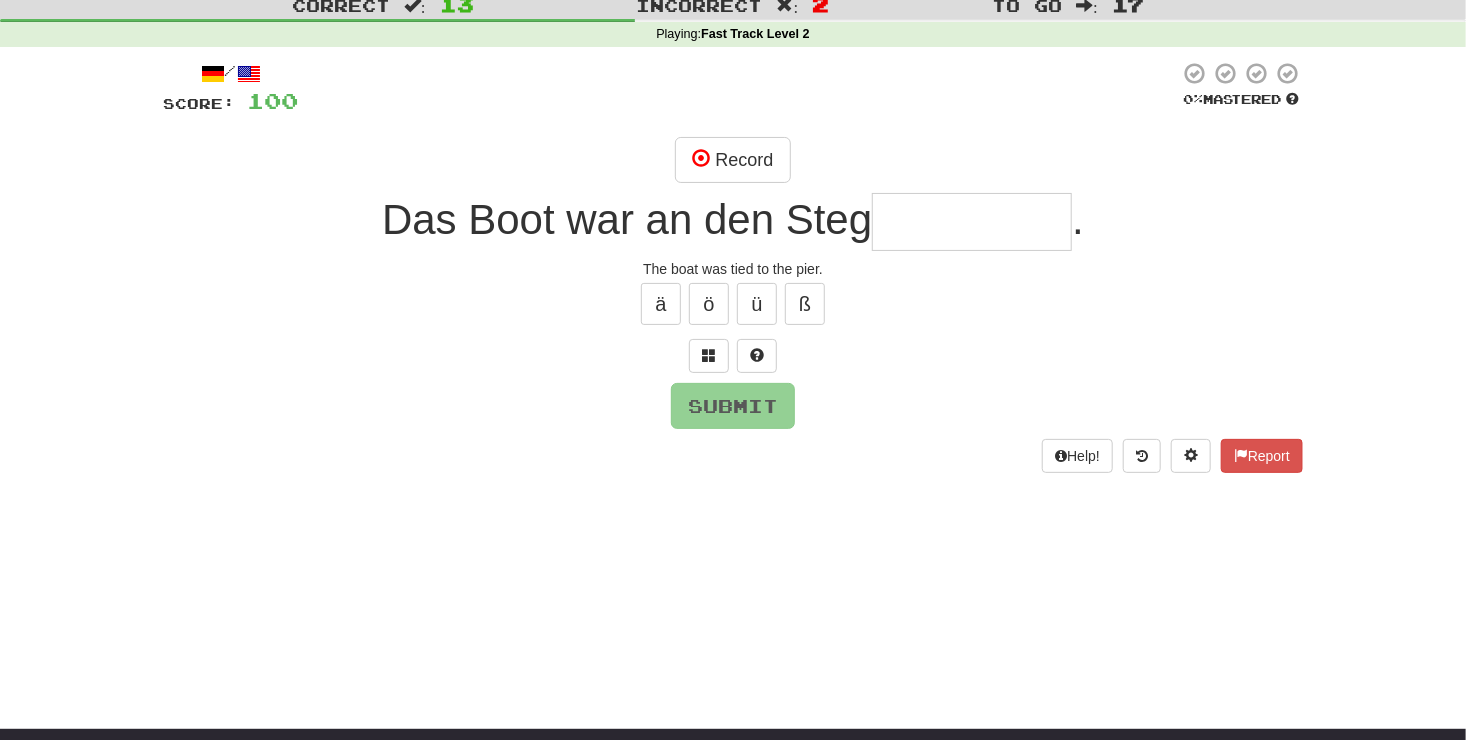 type on "*" 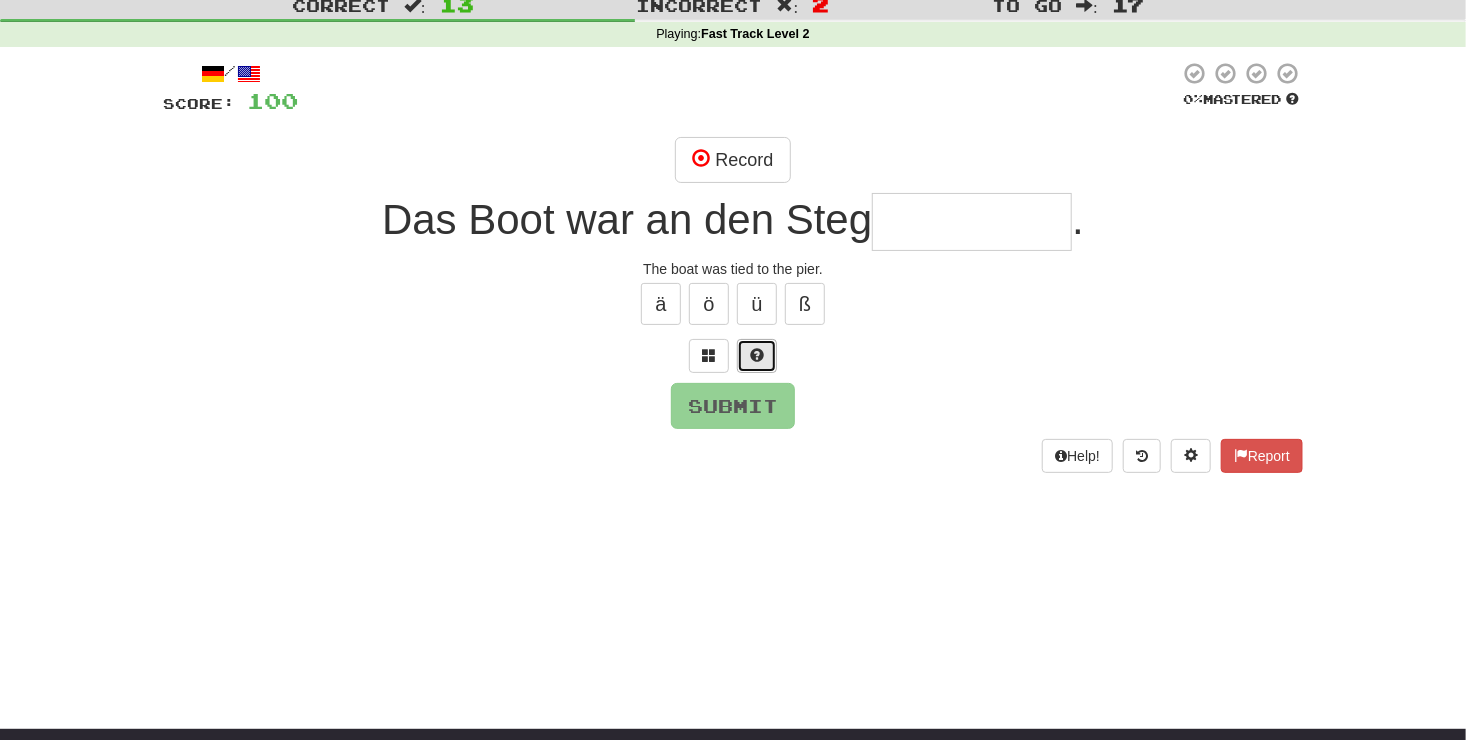 click at bounding box center (757, 356) 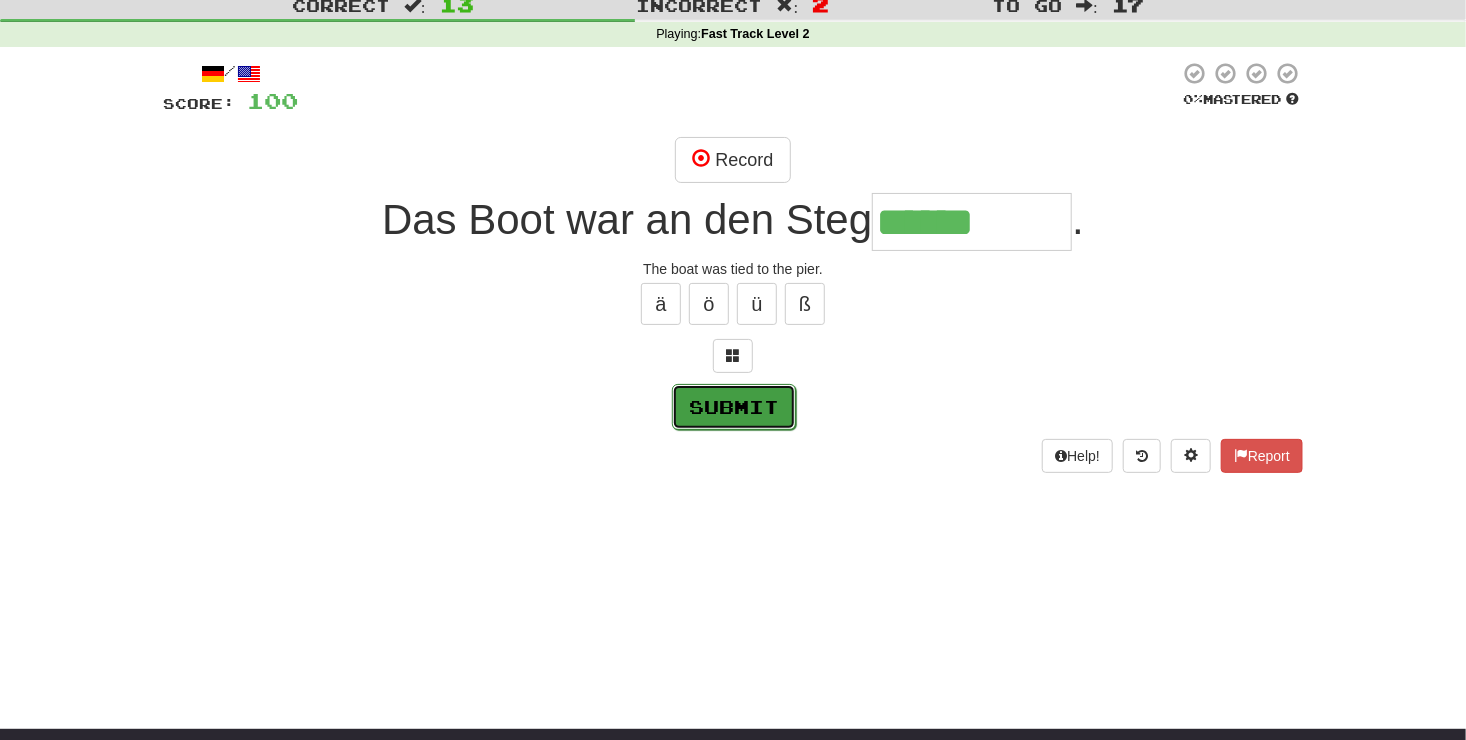click on "Submit" at bounding box center [734, 407] 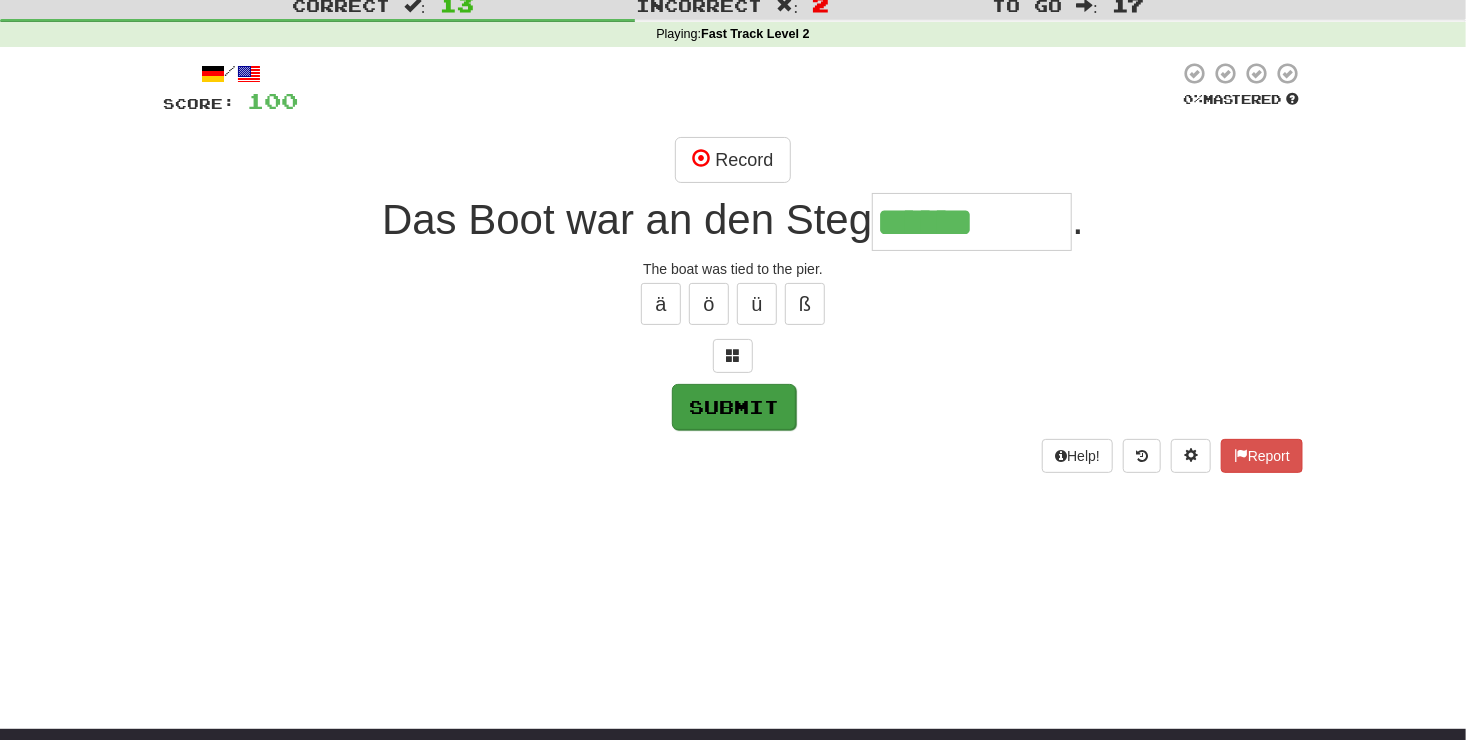 type on "**********" 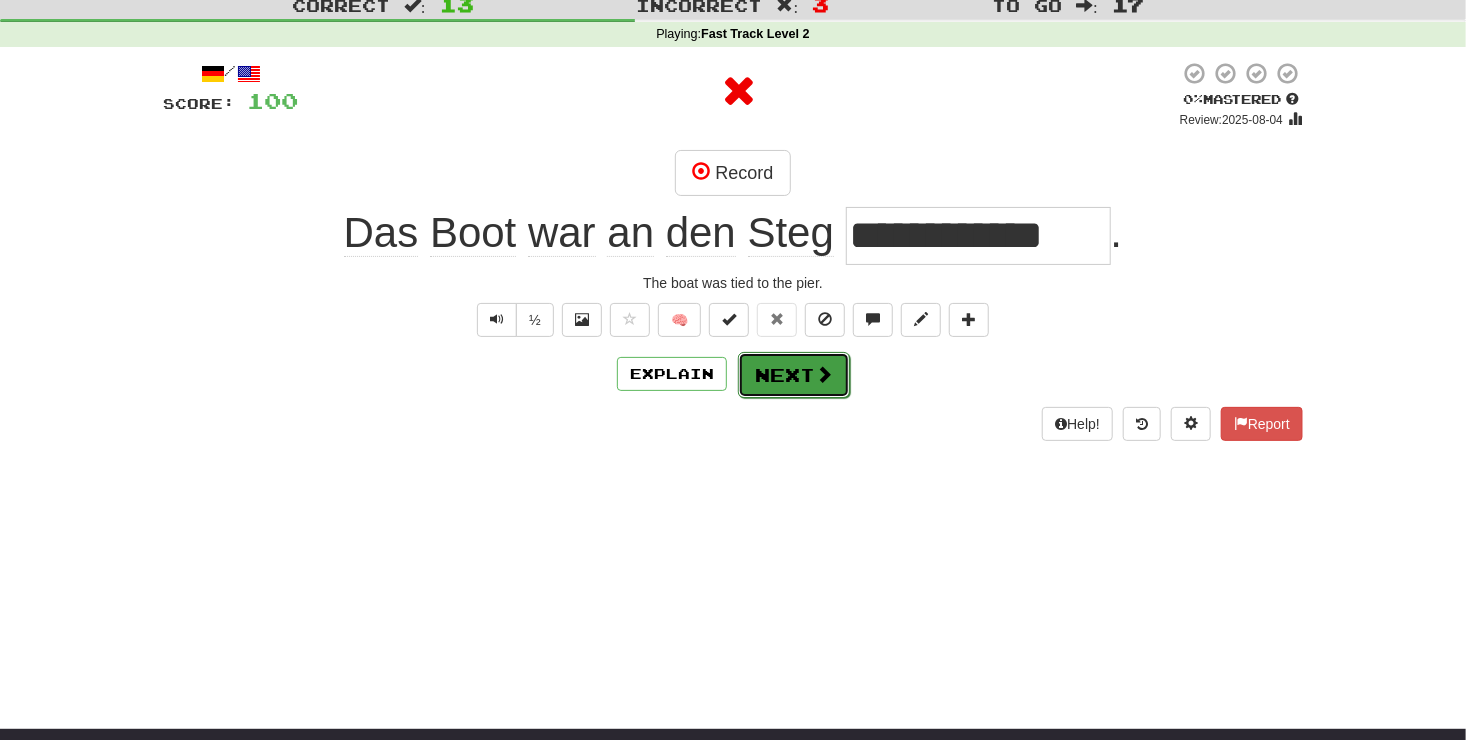 click on "Next" at bounding box center (794, 375) 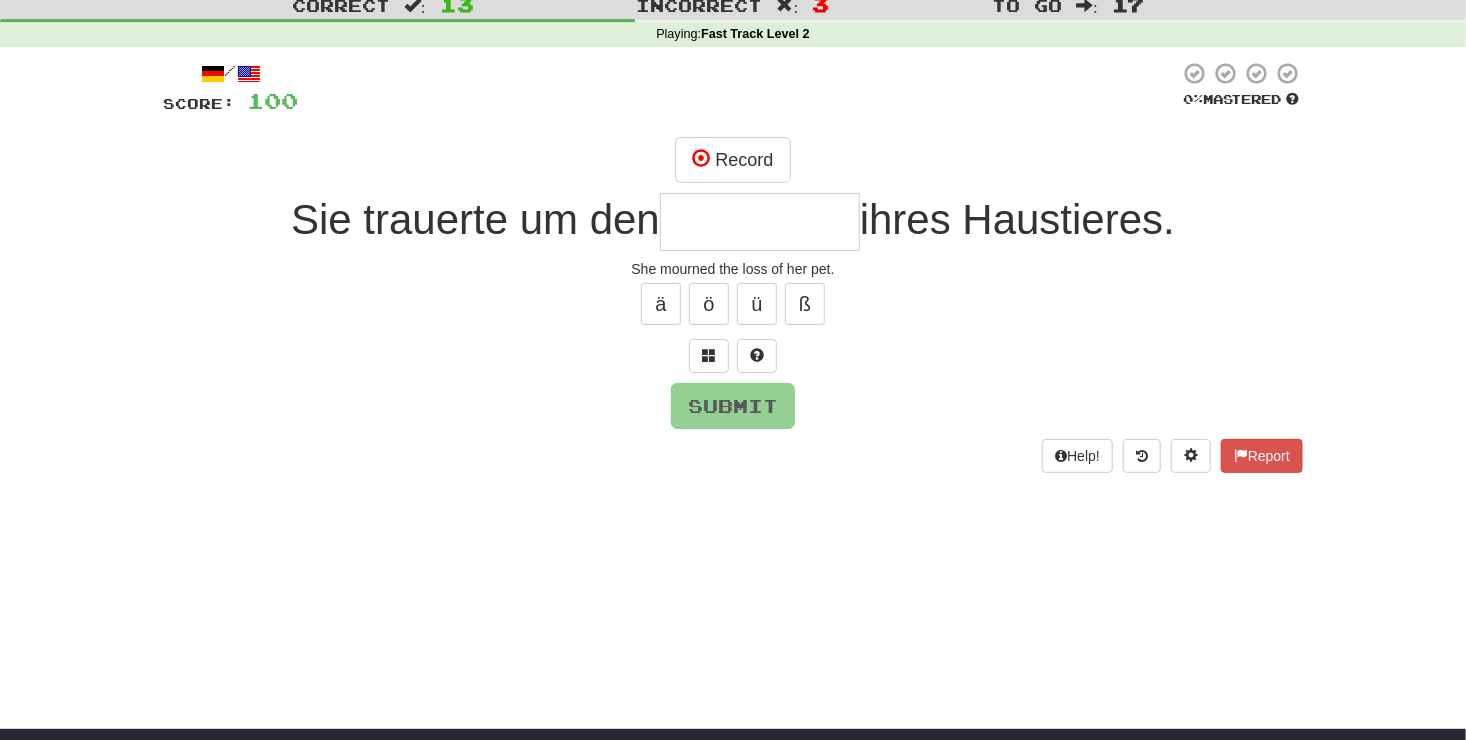 type on "*" 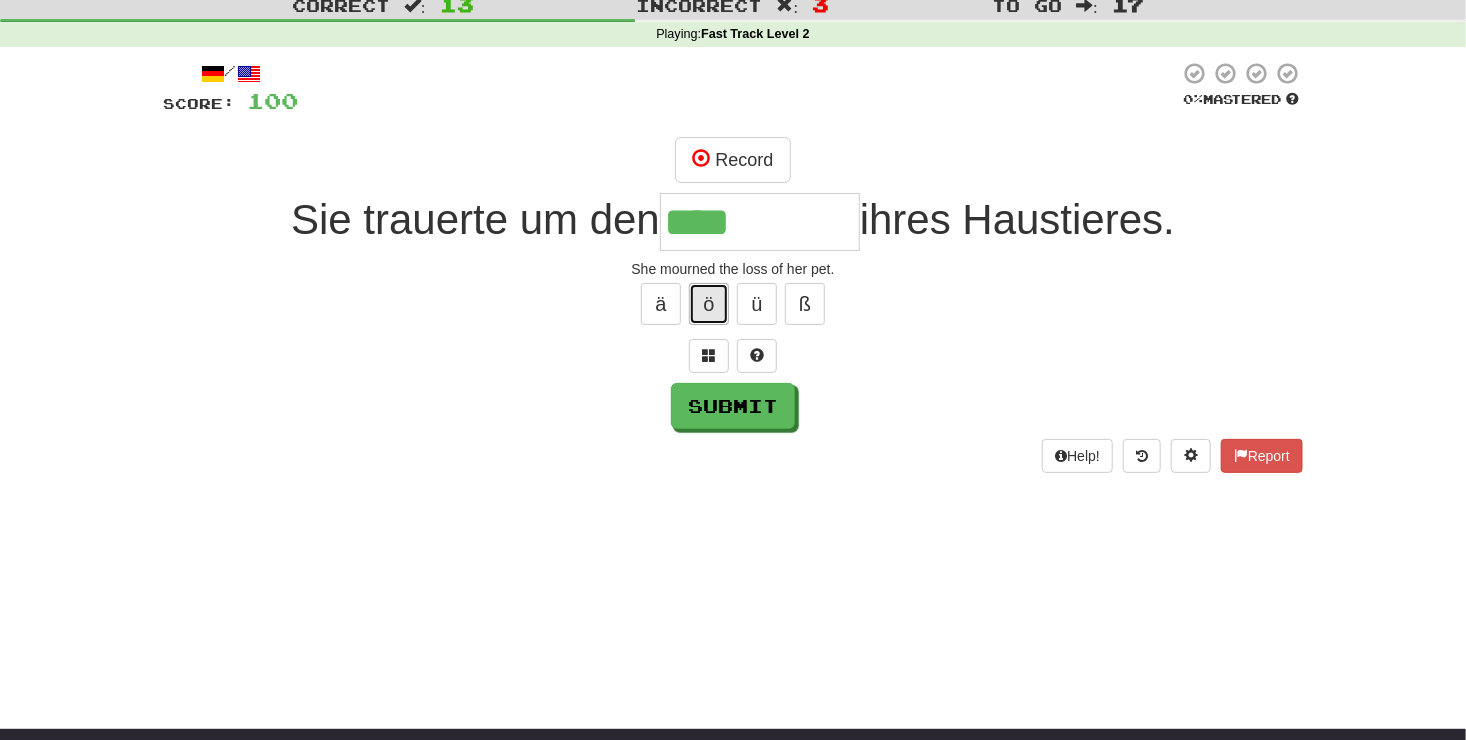 click on "ö" at bounding box center (709, 304) 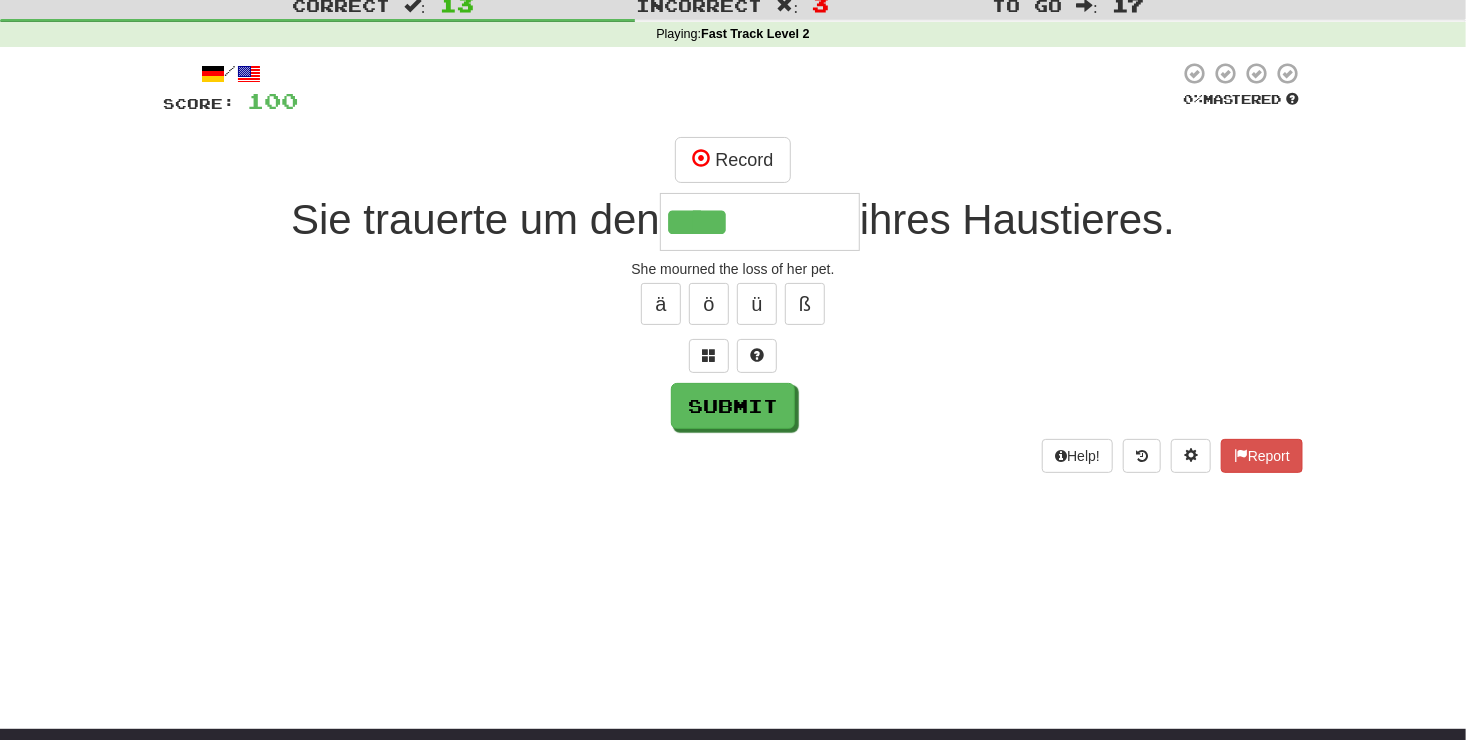 click on "/  Score:   100 0 %  Mastered   Record Sie trauerte um den  ****  ihres Haustieres. She mourned the loss of her pet. ä ö ü ß Submit  Help!  Report" at bounding box center (733, 267) 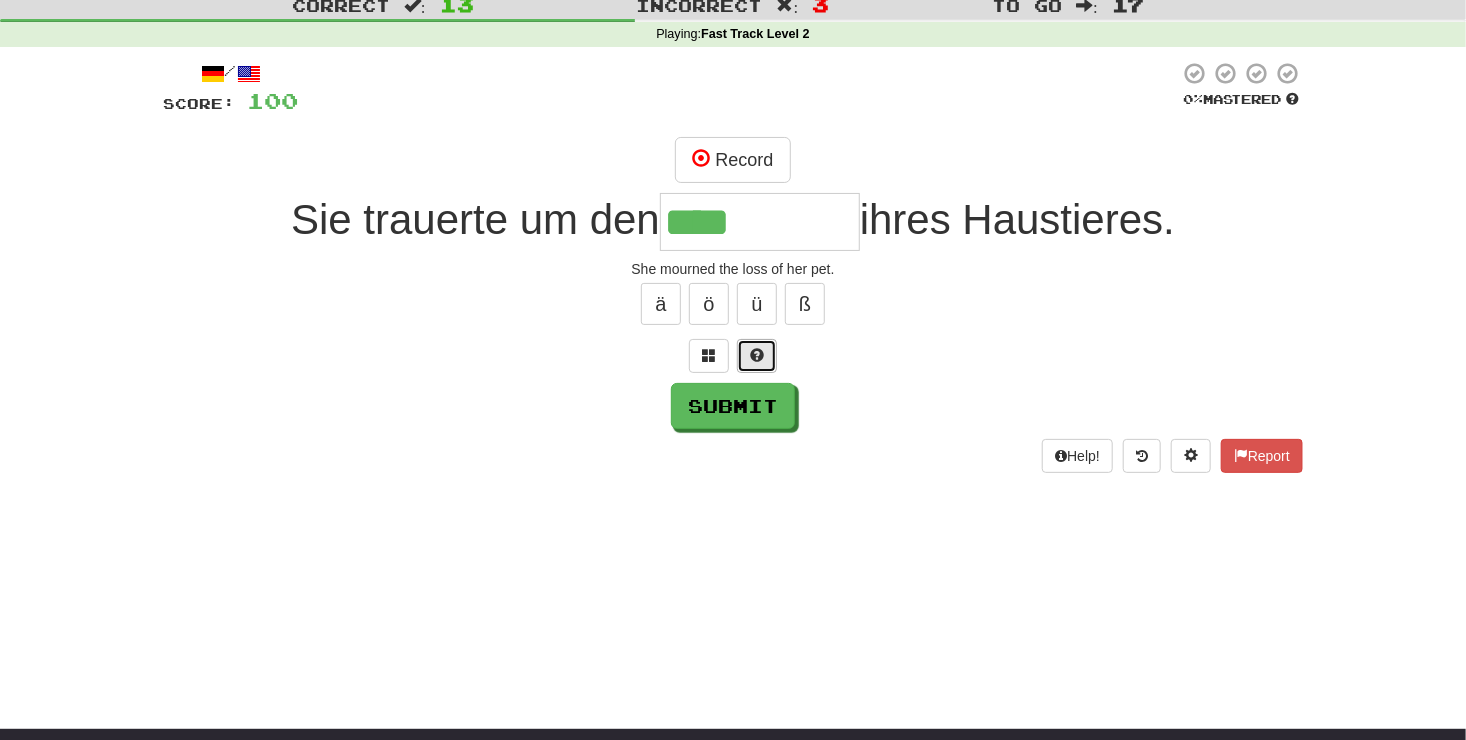 click at bounding box center (757, 355) 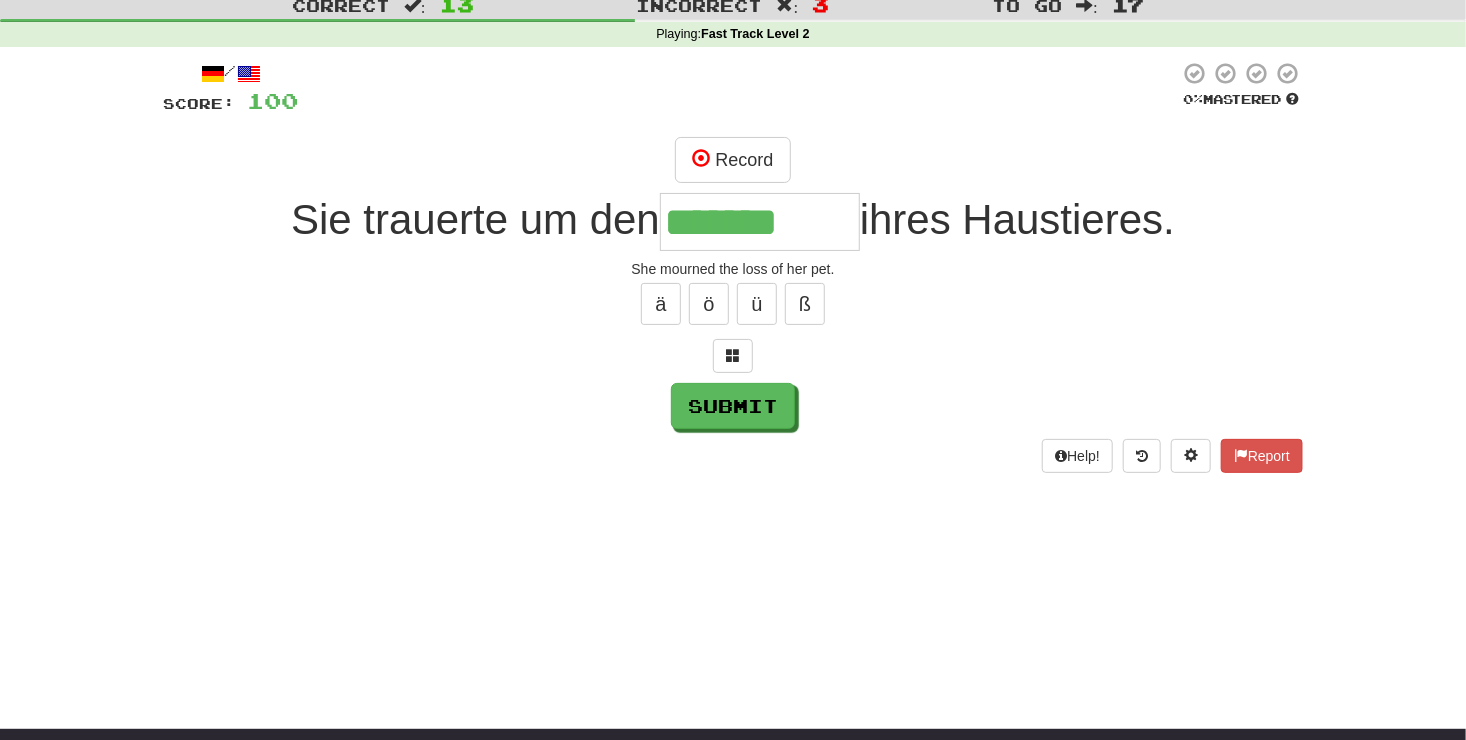 type on "*******" 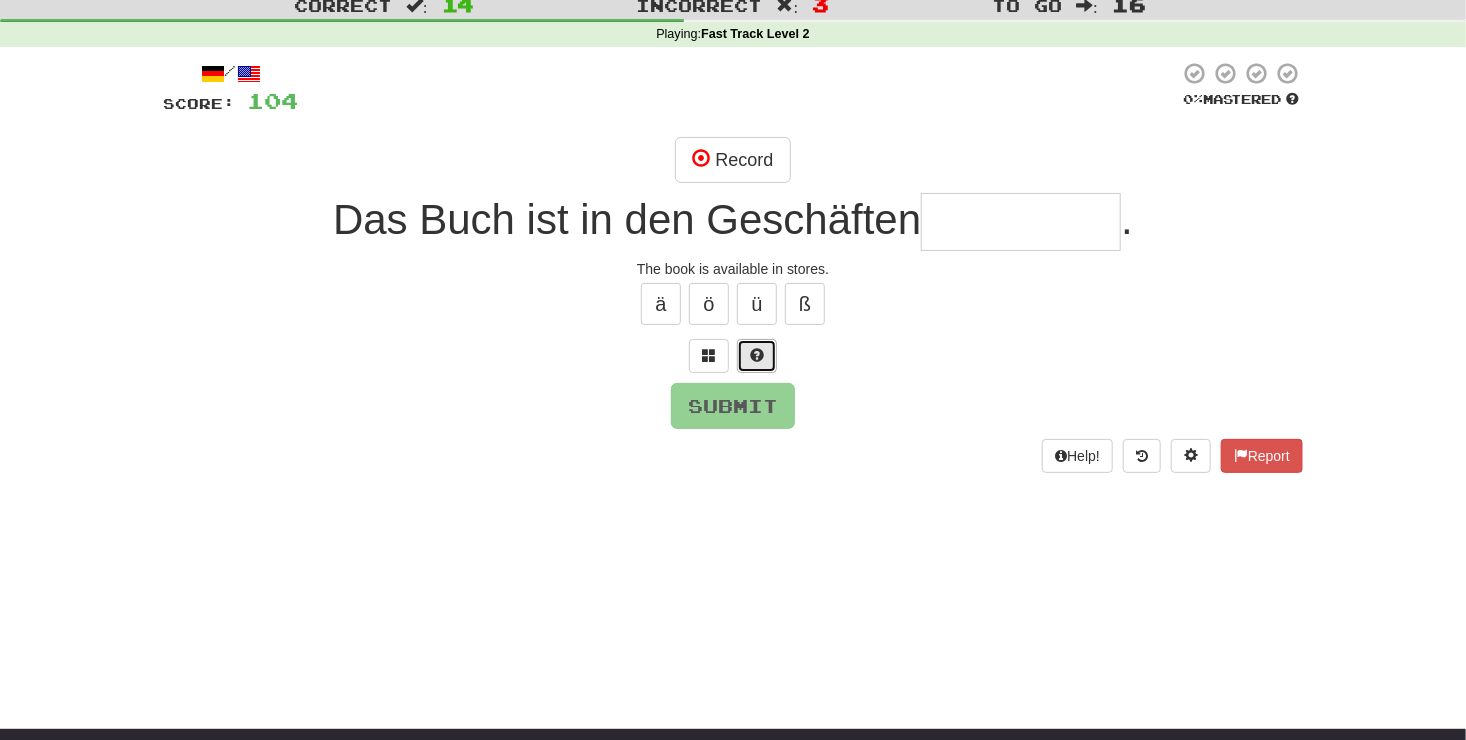 click at bounding box center (757, 356) 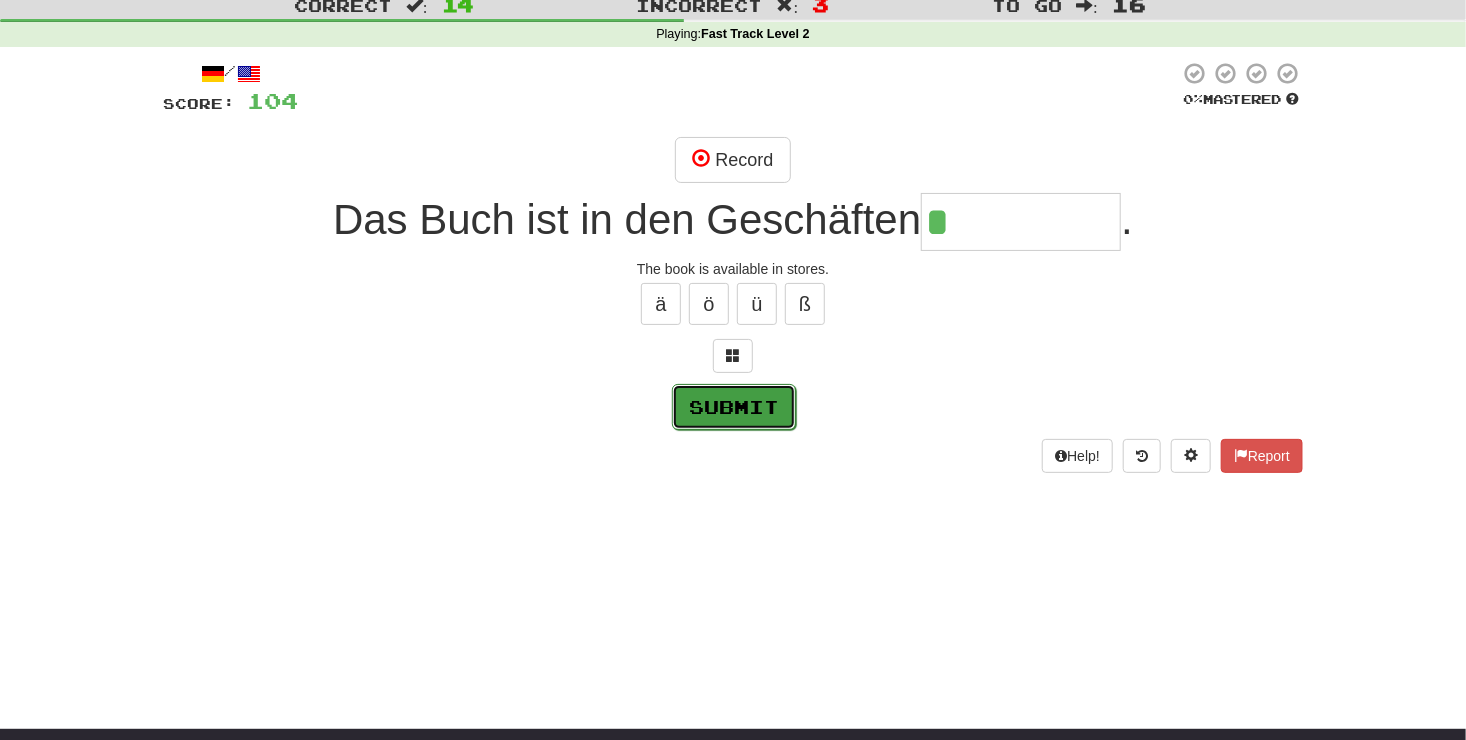 click on "Submit" at bounding box center [734, 407] 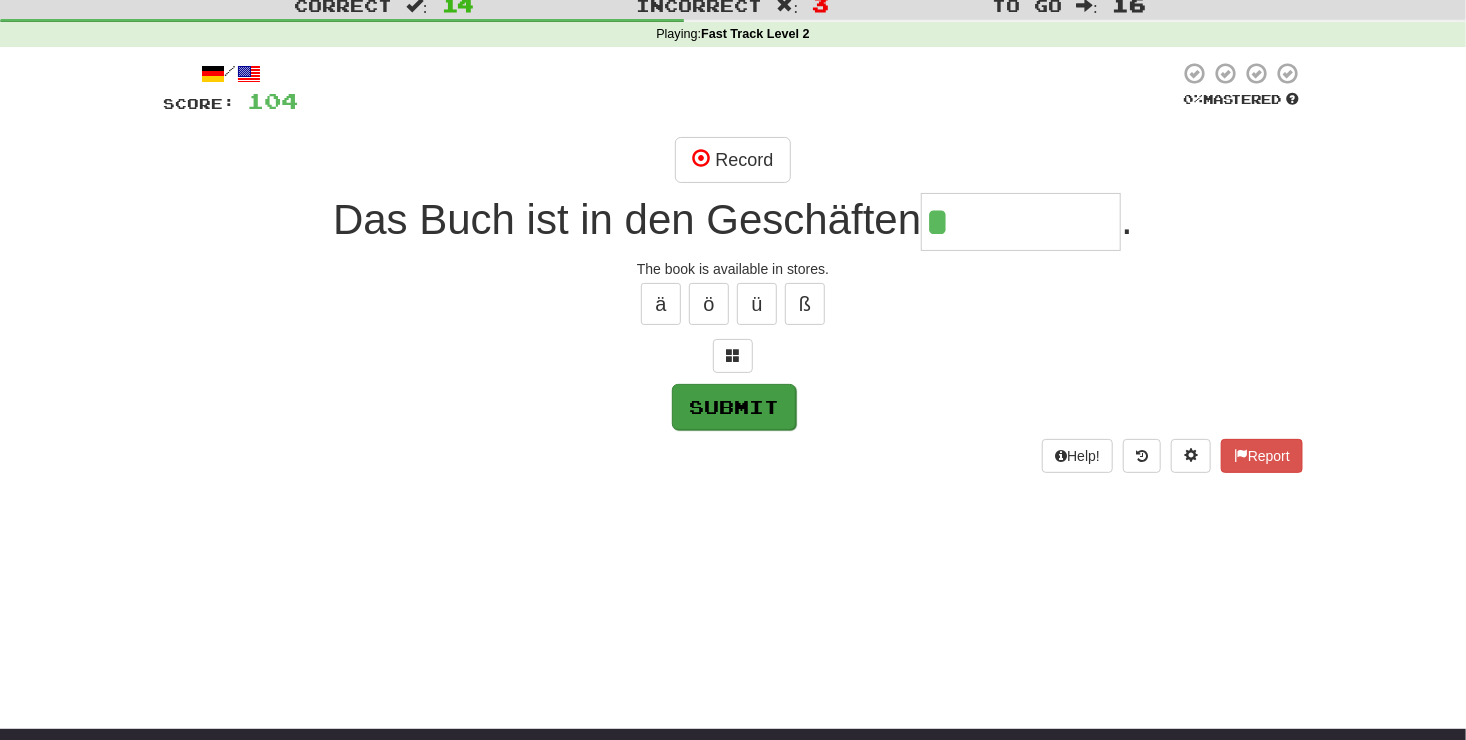 type on "*********" 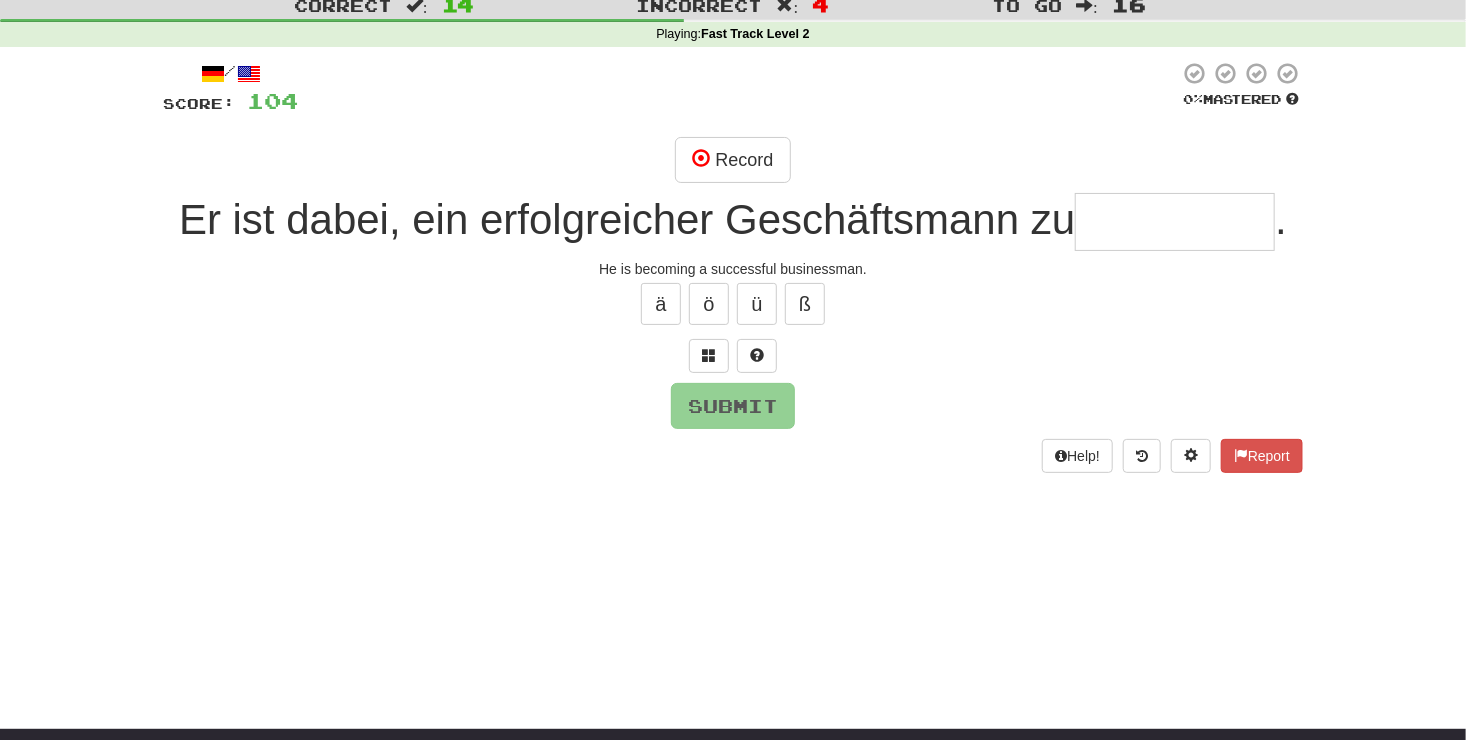 type on "*" 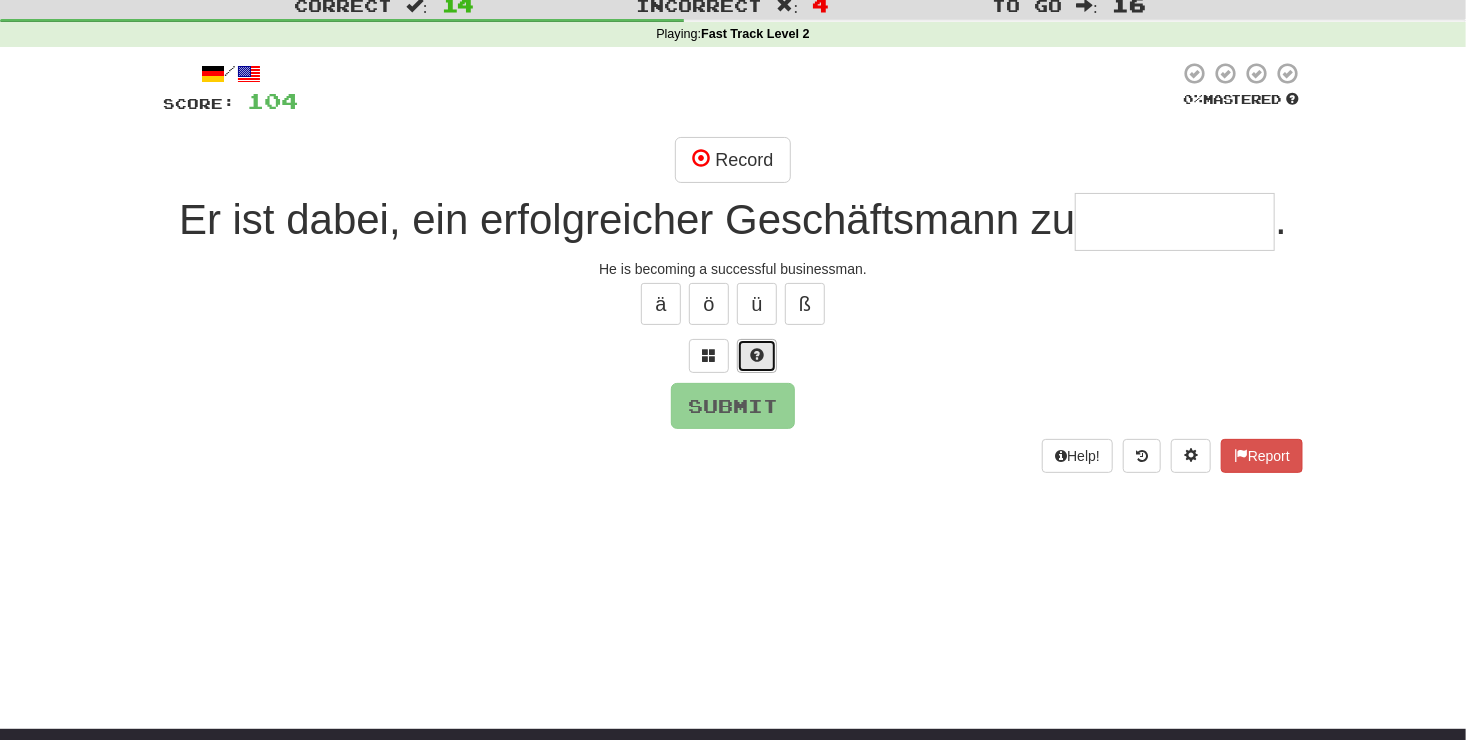click at bounding box center (757, 356) 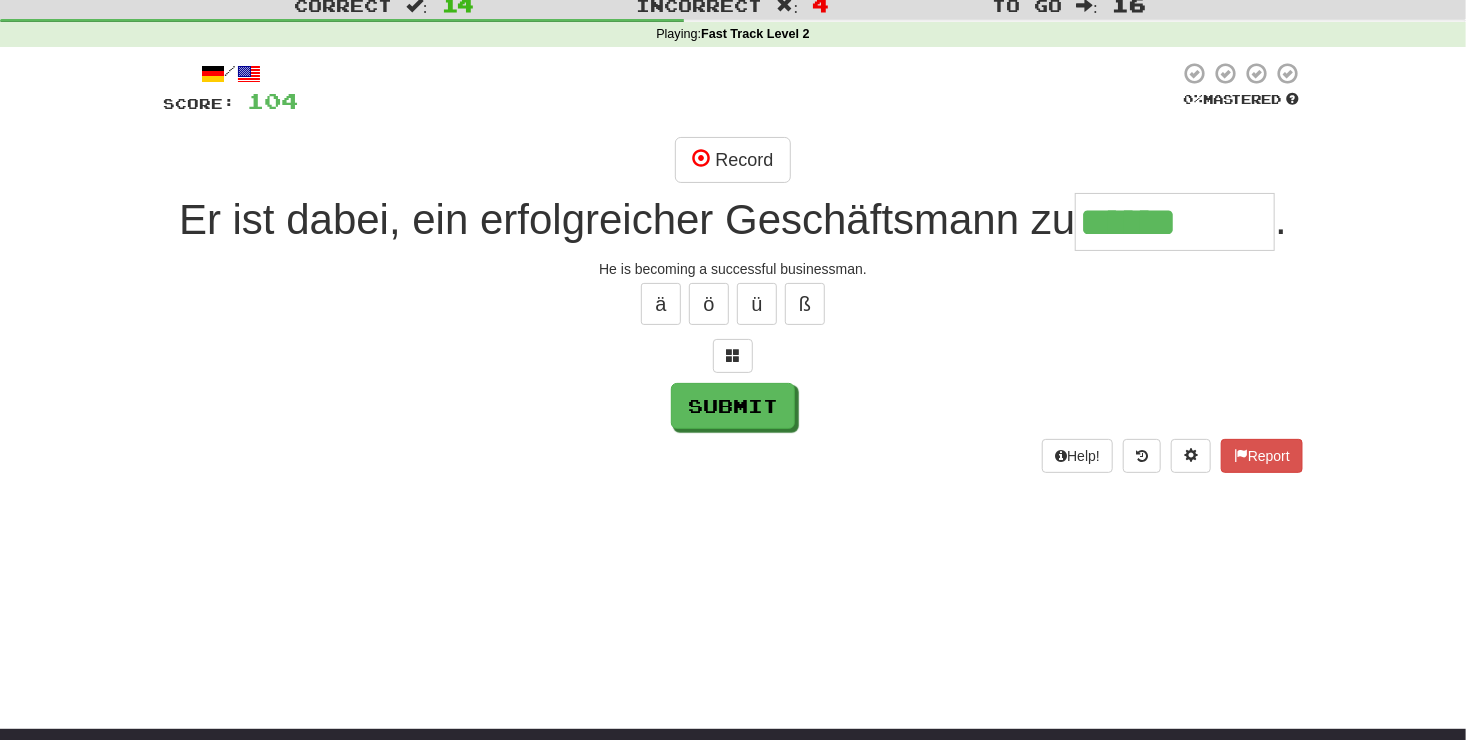 type on "******" 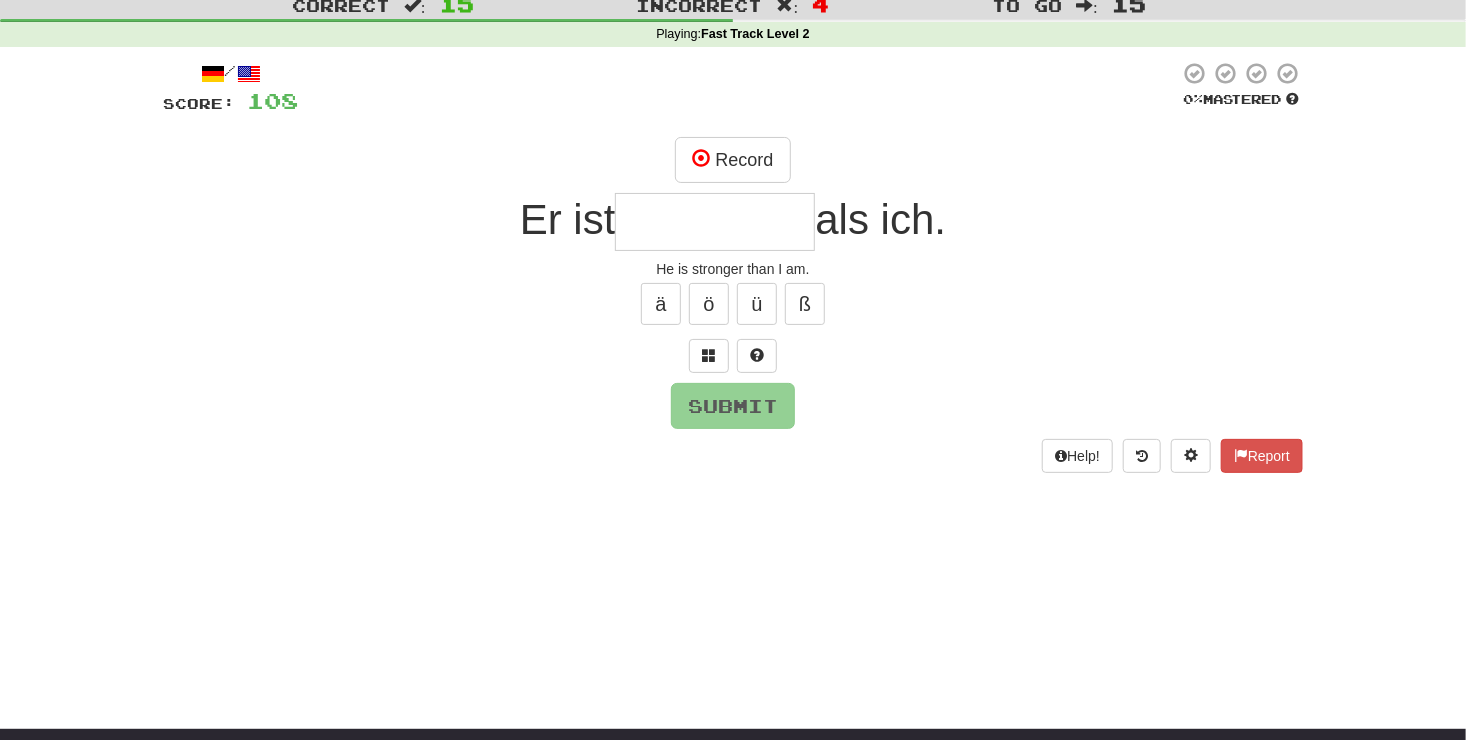type on "*" 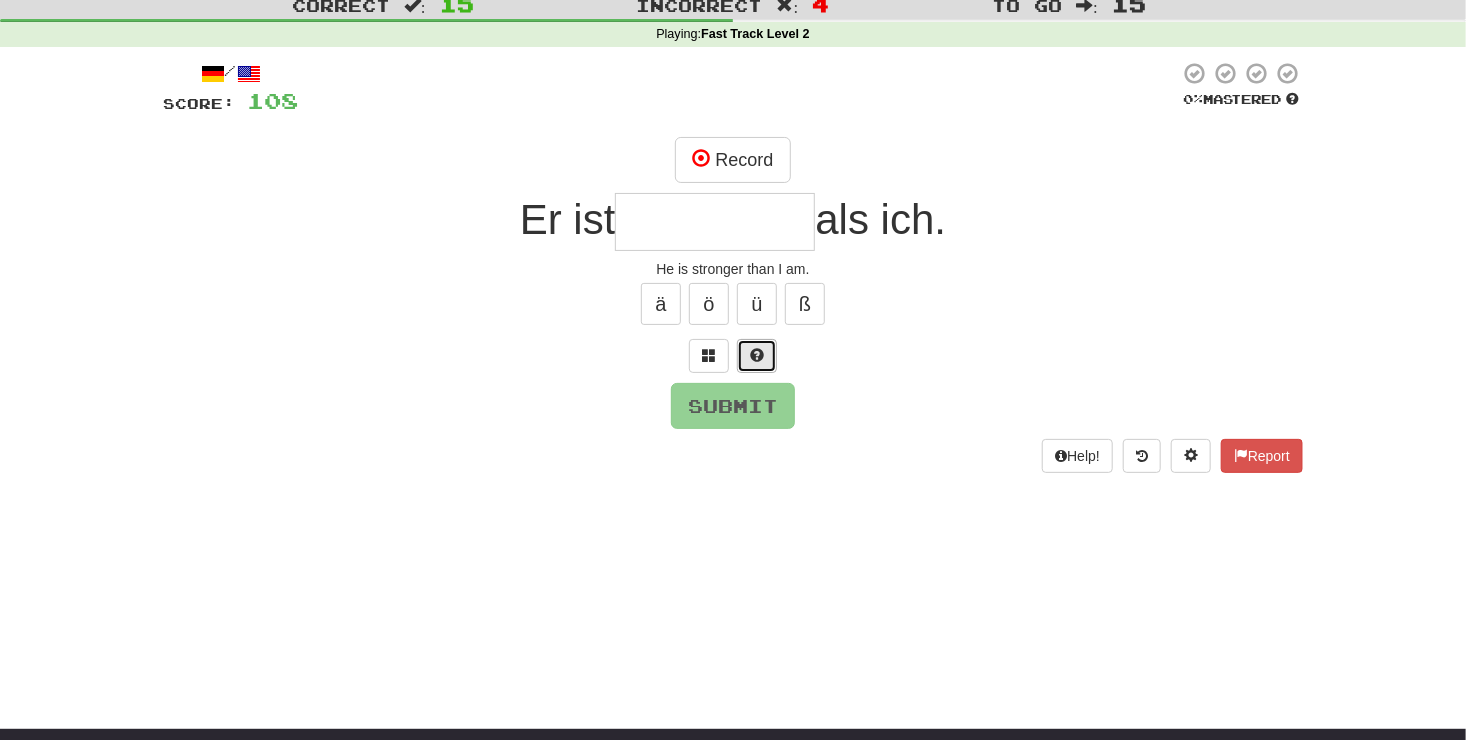 click at bounding box center [757, 356] 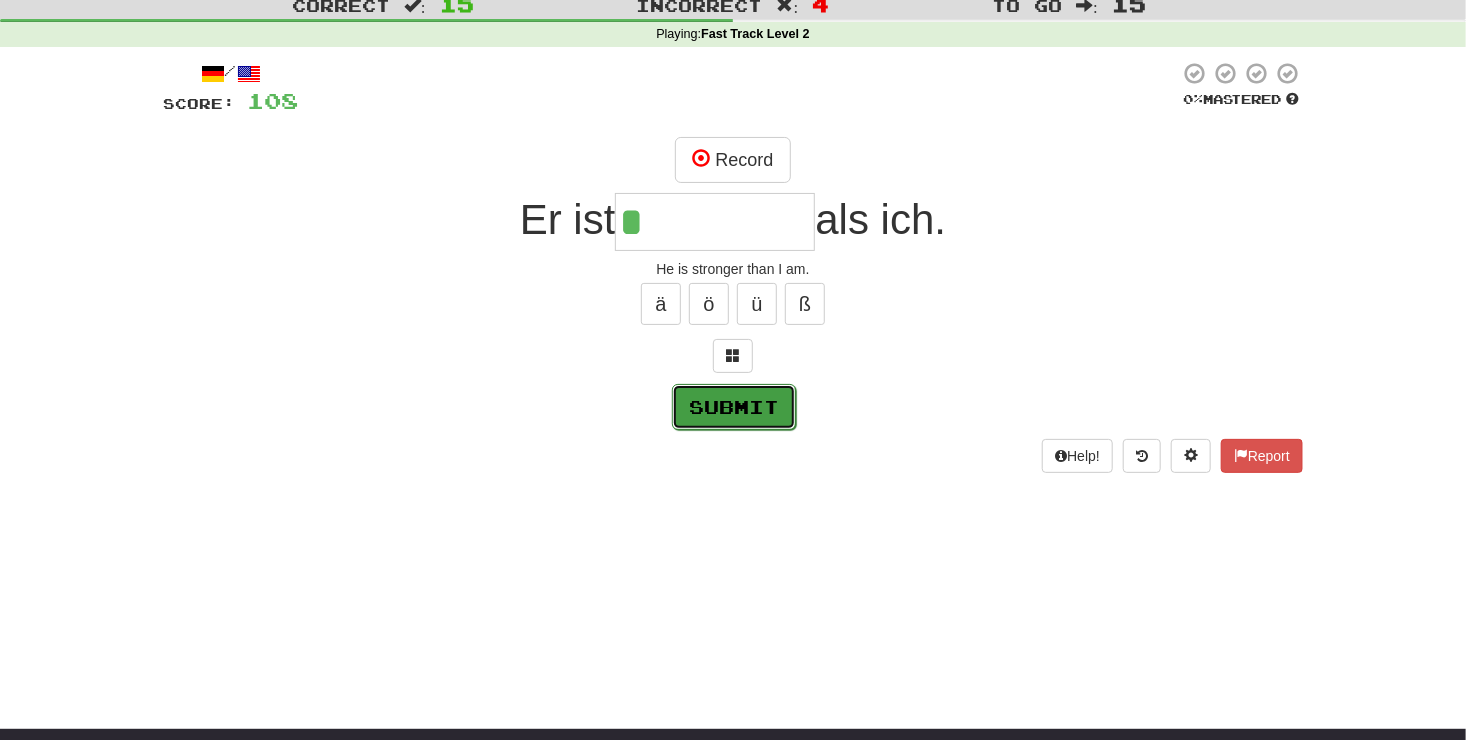 click on "Submit" at bounding box center (734, 407) 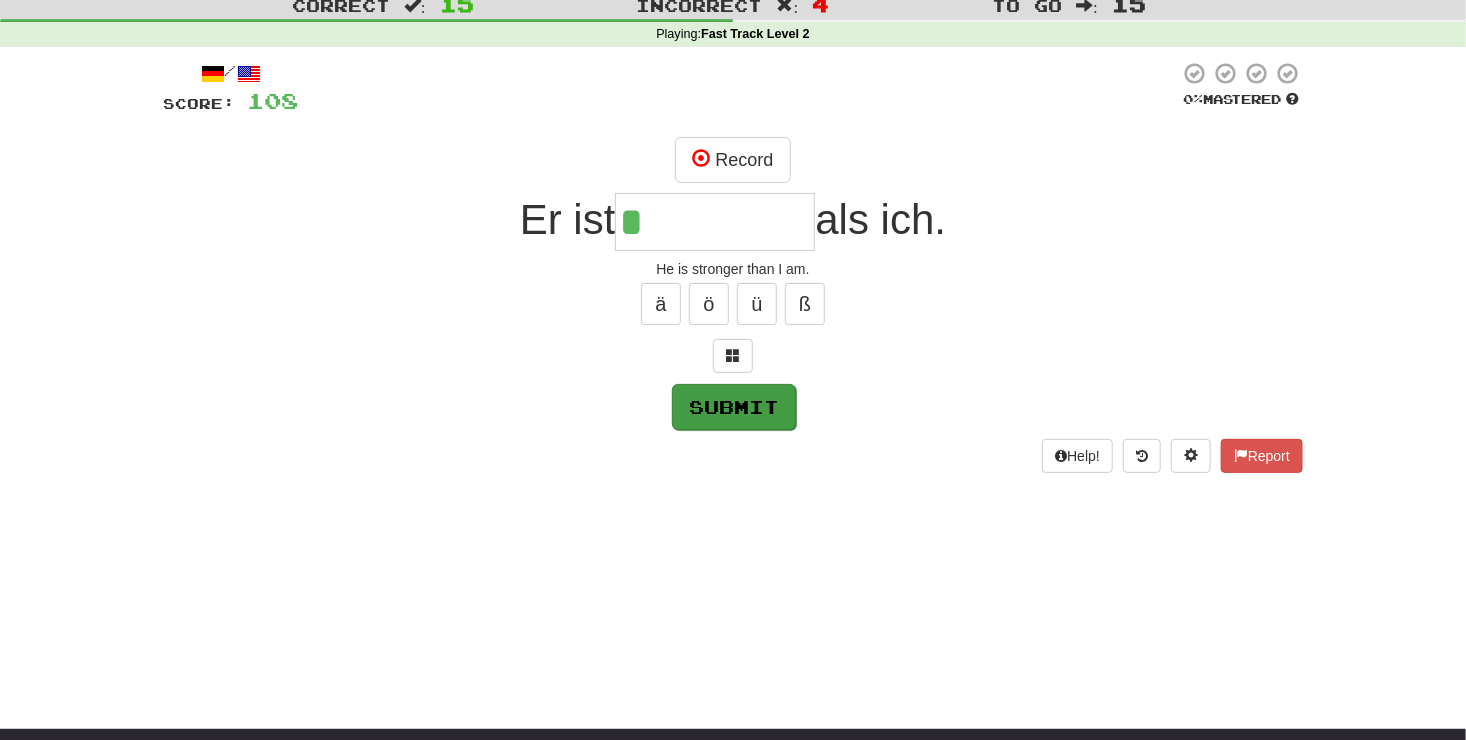 type on "*******" 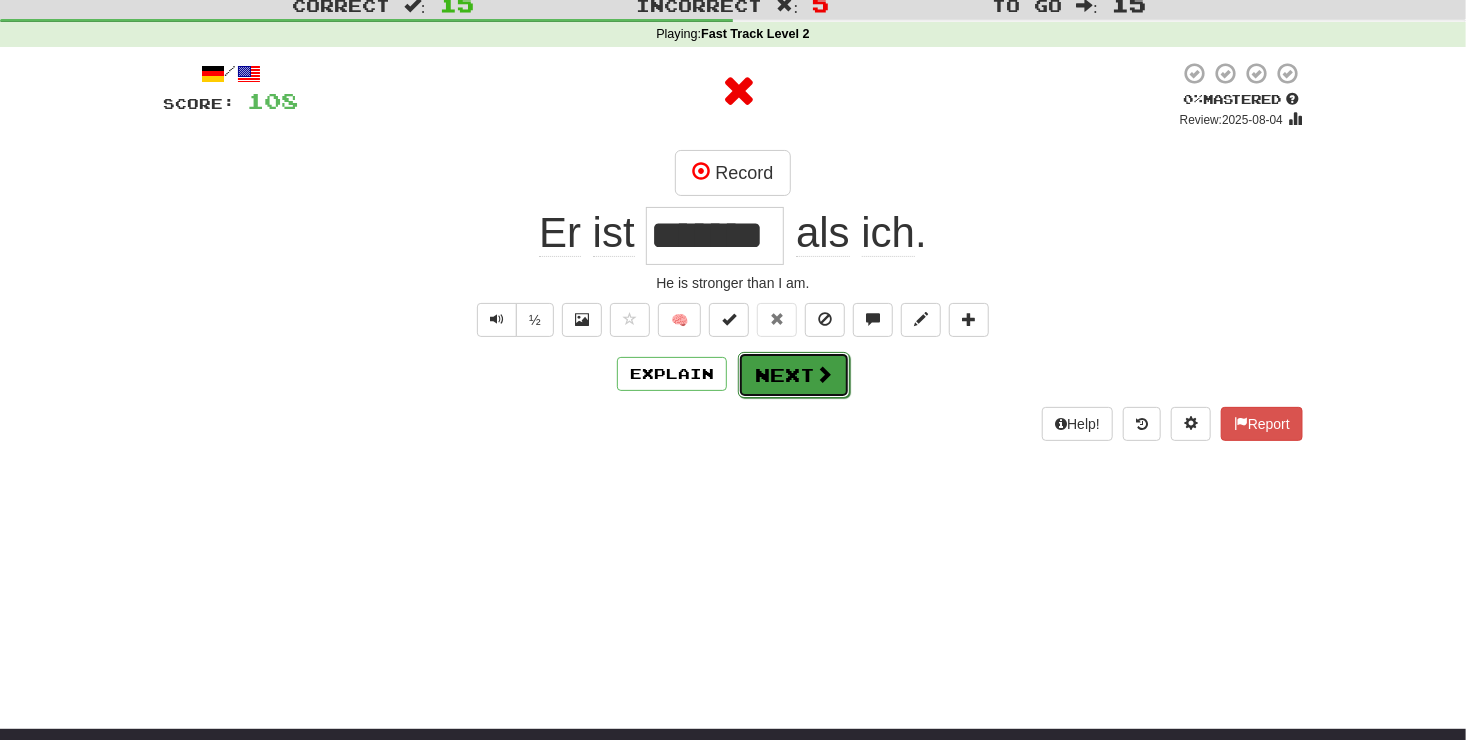 click at bounding box center (824, 374) 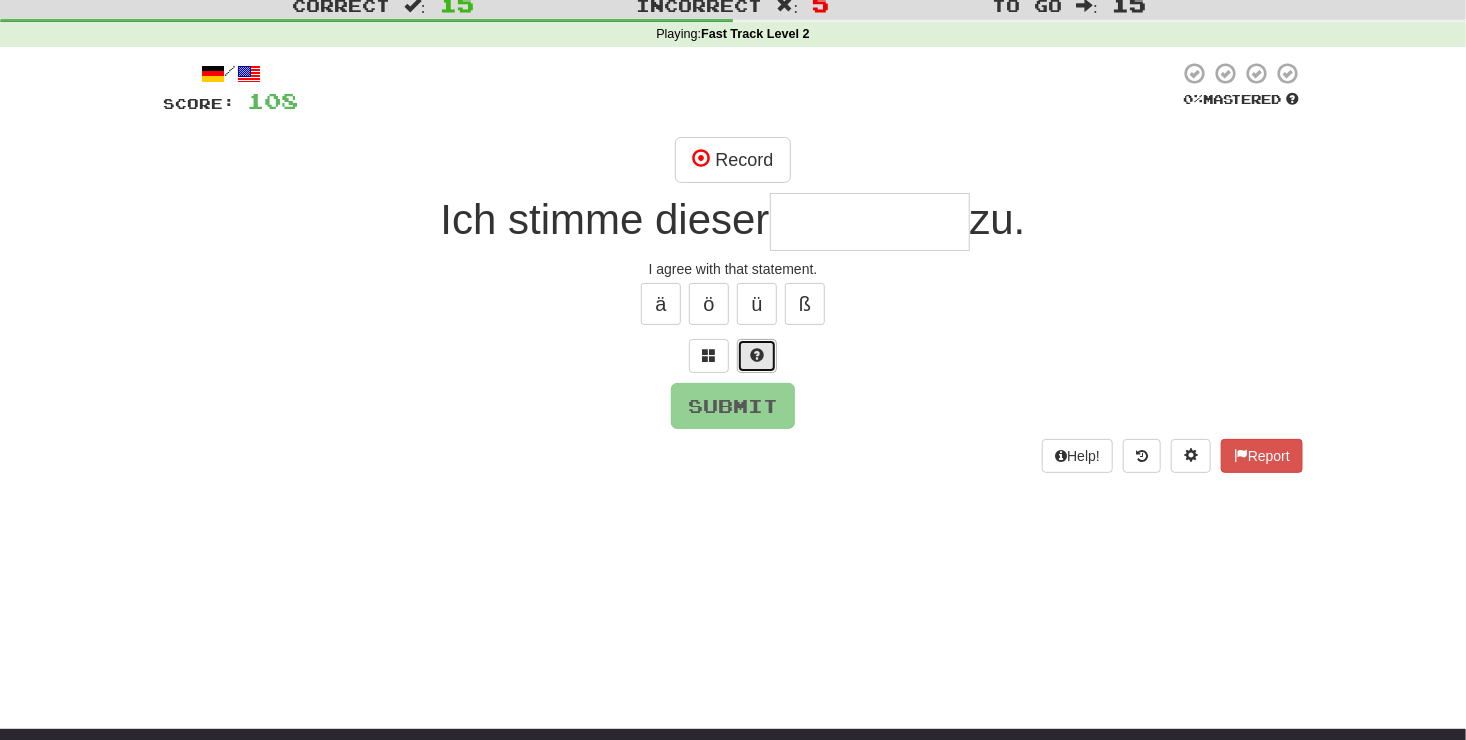 click at bounding box center [757, 356] 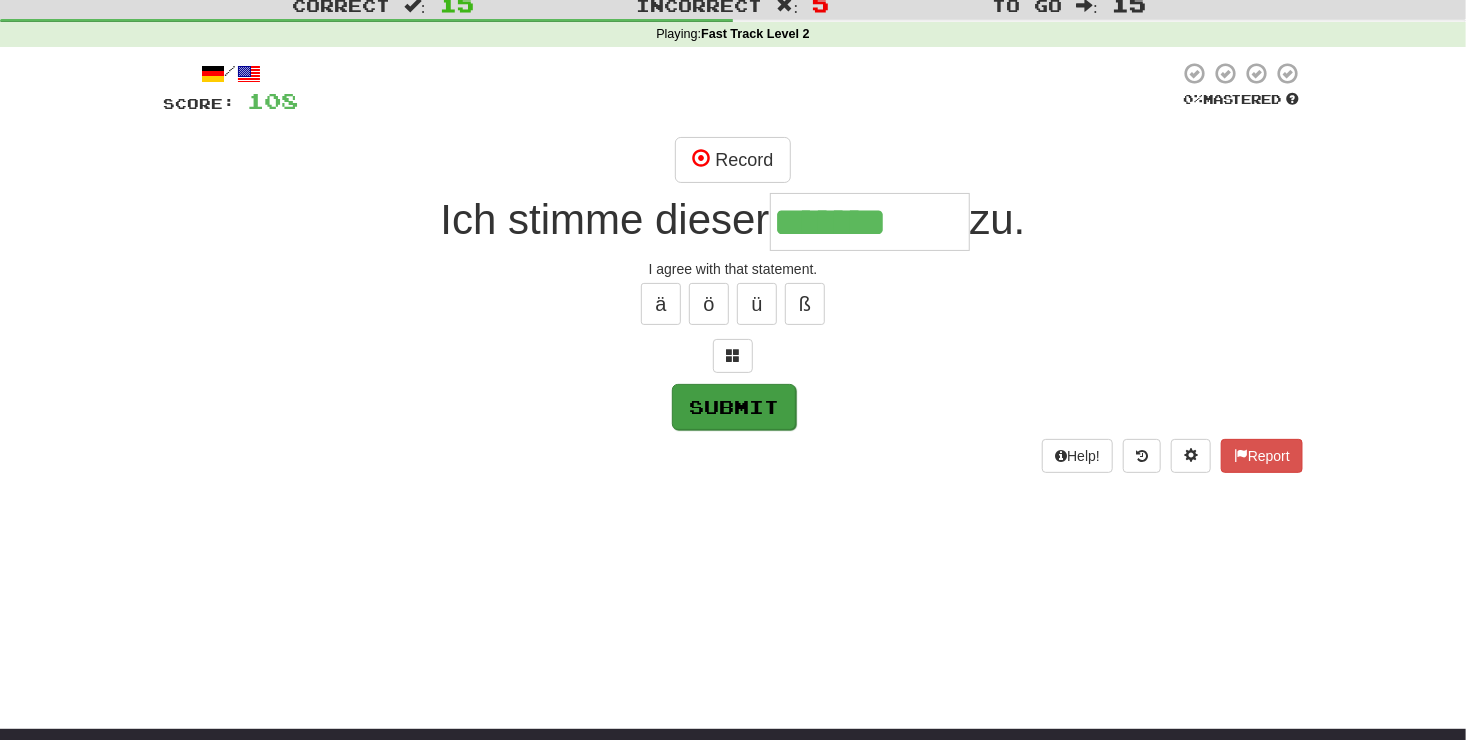 type on "*******" 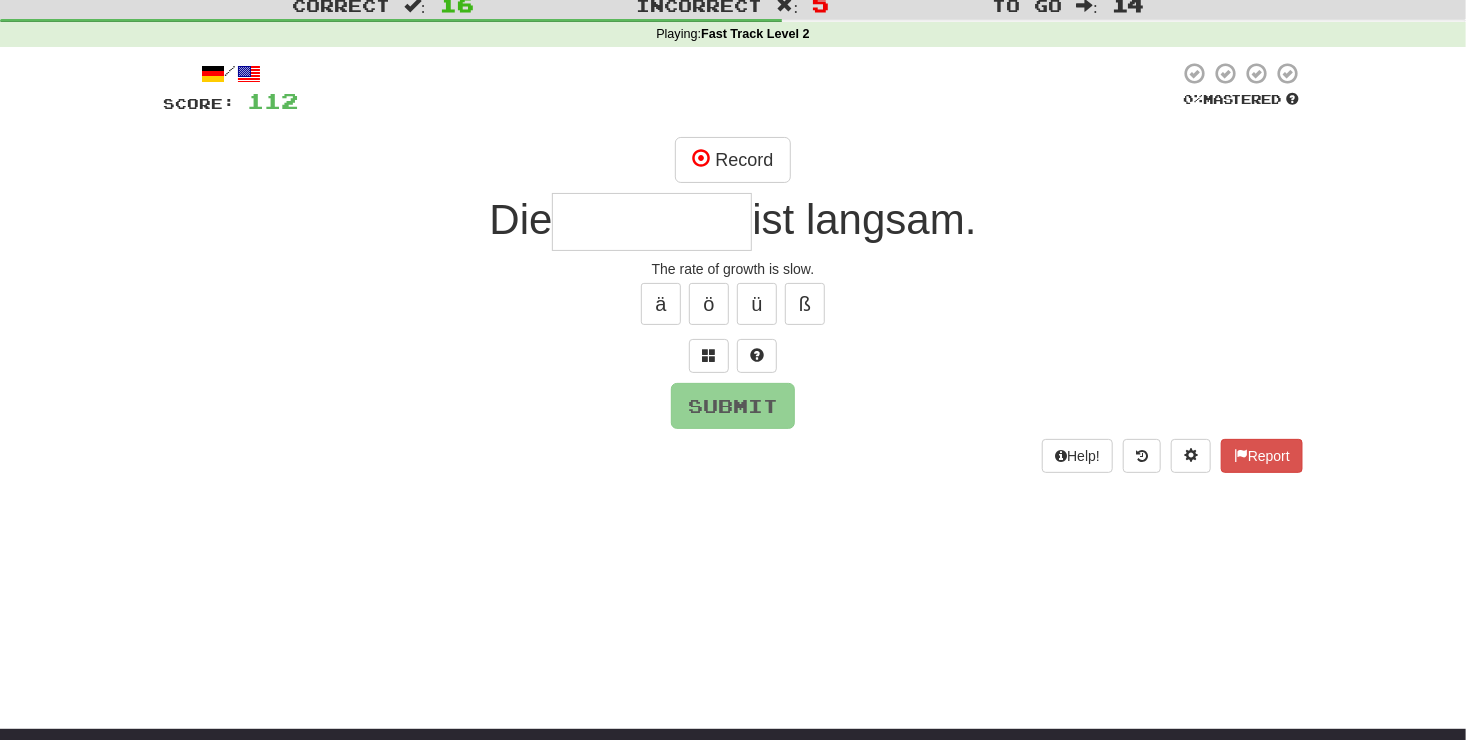 type on "*" 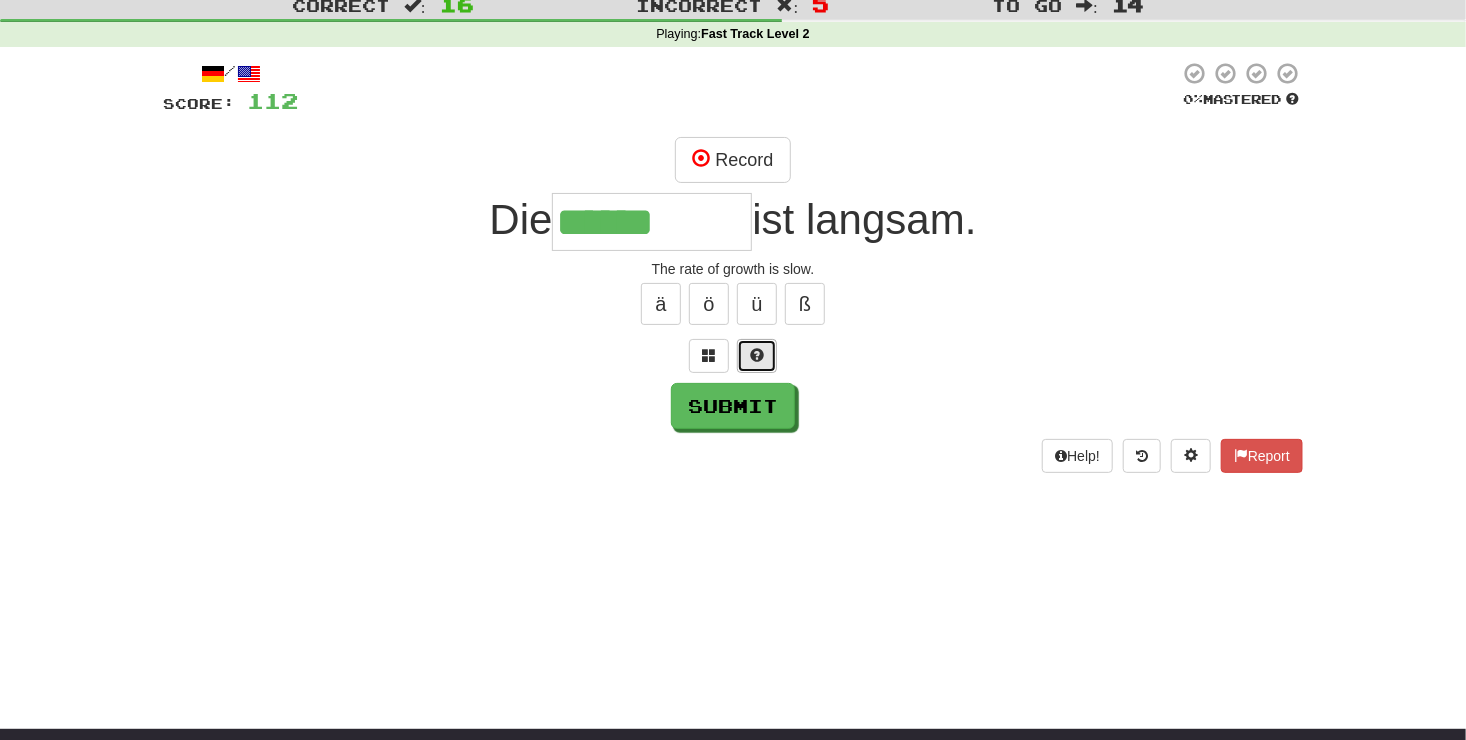 click at bounding box center [757, 355] 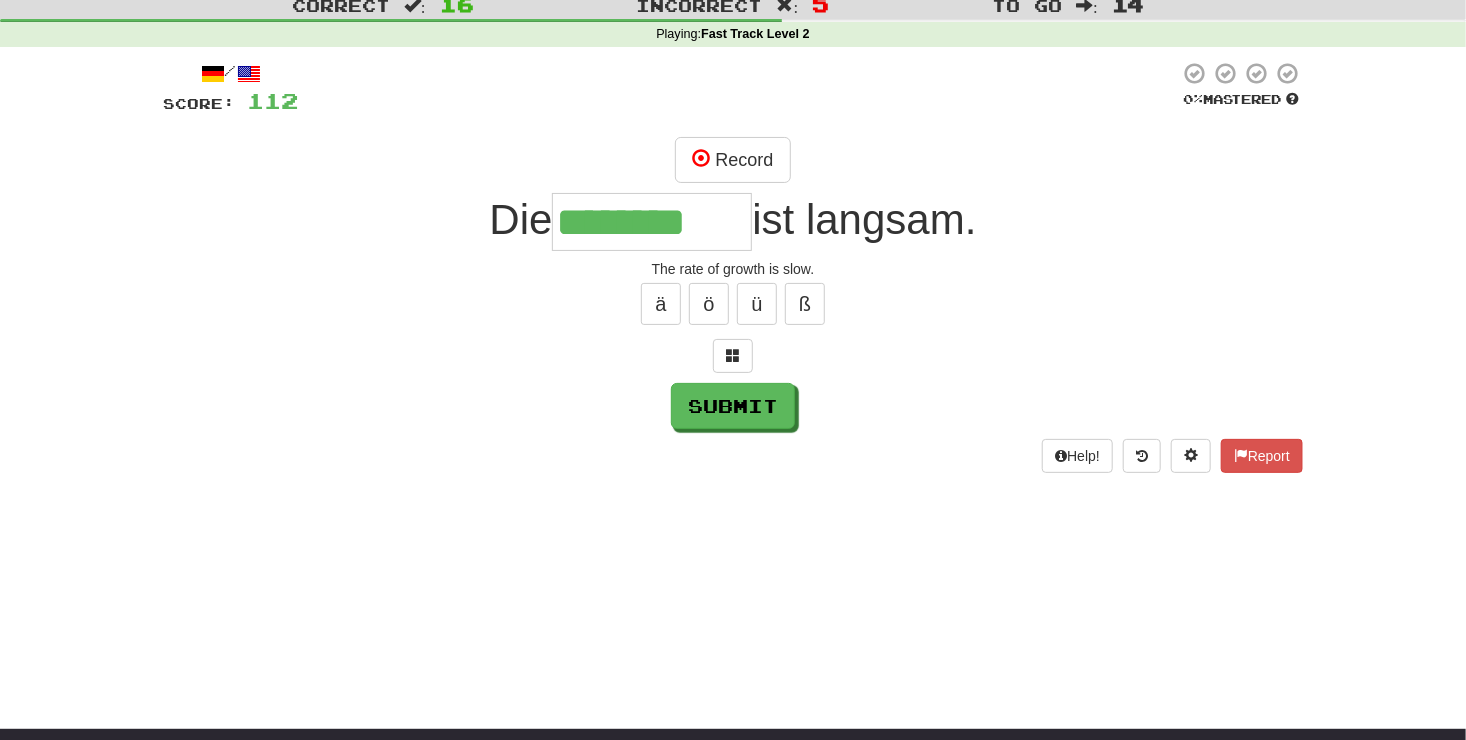 scroll, scrollTop: 0, scrollLeft: 4, axis: horizontal 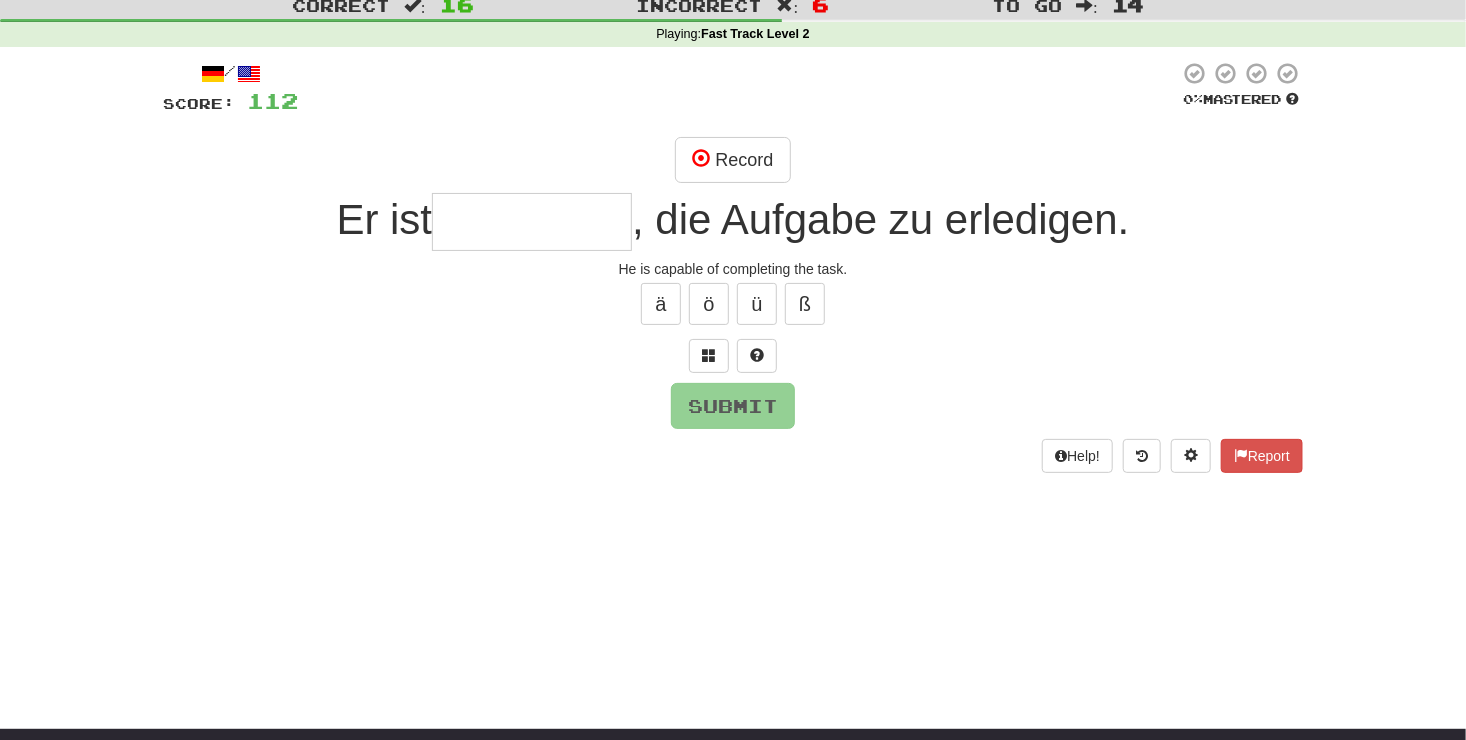 type on "*" 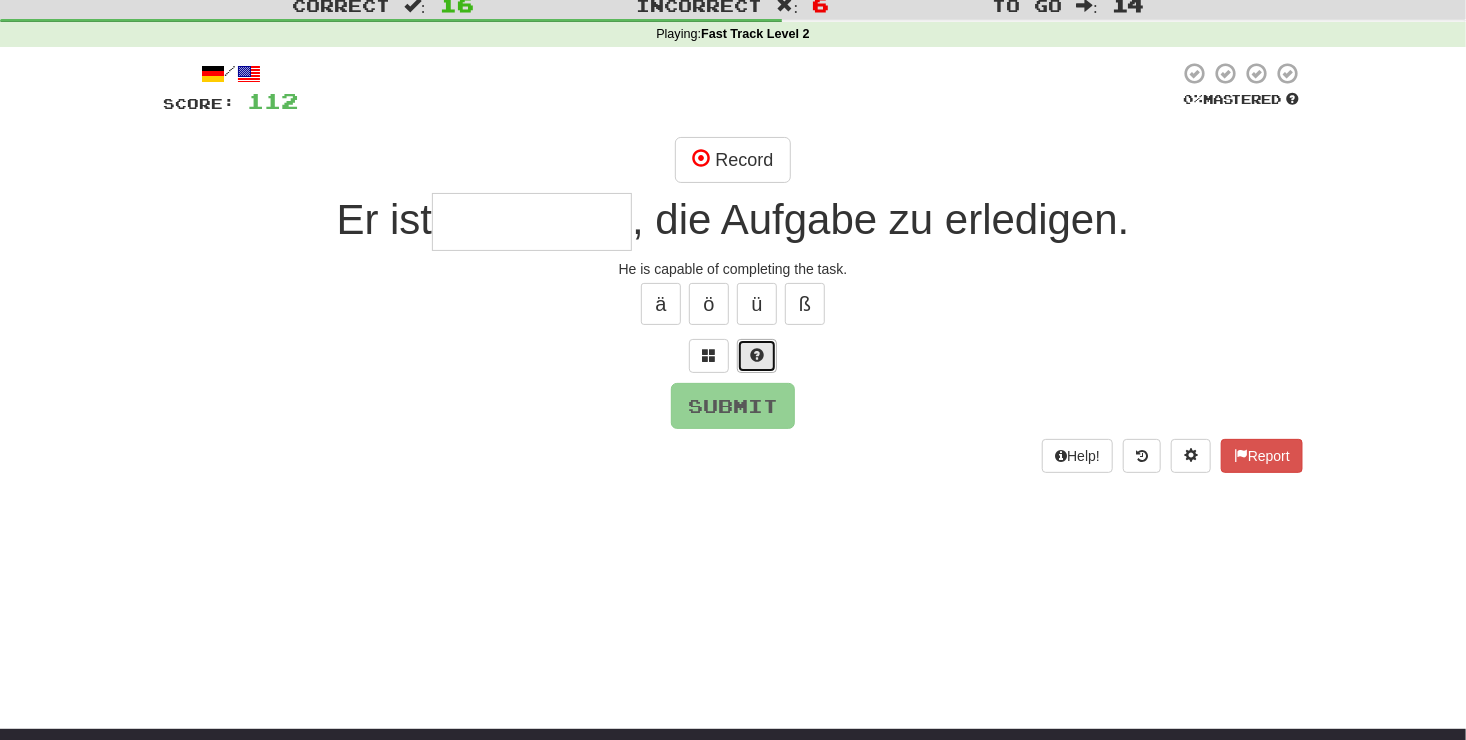 click at bounding box center [757, 355] 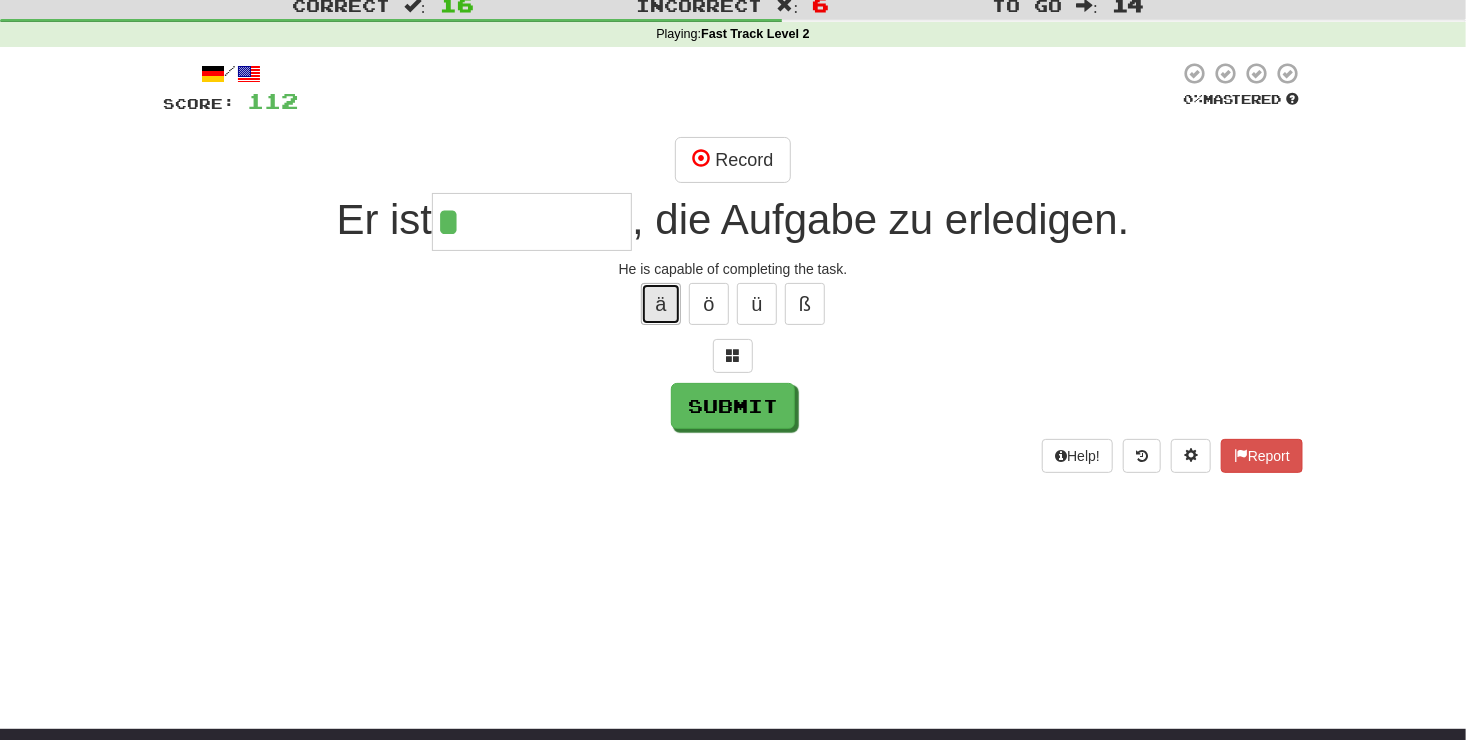 click on "ä" at bounding box center [661, 304] 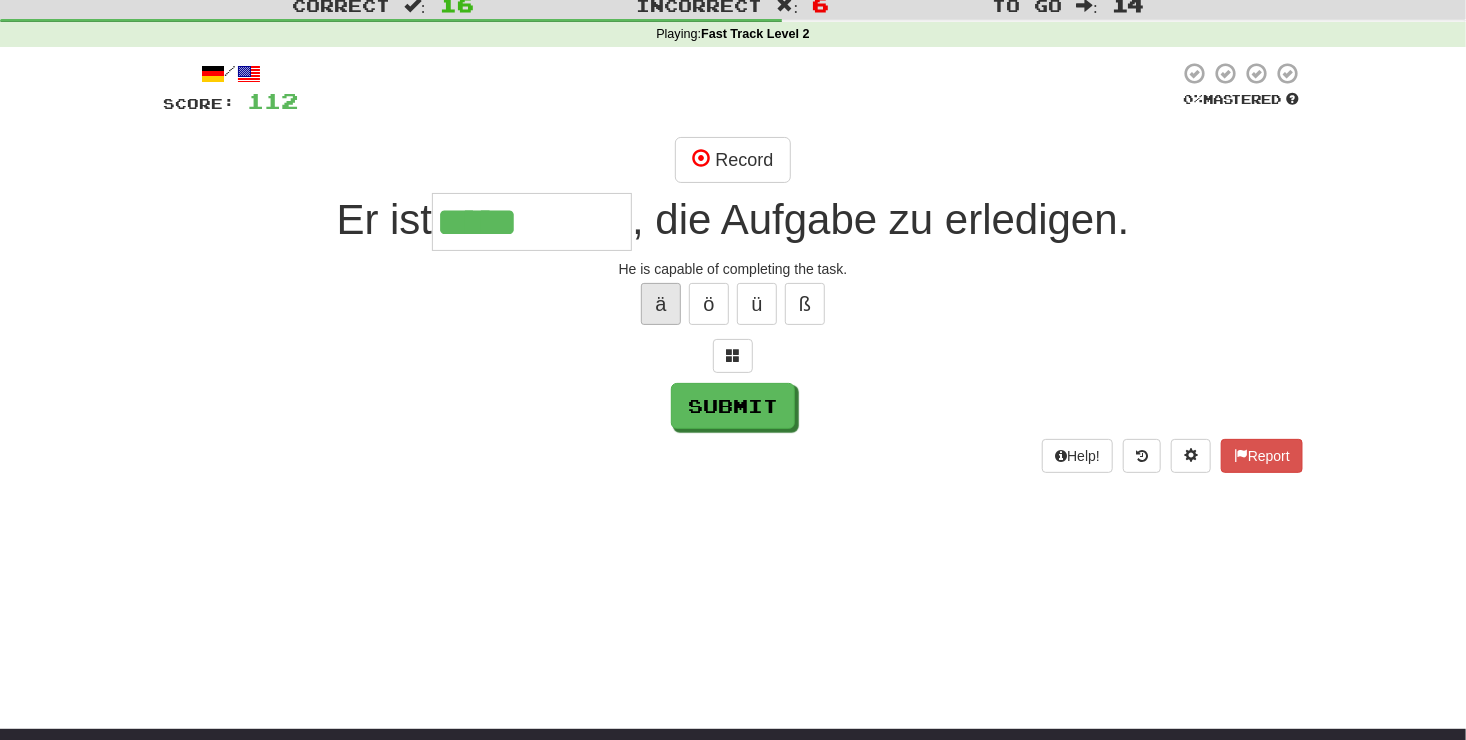 type on "*****" 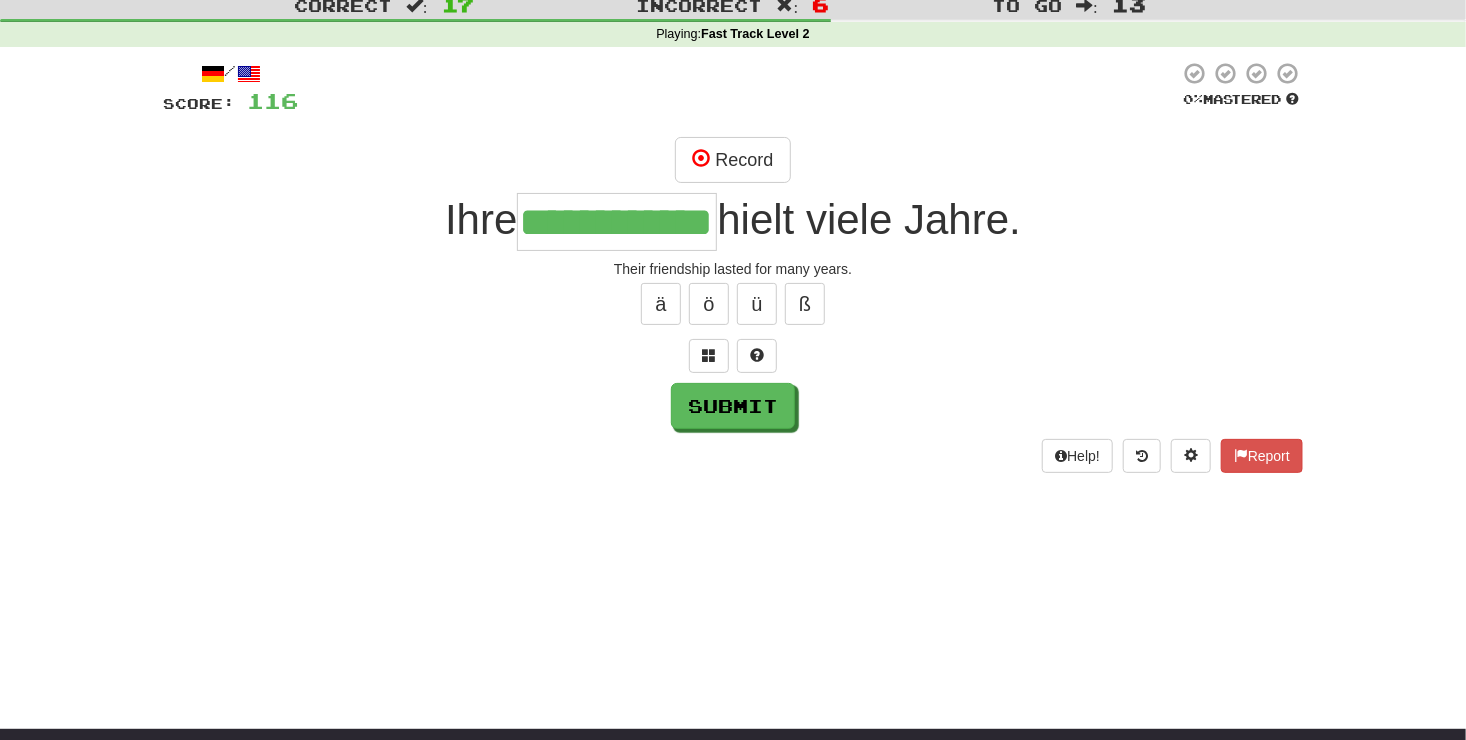 scroll, scrollTop: 0, scrollLeft: 38, axis: horizontal 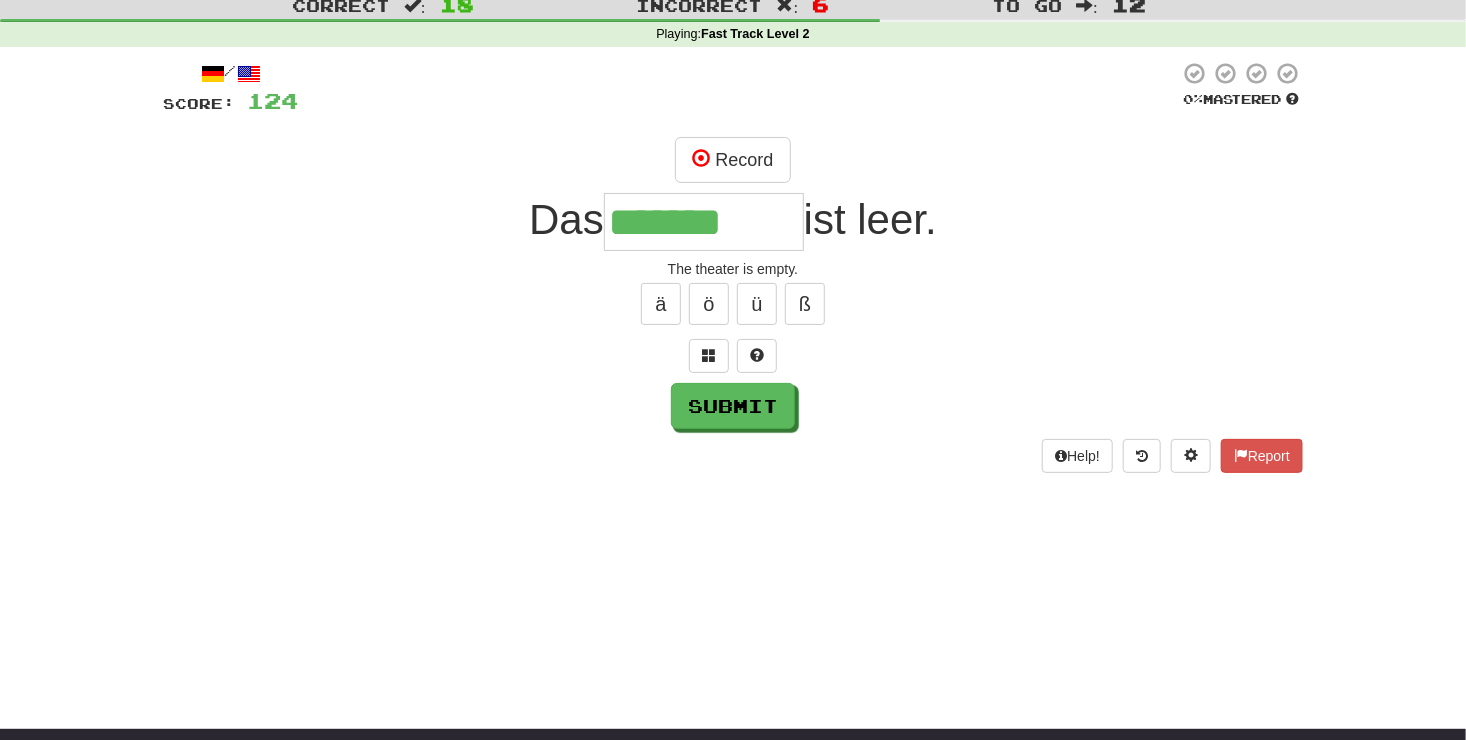 type on "*******" 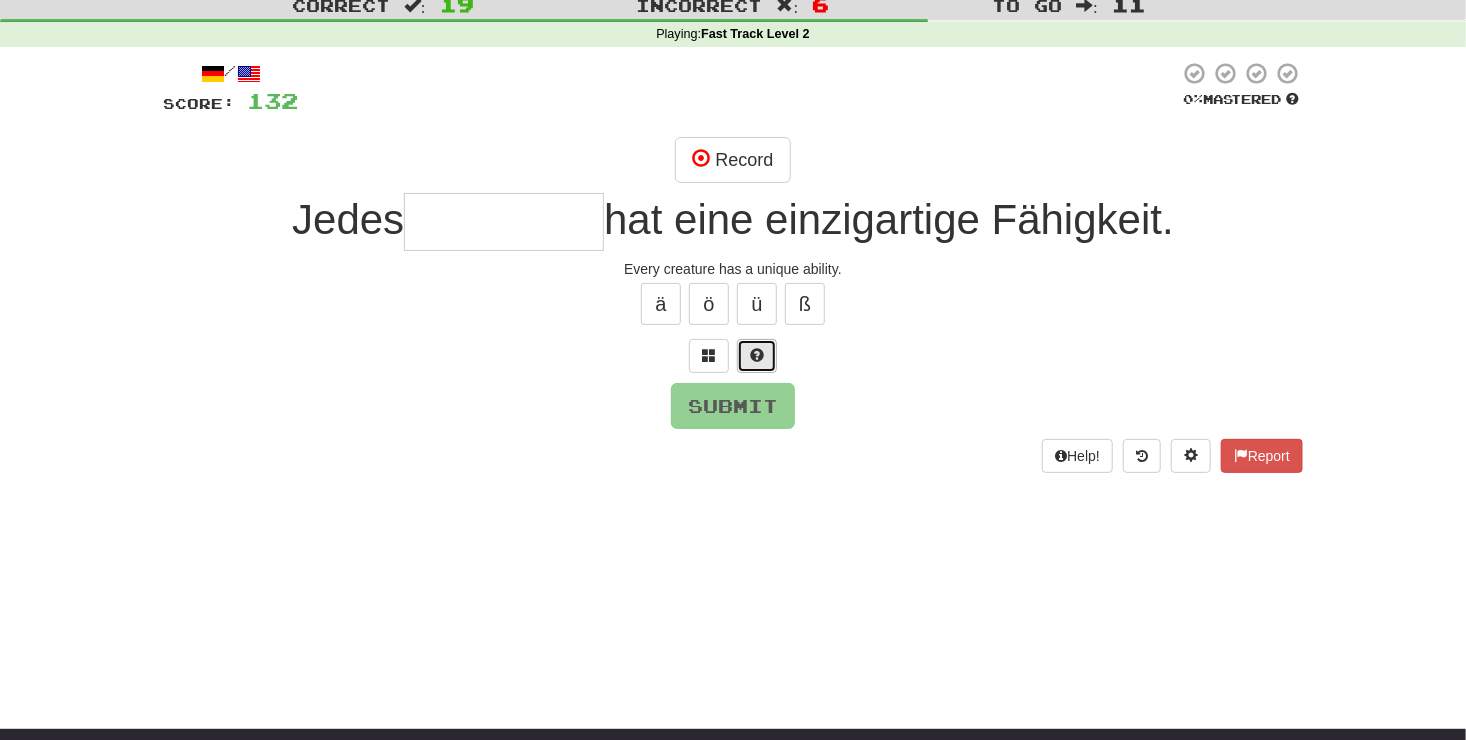 click at bounding box center [757, 355] 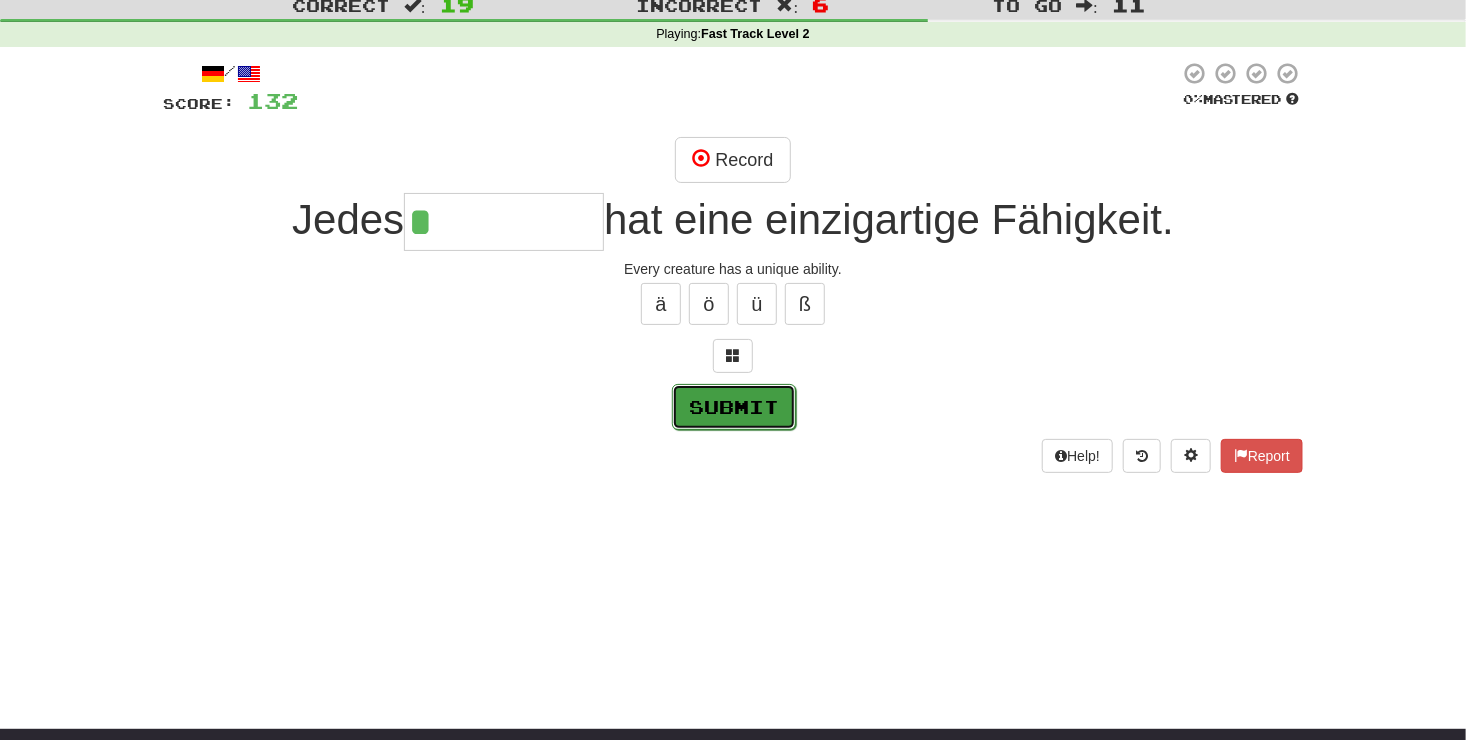 click on "Submit" at bounding box center [734, 407] 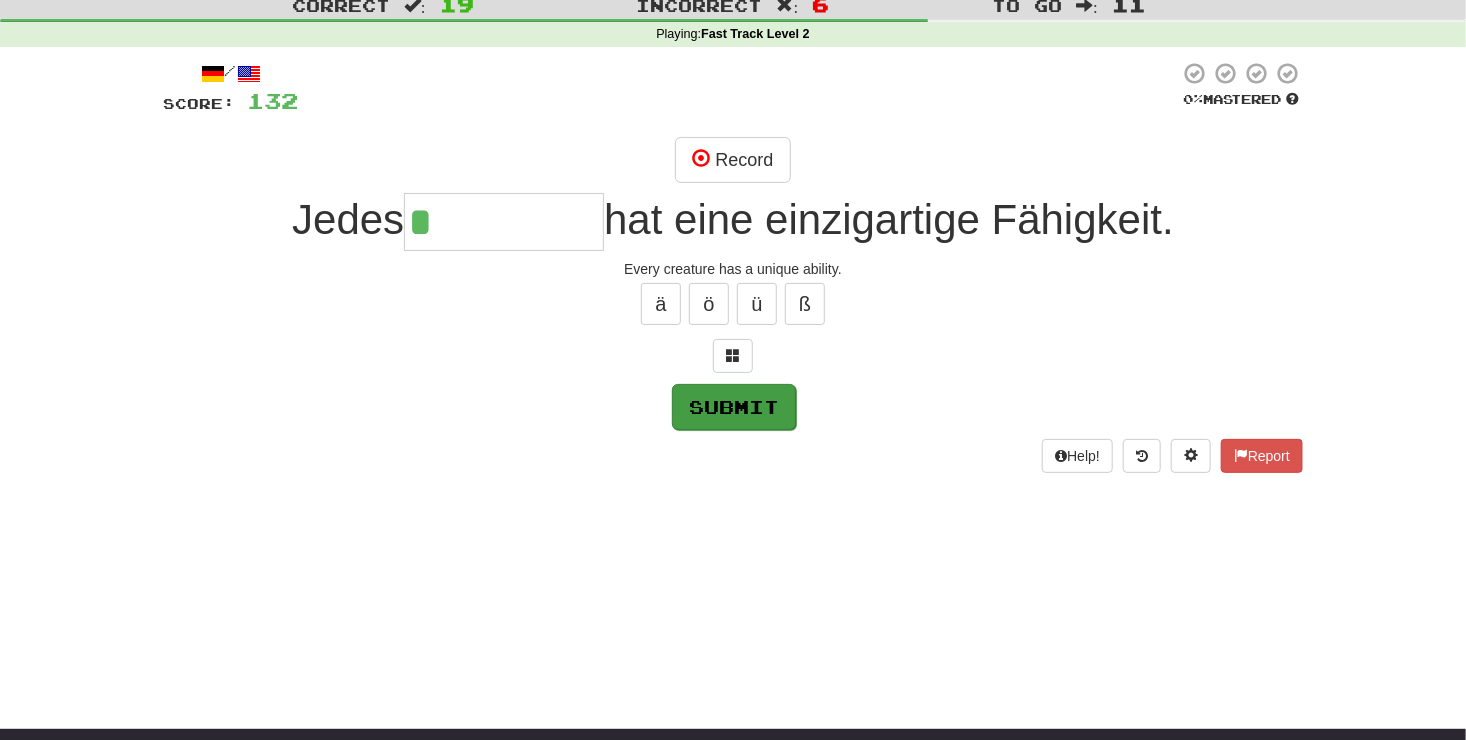 type on "********" 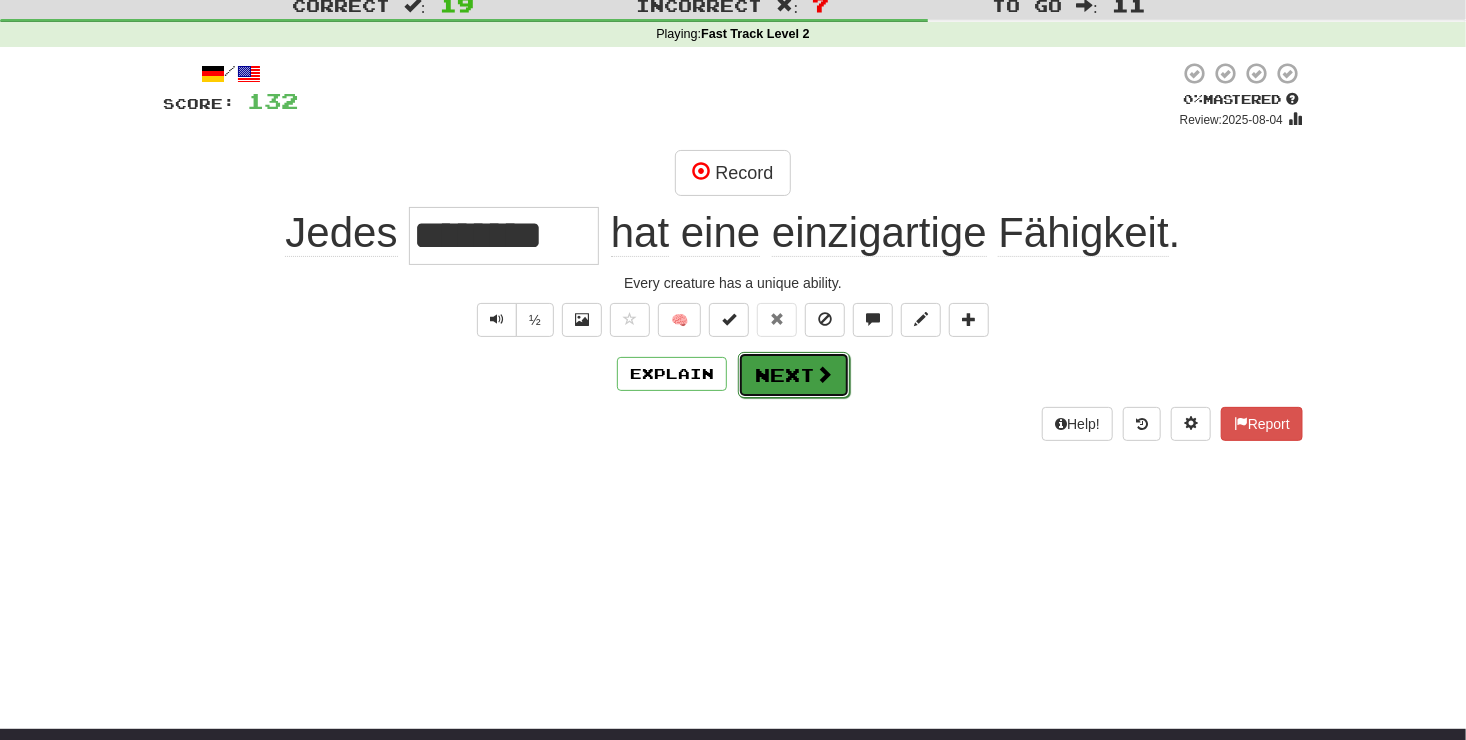 click on "Next" at bounding box center (794, 375) 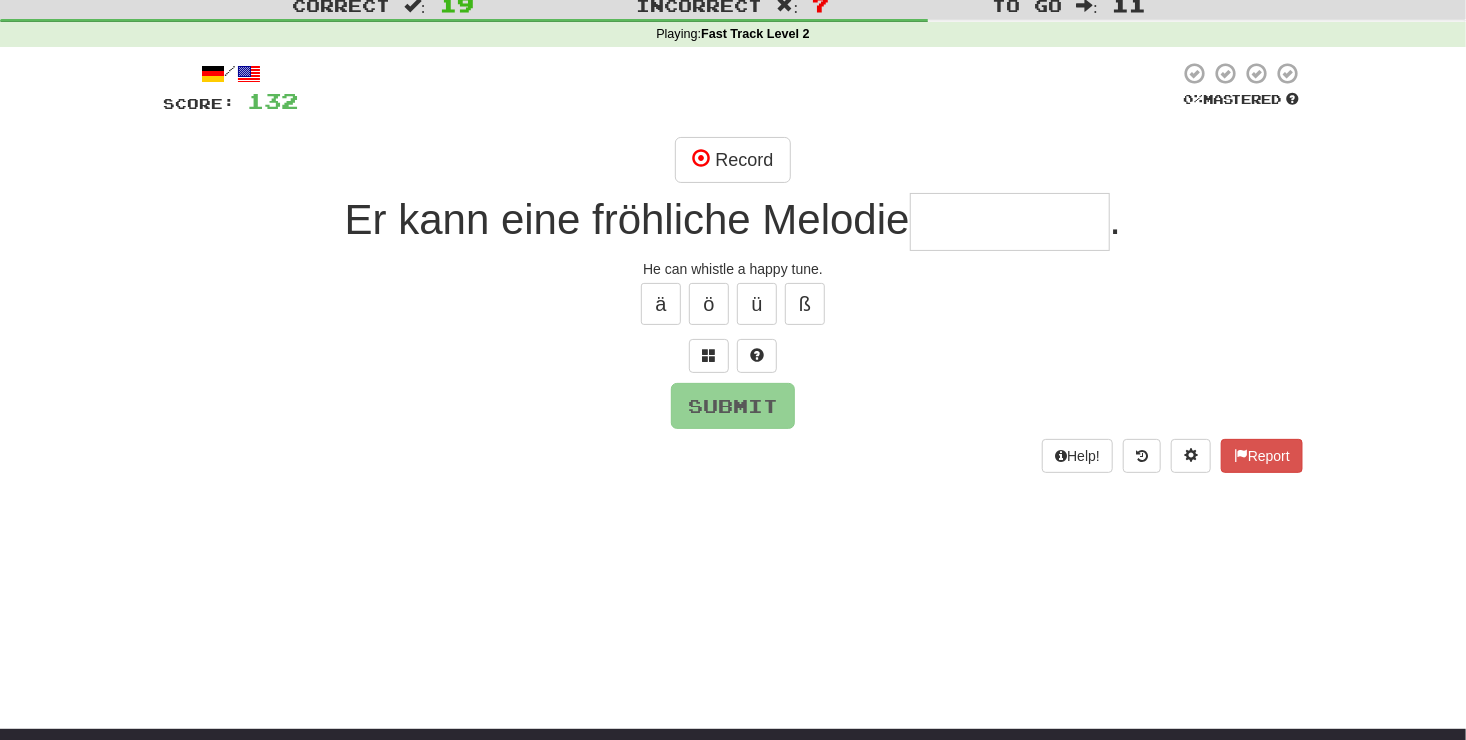 type on "*" 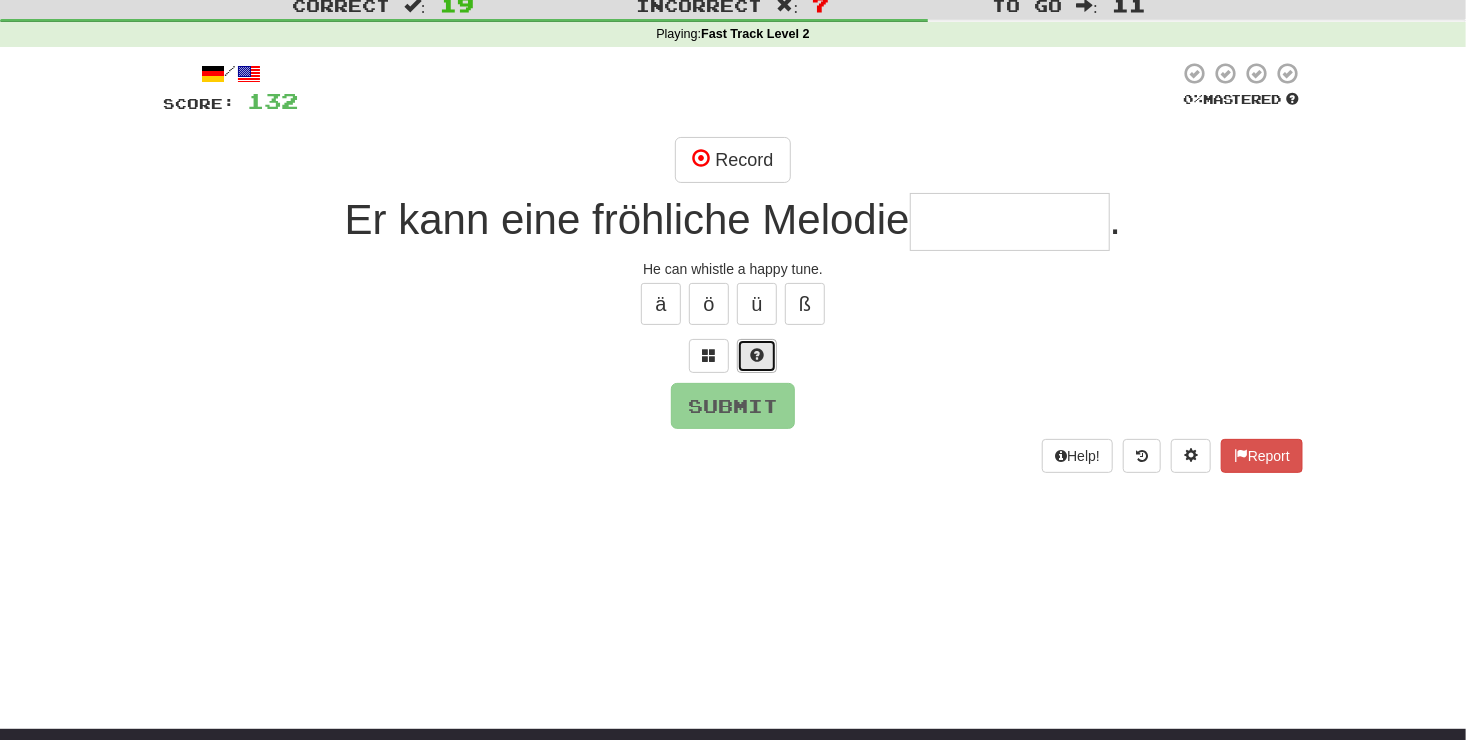 click at bounding box center (757, 355) 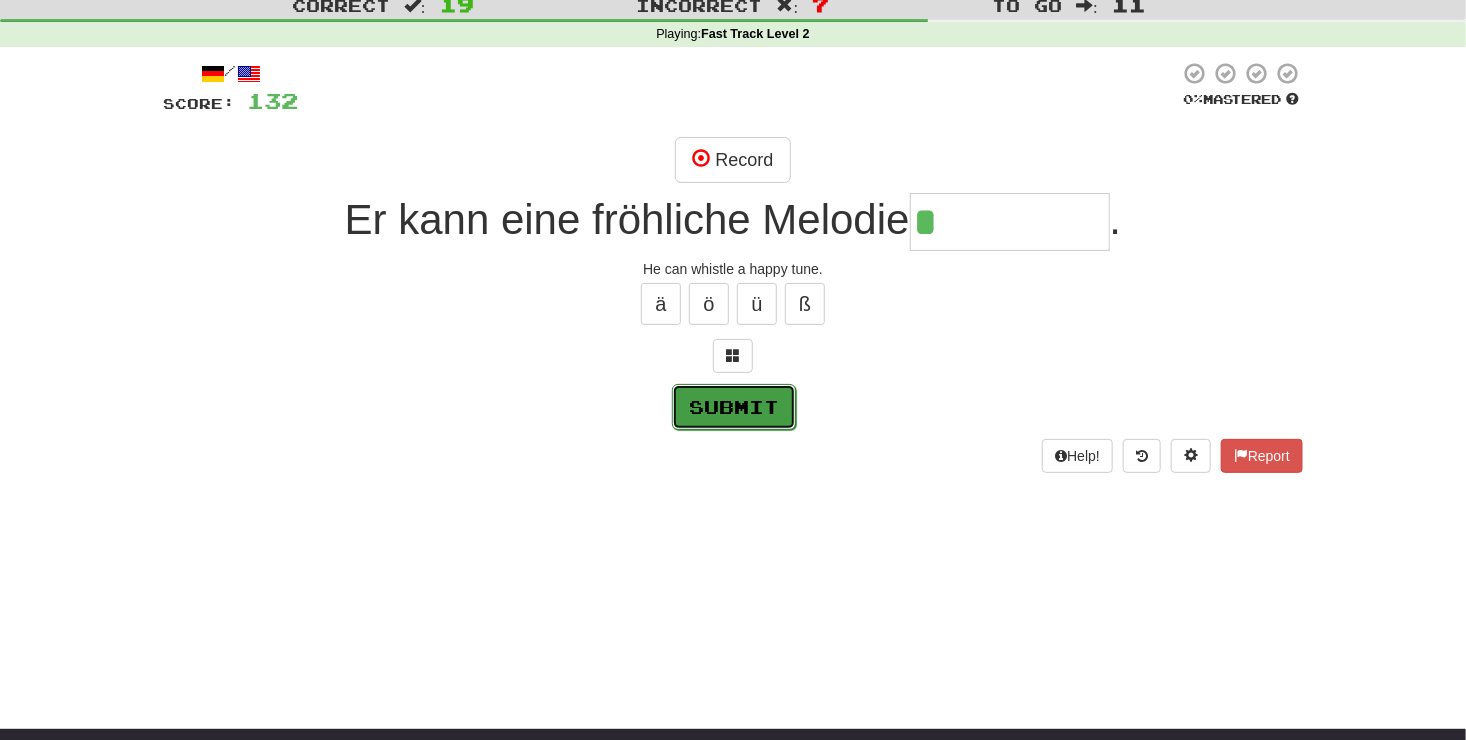 click on "Submit" at bounding box center (734, 407) 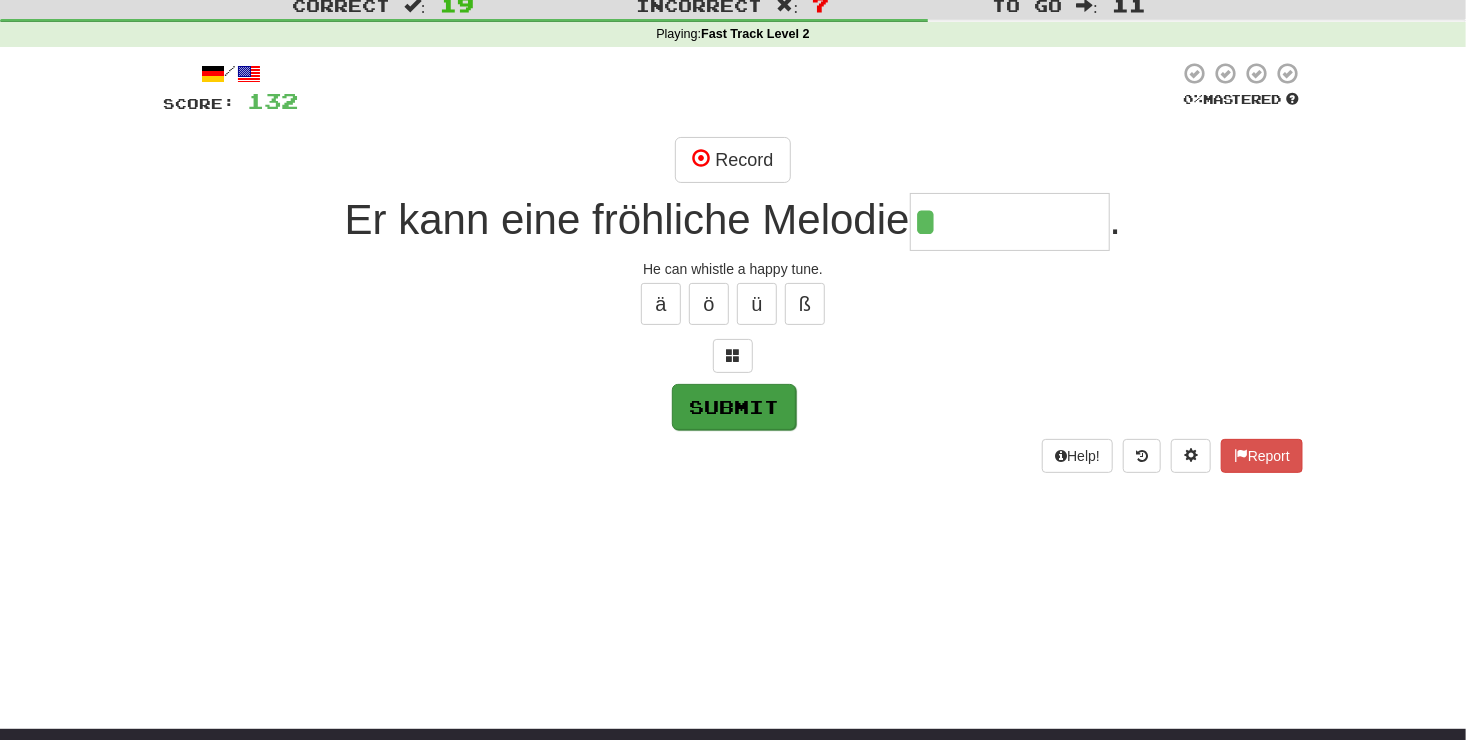 type on "*******" 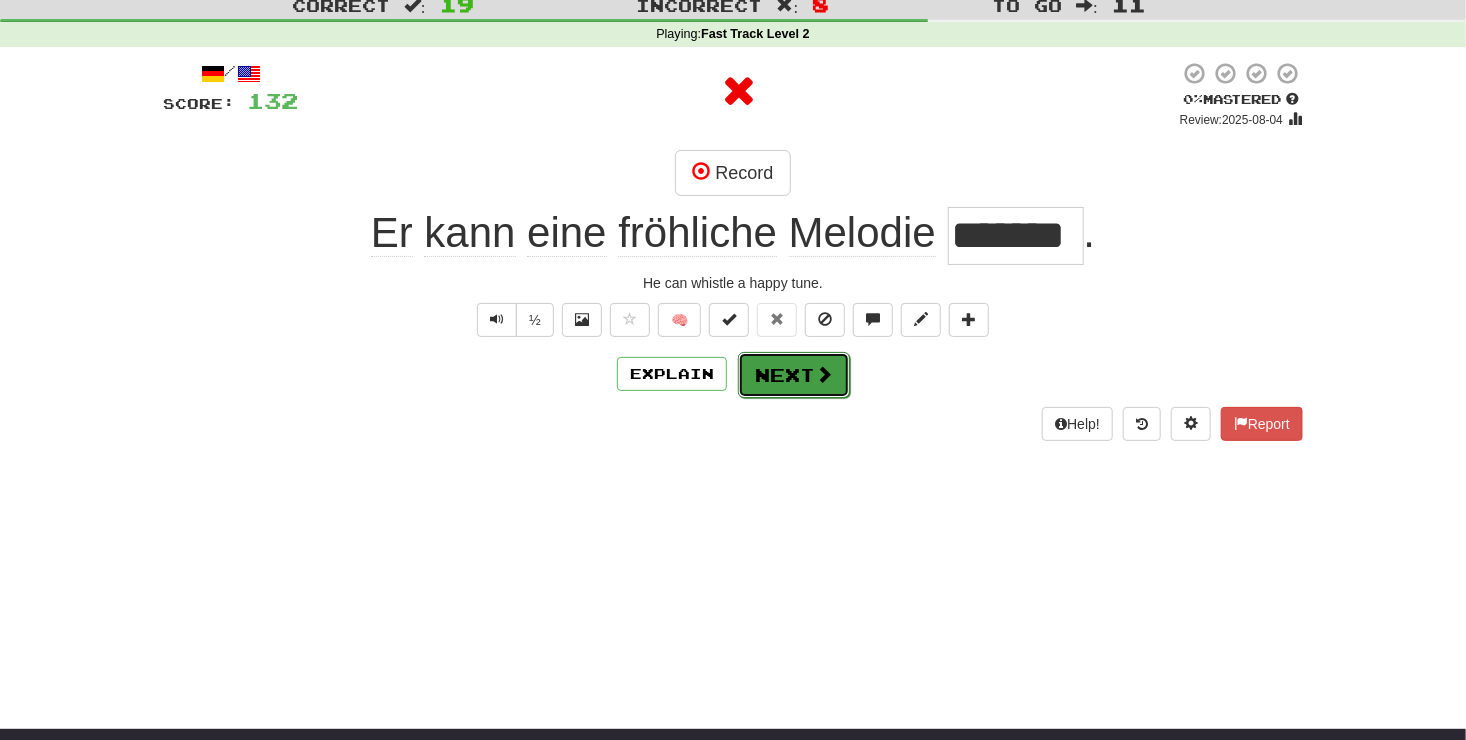 click on "Next" at bounding box center [794, 375] 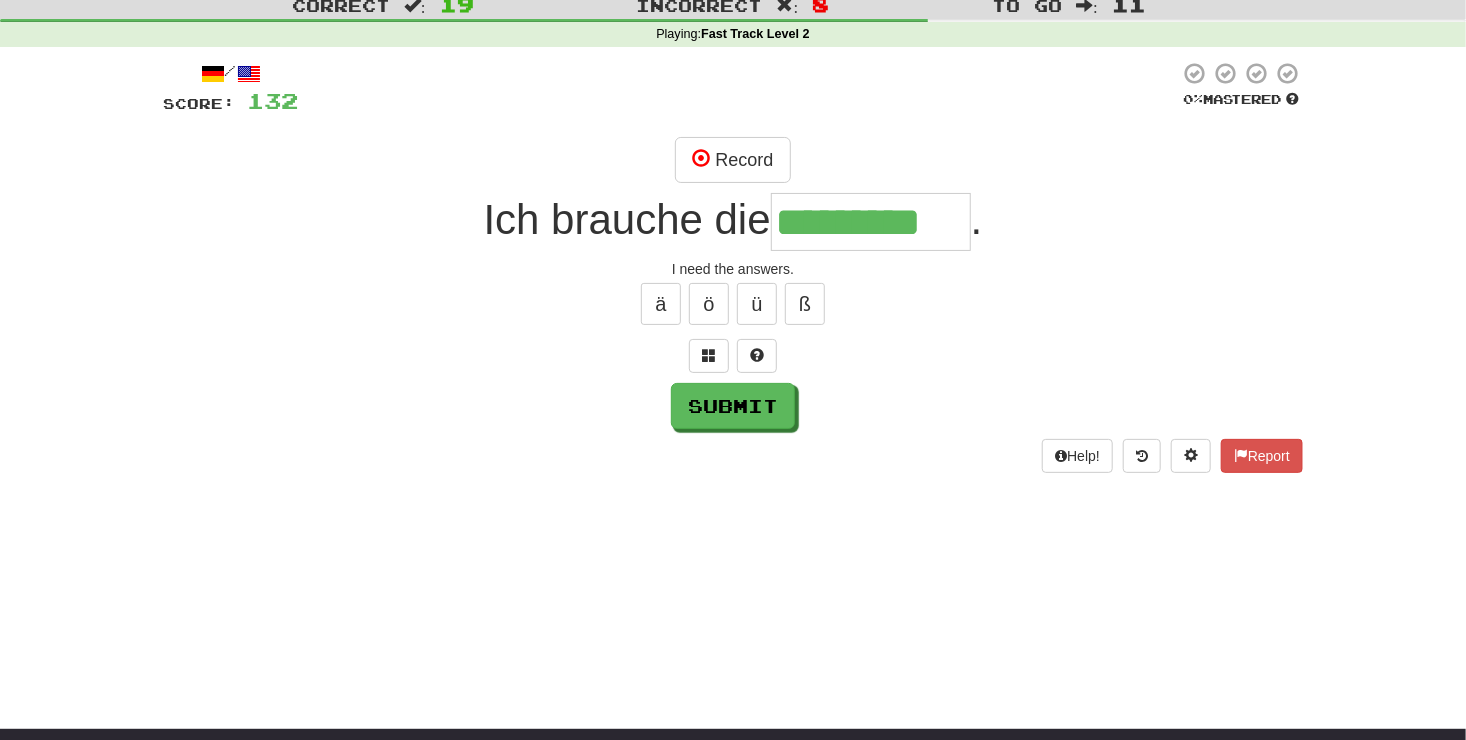 type on "*********" 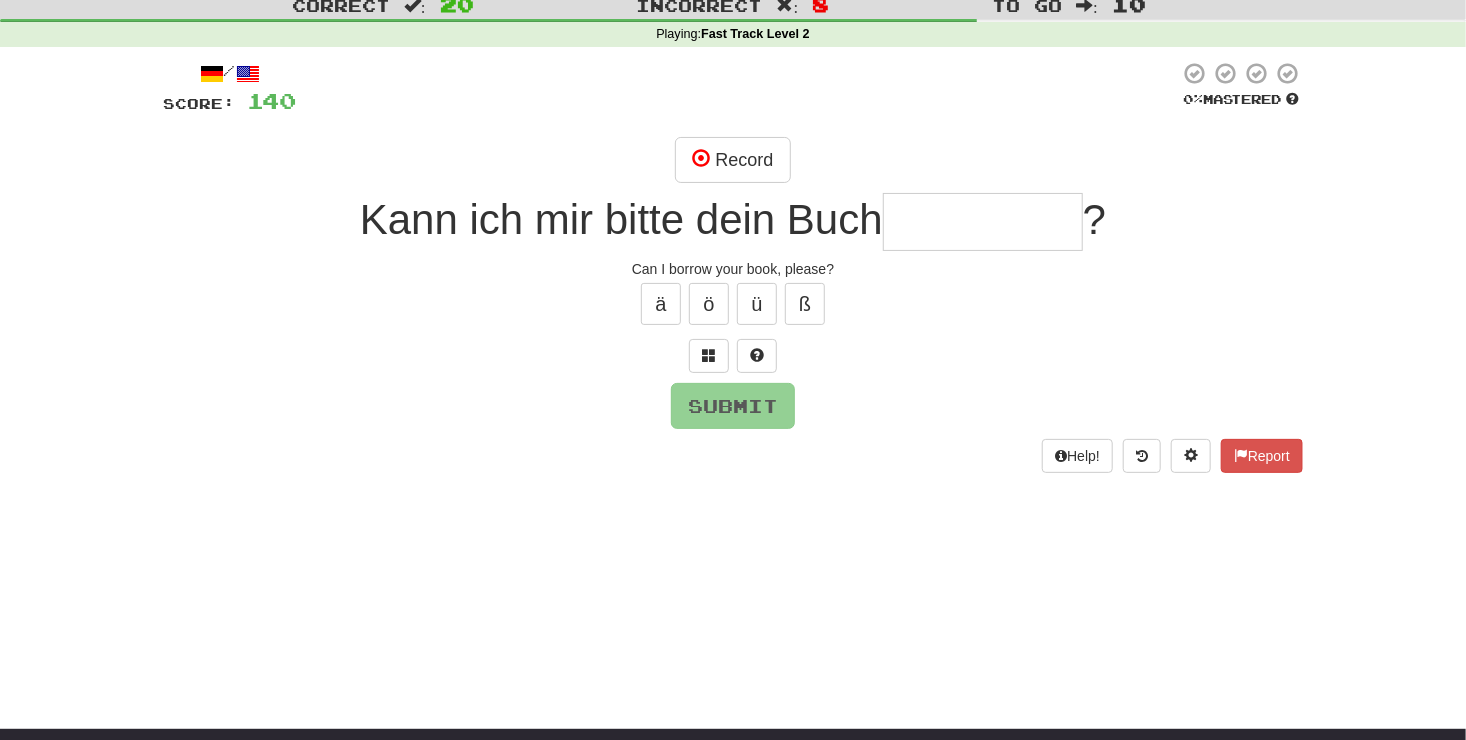 type on "*" 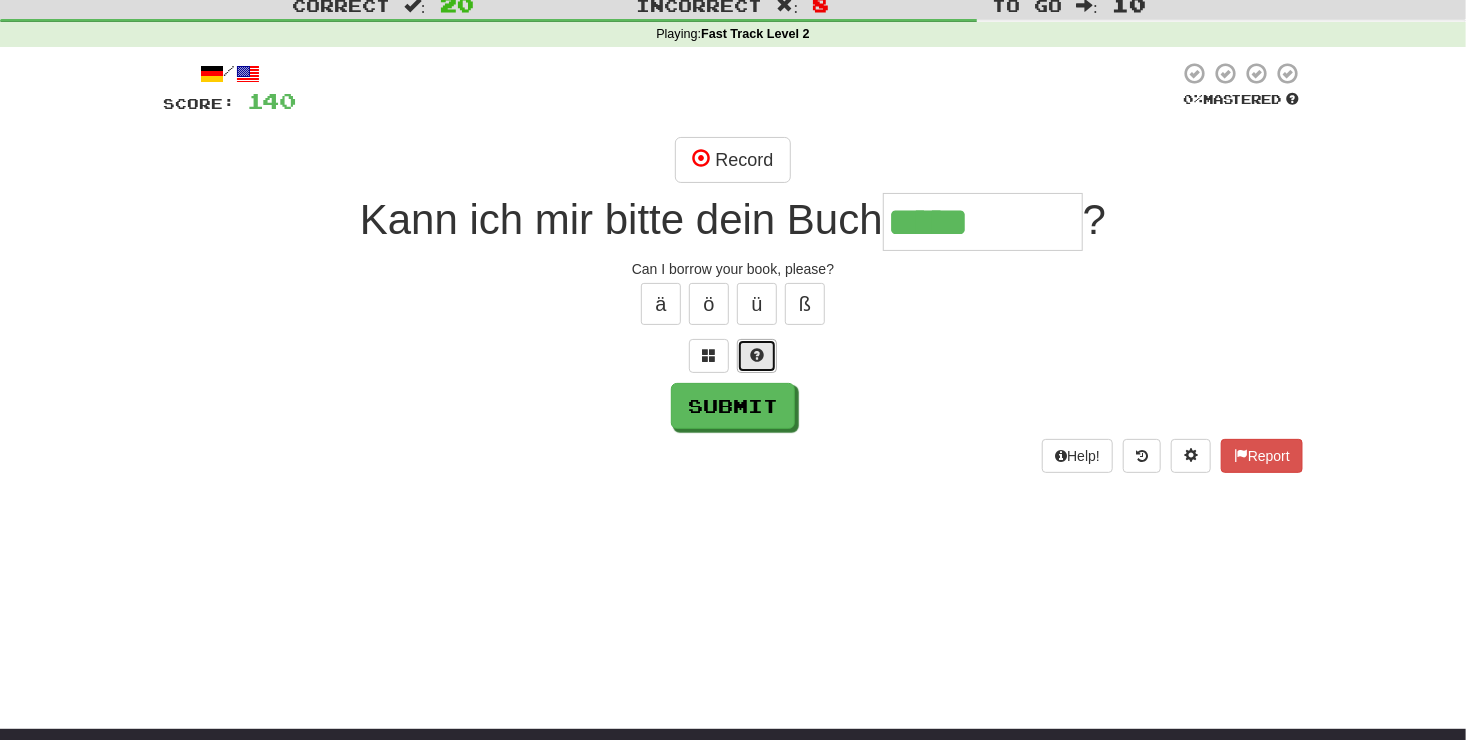 click at bounding box center [757, 356] 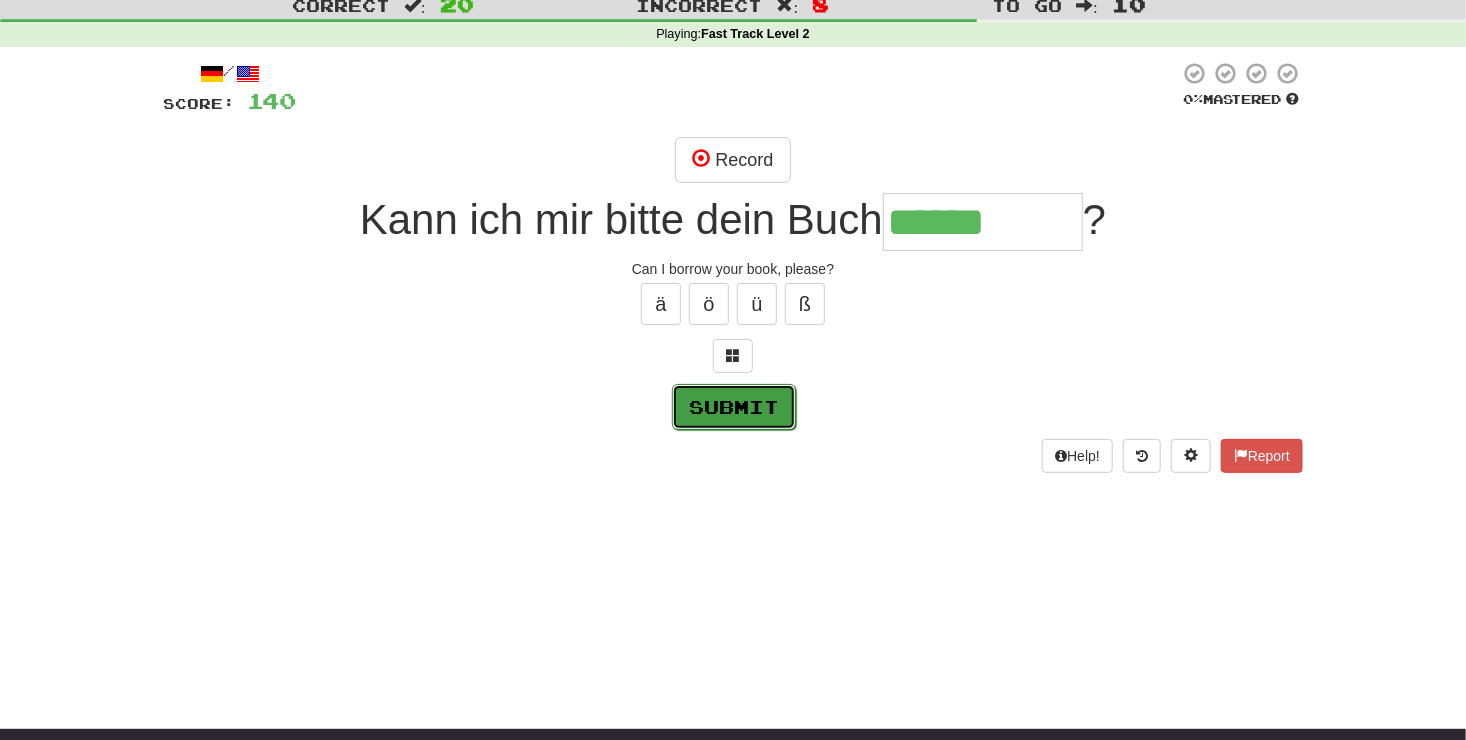 click on "Submit" at bounding box center (734, 407) 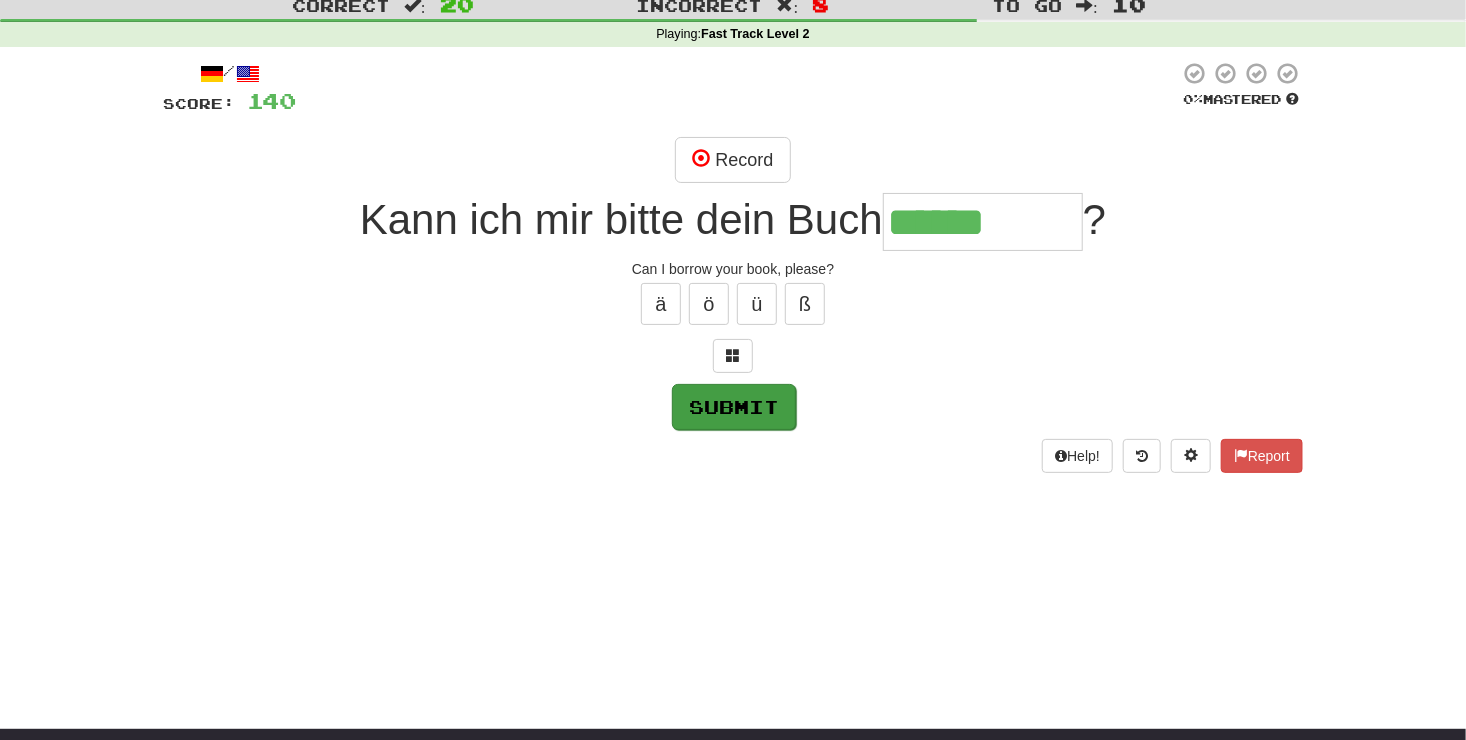 type on "*********" 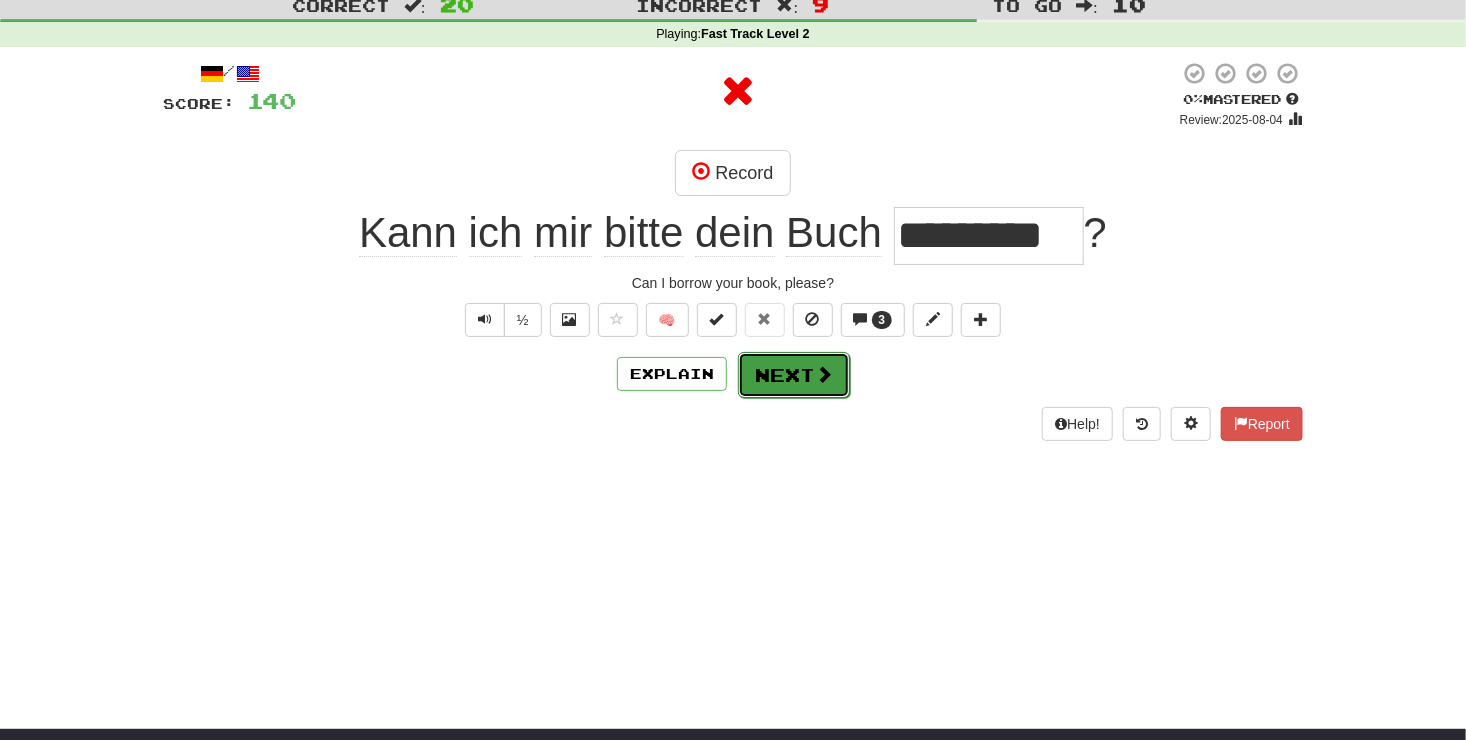 click on "Next" at bounding box center (794, 375) 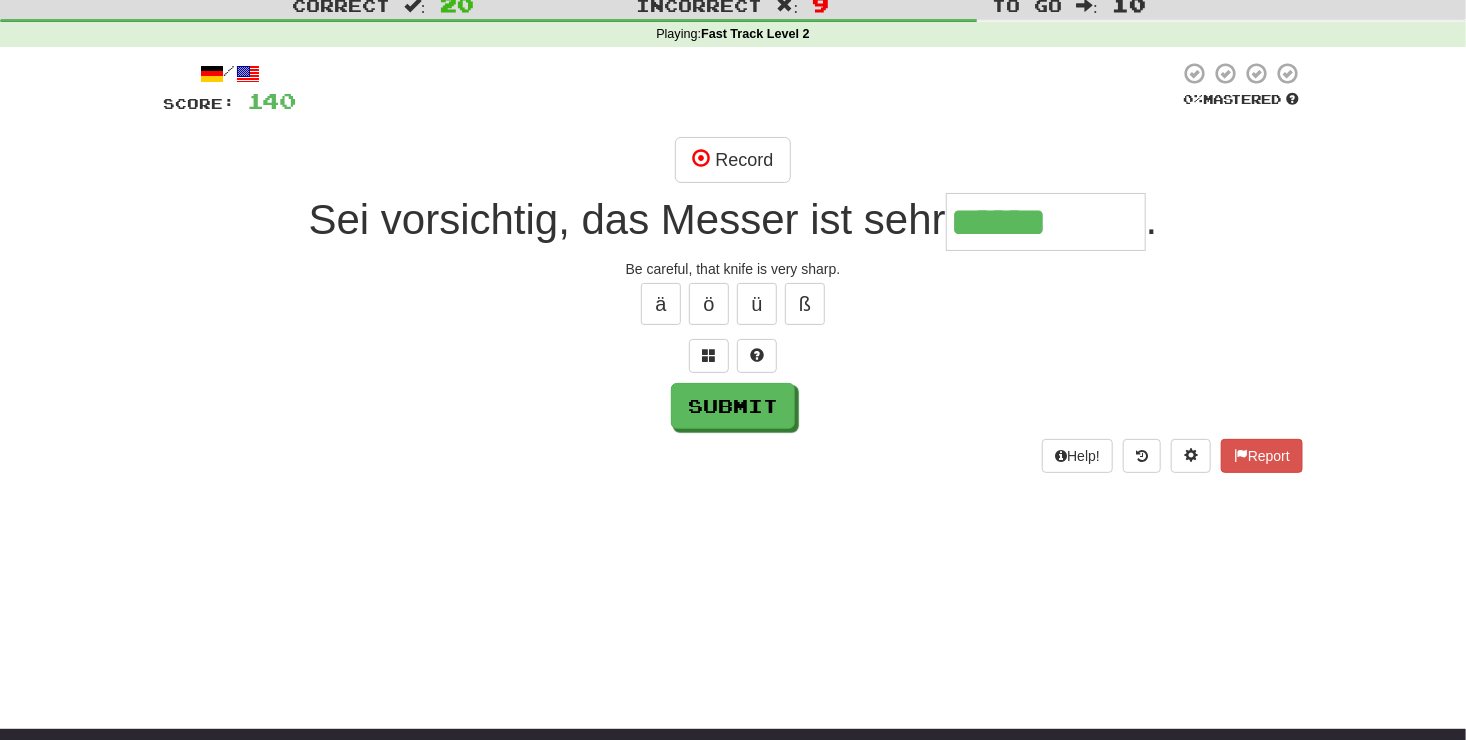type on "******" 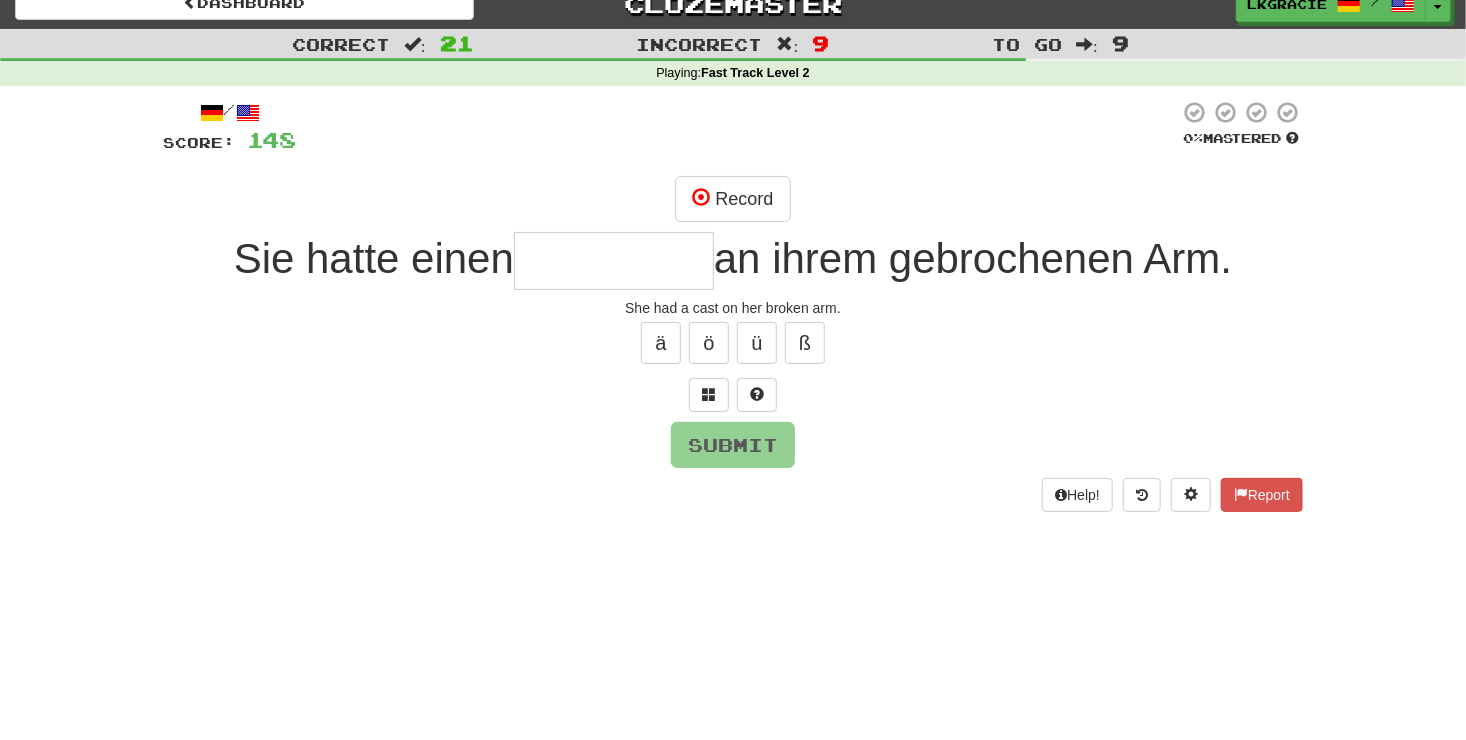 scroll, scrollTop: 20, scrollLeft: 0, axis: vertical 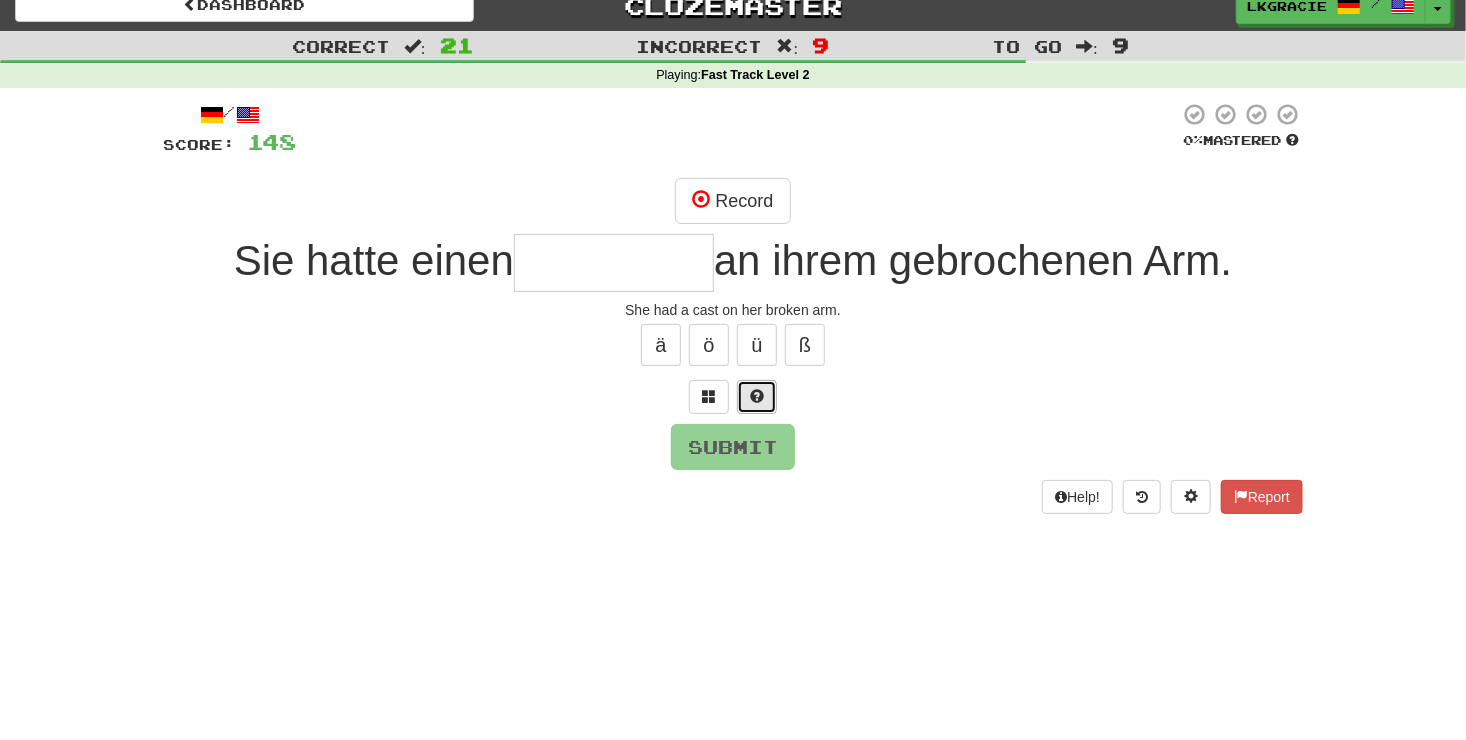 click at bounding box center [757, 397] 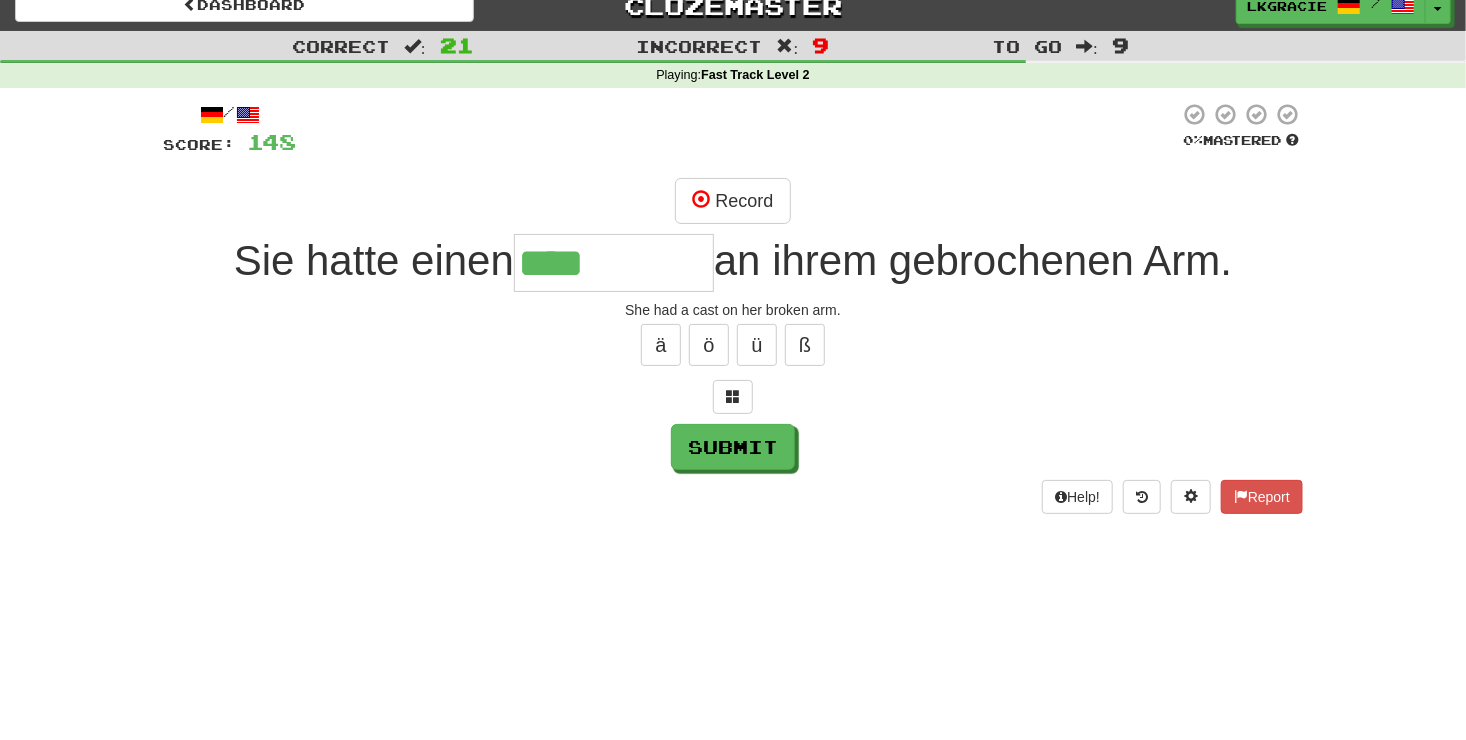 type on "****" 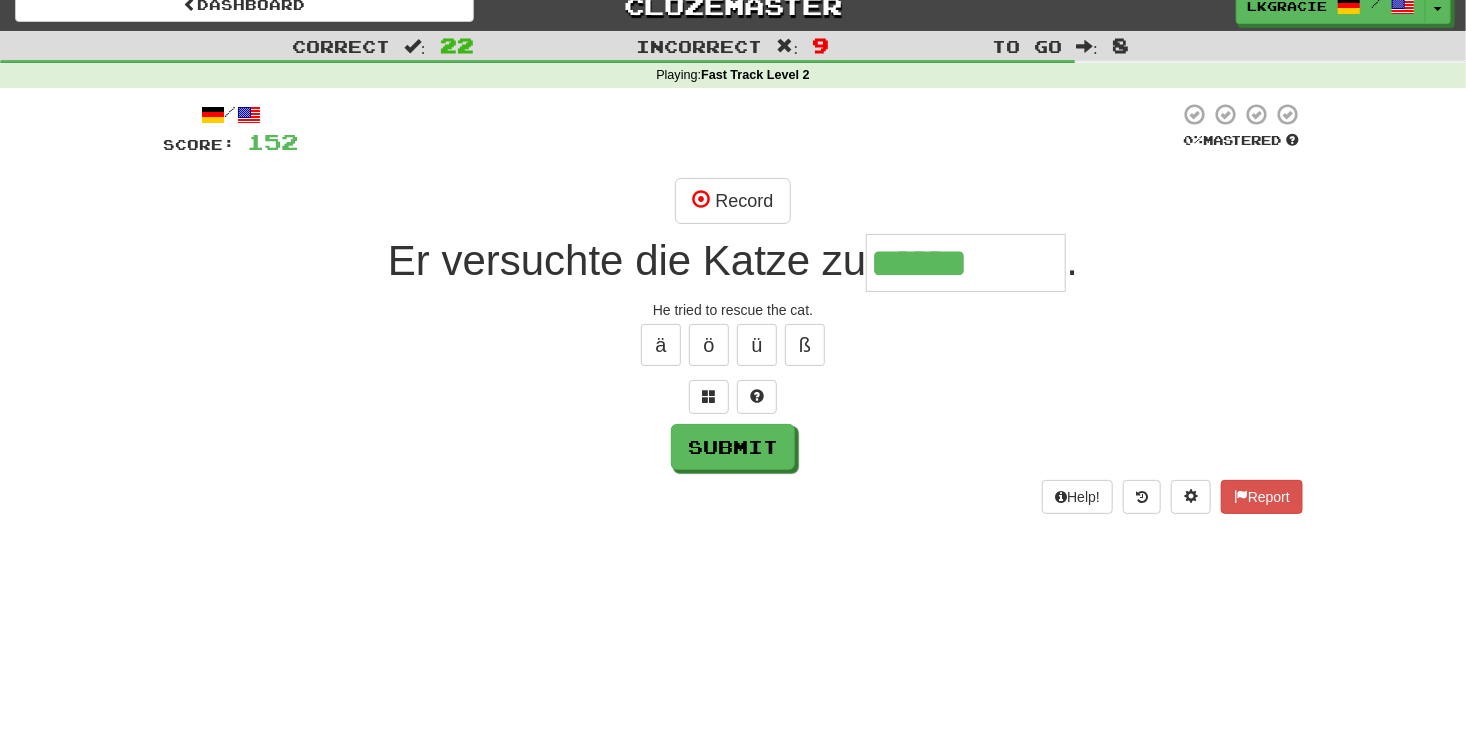 type on "******" 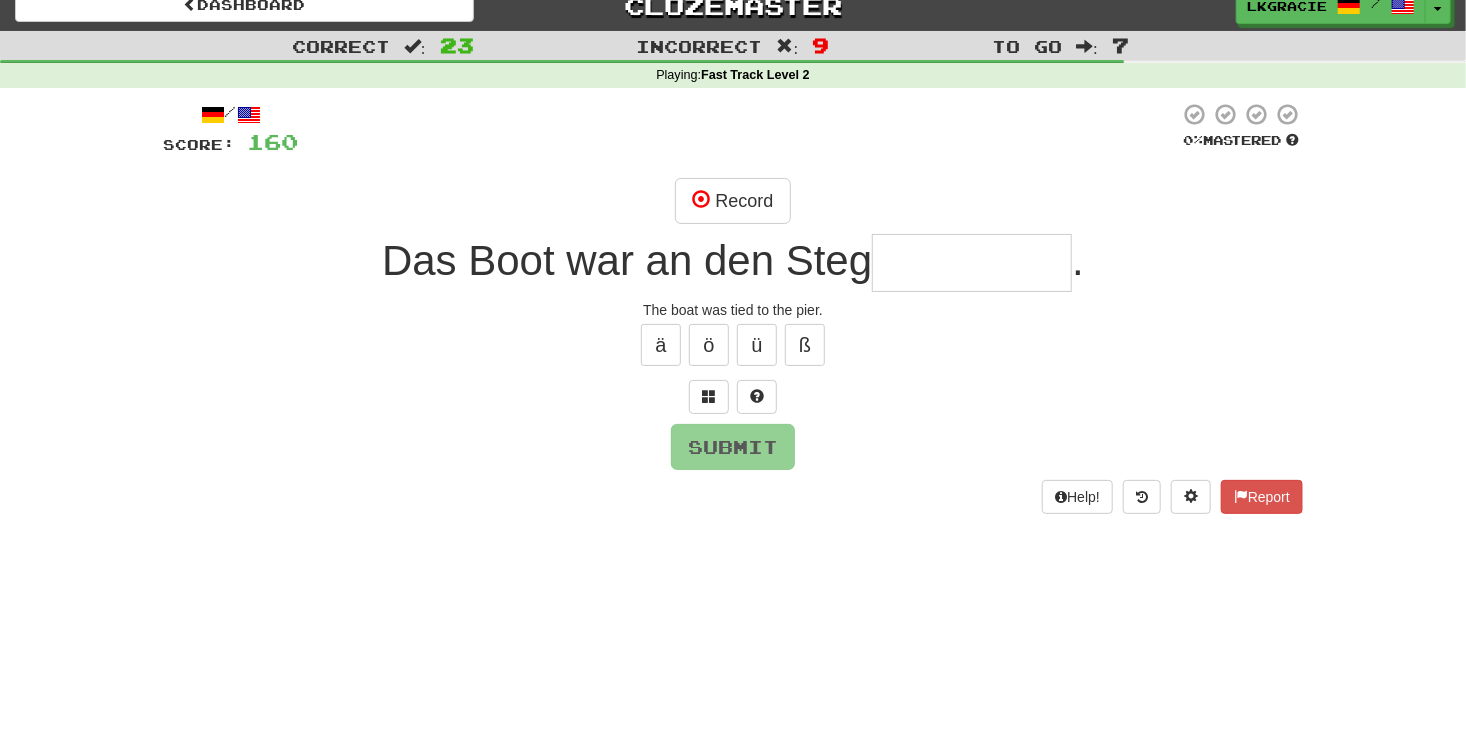 type on "*" 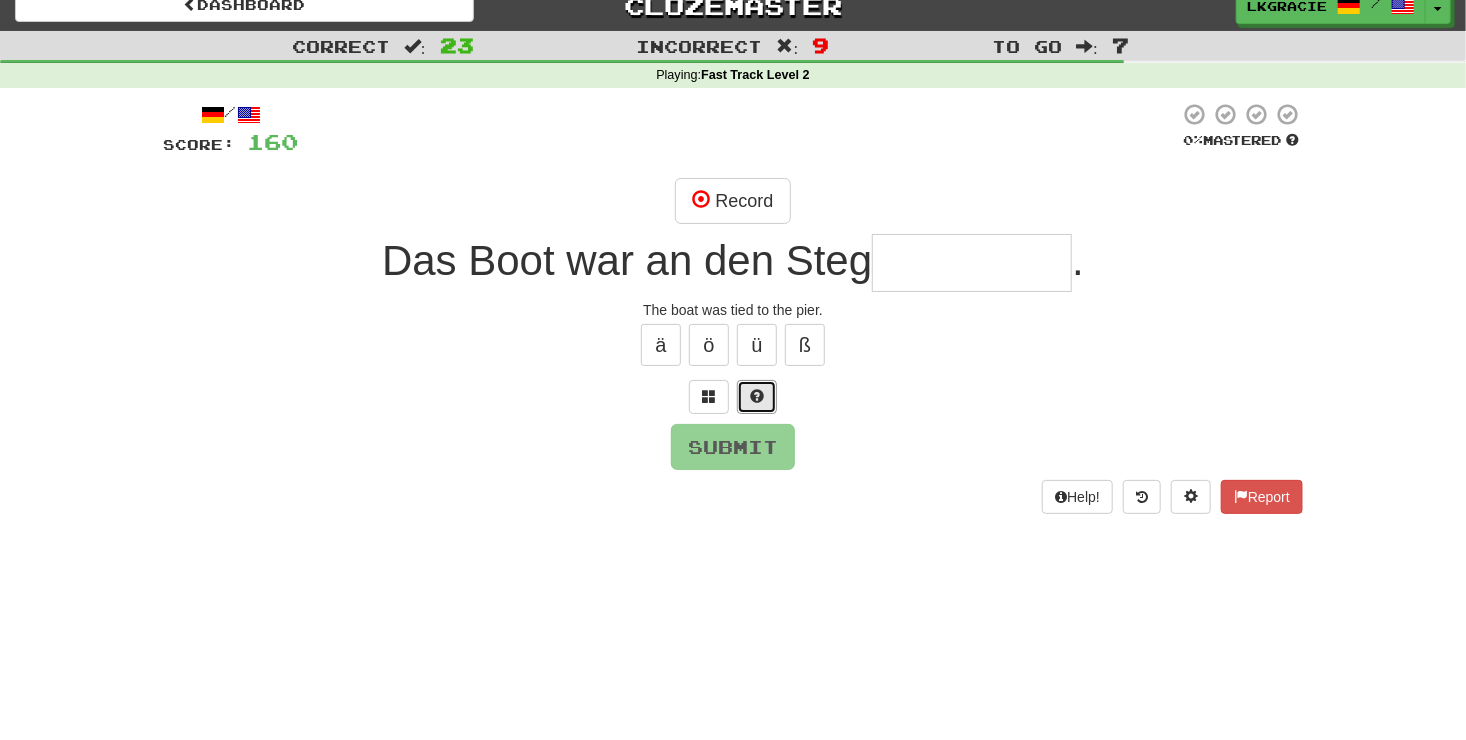 click at bounding box center (757, 397) 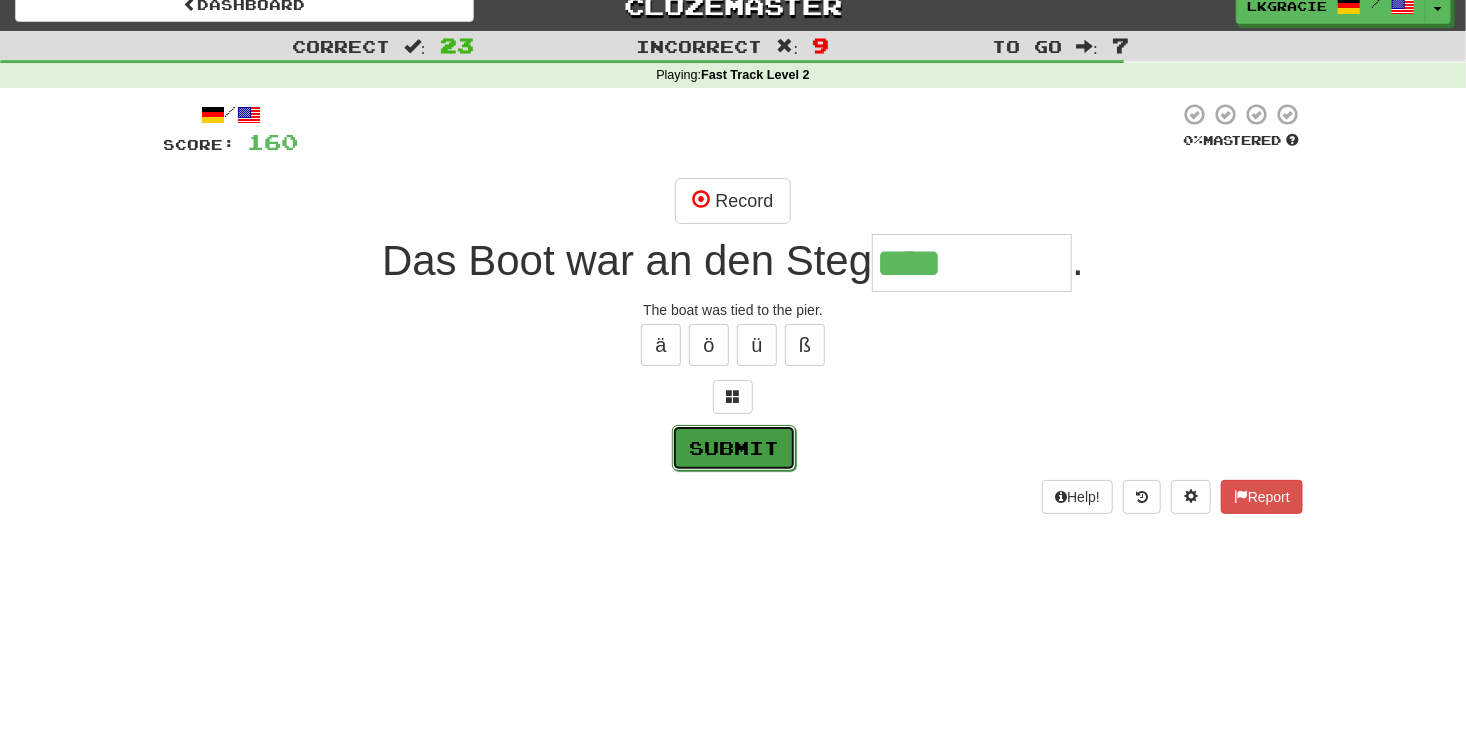 click on "Submit" at bounding box center [734, 448] 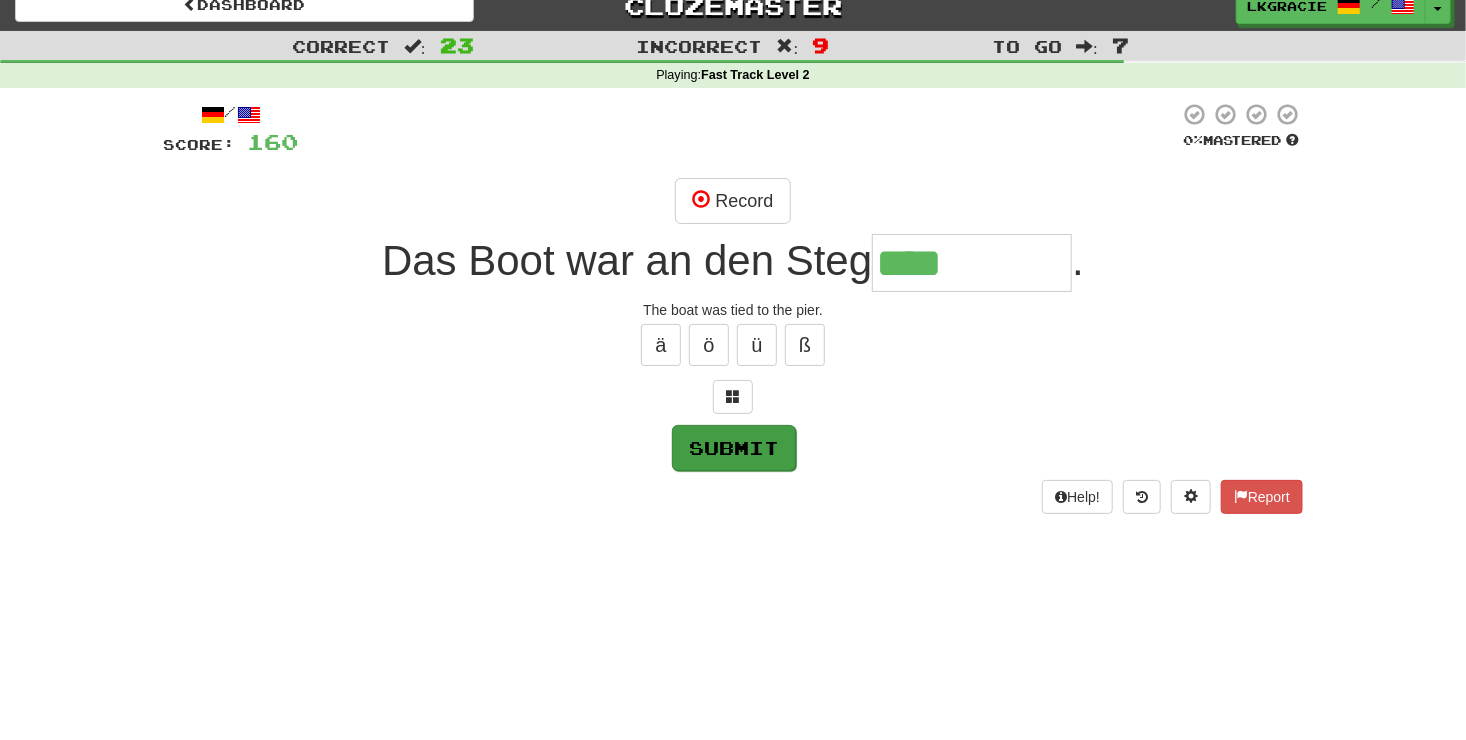 type on "**********" 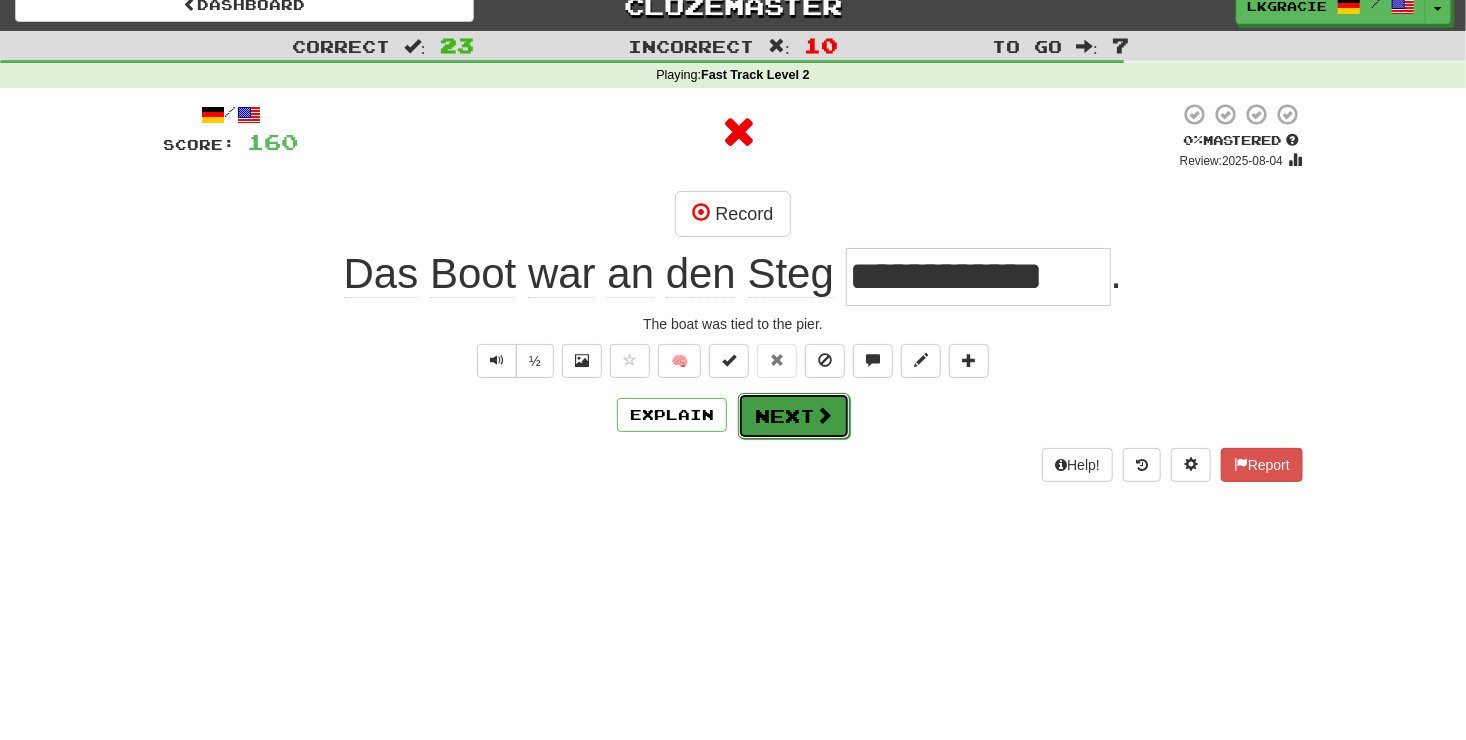 click at bounding box center [824, 415] 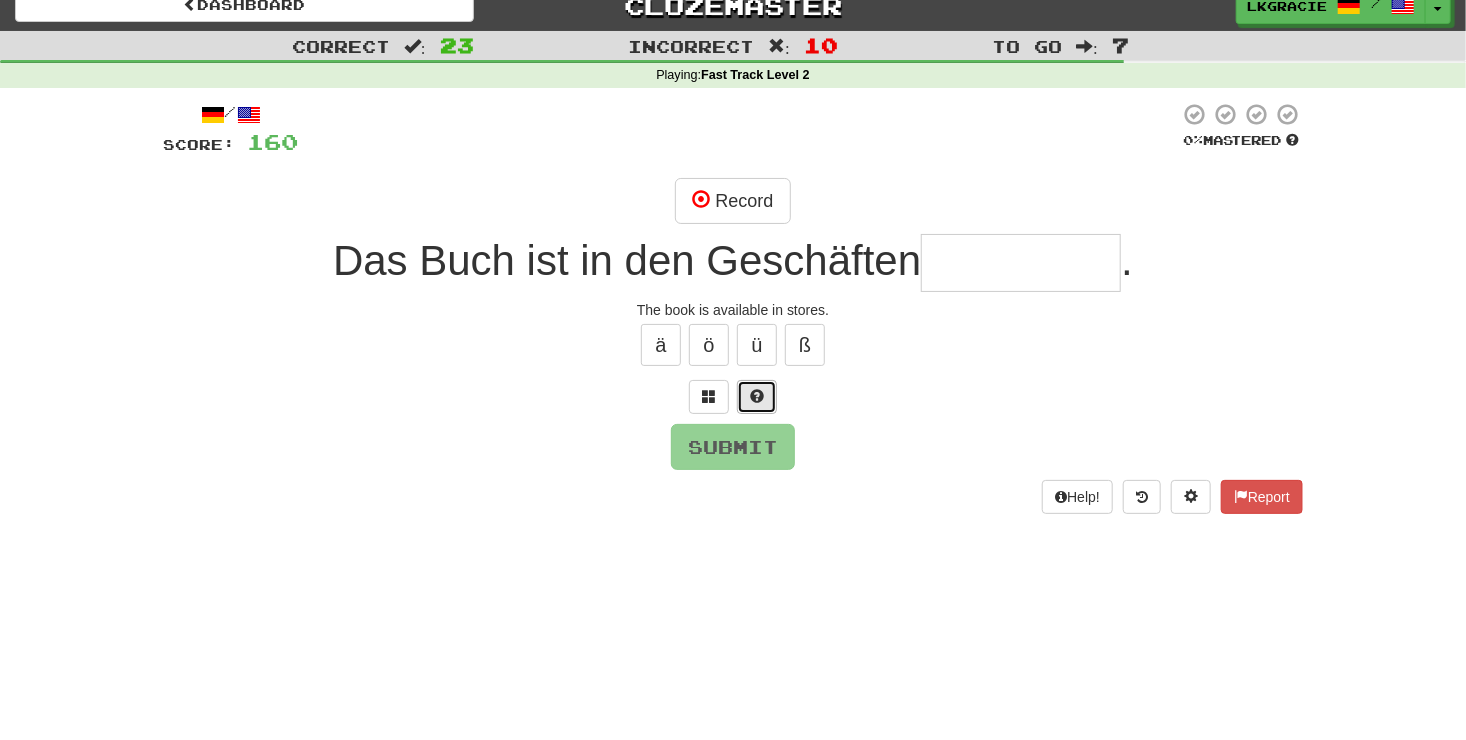 click at bounding box center [757, 397] 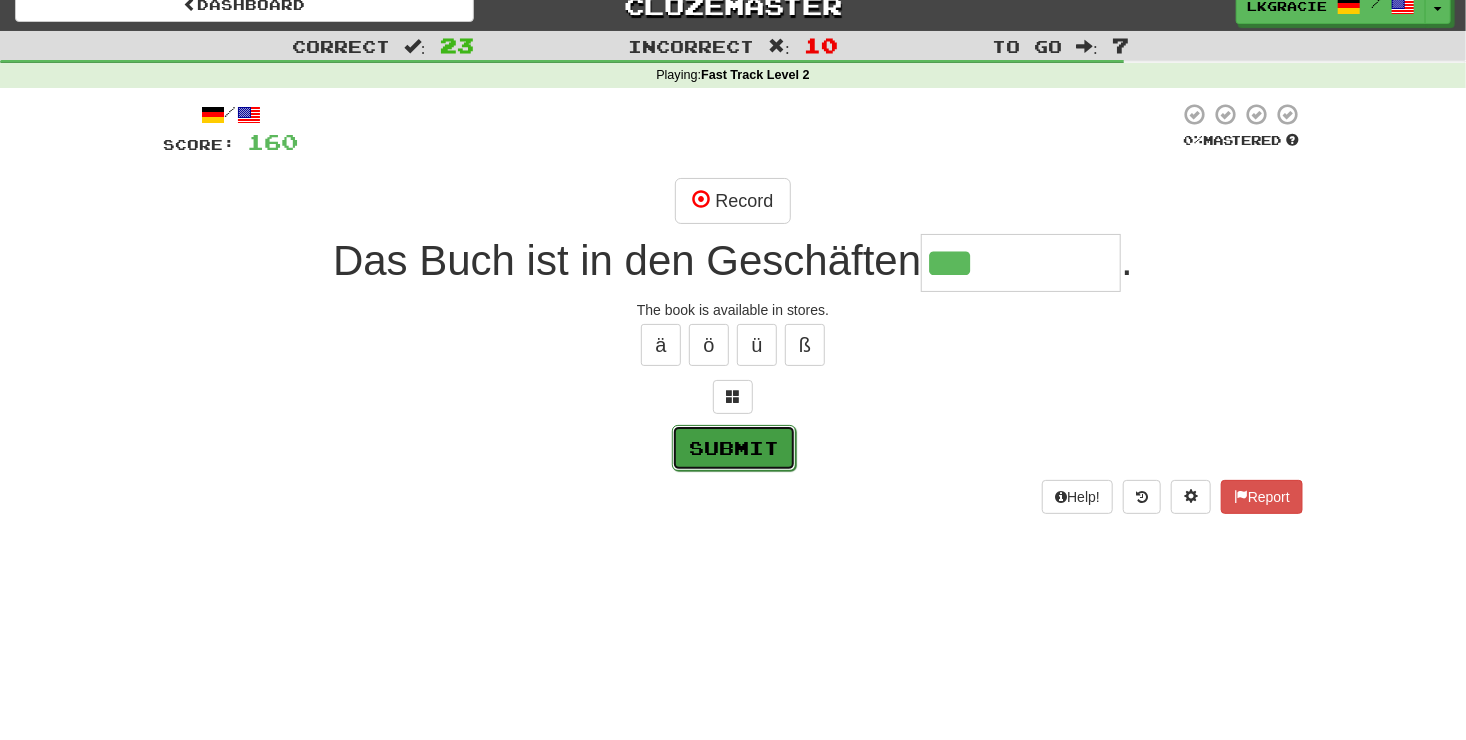 click on "Submit" at bounding box center [734, 448] 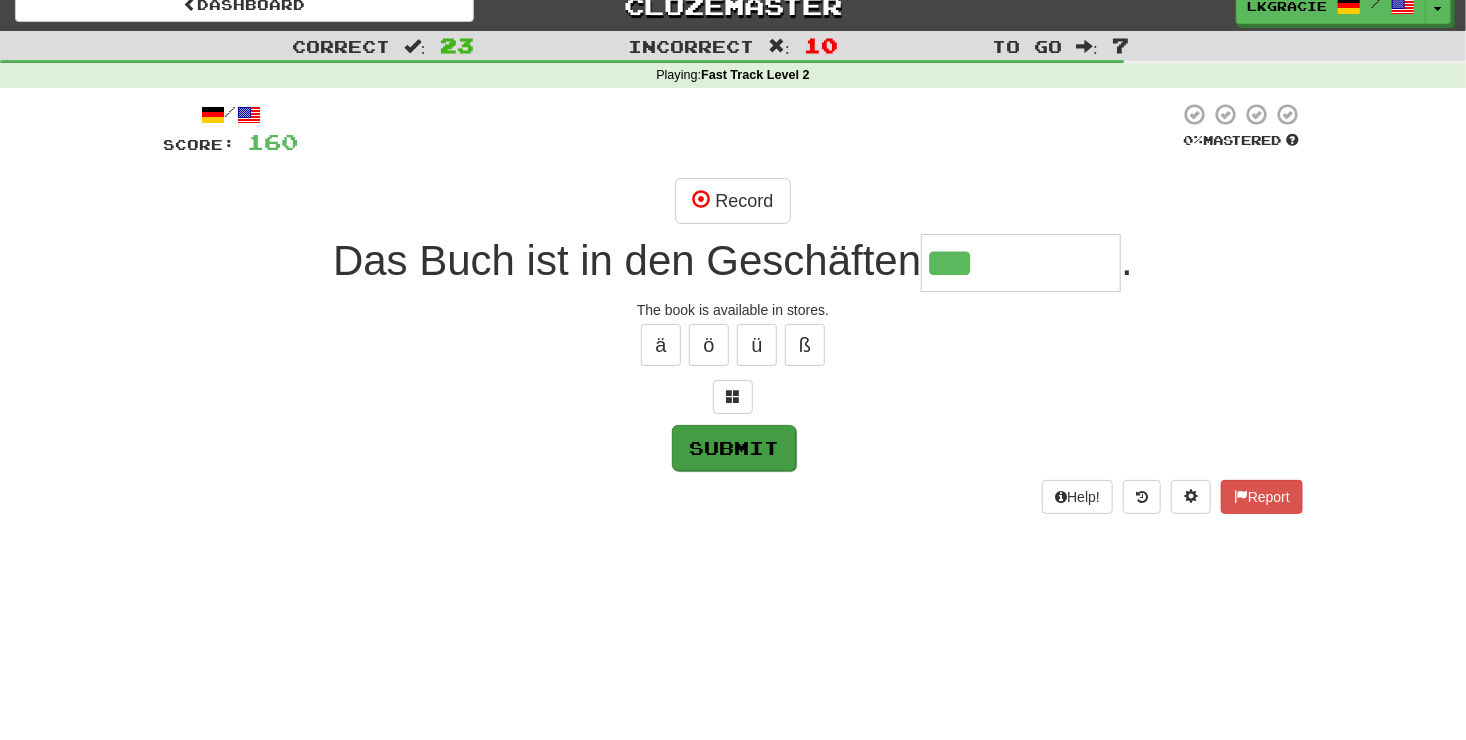 type on "*********" 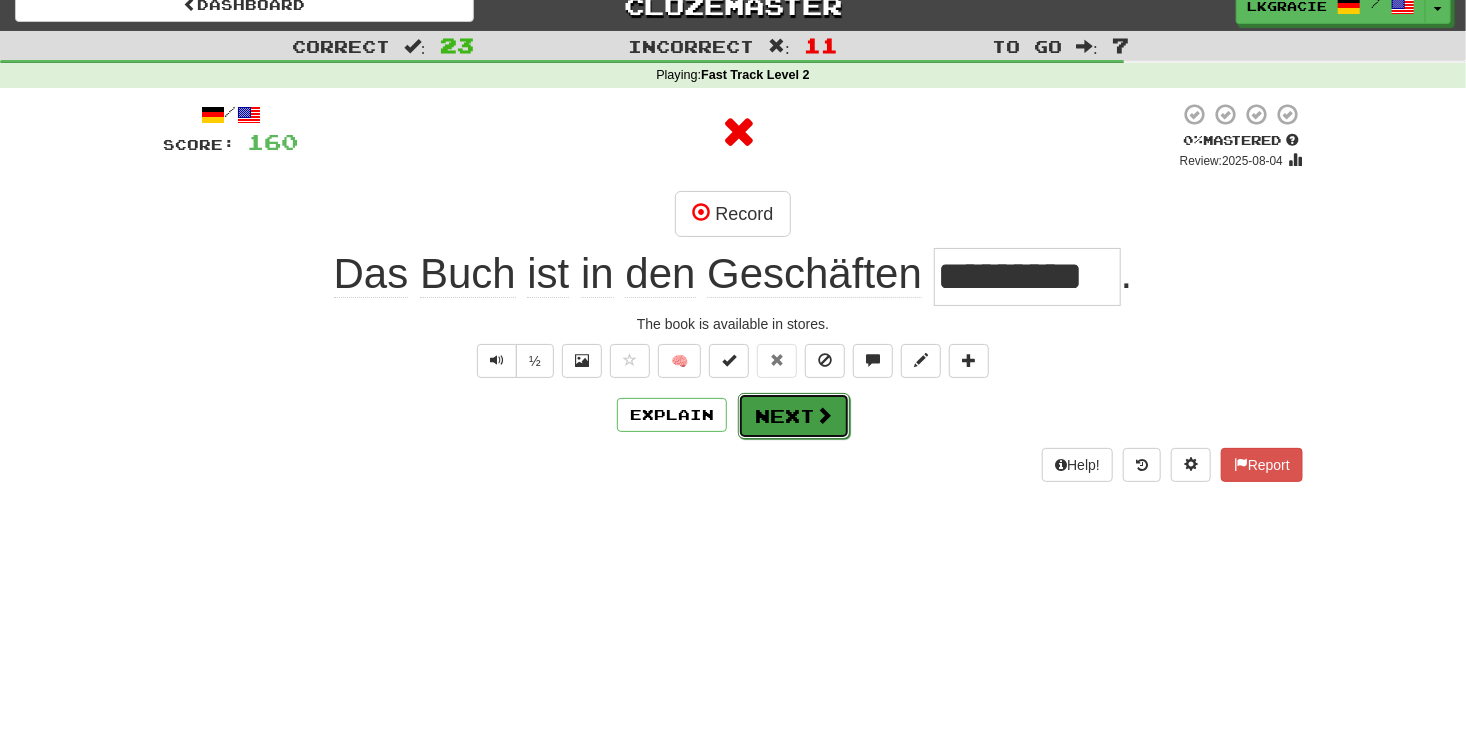 click at bounding box center (824, 415) 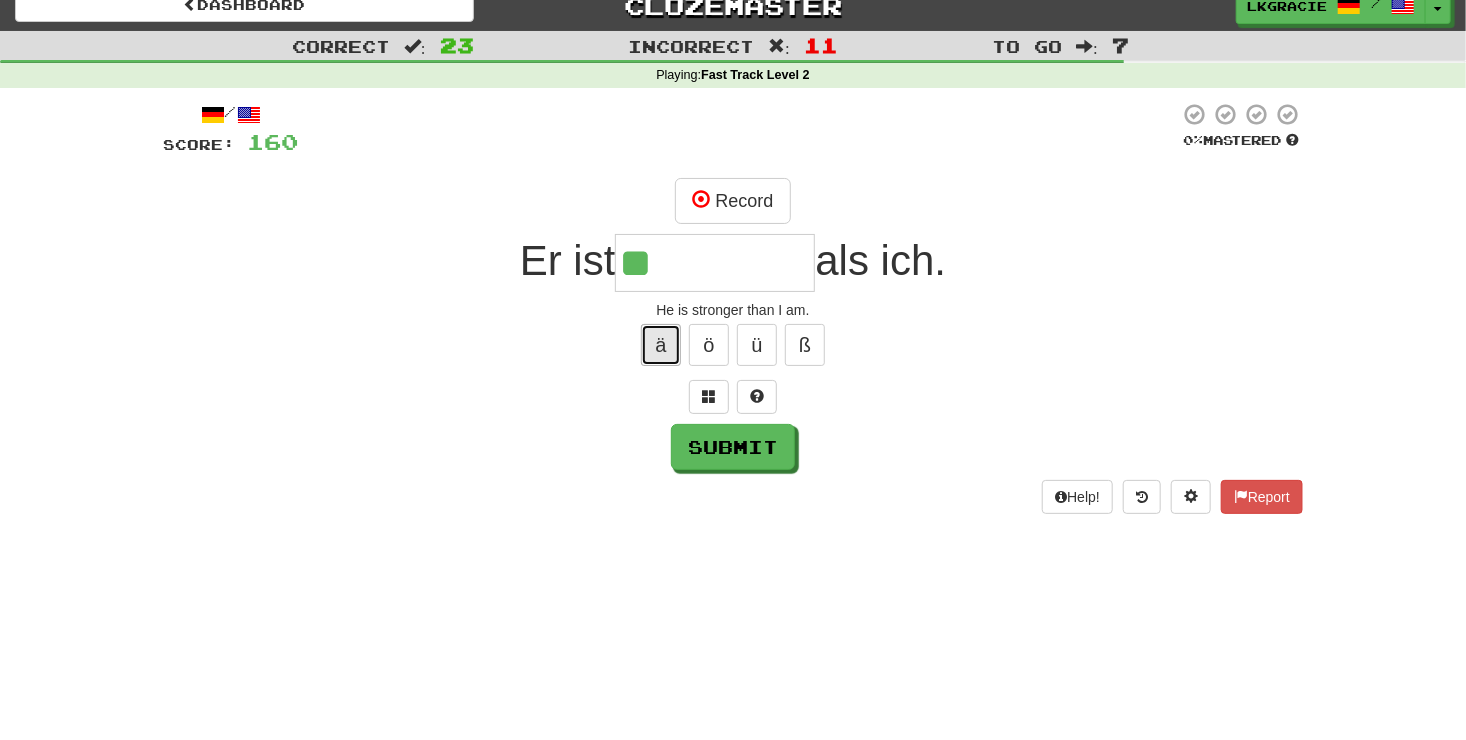 click on "ä" at bounding box center [661, 345] 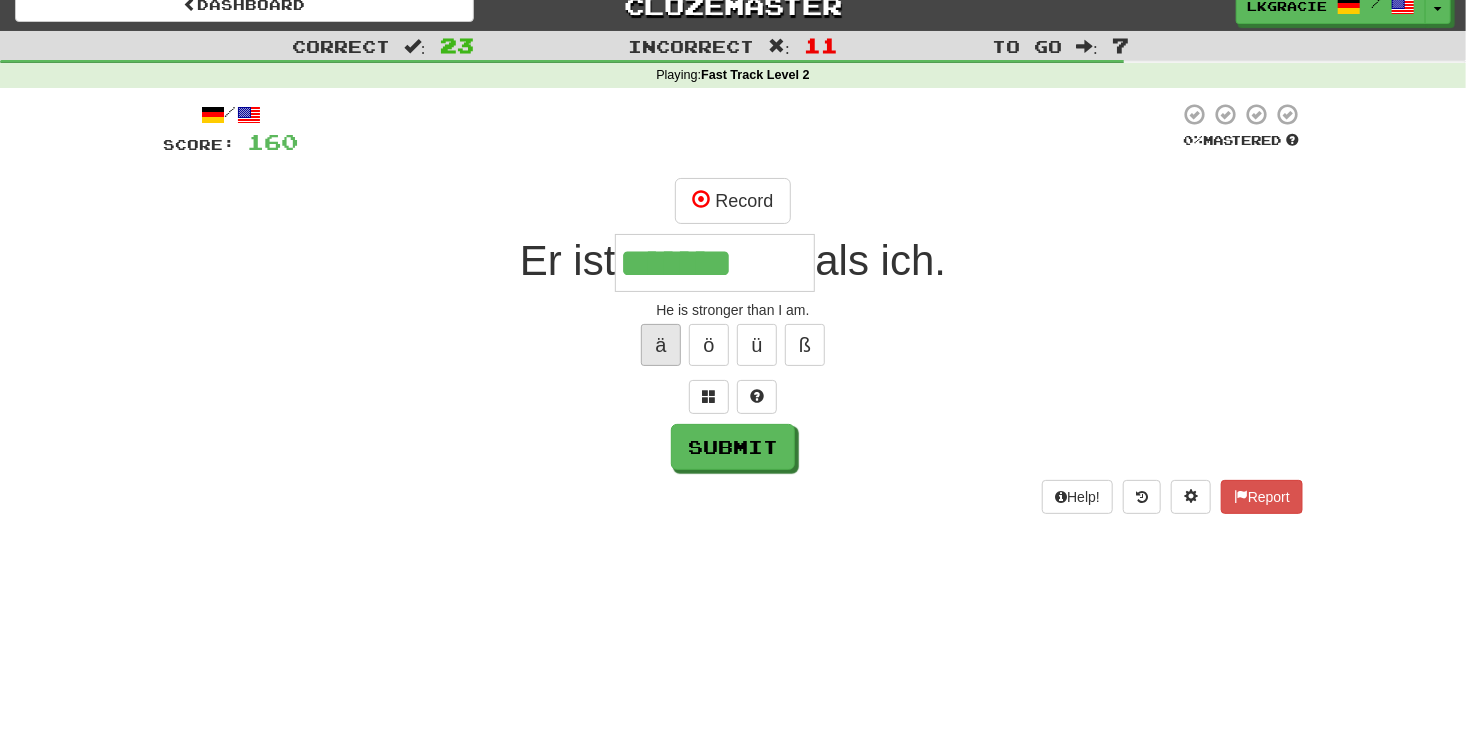type on "*******" 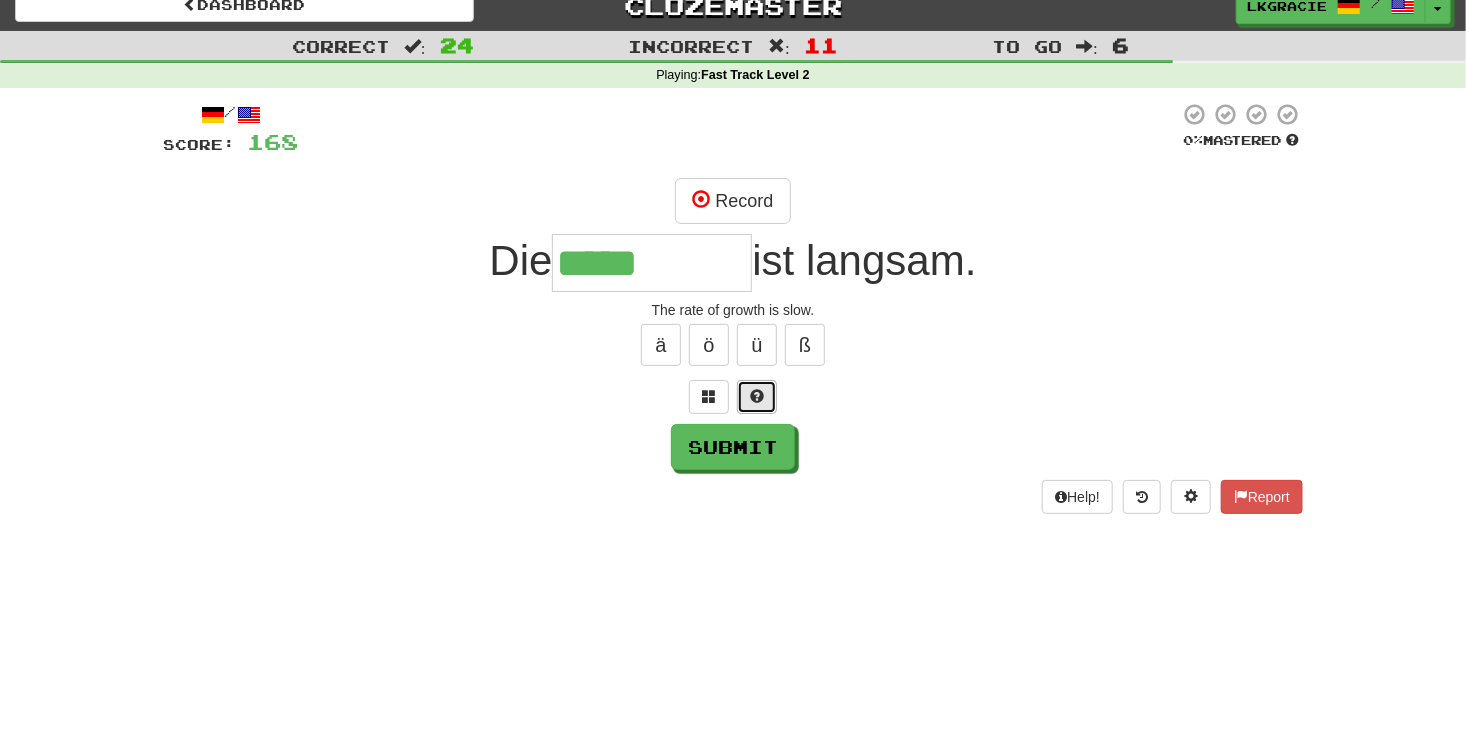 click at bounding box center [757, 396] 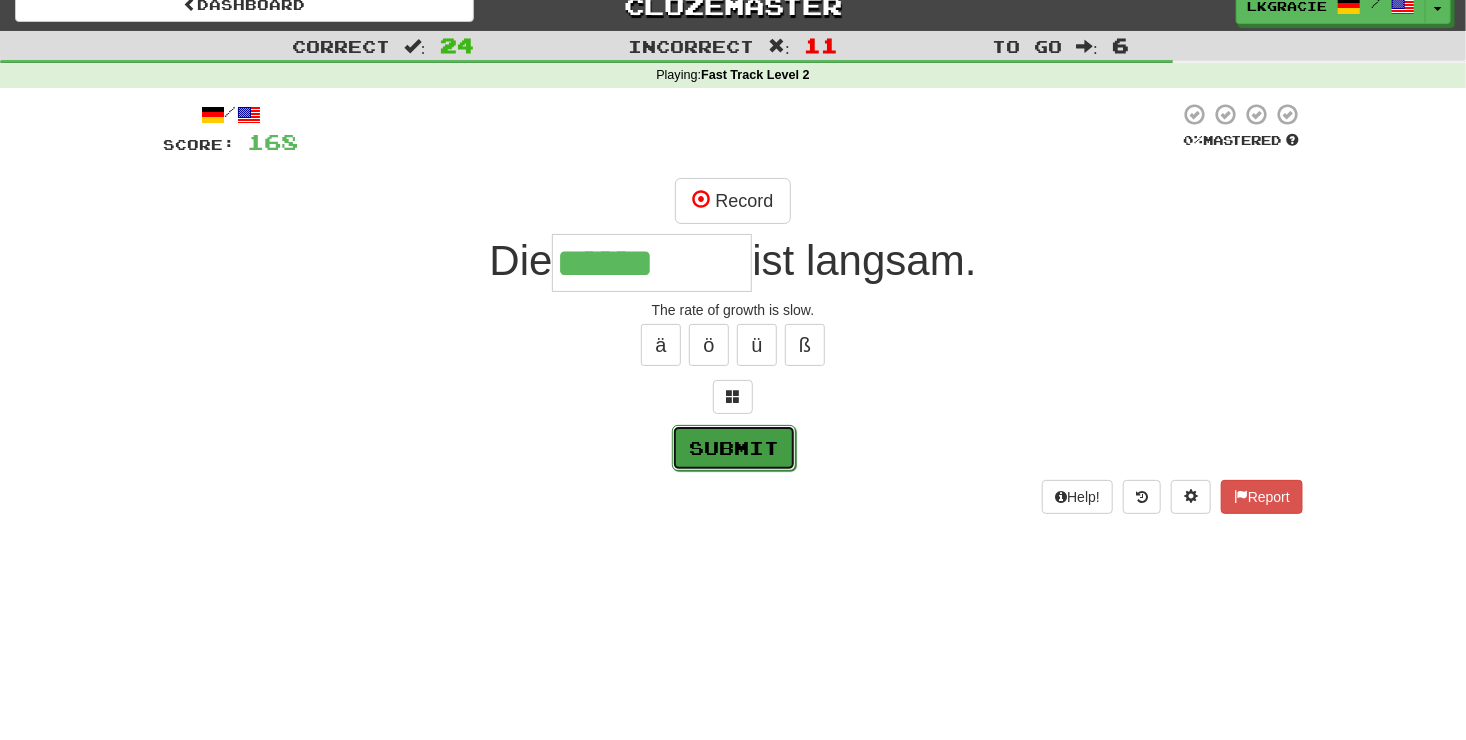 click on "Submit" at bounding box center [734, 448] 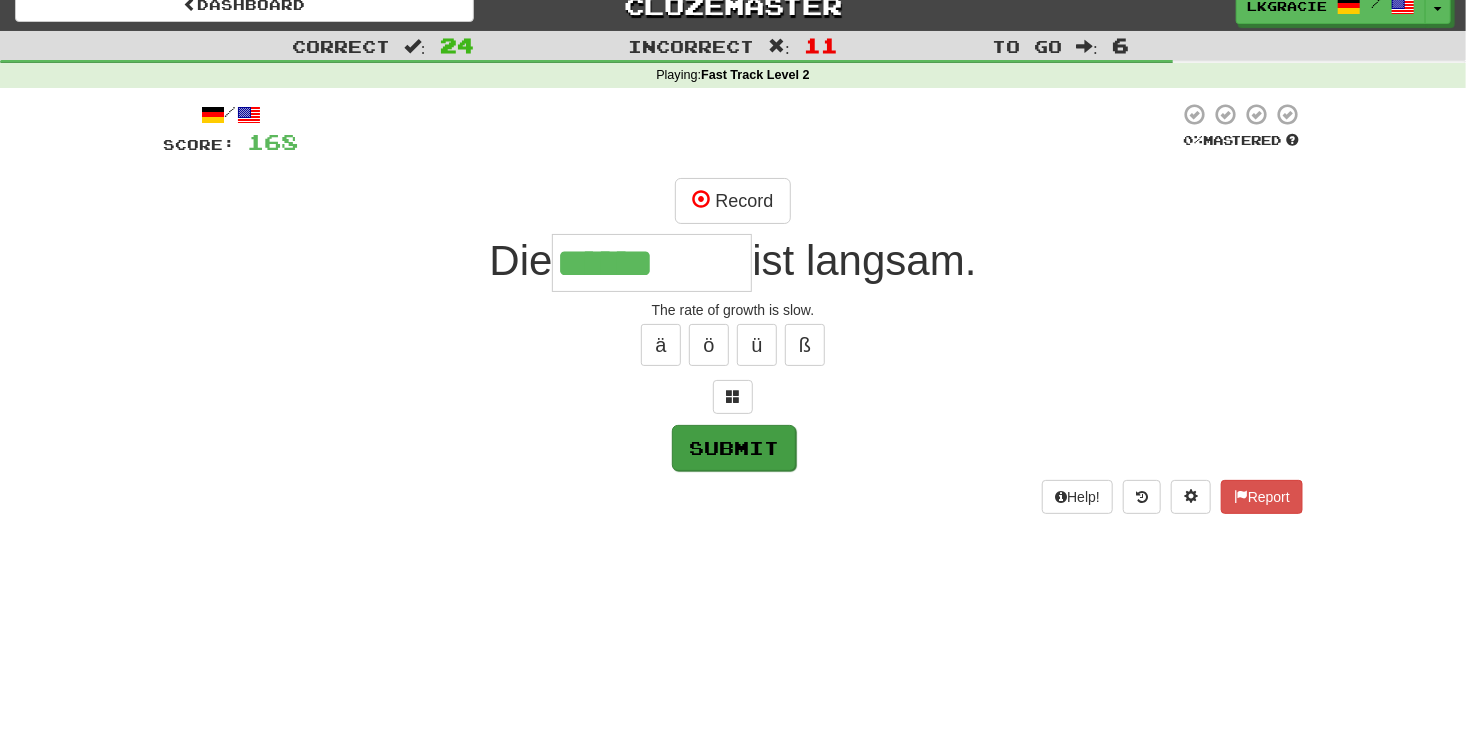 type on "**********" 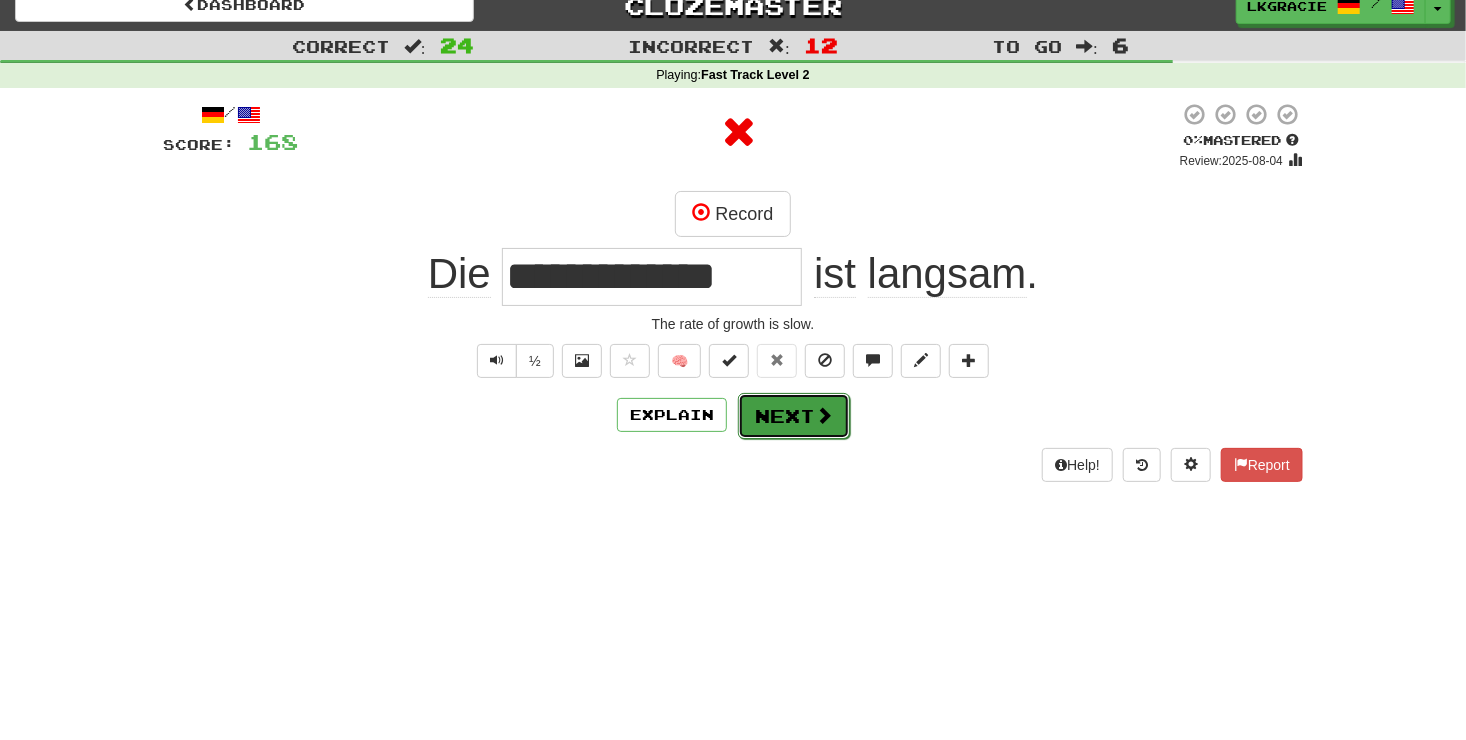 click on "Next" at bounding box center [794, 416] 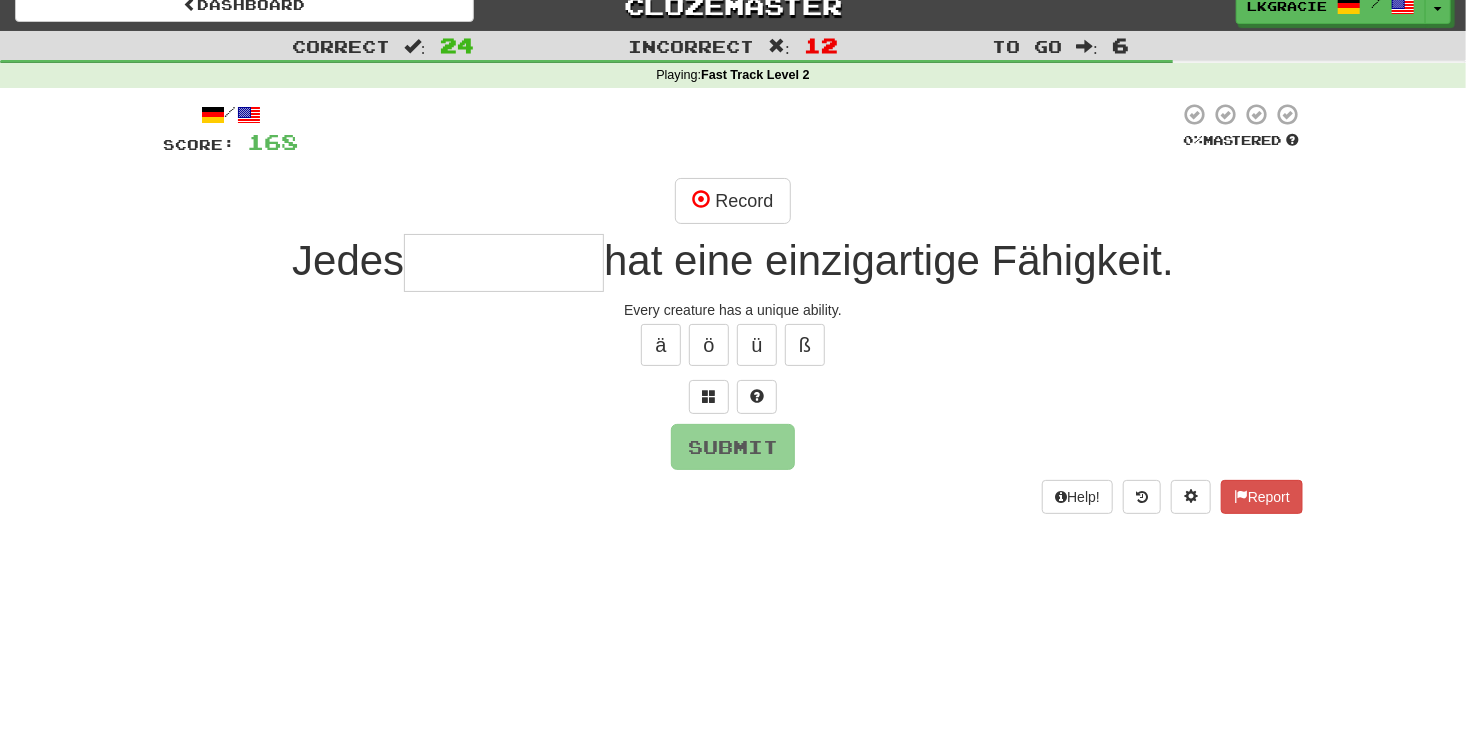 click at bounding box center (504, 263) 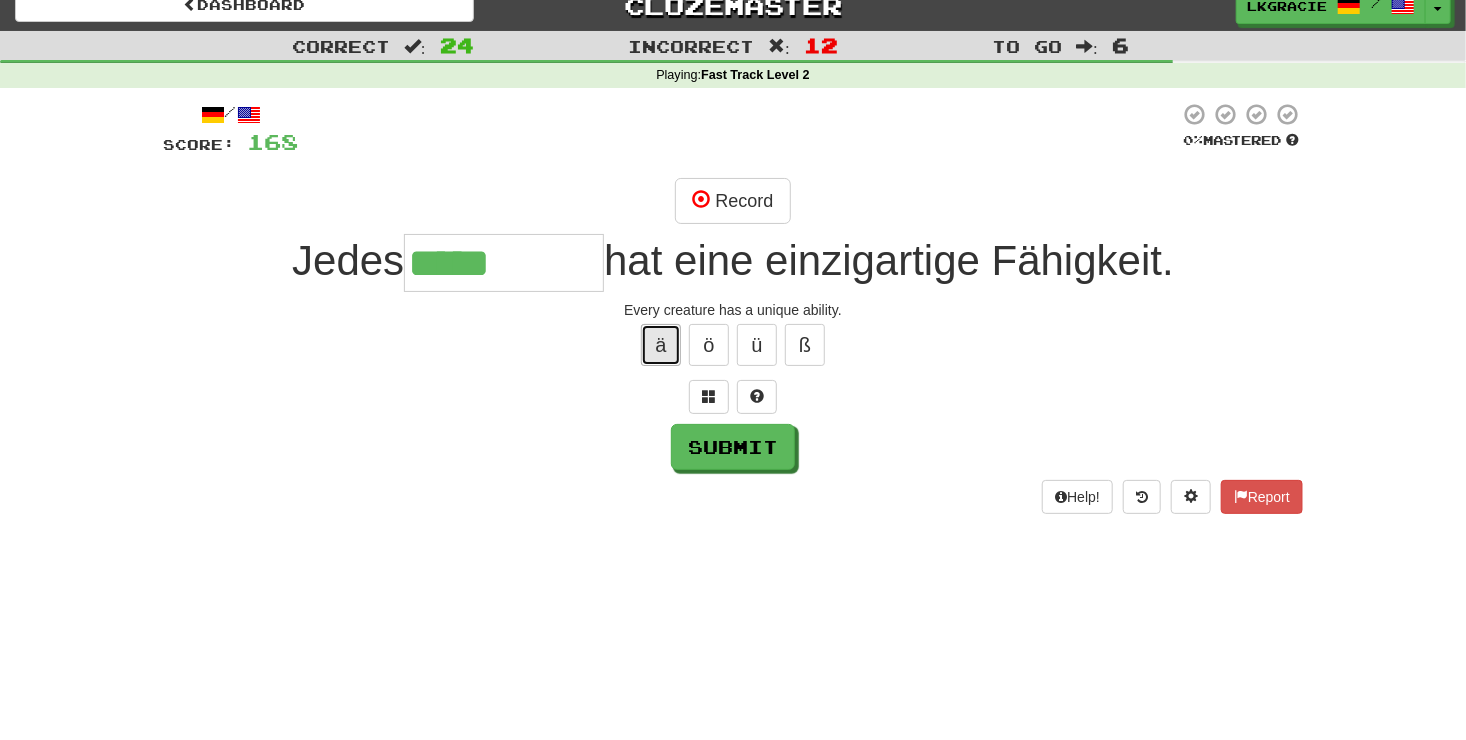 click on "ä" at bounding box center (661, 345) 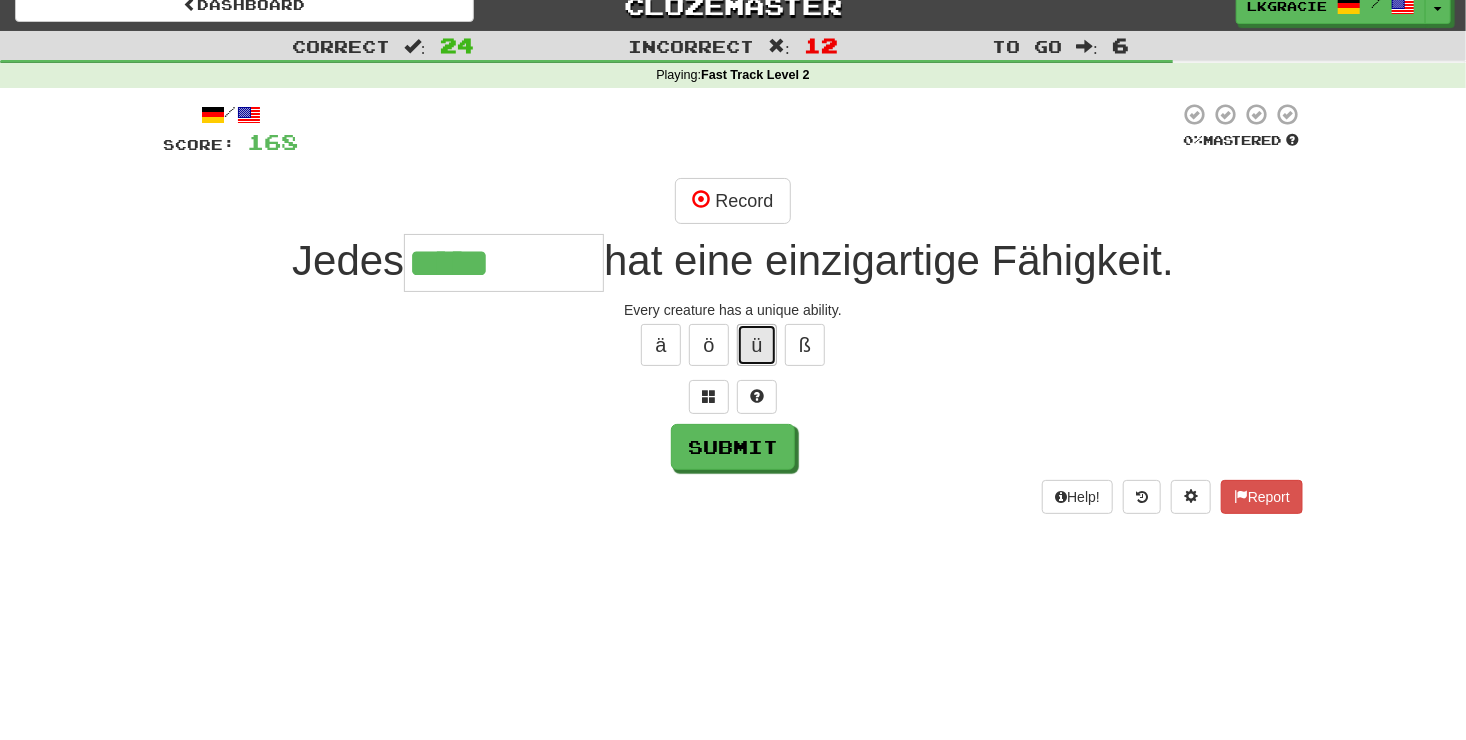 click on "ü" at bounding box center [757, 345] 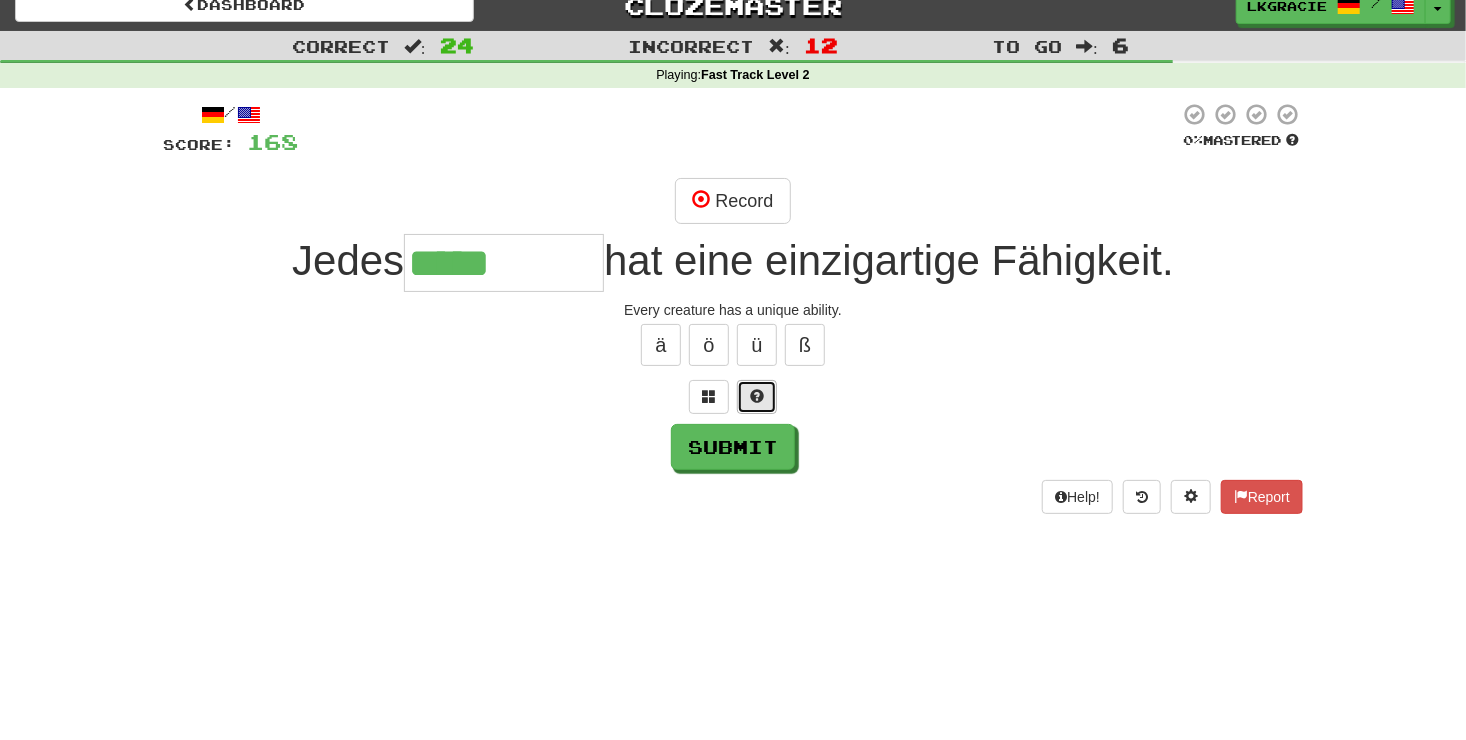 click at bounding box center [757, 397] 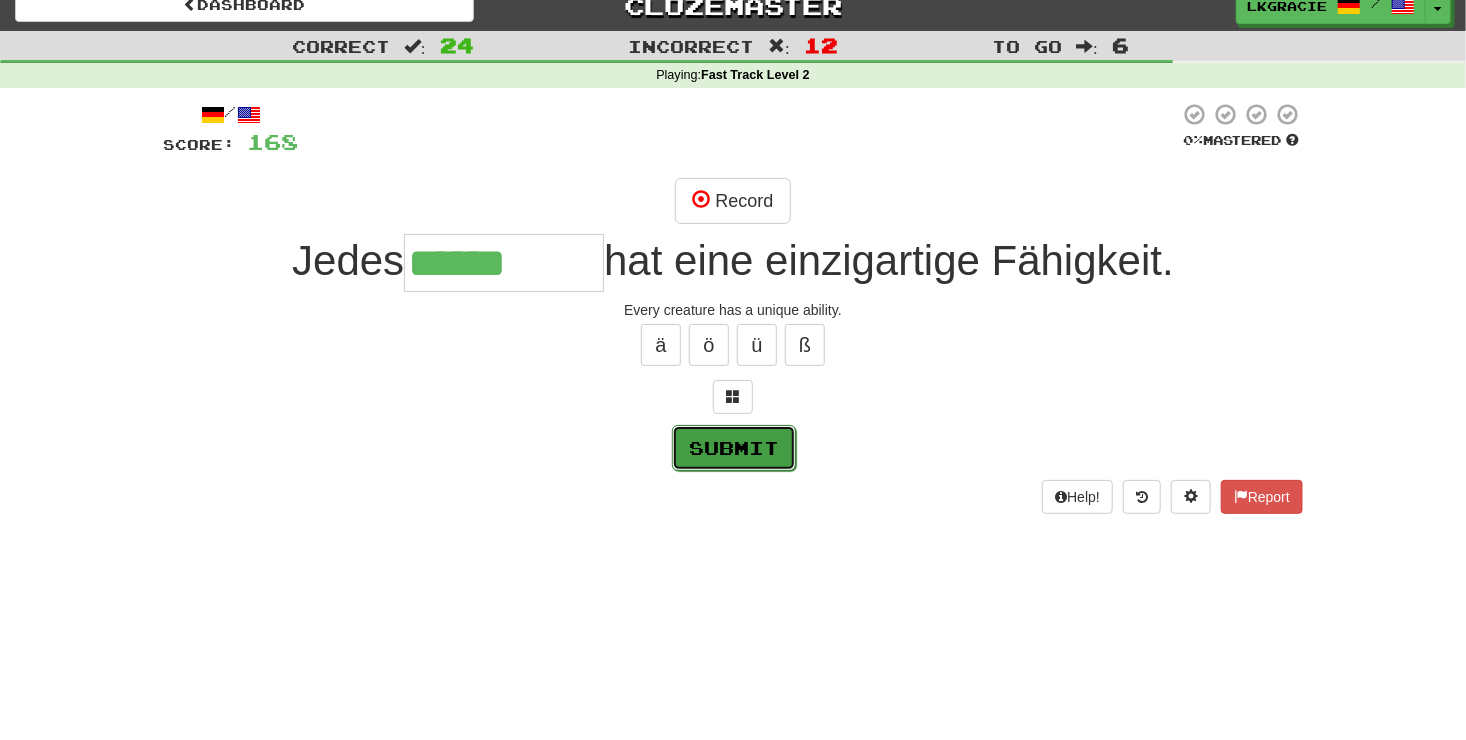 click on "Submit" at bounding box center [734, 448] 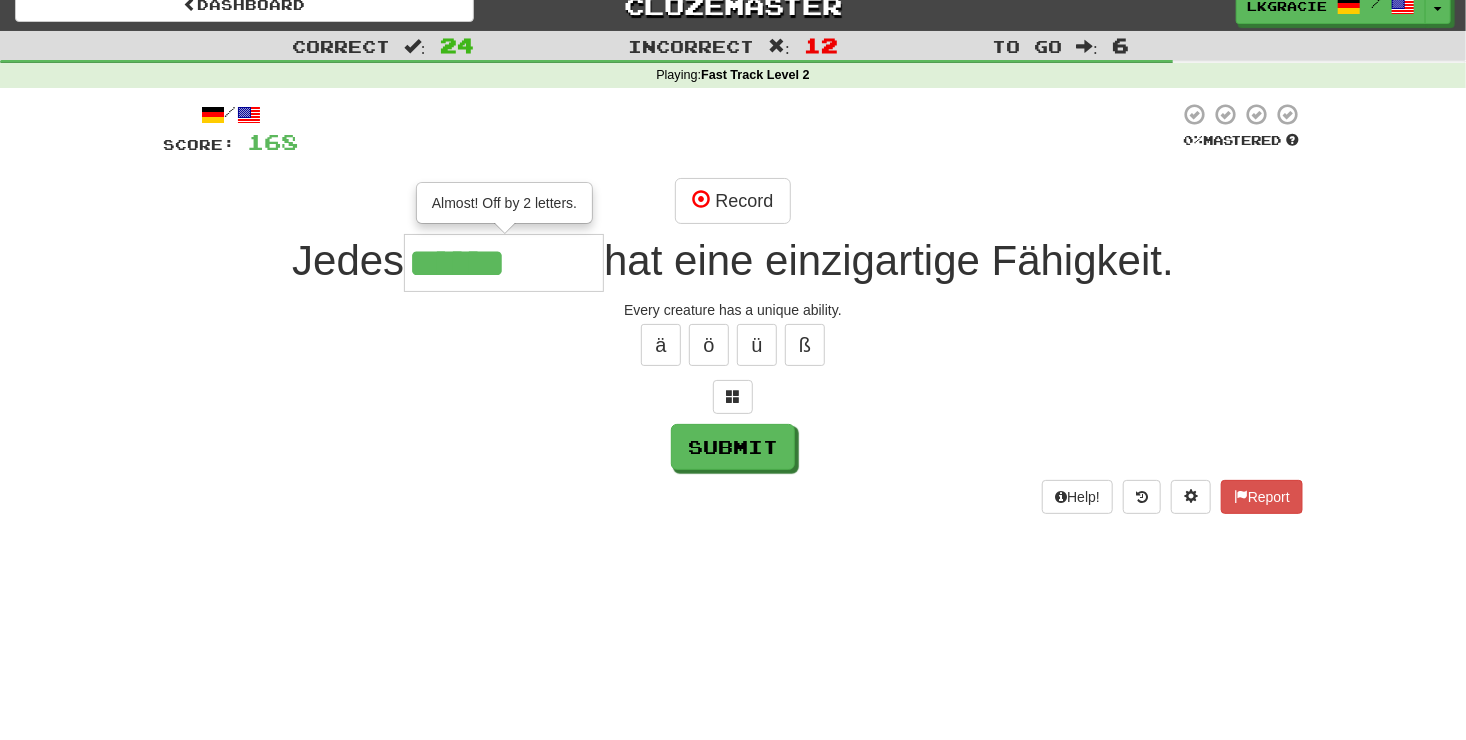 click on "******" at bounding box center (504, 263) 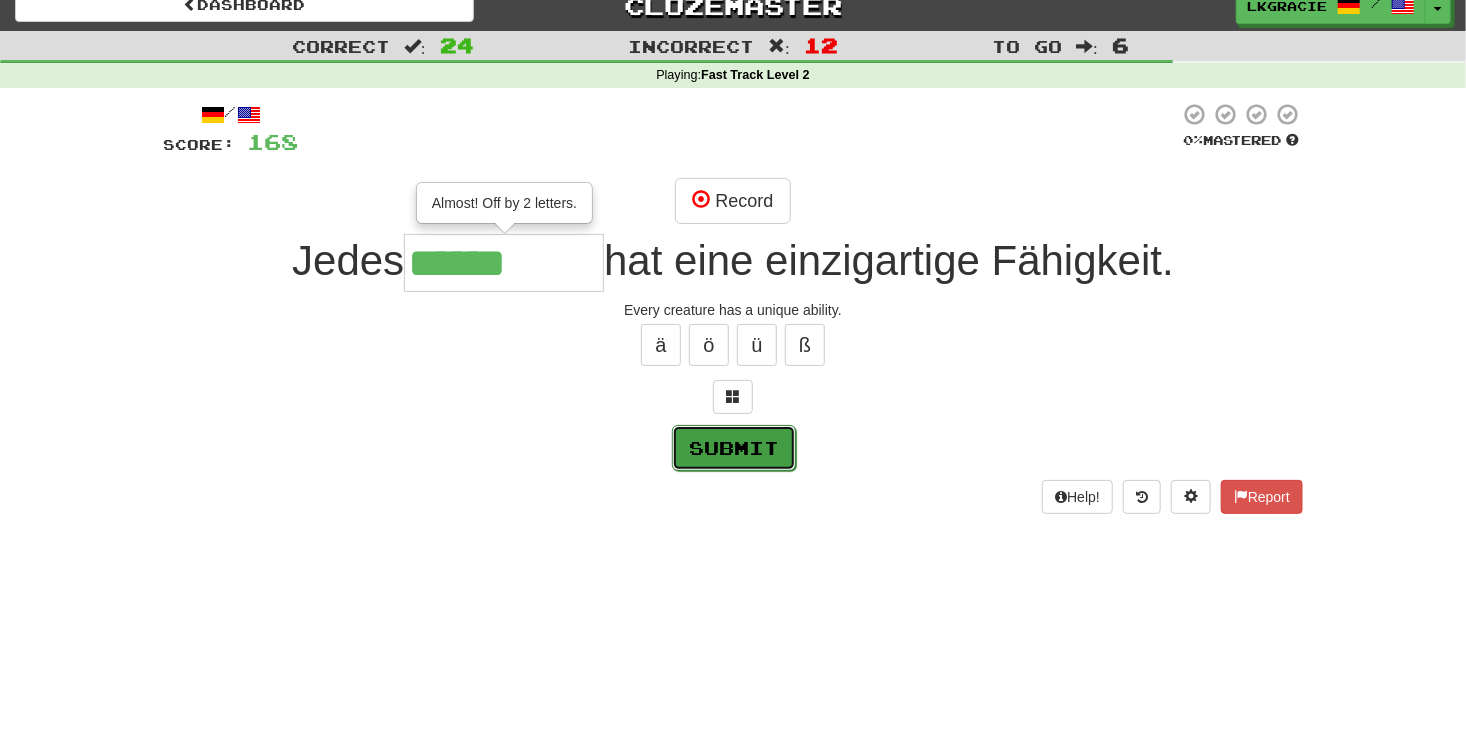 click on "Submit" at bounding box center (734, 448) 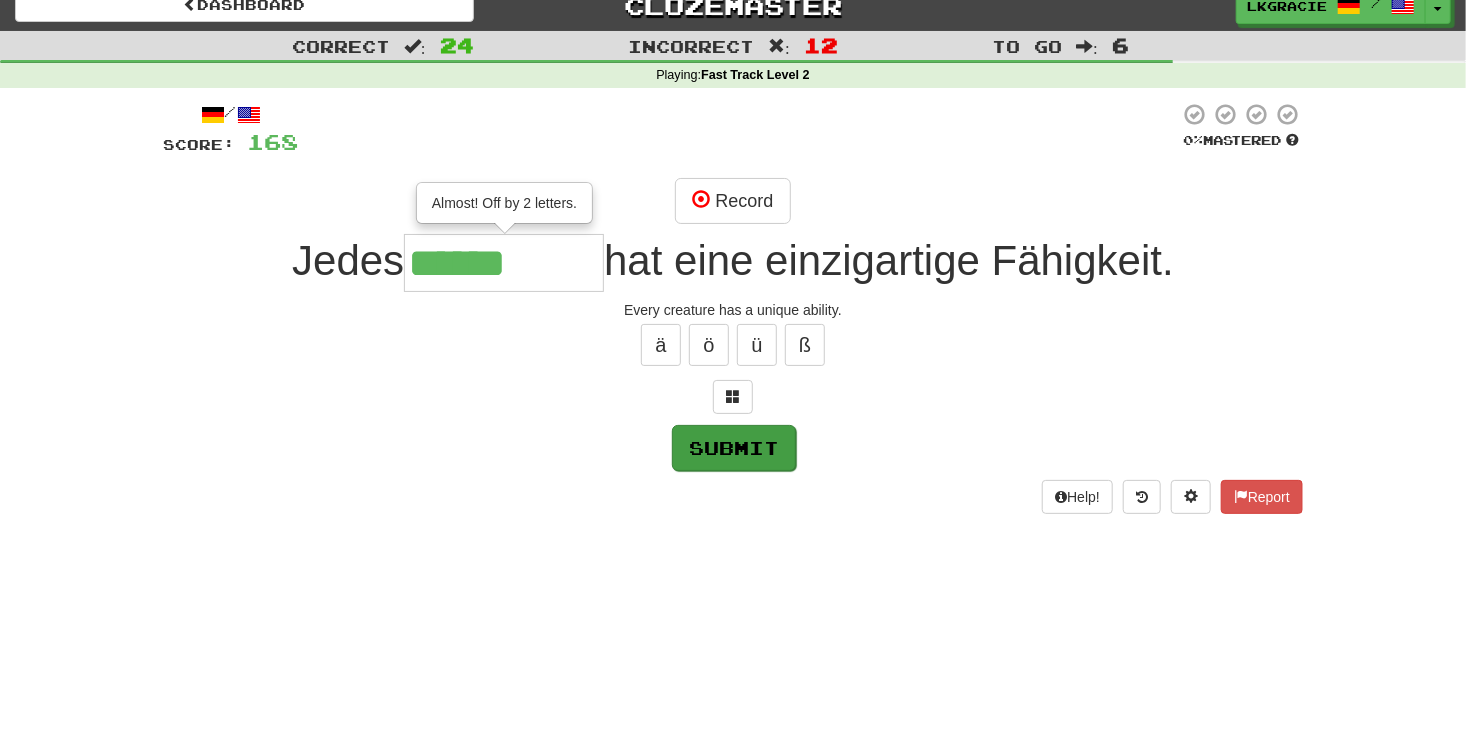 type on "********" 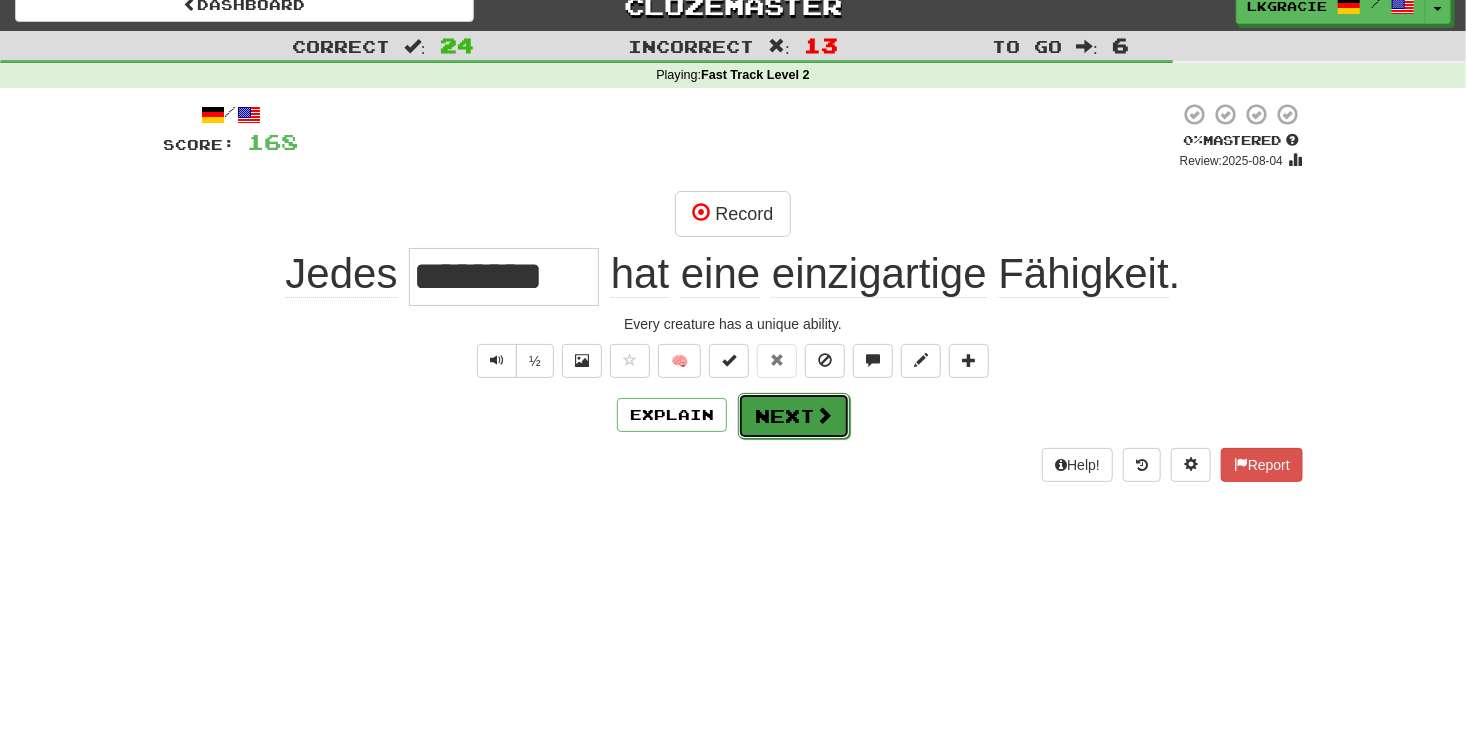 click on "Next" at bounding box center (794, 416) 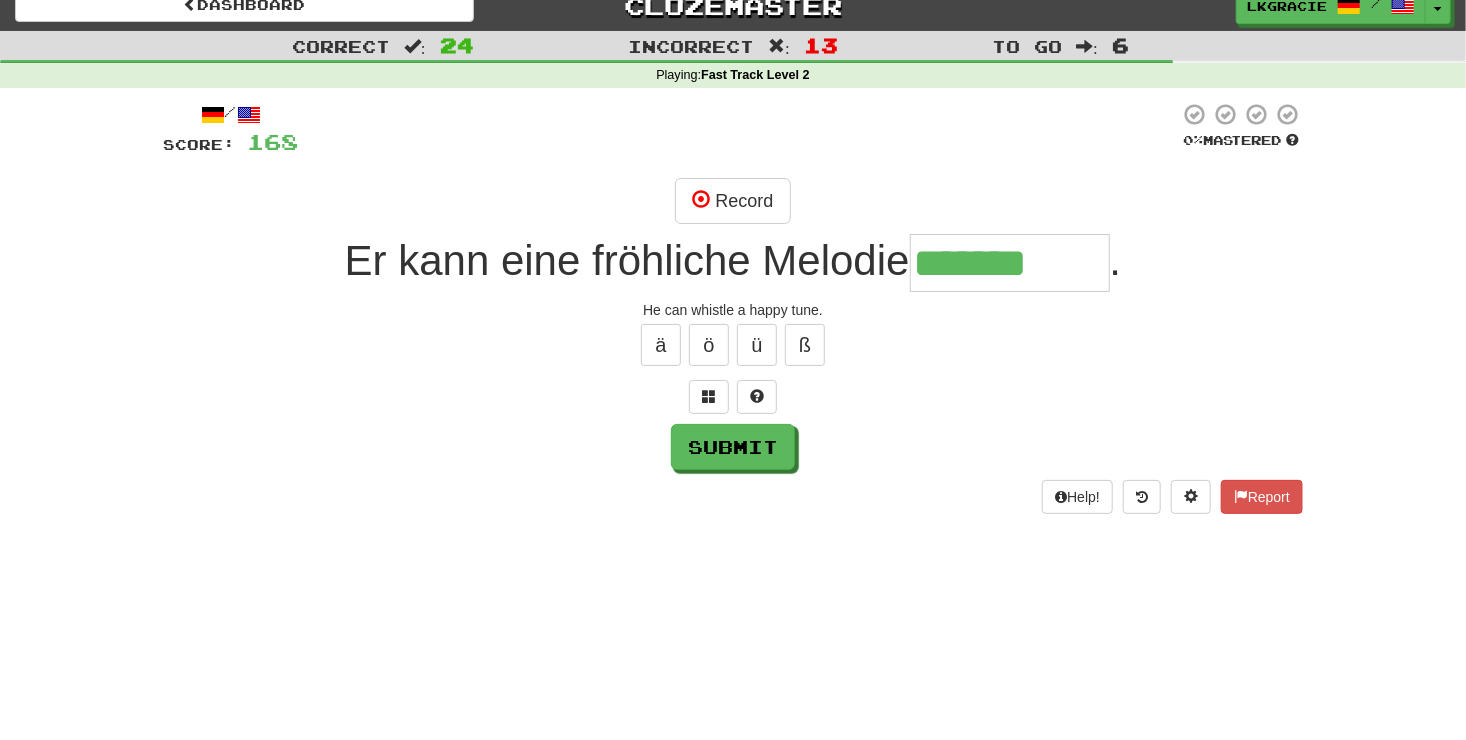 type on "*******" 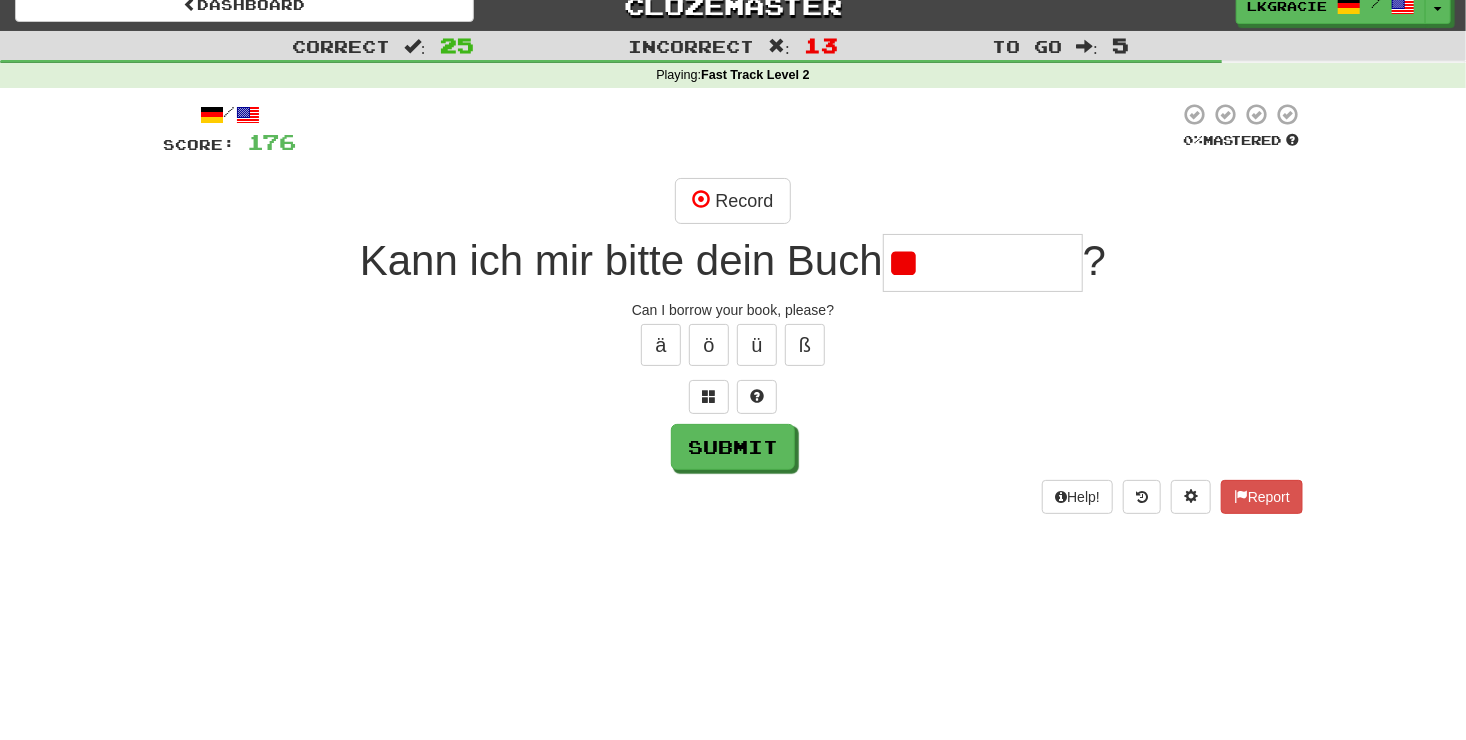 type on "*" 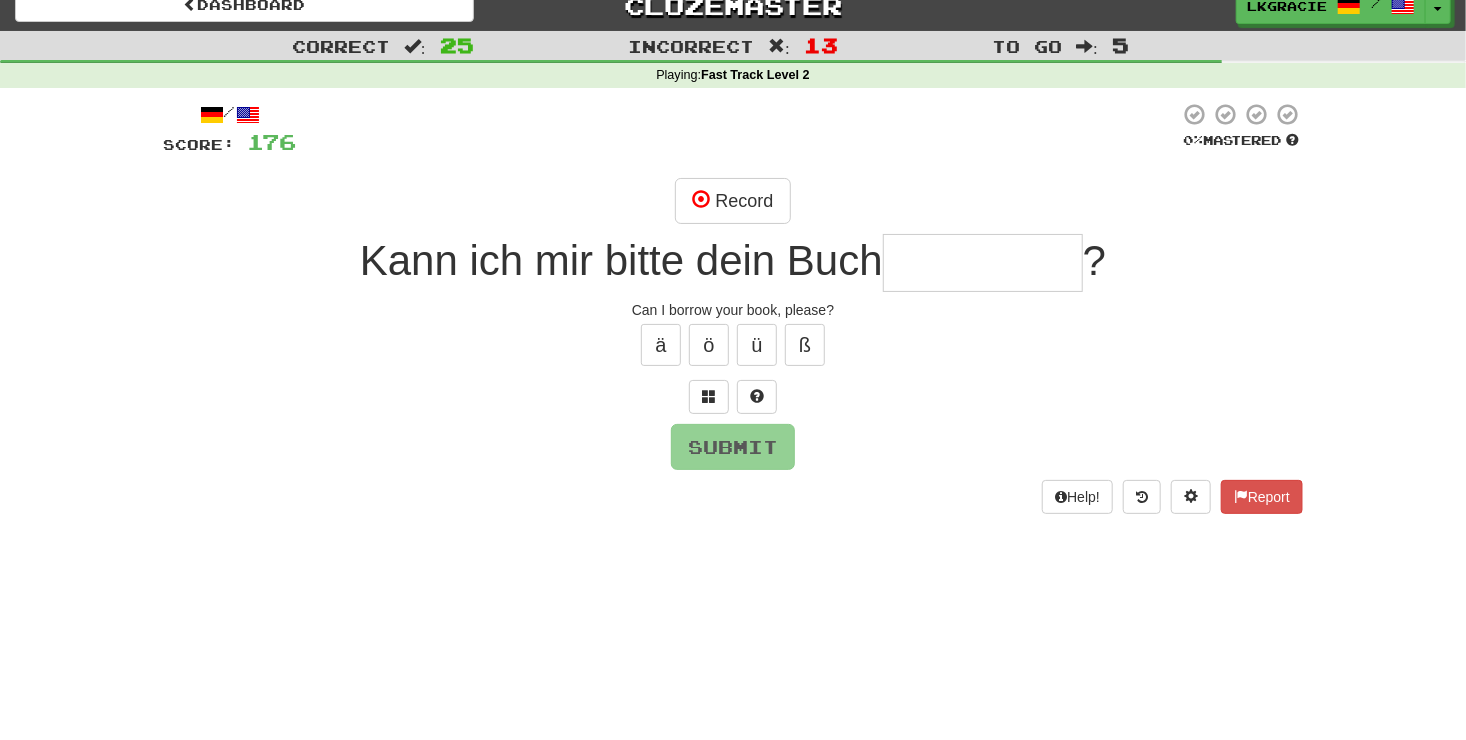 type on "*" 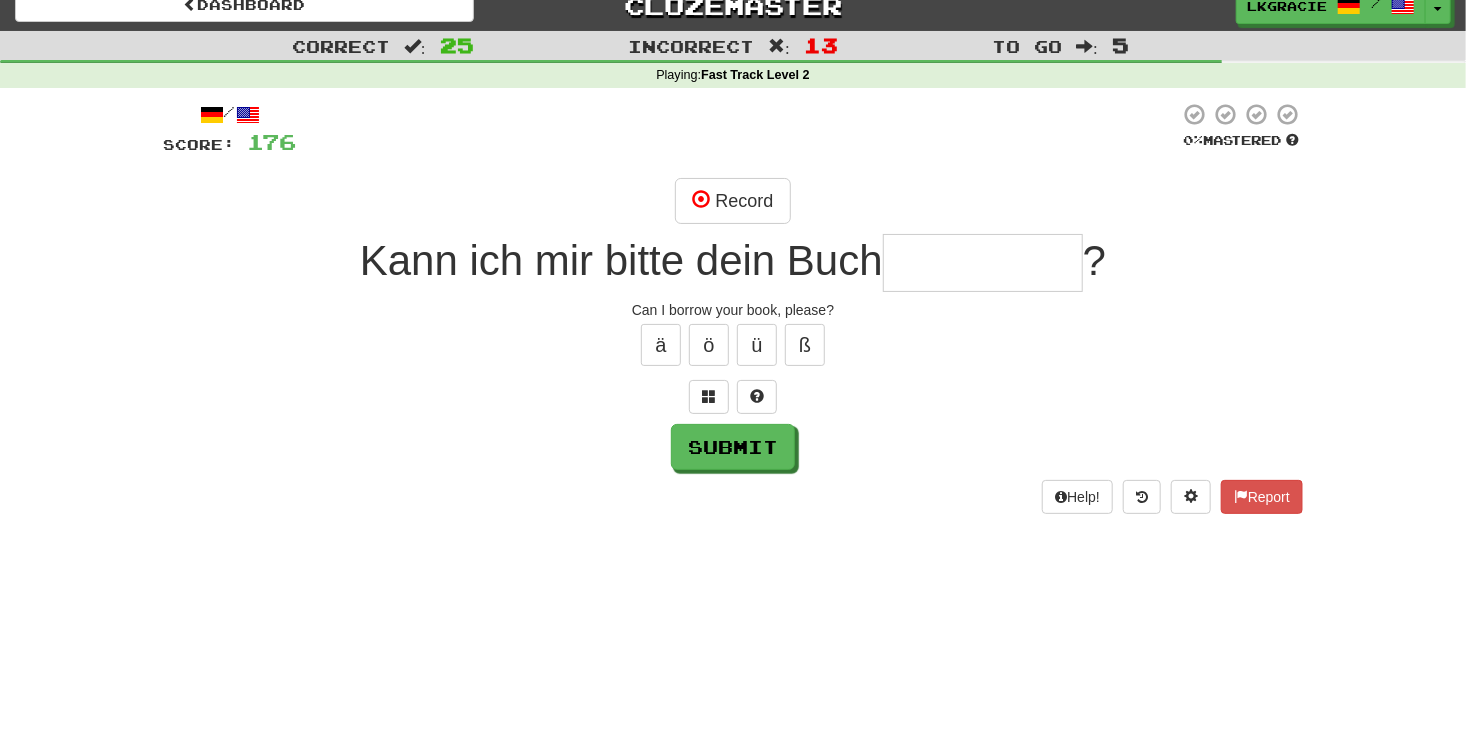 type on "*" 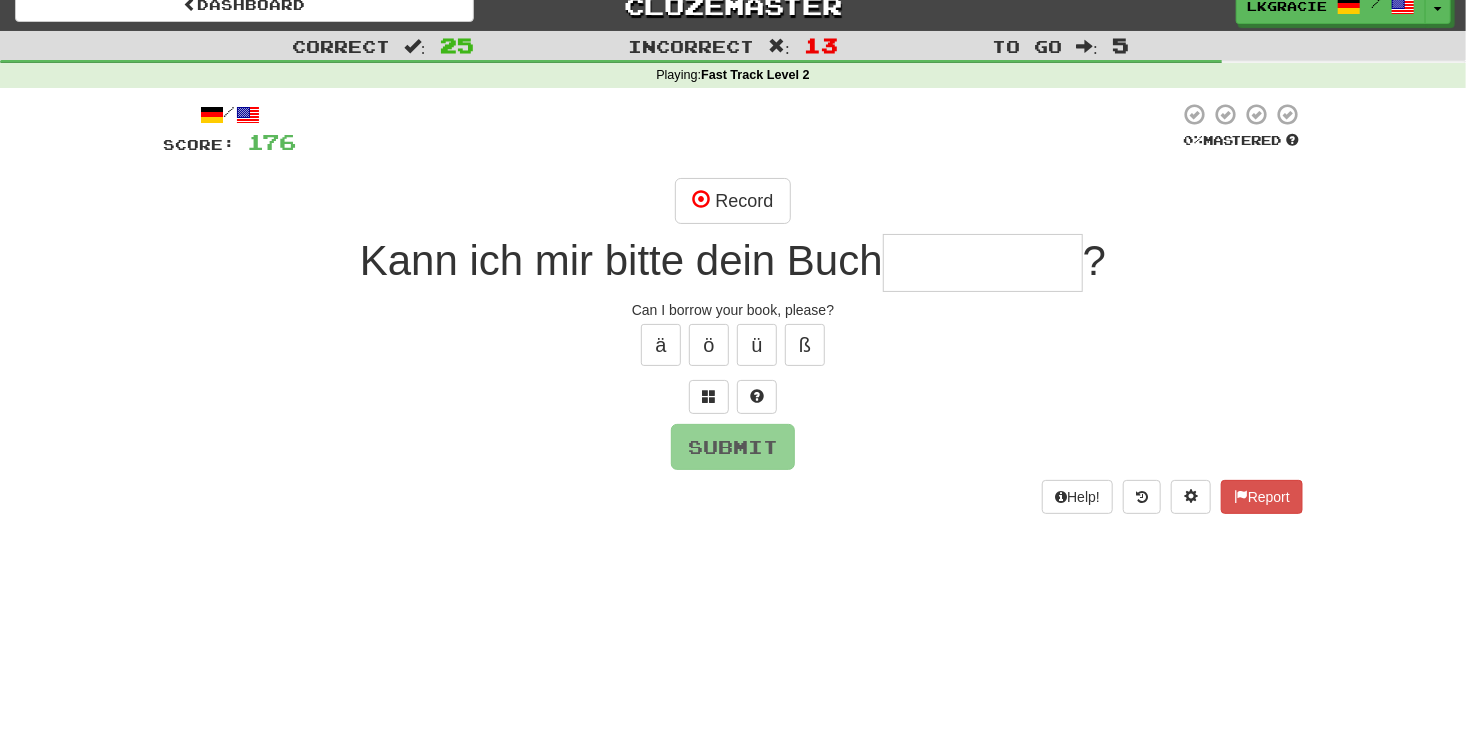 type on "*" 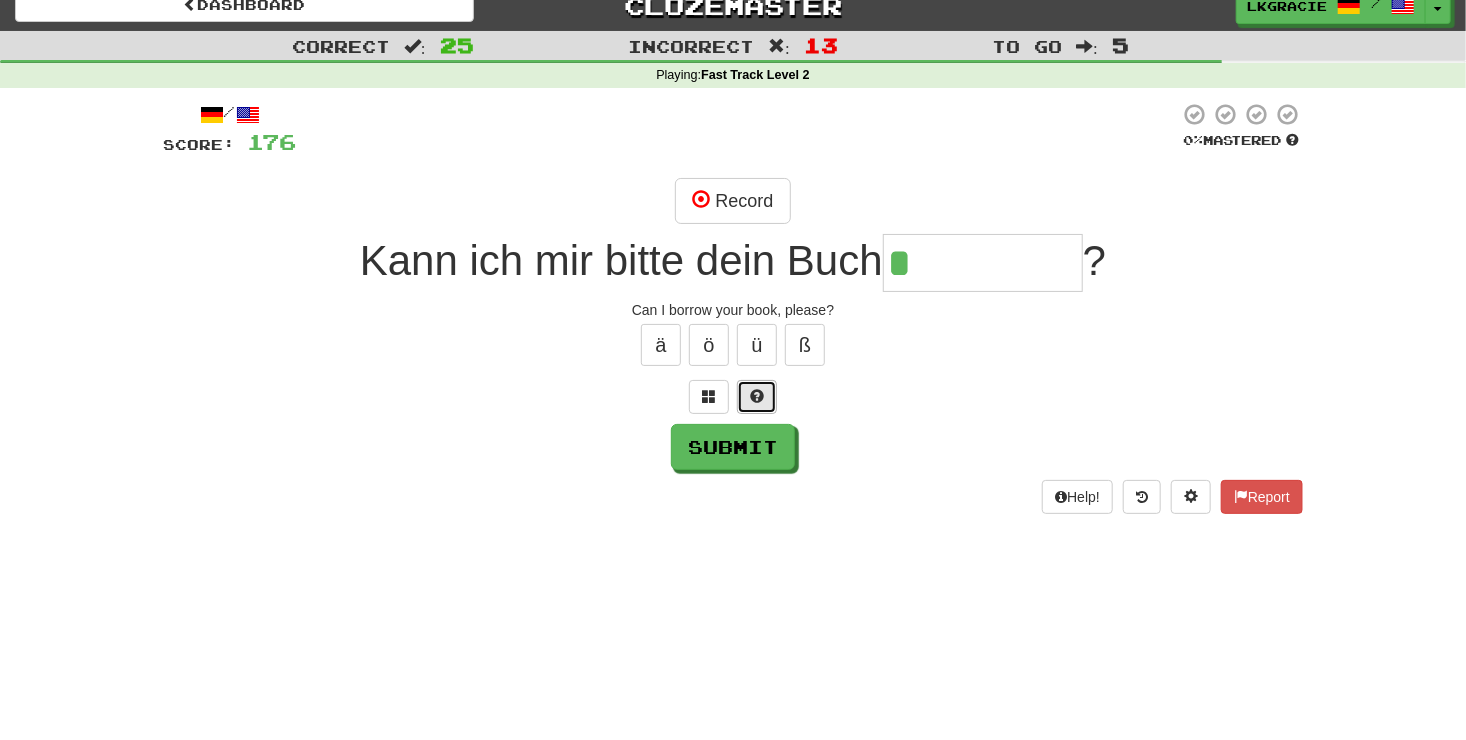 click at bounding box center [757, 397] 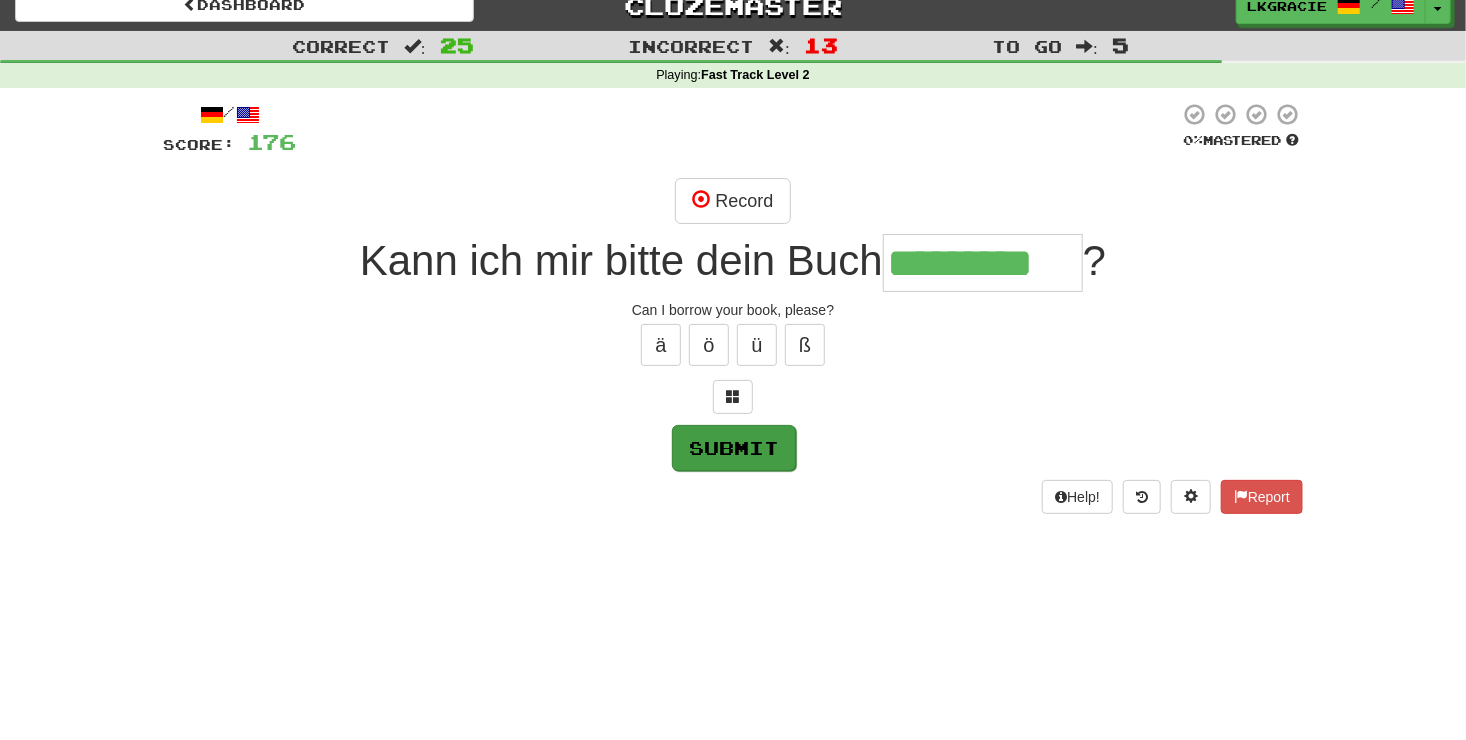 type on "*********" 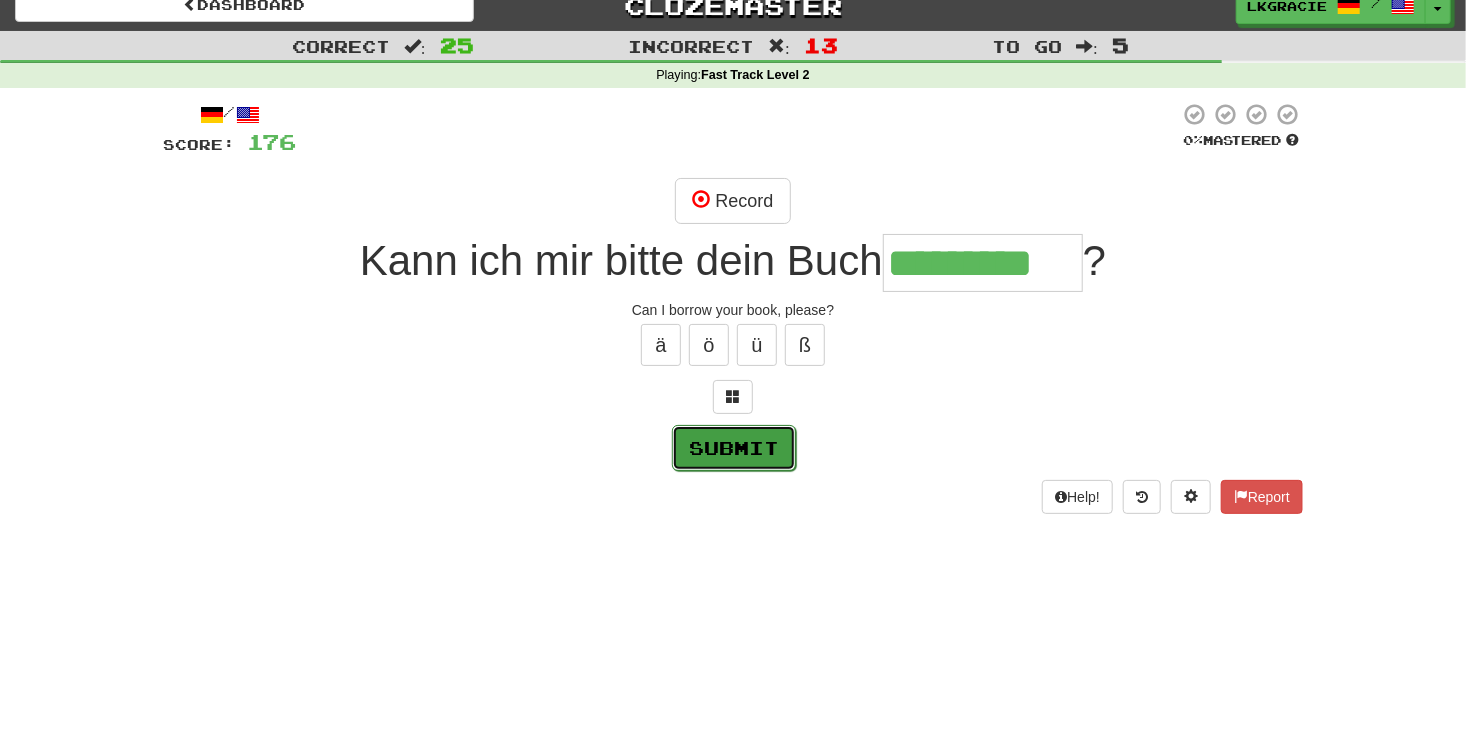 click on "Submit" at bounding box center [734, 448] 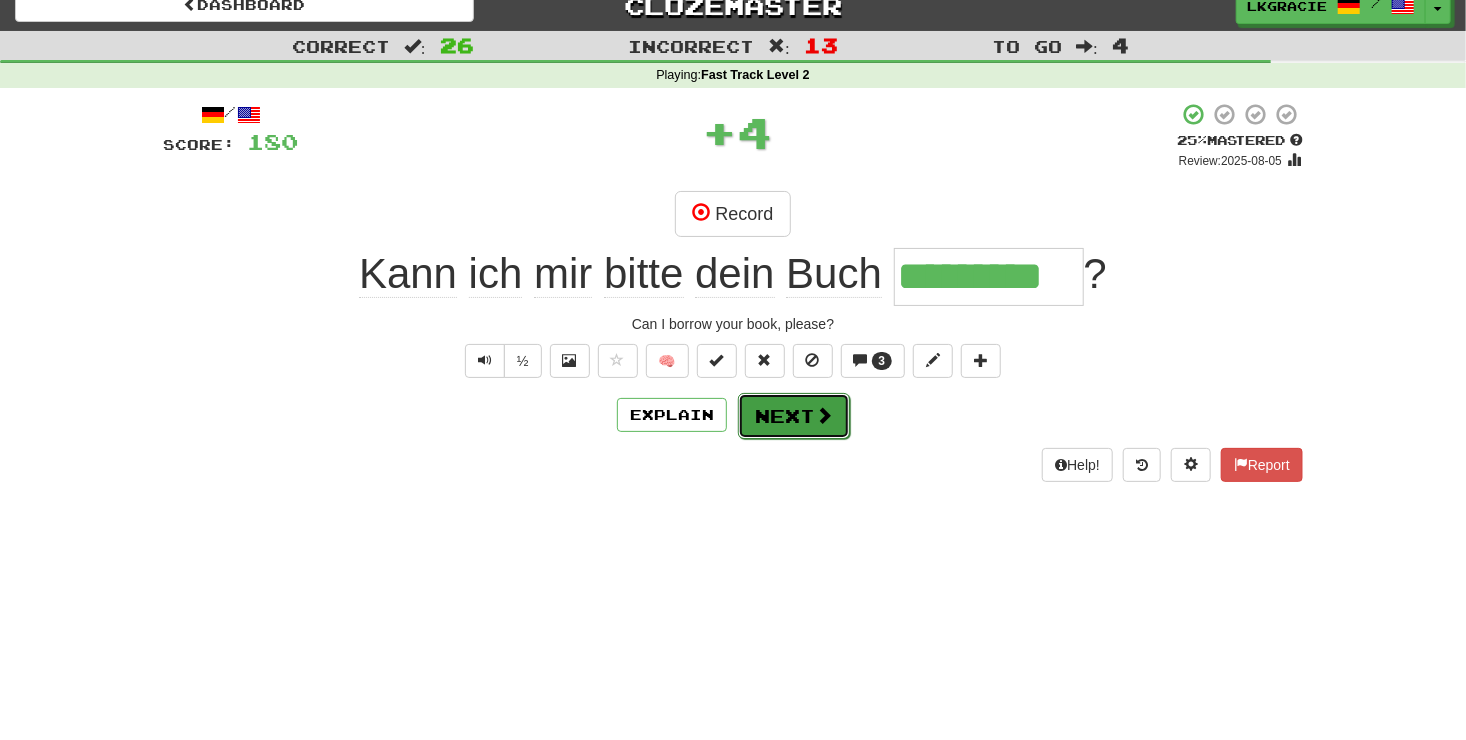 click at bounding box center [824, 415] 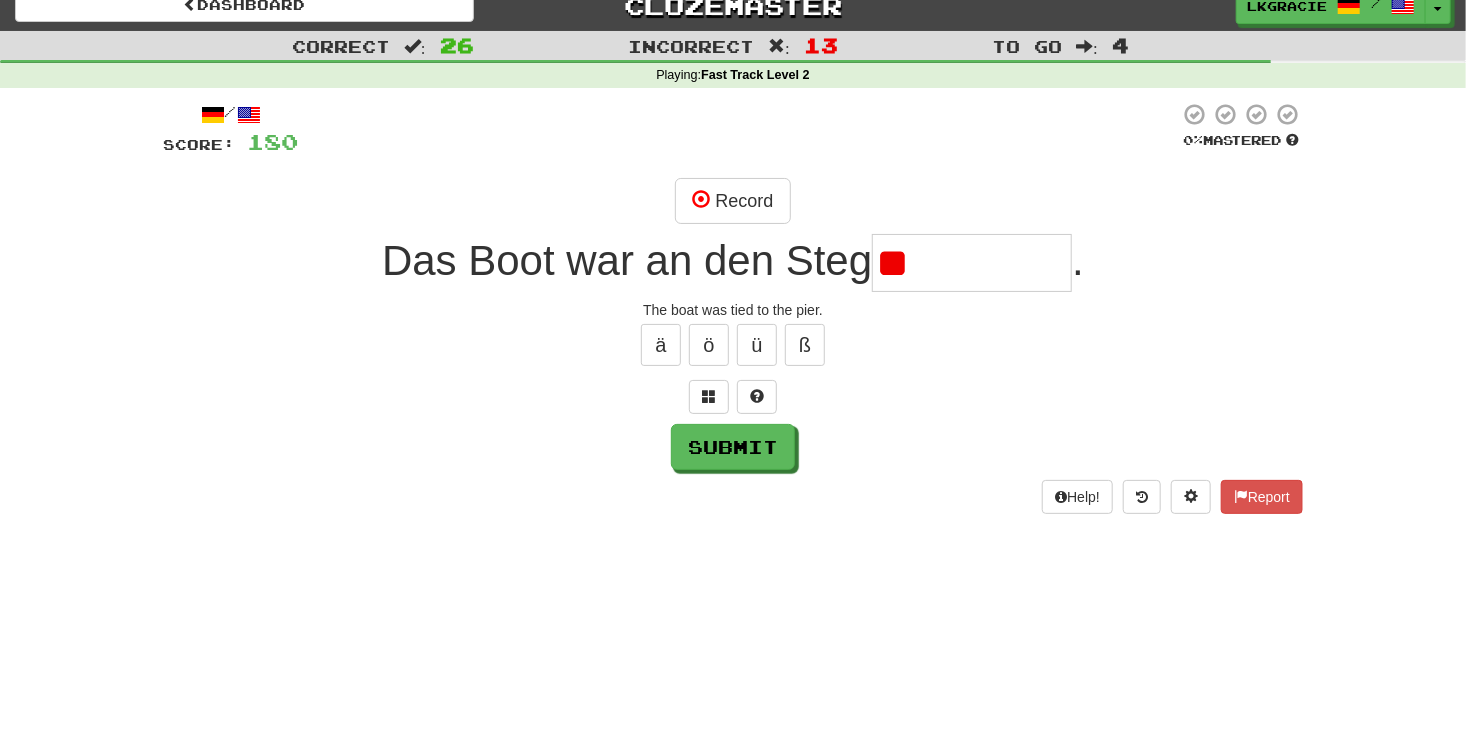 type on "*" 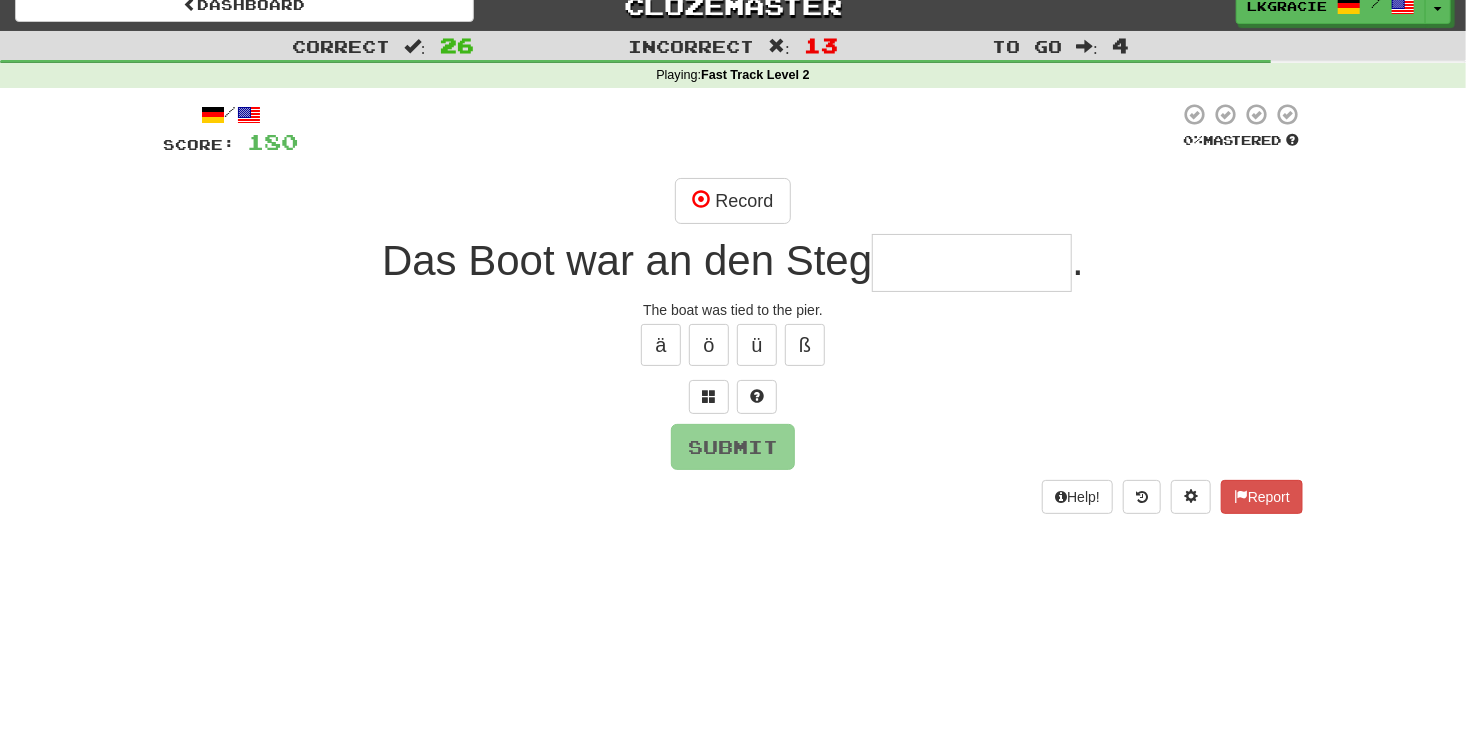 type on "*" 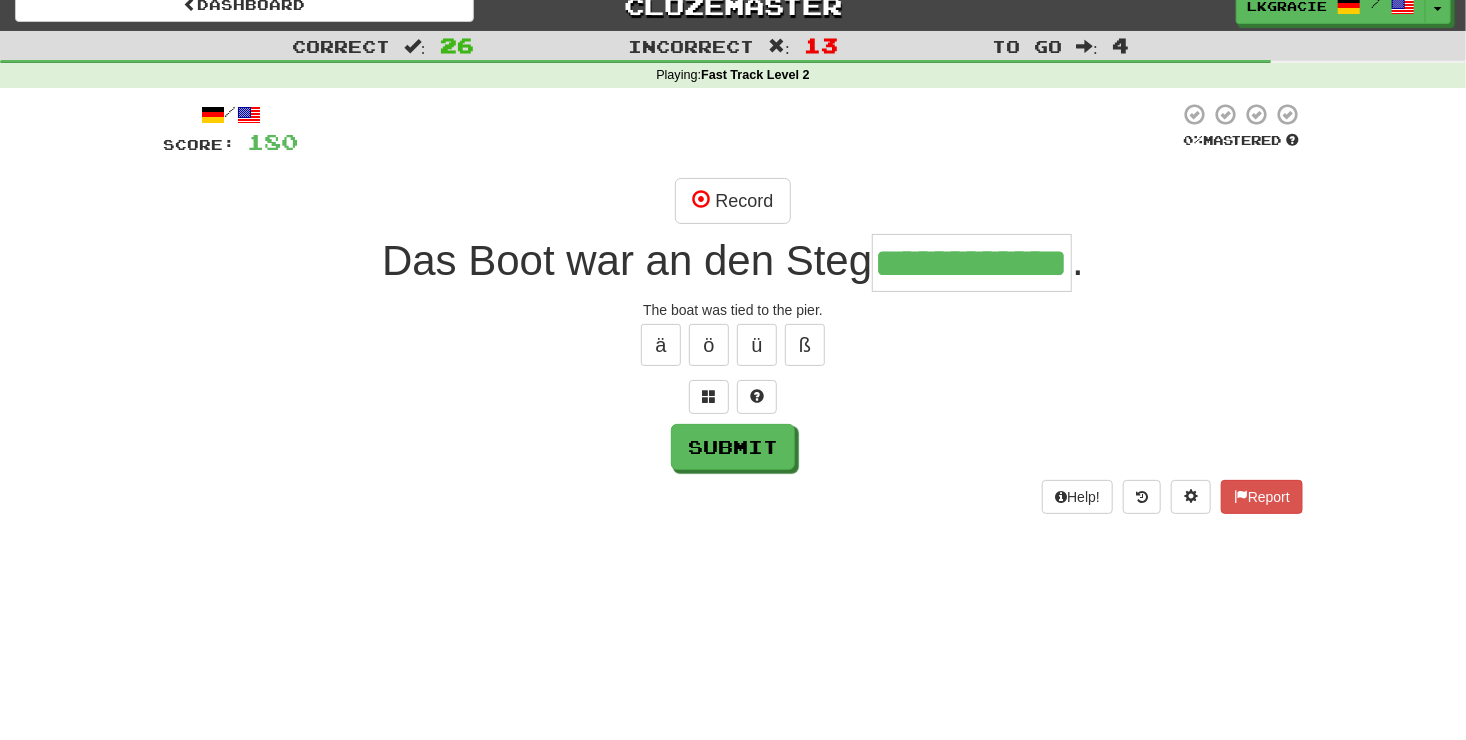 scroll, scrollTop: 0, scrollLeft: 61, axis: horizontal 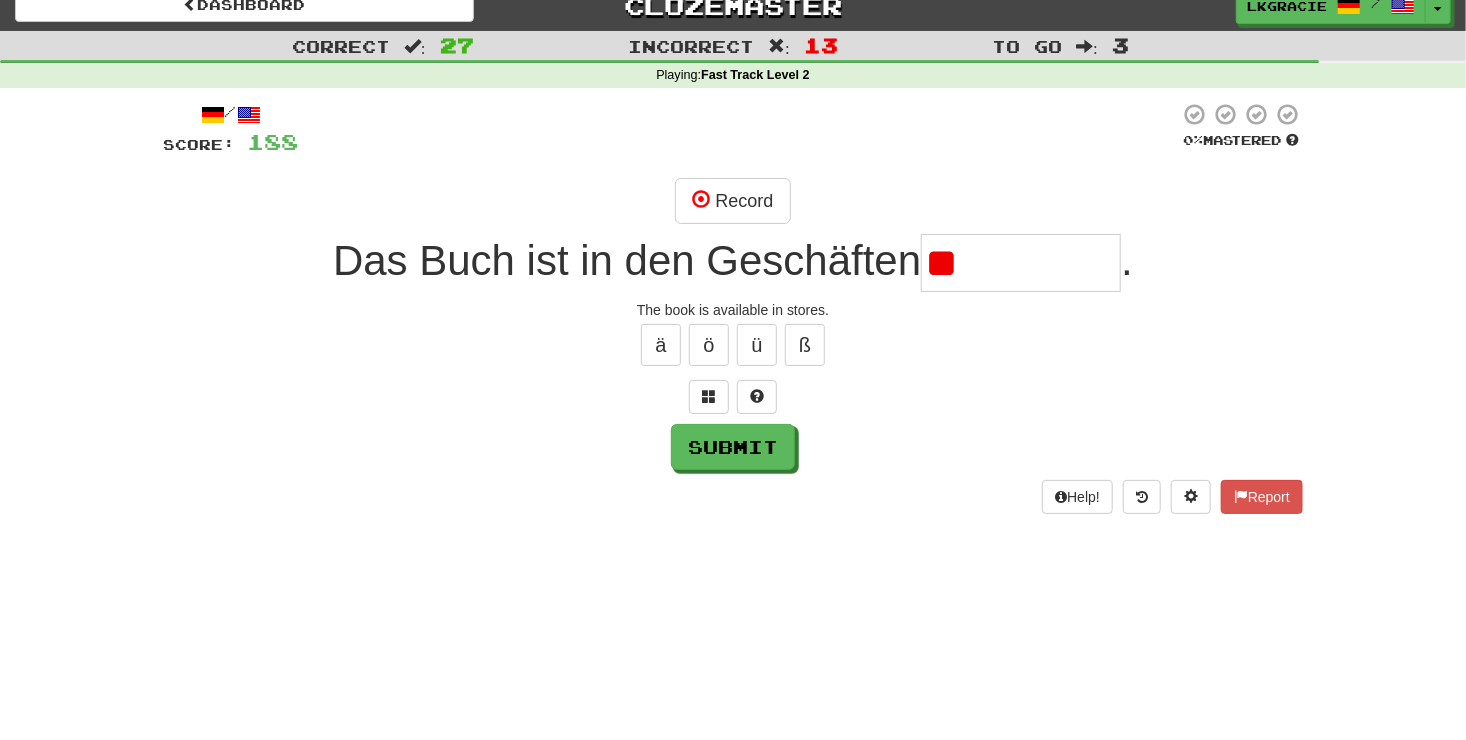 type on "*" 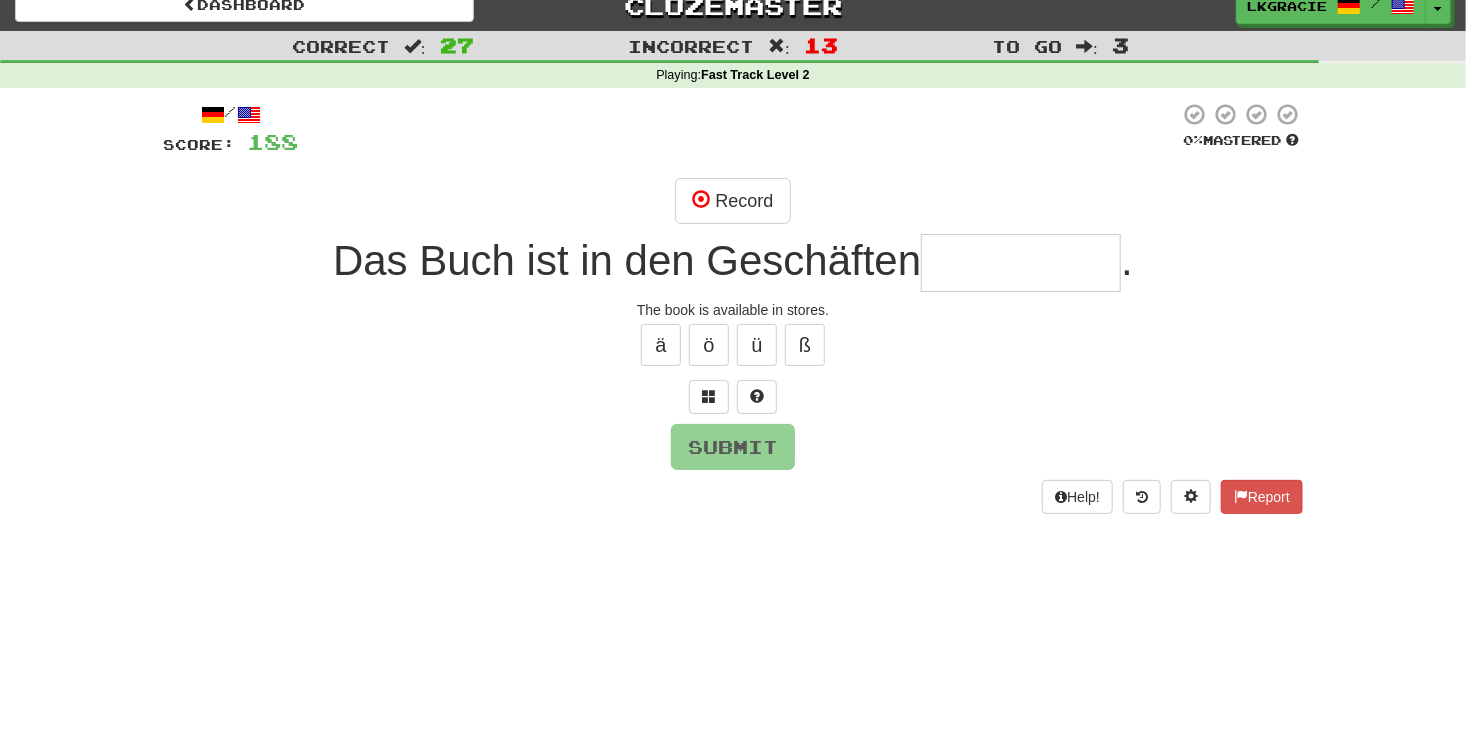 type on "*" 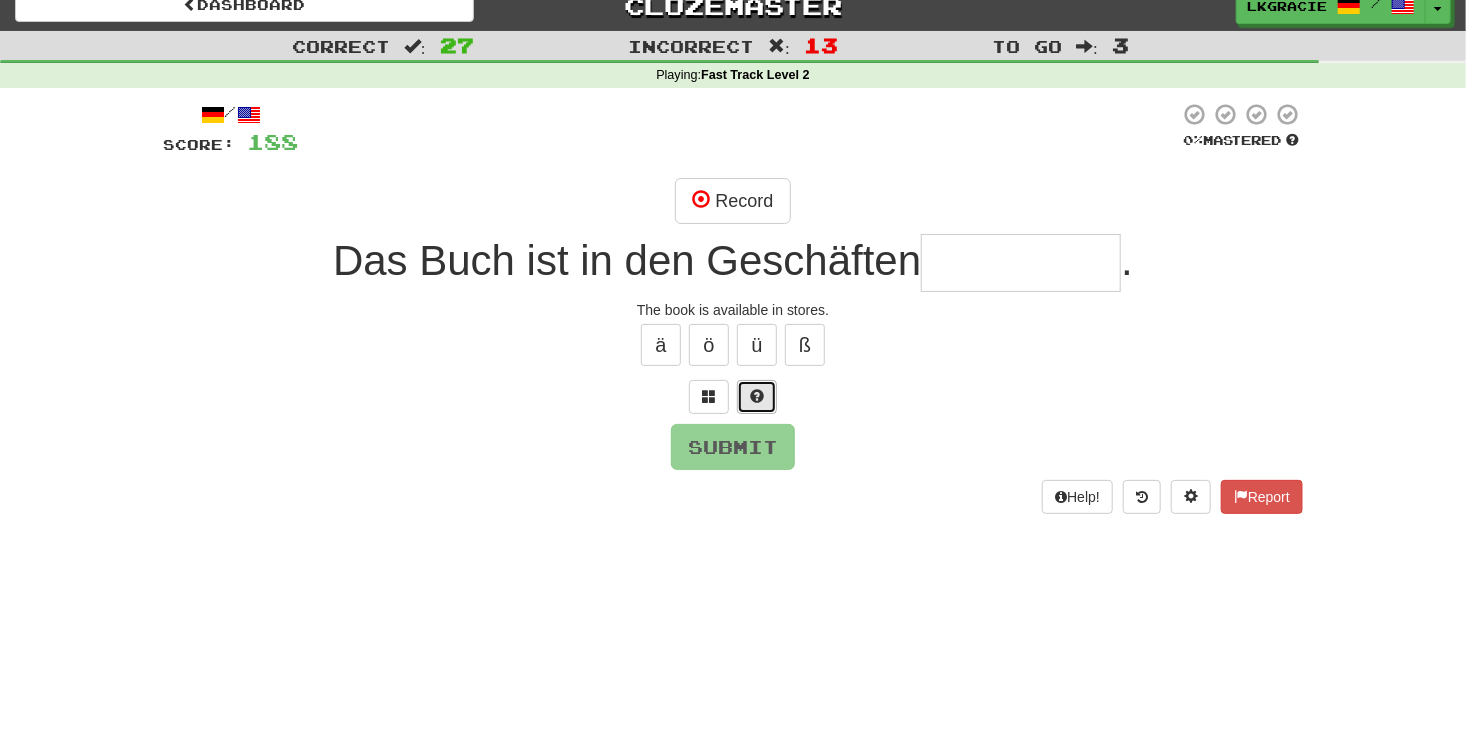 click at bounding box center (757, 396) 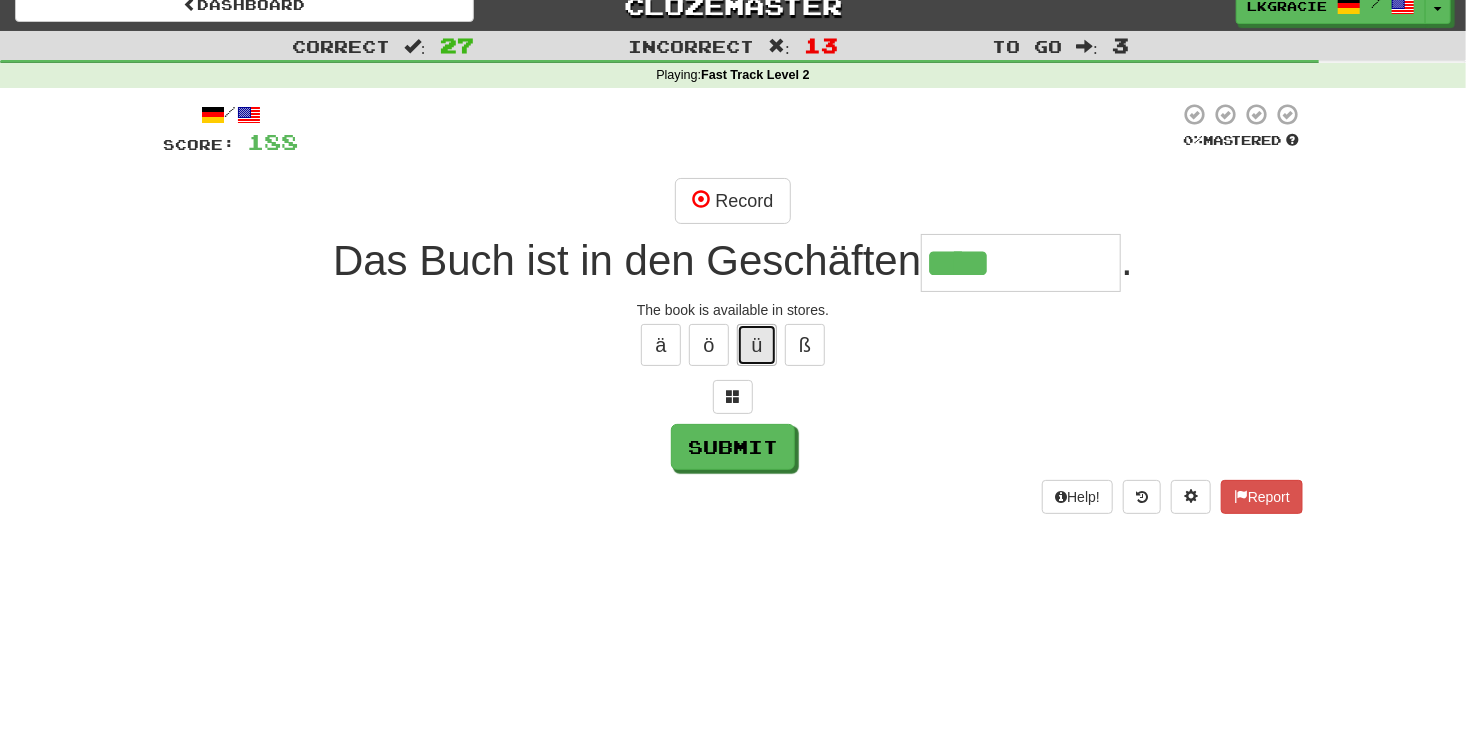 click on "ü" at bounding box center [757, 345] 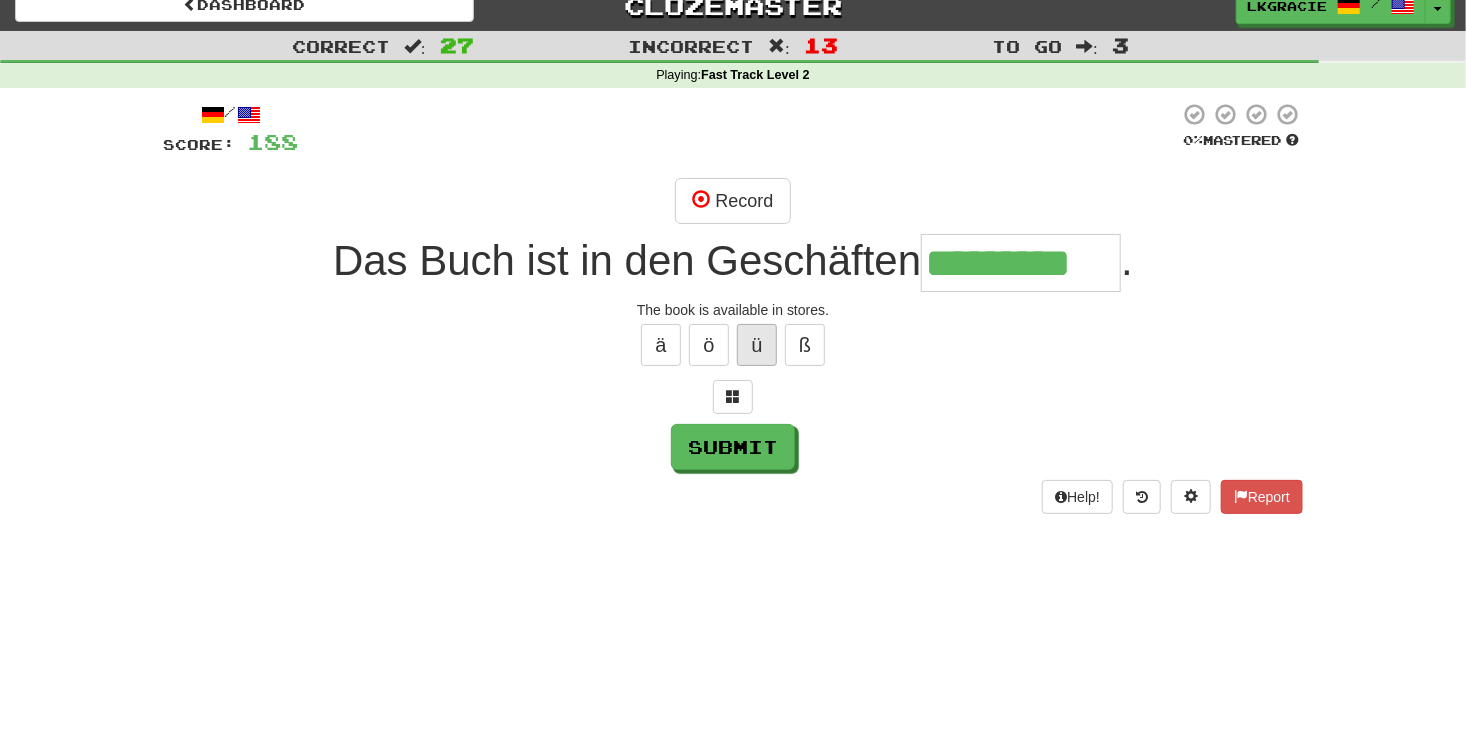 type on "*********" 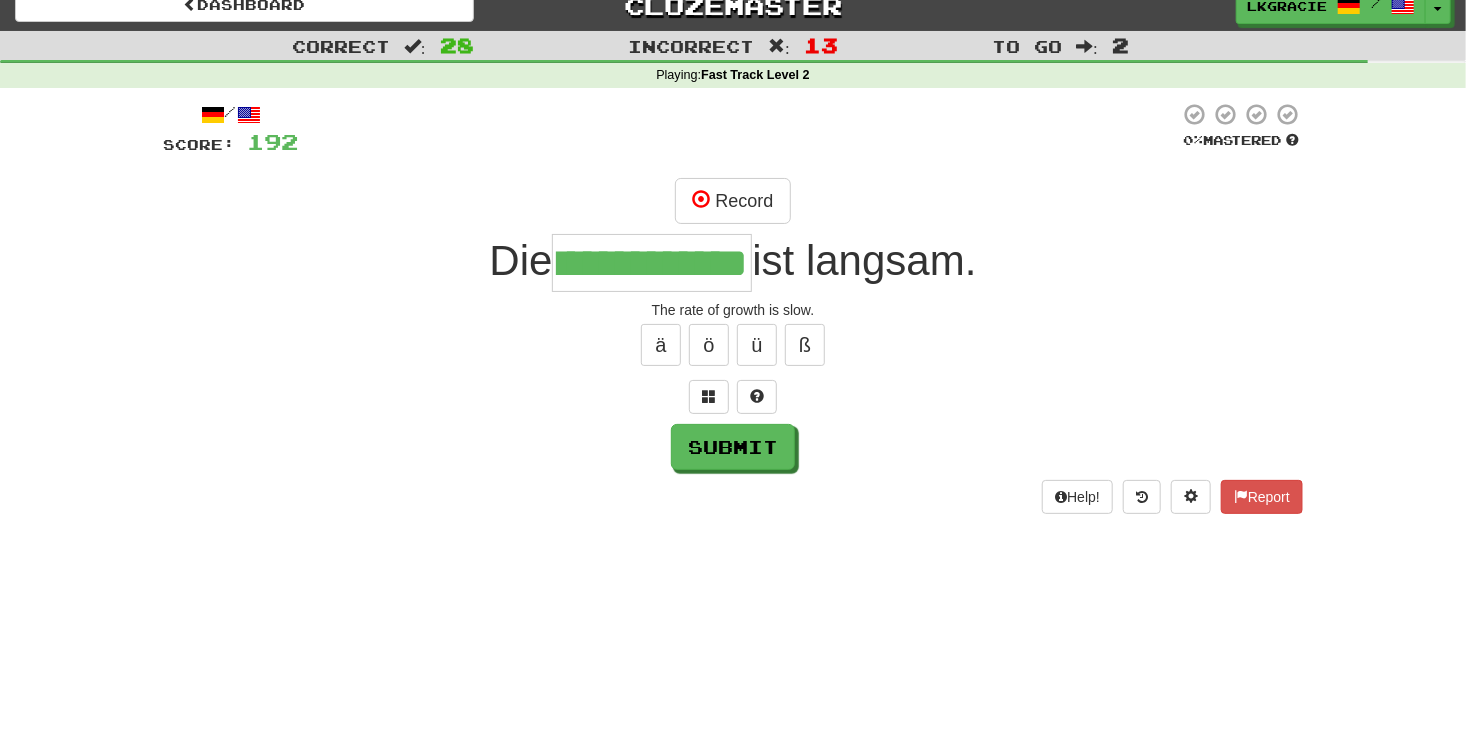 scroll, scrollTop: 0, scrollLeft: 89, axis: horizontal 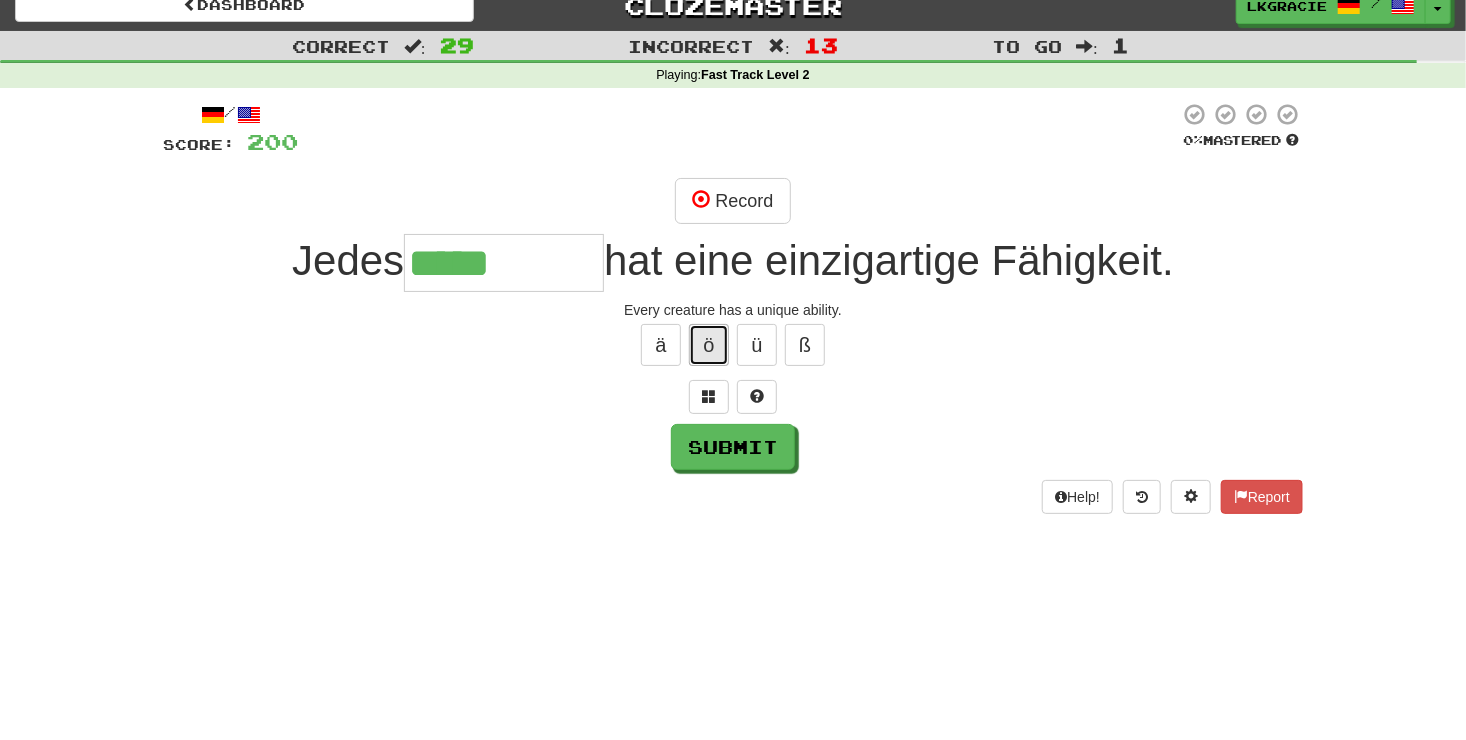 click on "ö" at bounding box center (709, 345) 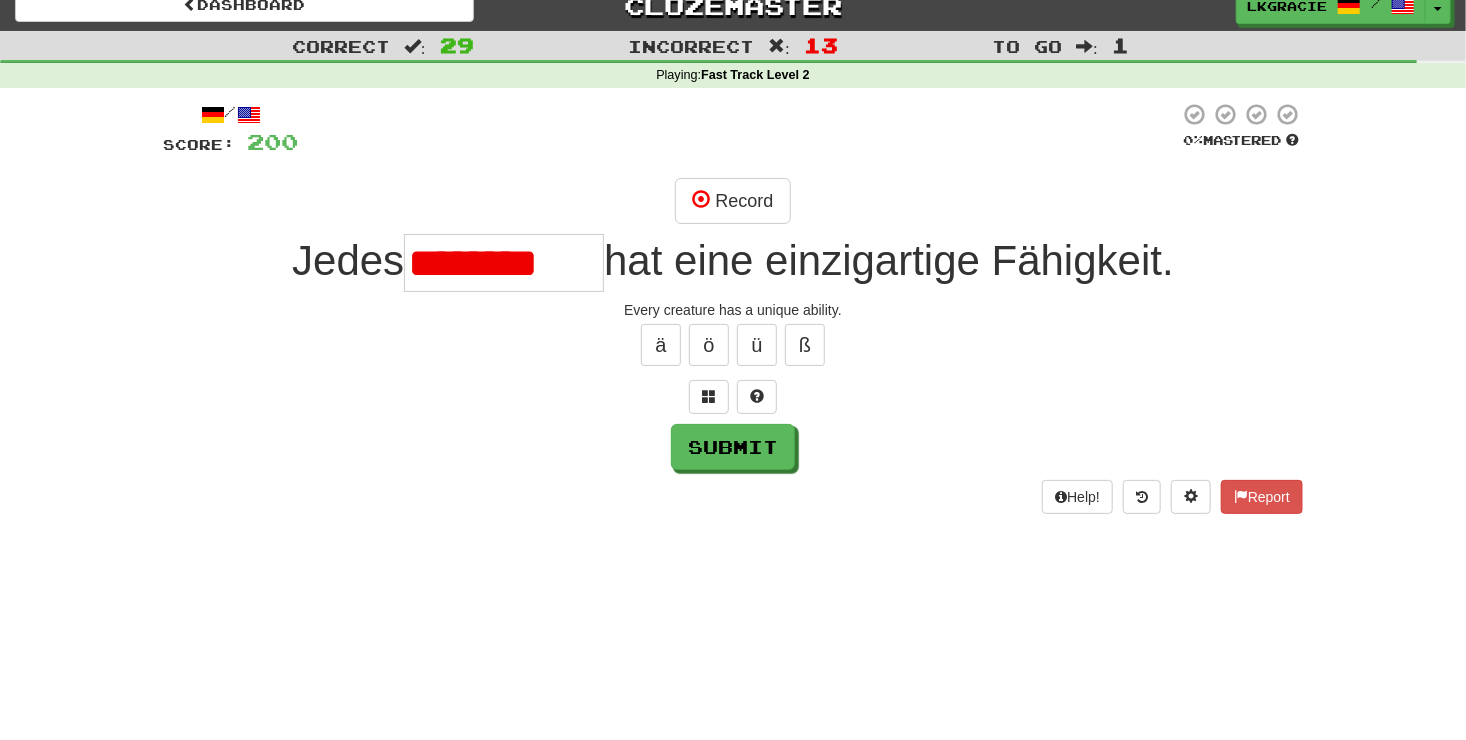 scroll, scrollTop: 0, scrollLeft: 0, axis: both 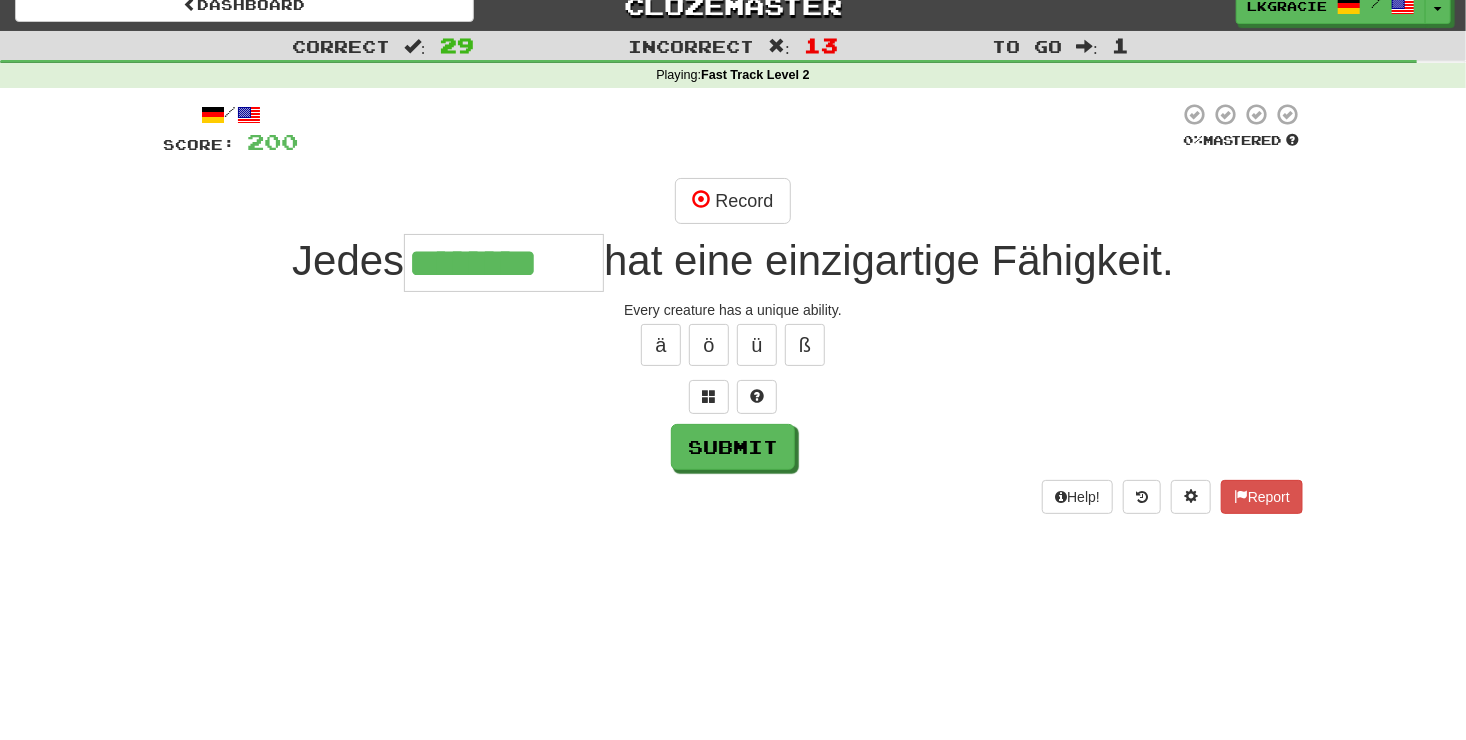 type on "********" 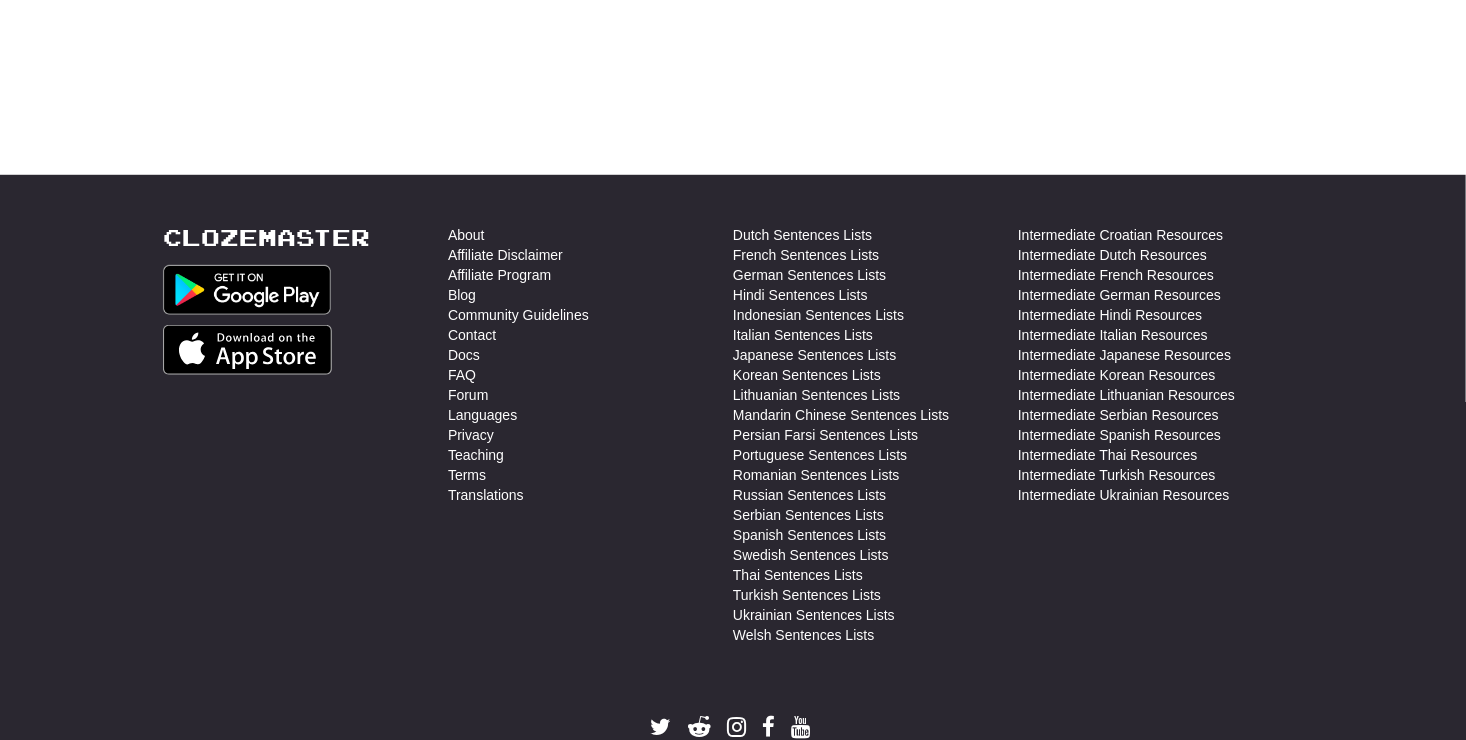 scroll, scrollTop: 575, scrollLeft: 0, axis: vertical 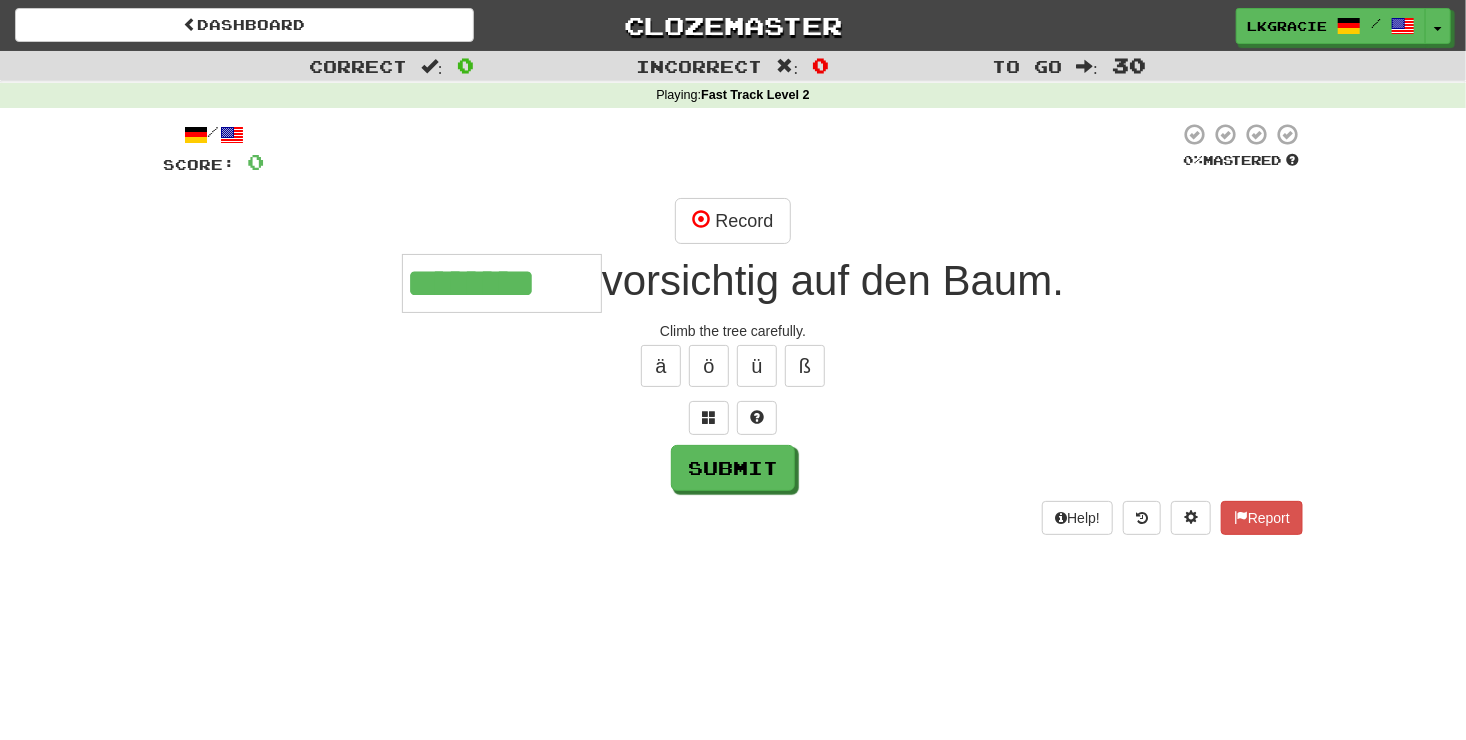 type on "********" 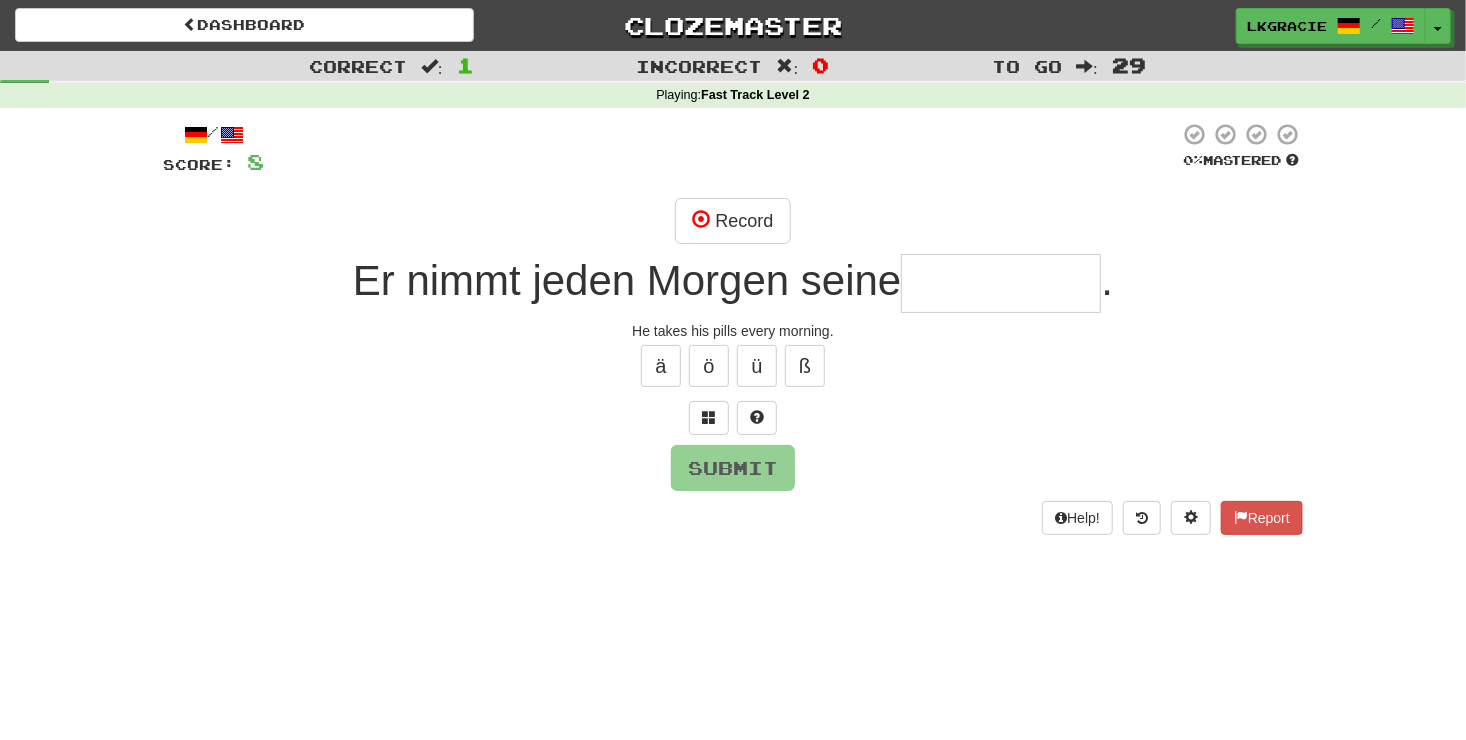 type on "*" 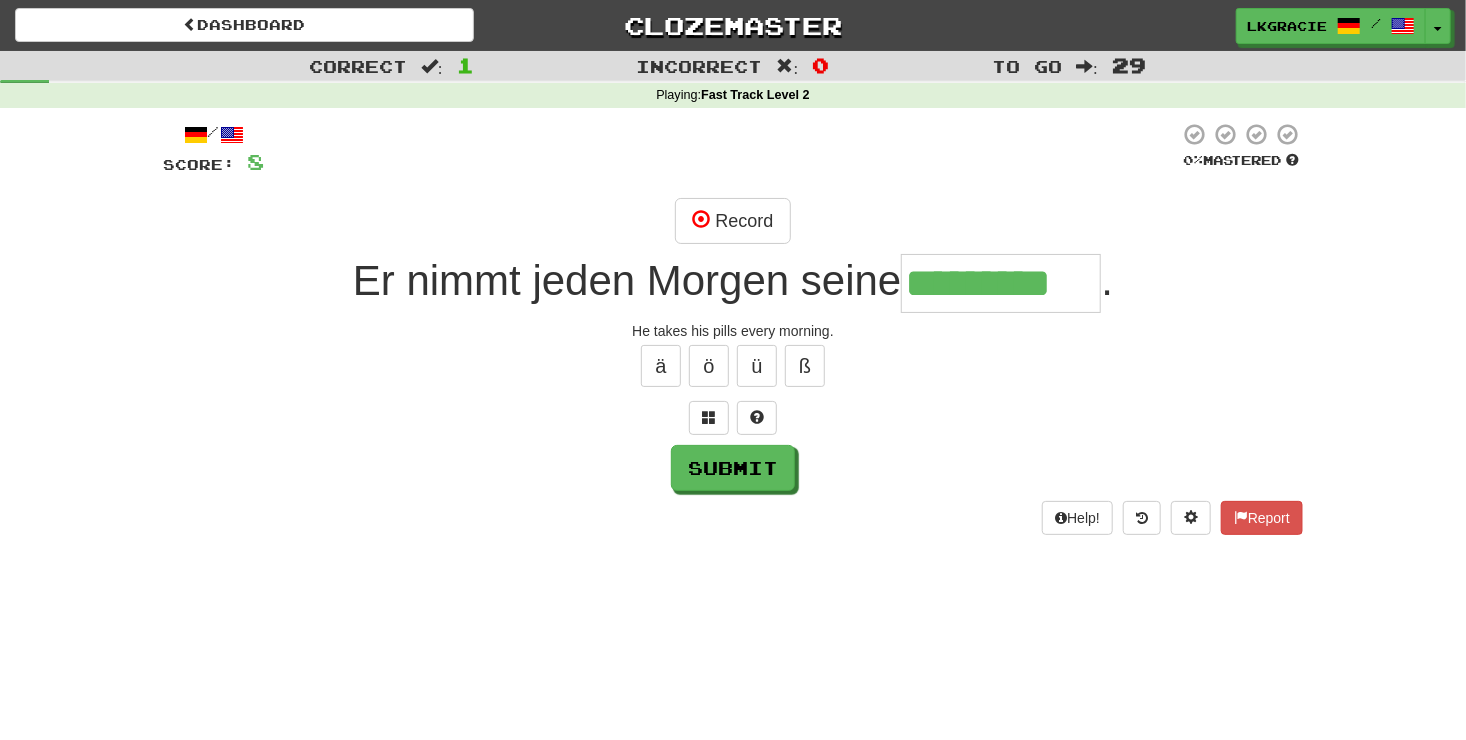 type on "*********" 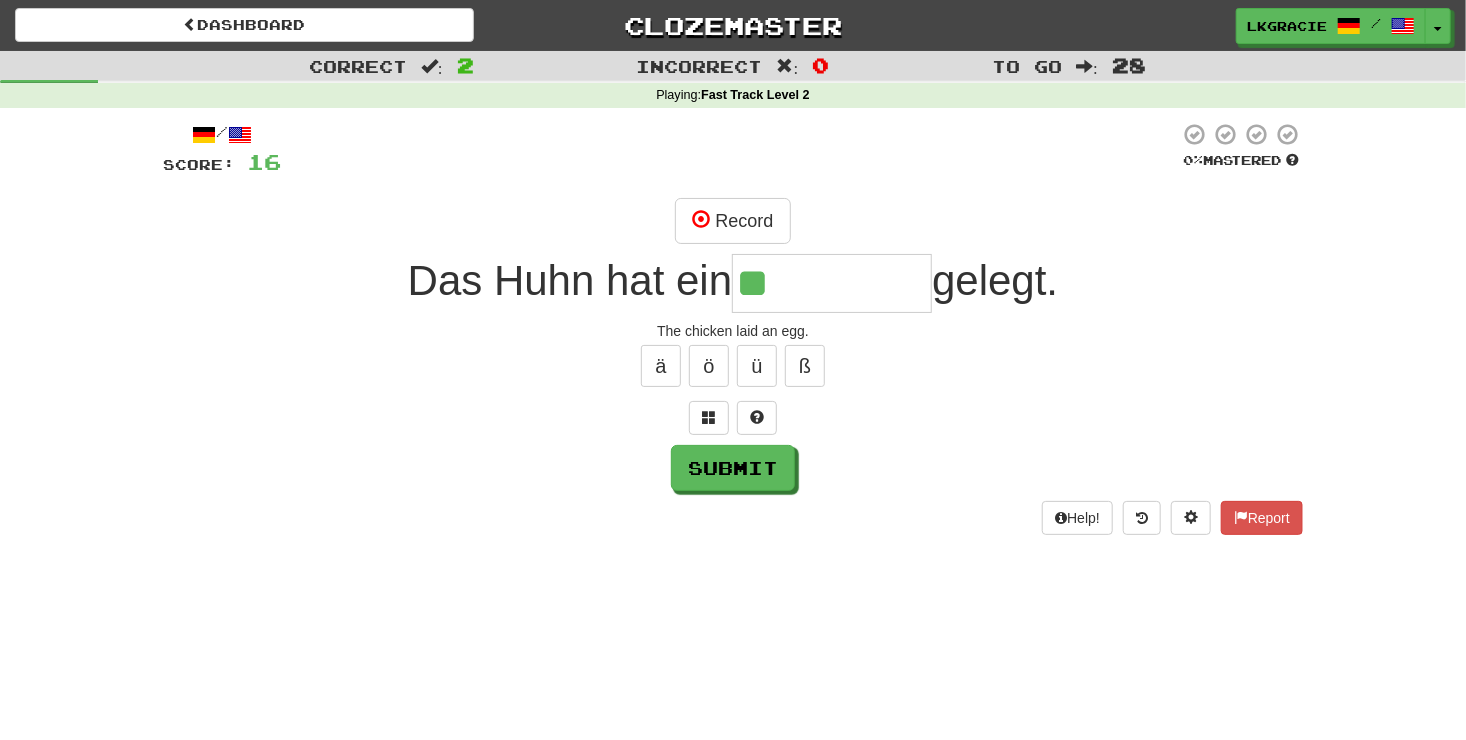 type on "**" 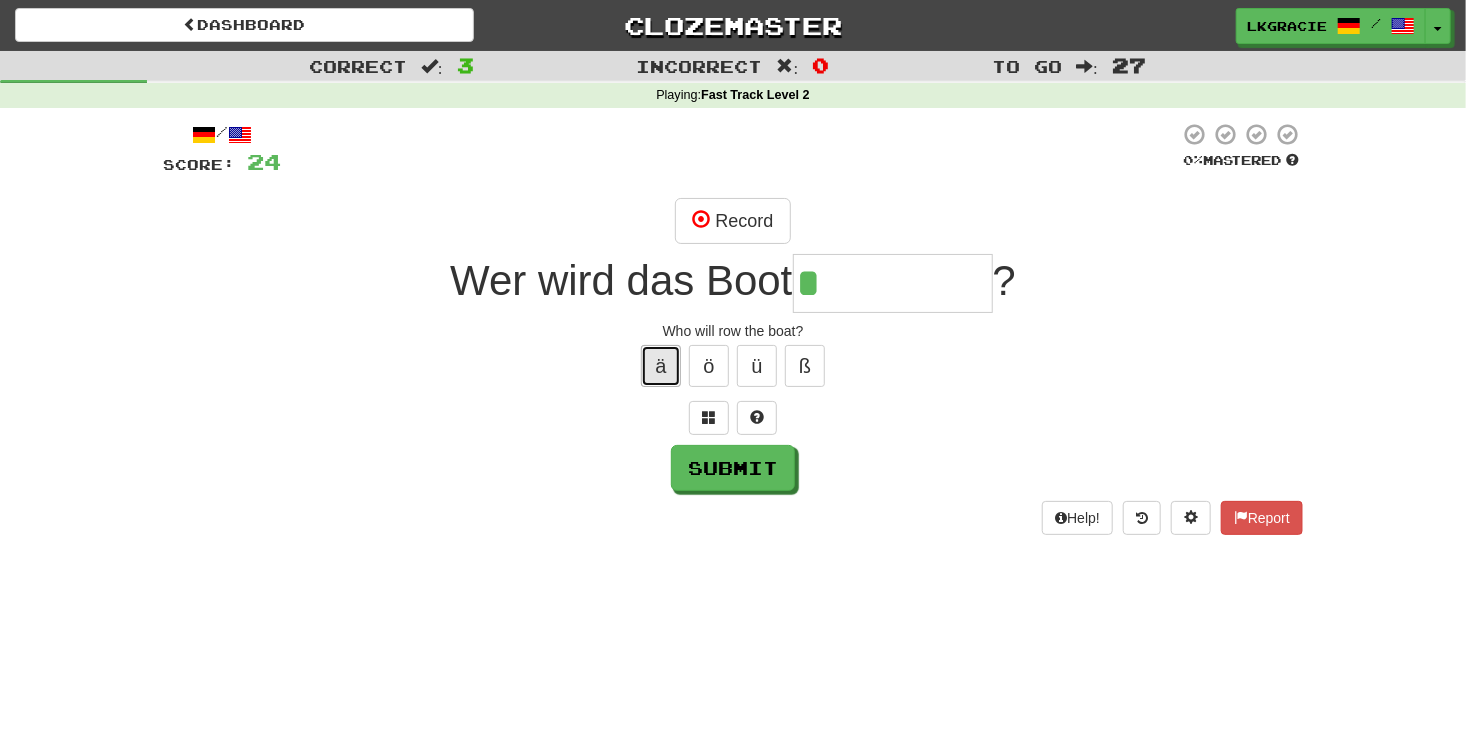 click on "ä" at bounding box center (661, 366) 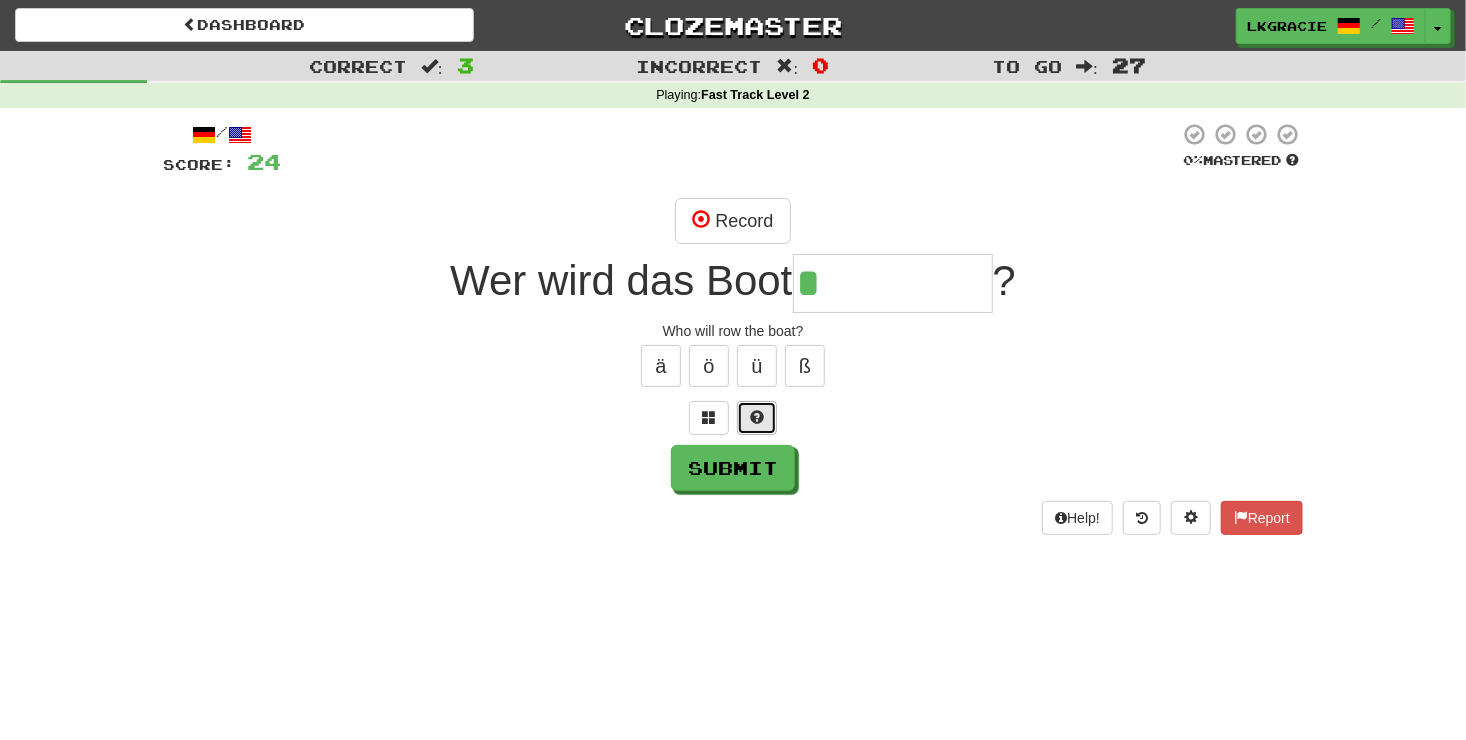 click at bounding box center [757, 418] 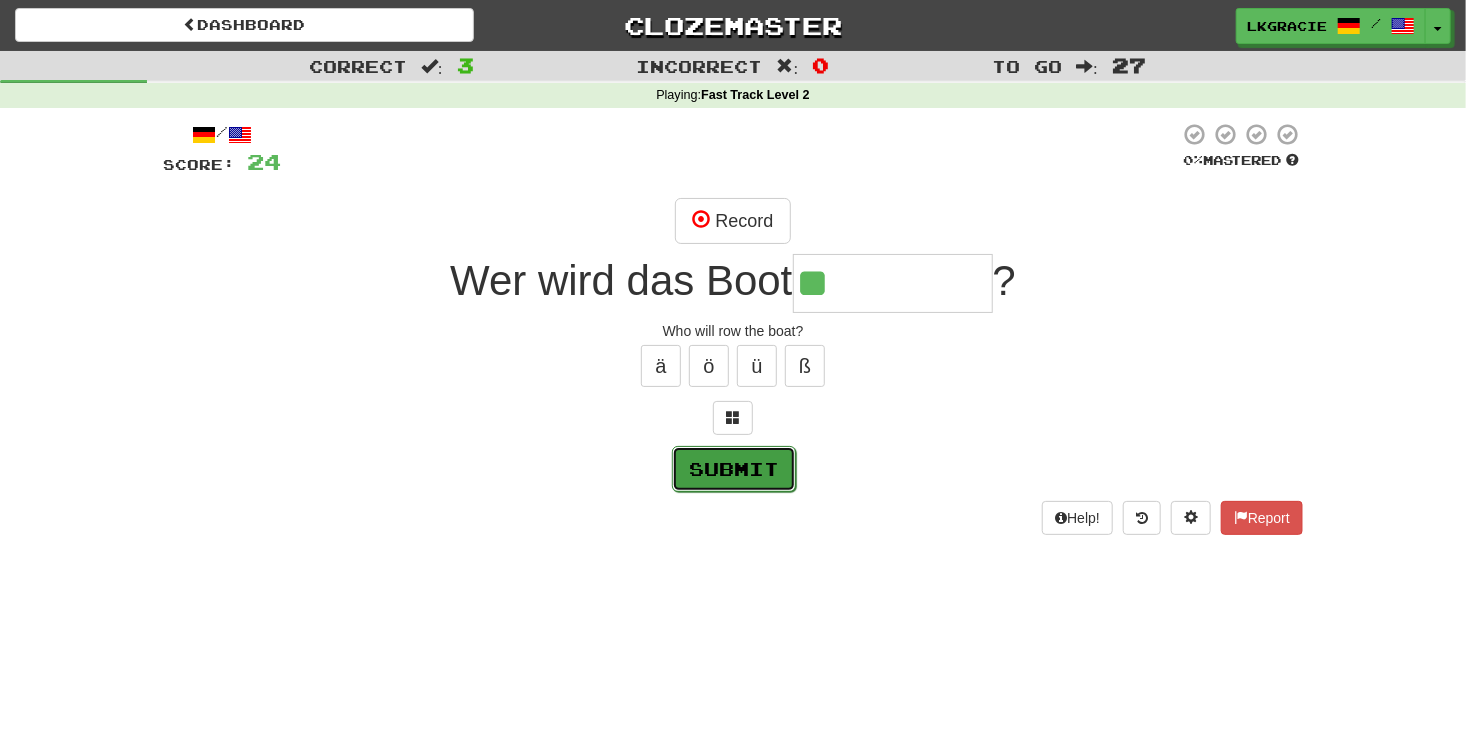 click on "Submit" at bounding box center [734, 469] 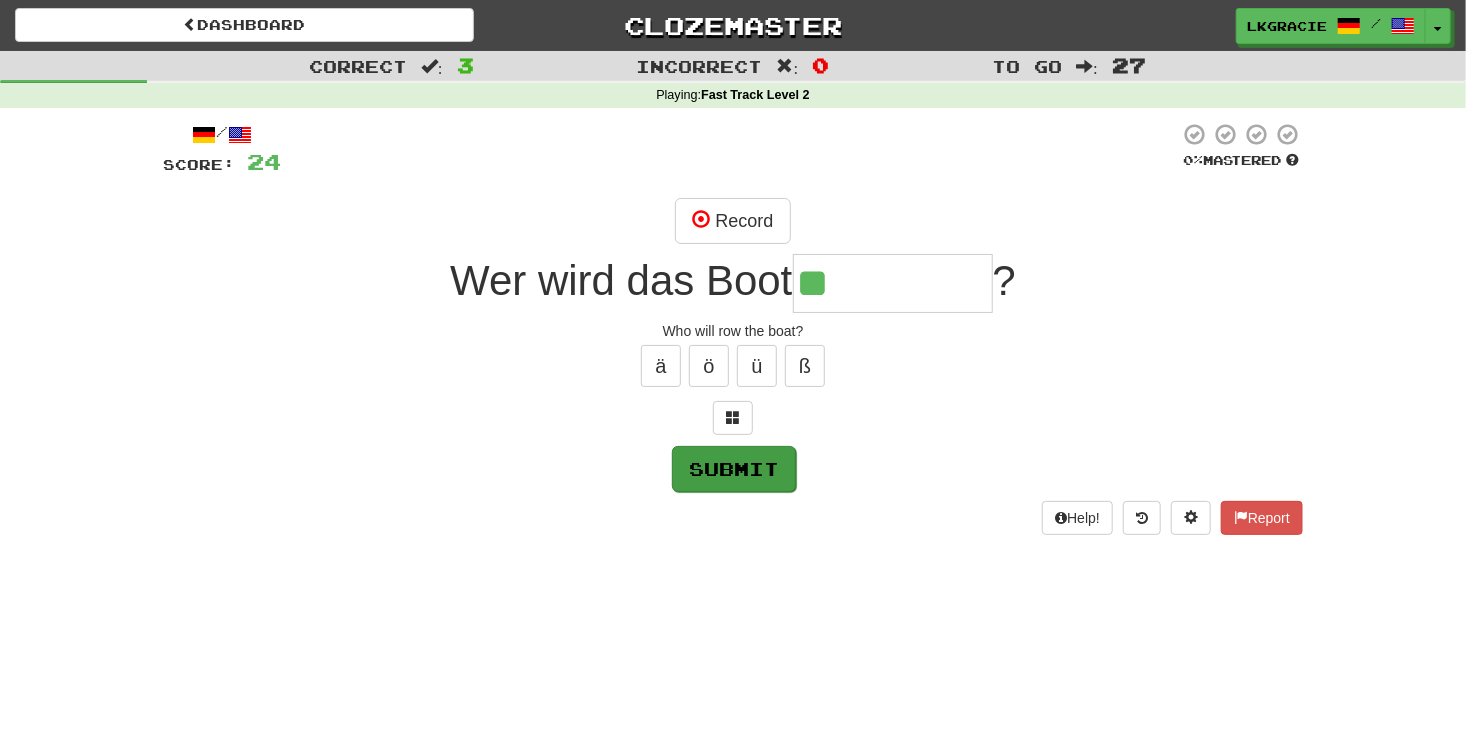 type on "******" 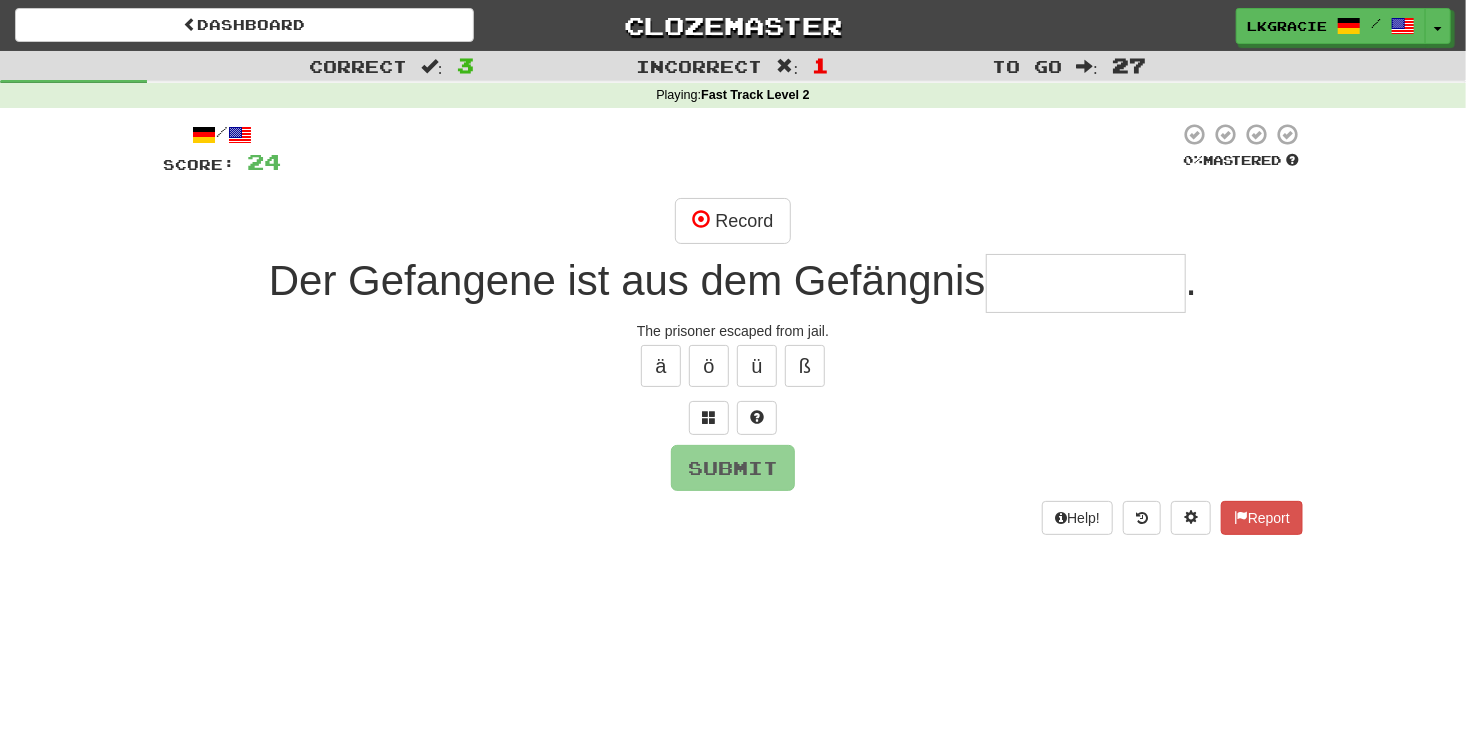 type on "*" 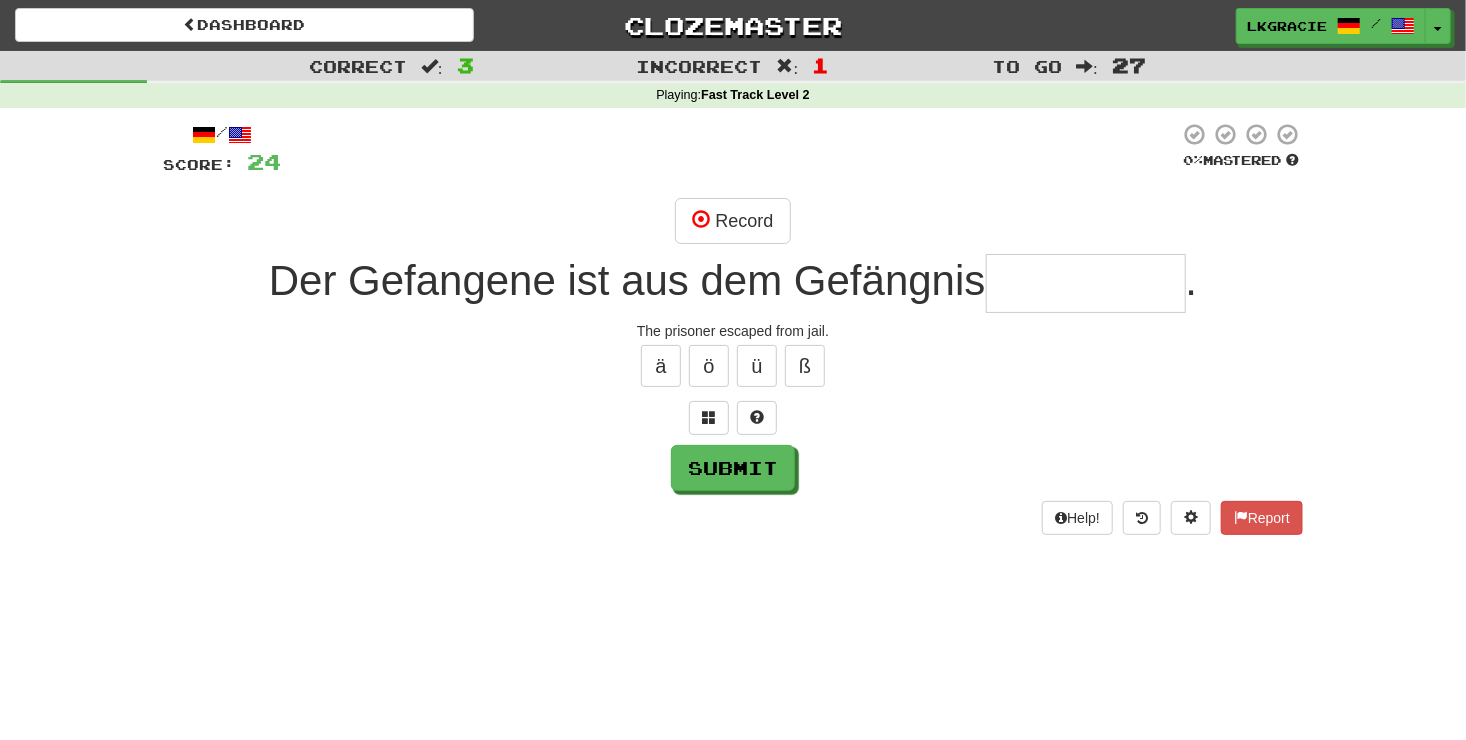 type on "*" 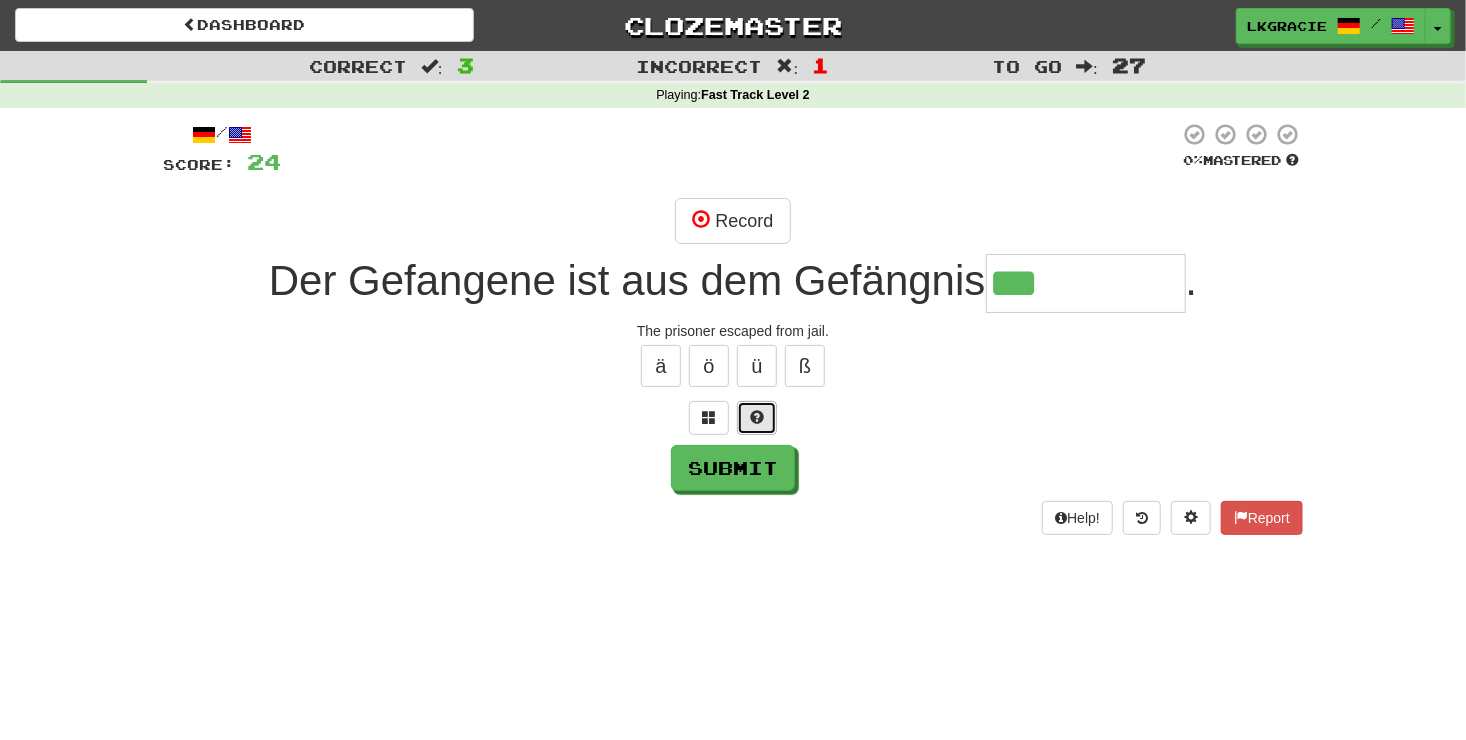 click at bounding box center (757, 417) 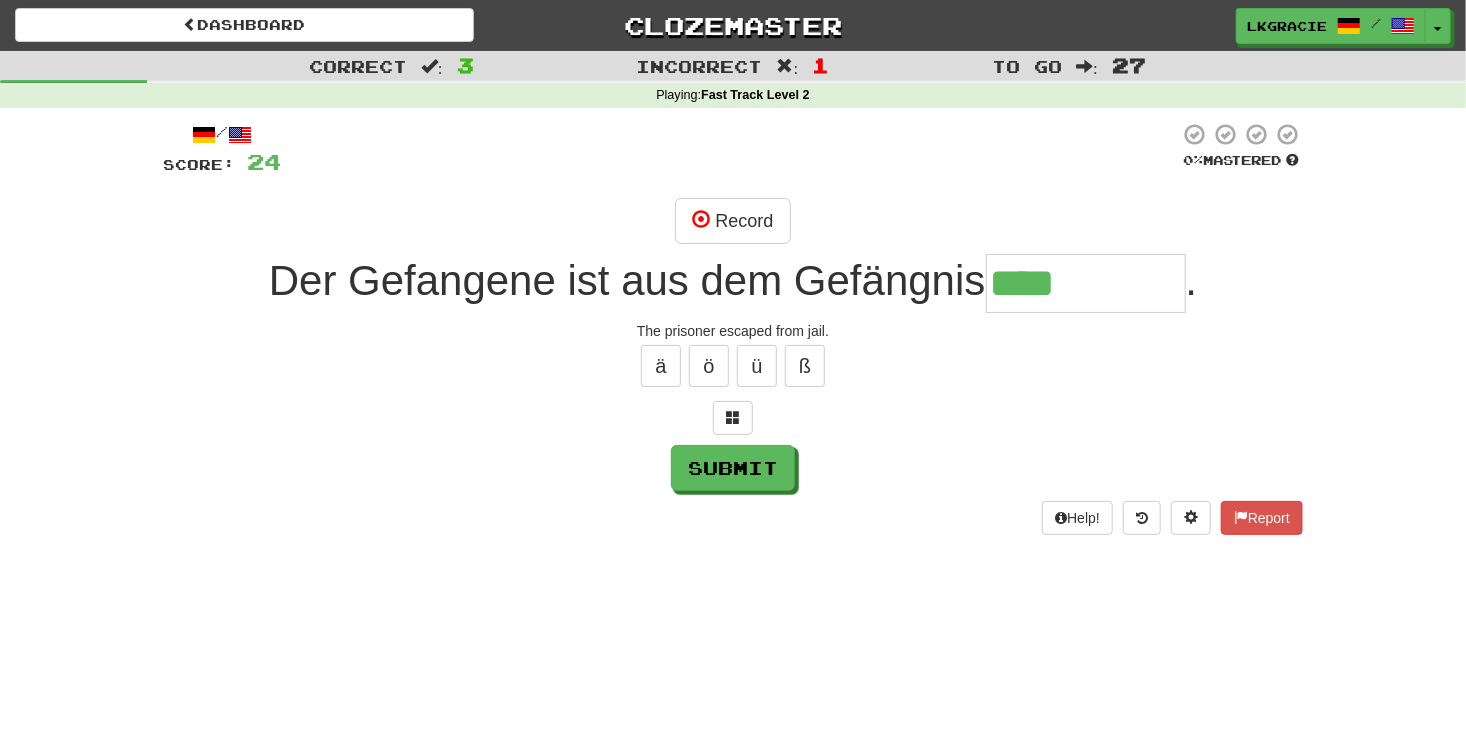 click on "/  Score:   24 0 %  Mastered   Record Der Gefangene ist aus dem Gefängnis  **** . The prisoner escaped from jail. ä ö ü ß Submit  Help!  Report" at bounding box center [733, 328] 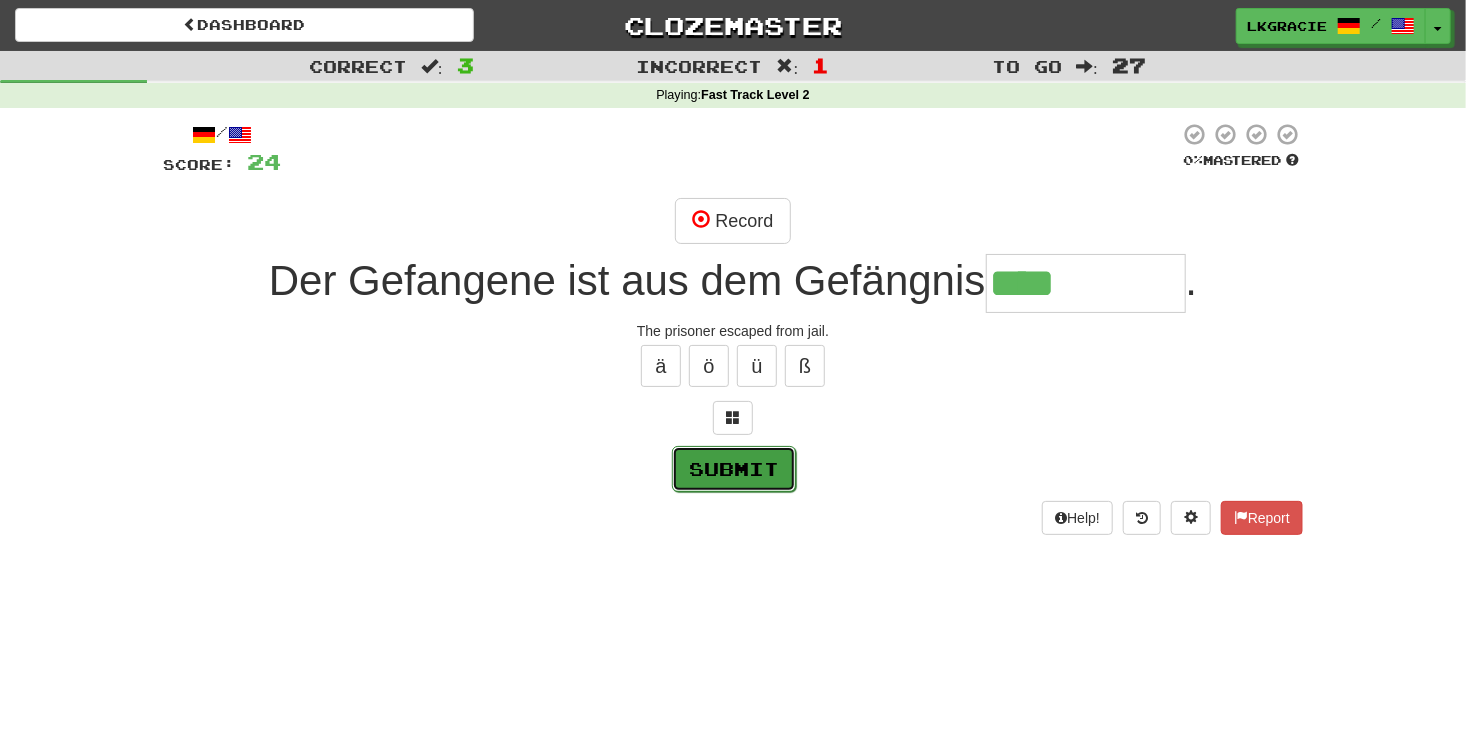 click on "Submit" at bounding box center [734, 469] 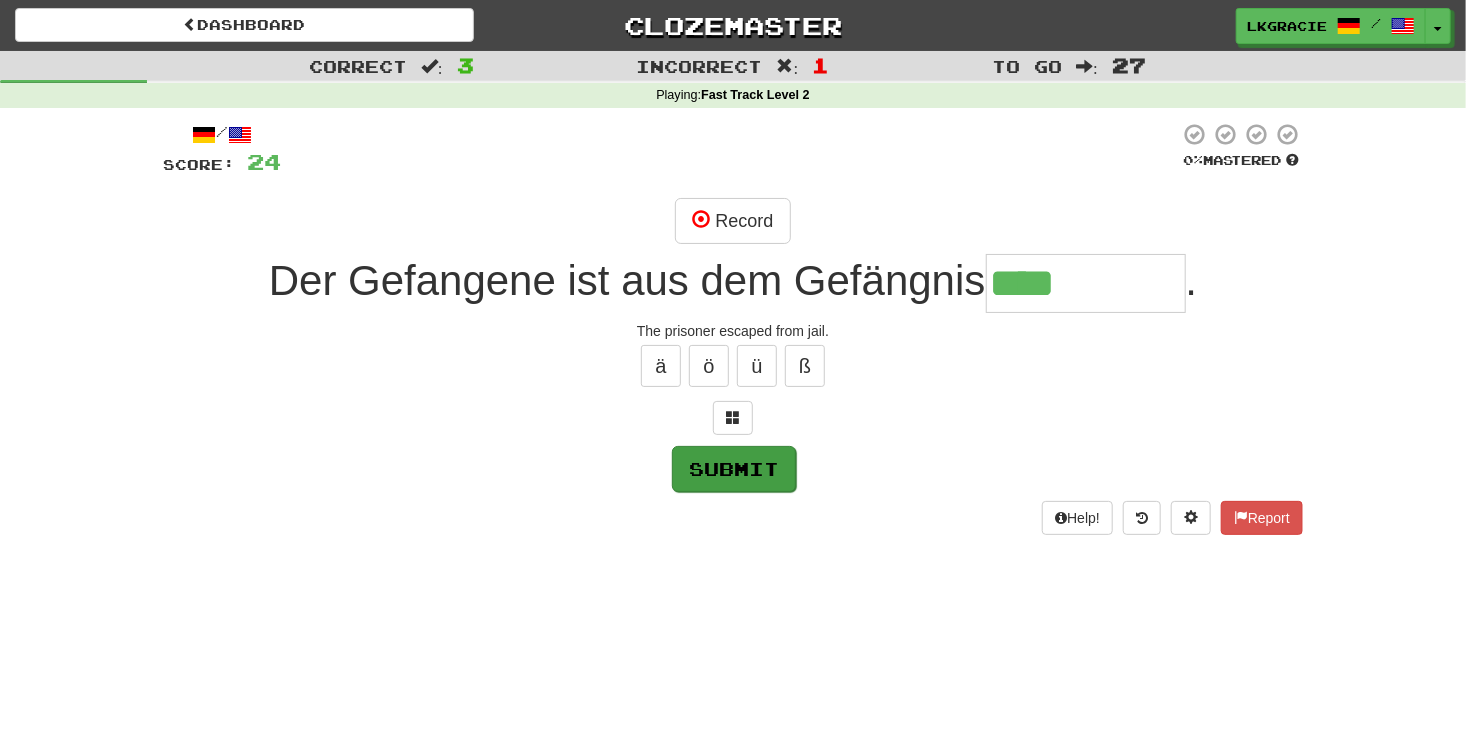 type on "*********" 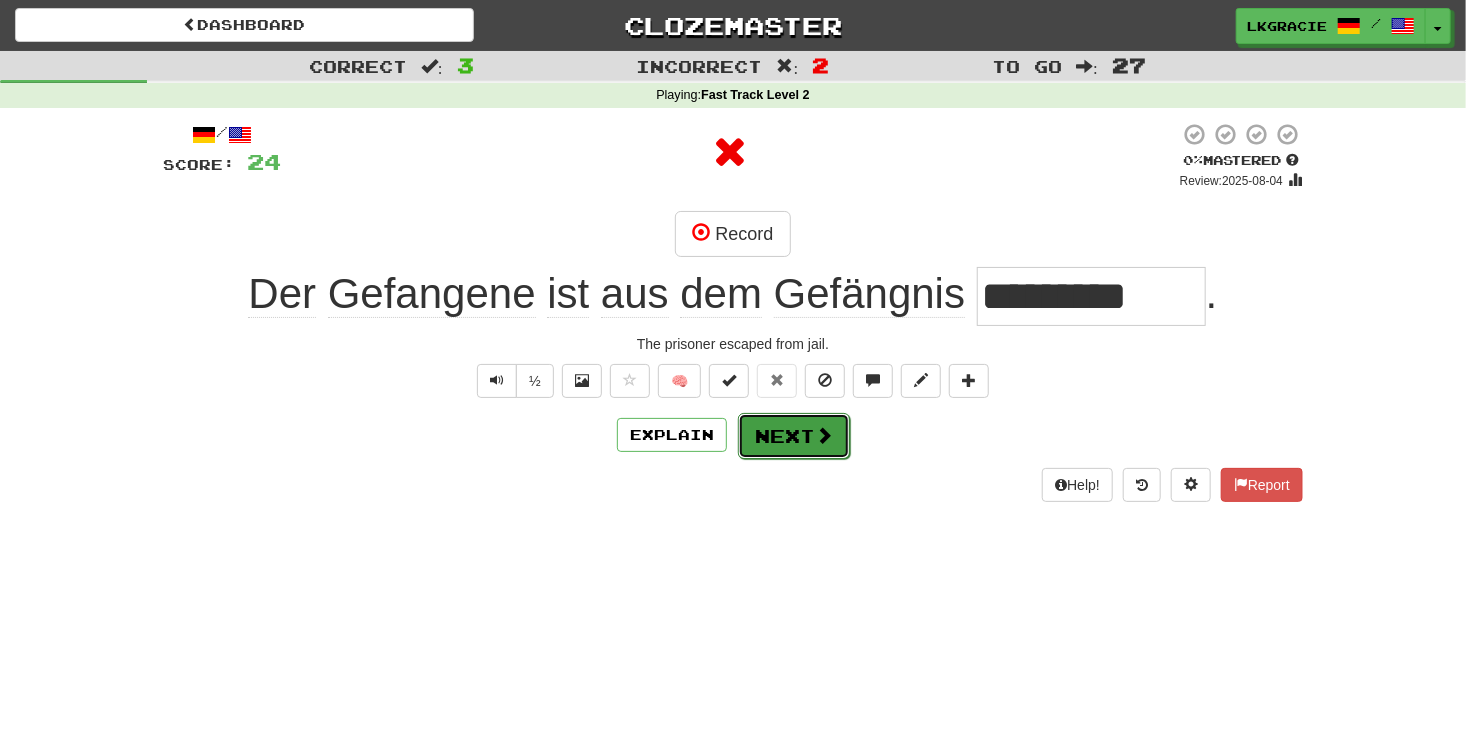 click at bounding box center [824, 435] 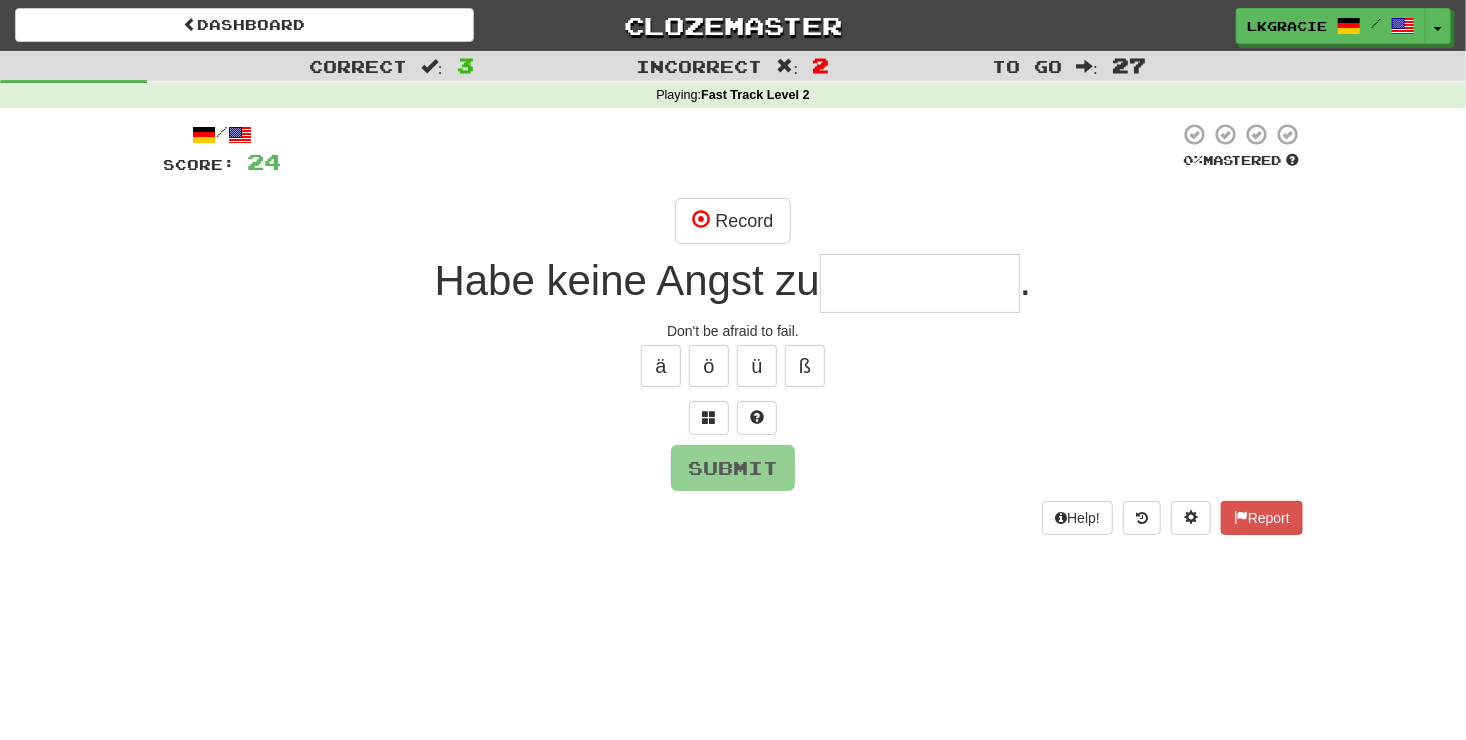 type on "*" 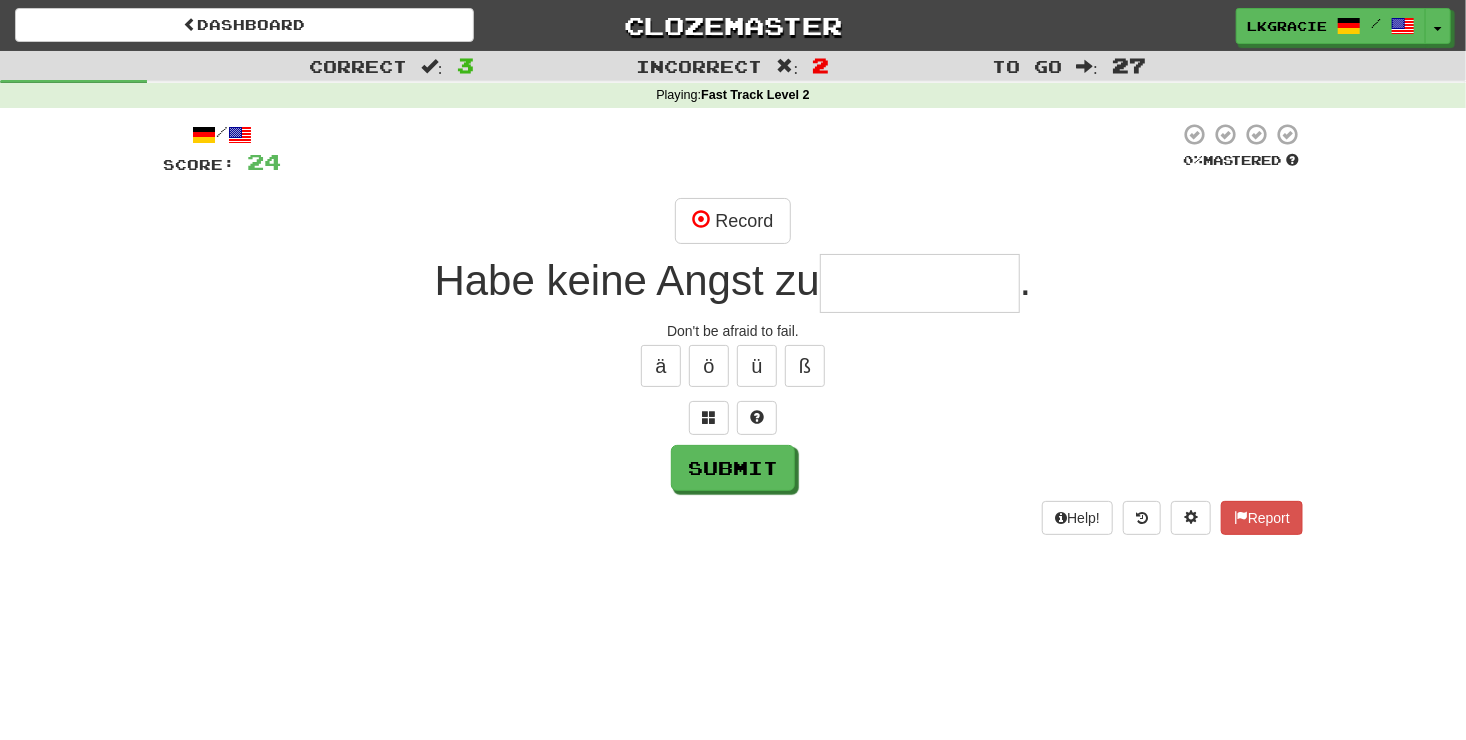 type on "*" 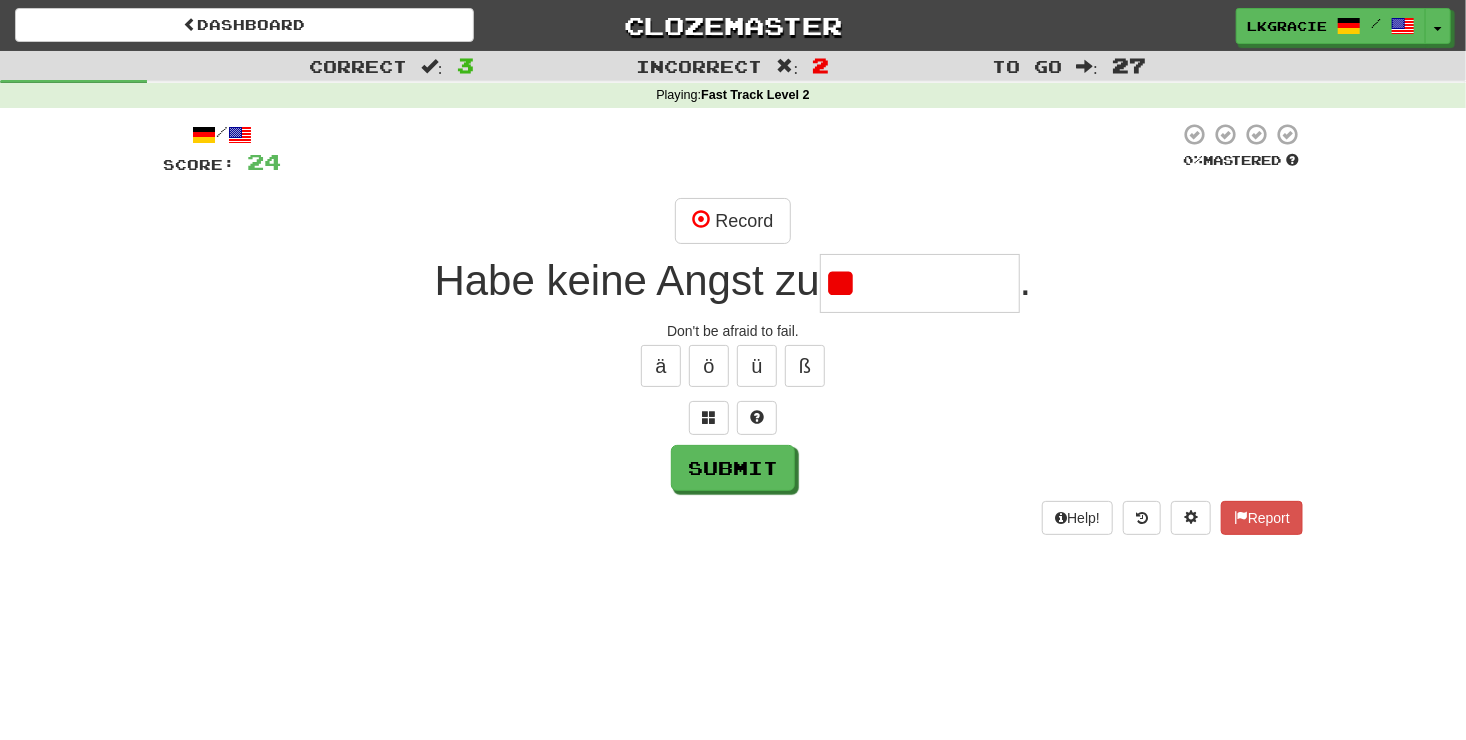 type on "*" 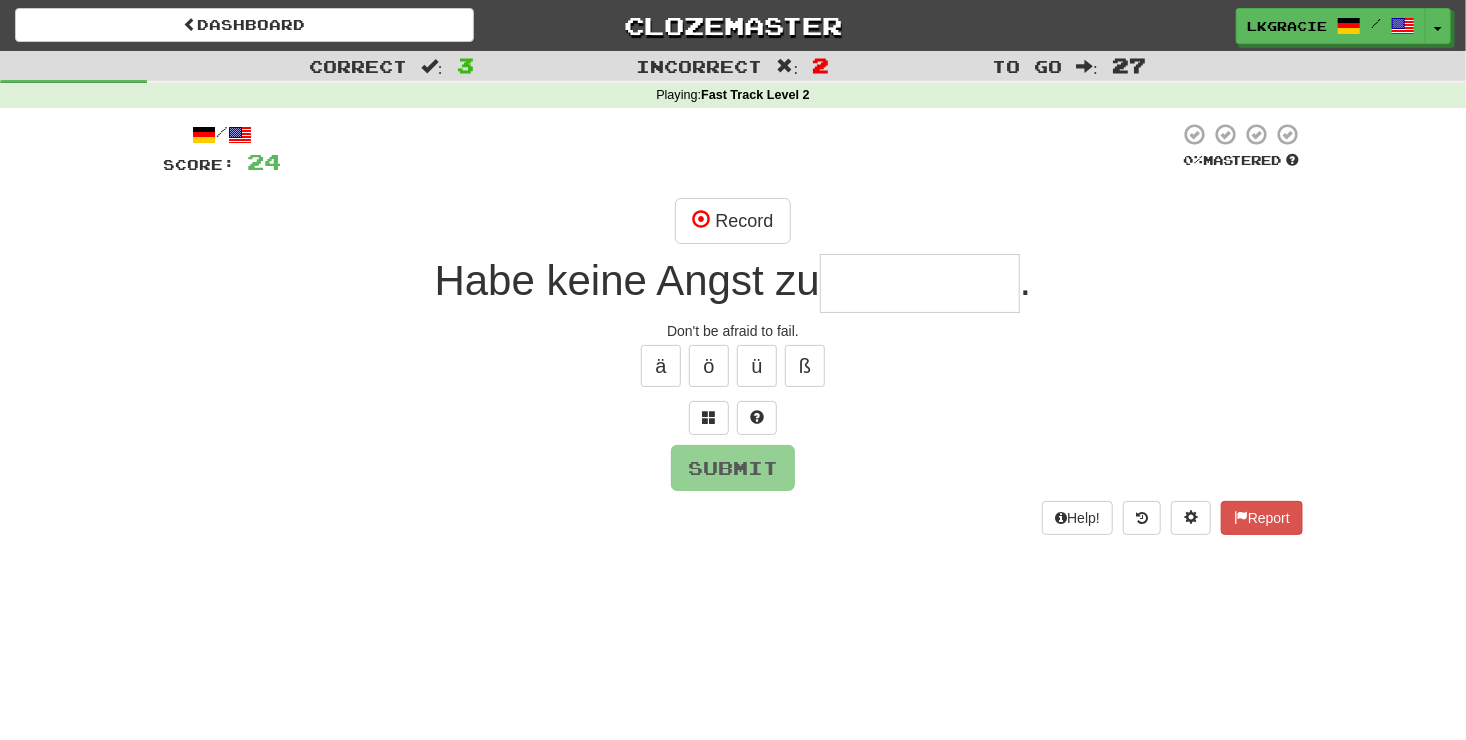 type on "*" 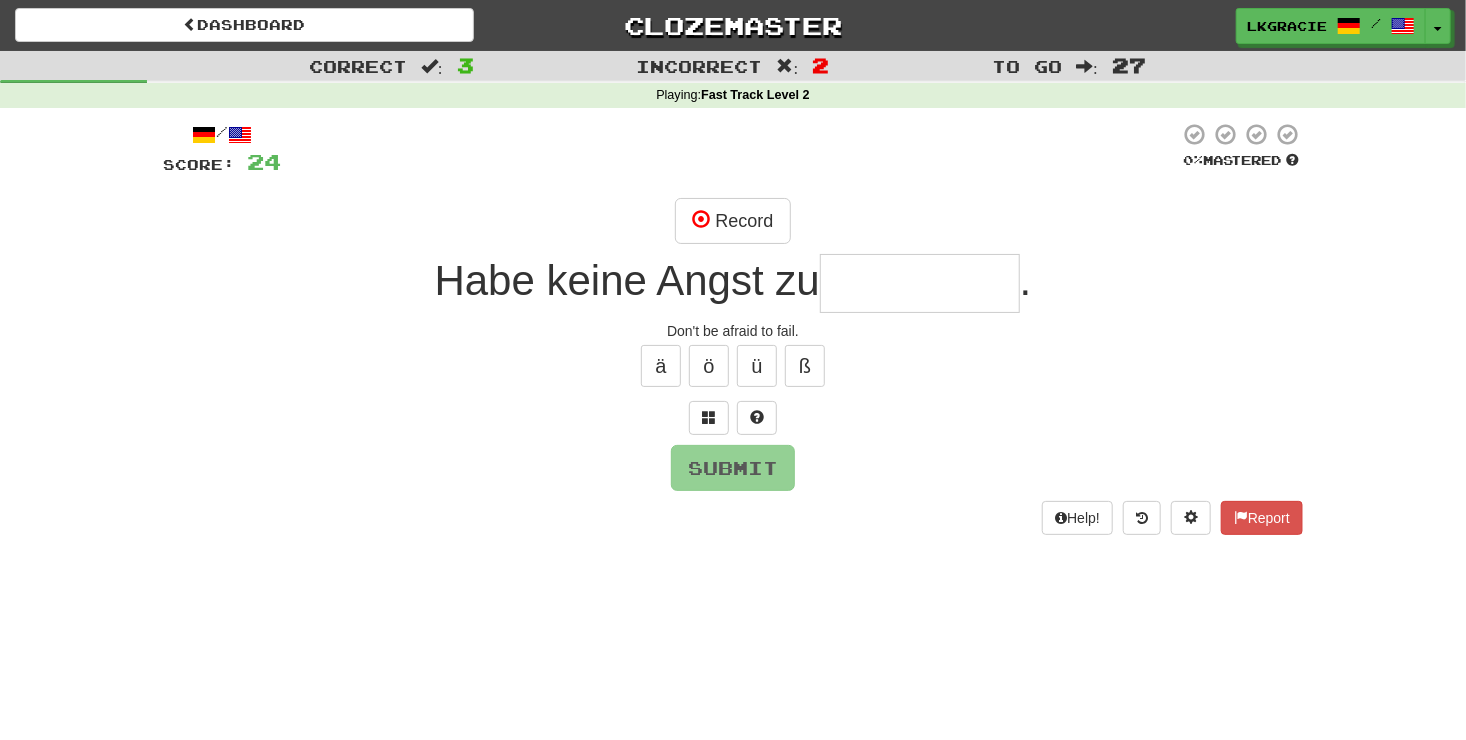 type on "*" 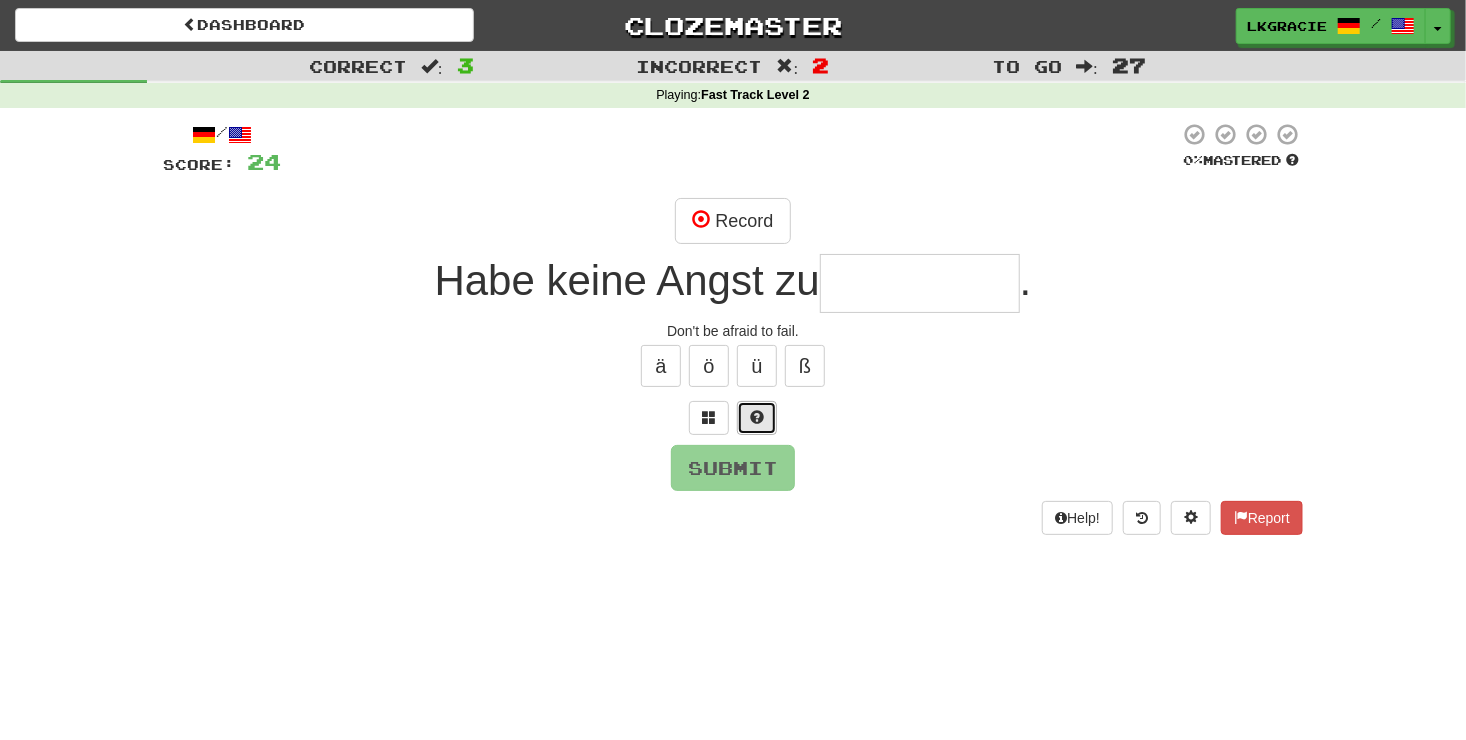 click at bounding box center [757, 417] 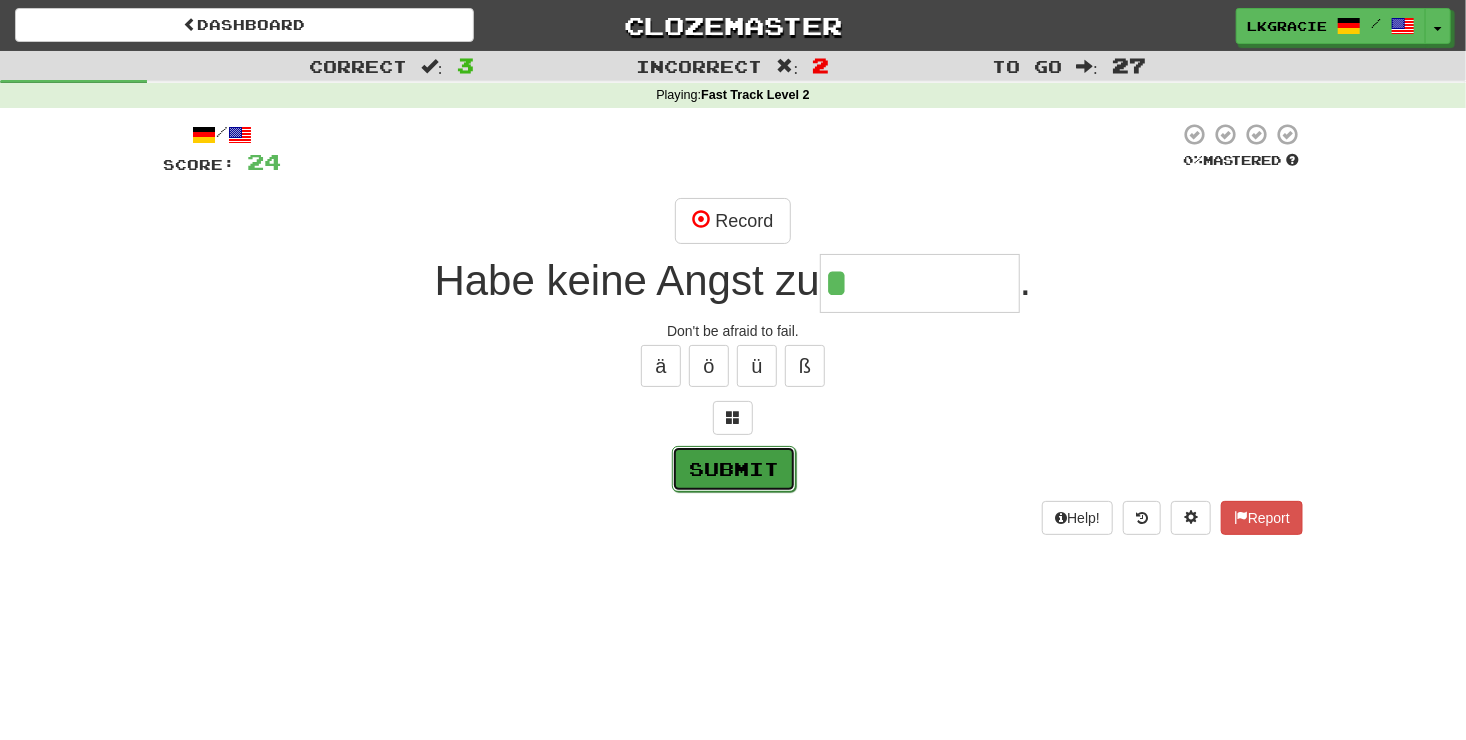 click on "Submit" at bounding box center (734, 469) 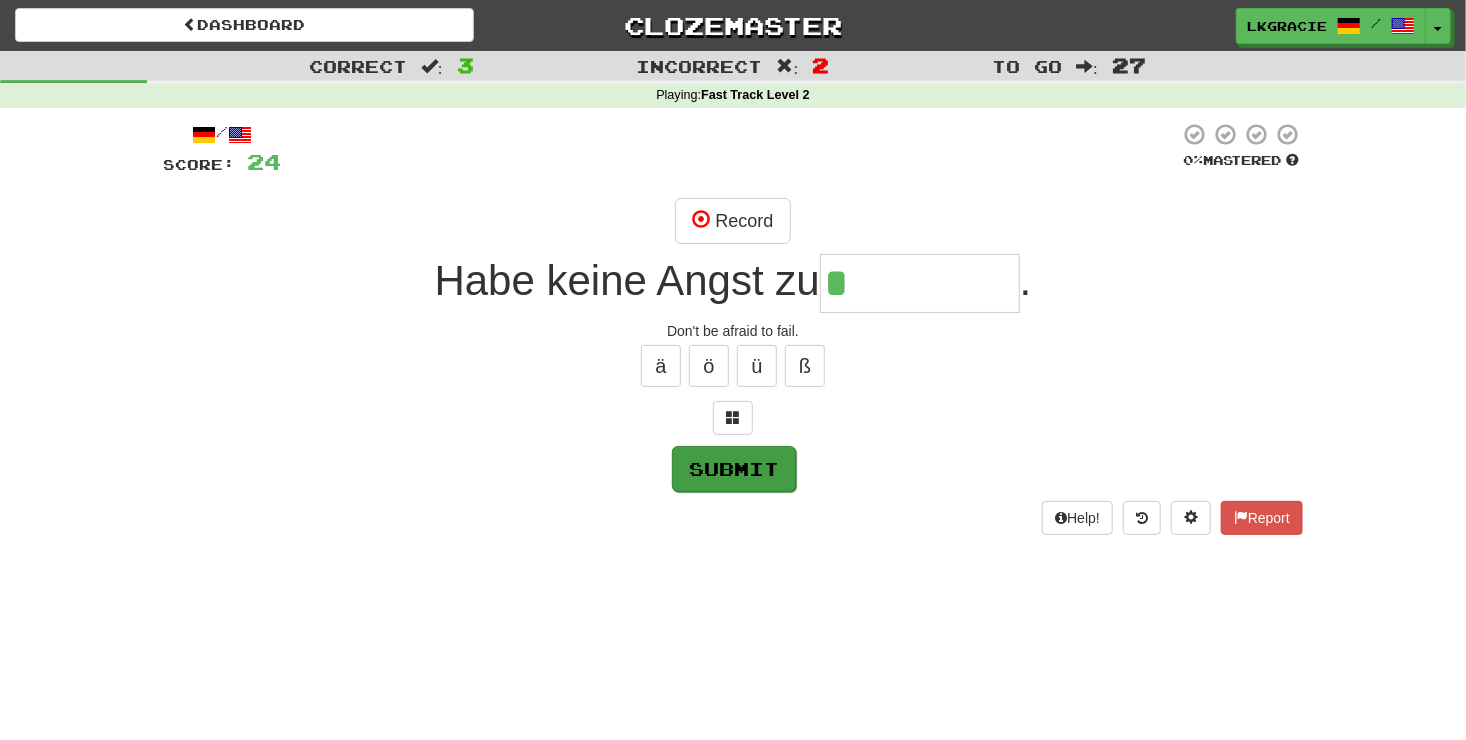 type on "*********" 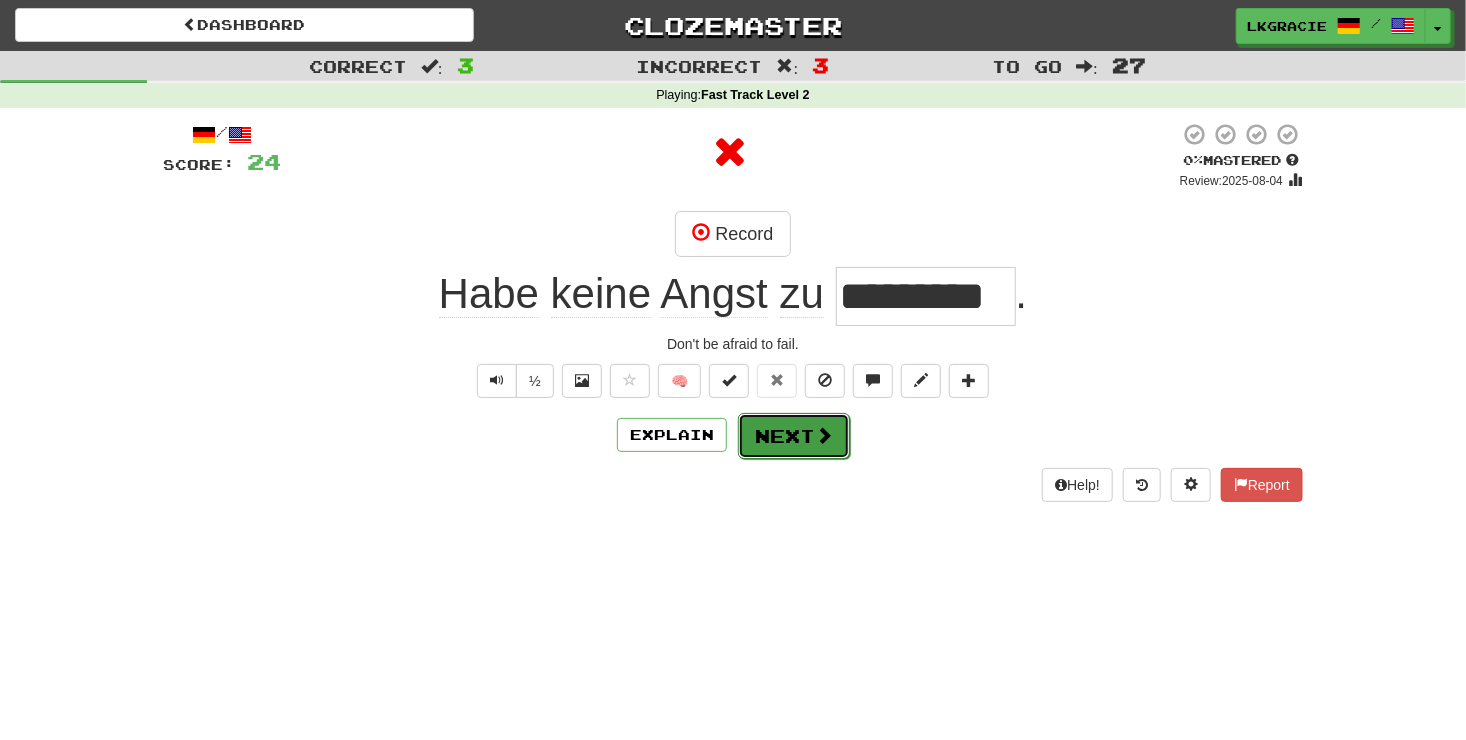 click at bounding box center [824, 435] 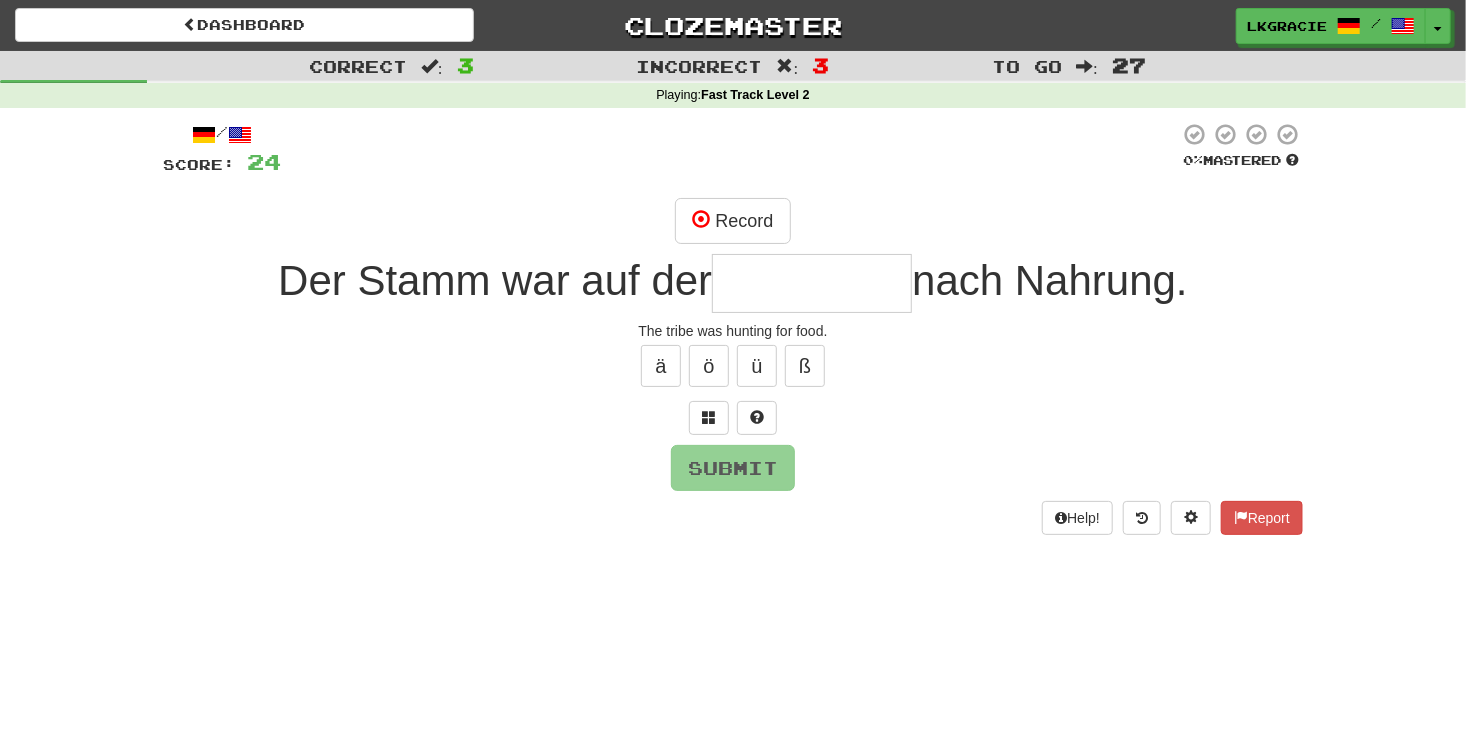 type on "*" 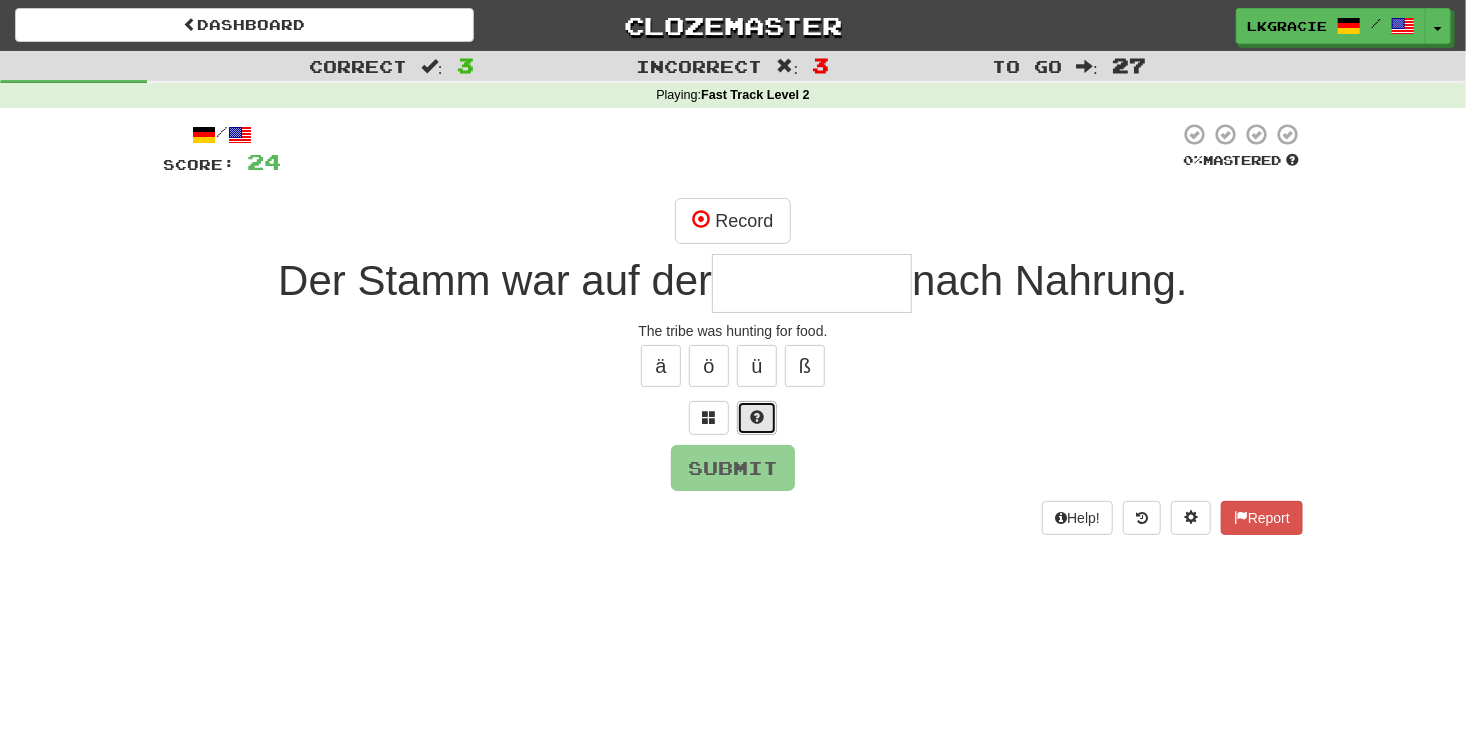 click at bounding box center [757, 417] 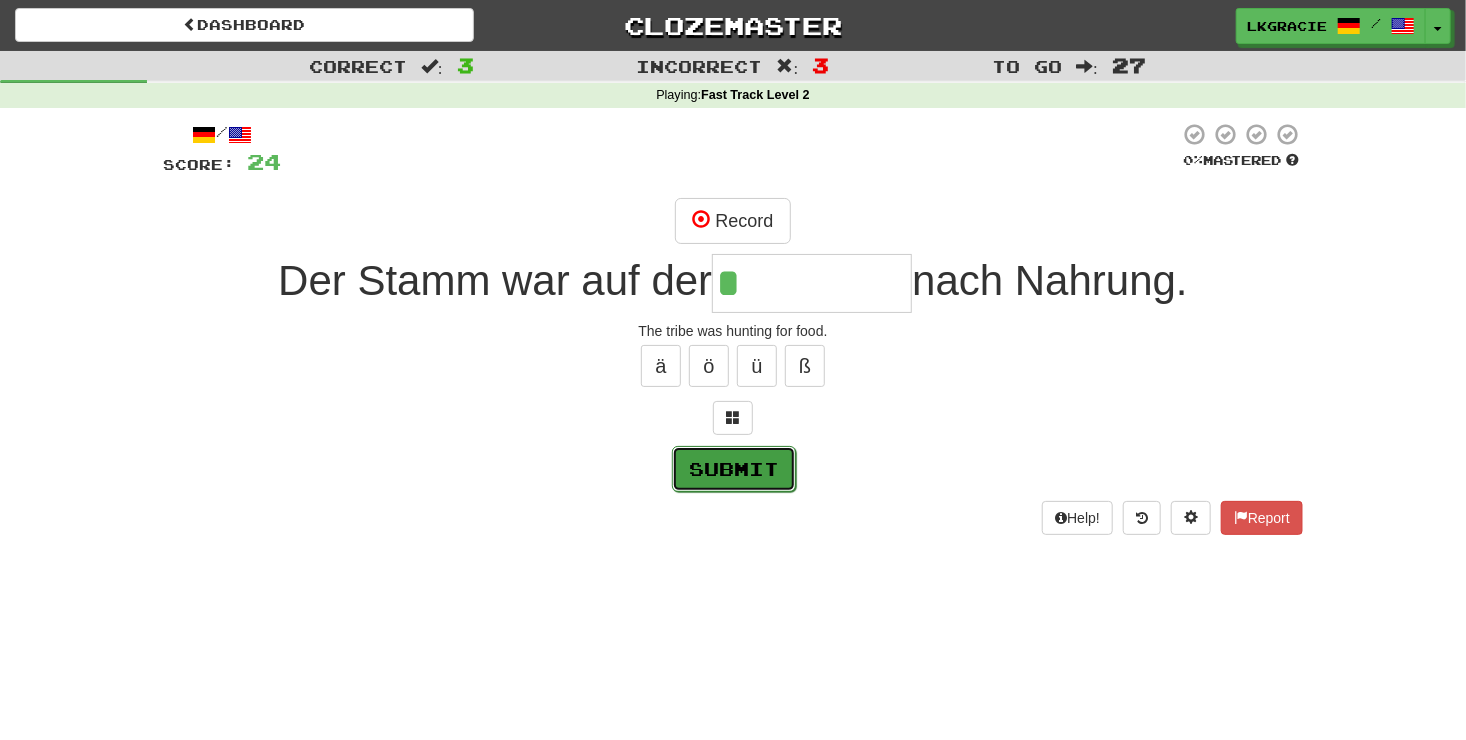 click on "Submit" at bounding box center [734, 469] 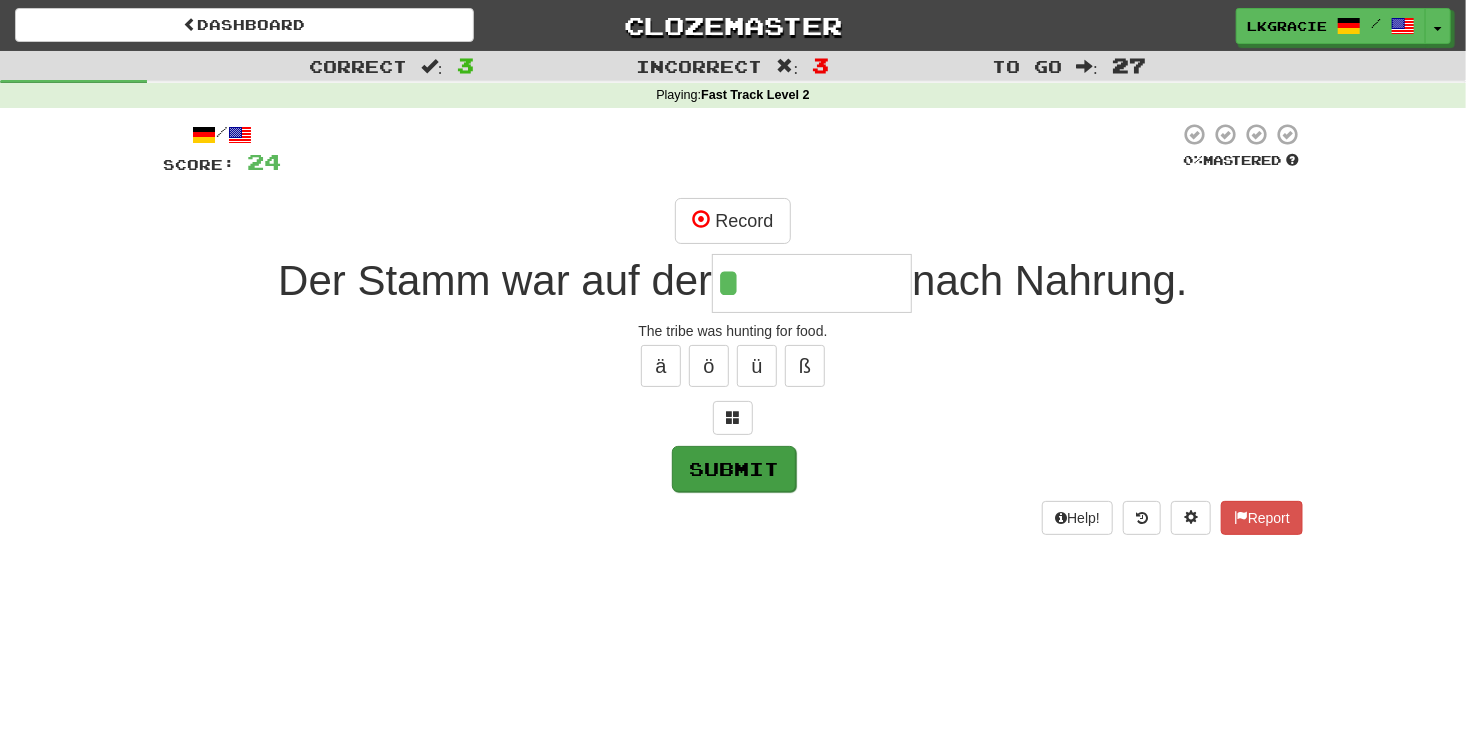 type on "****" 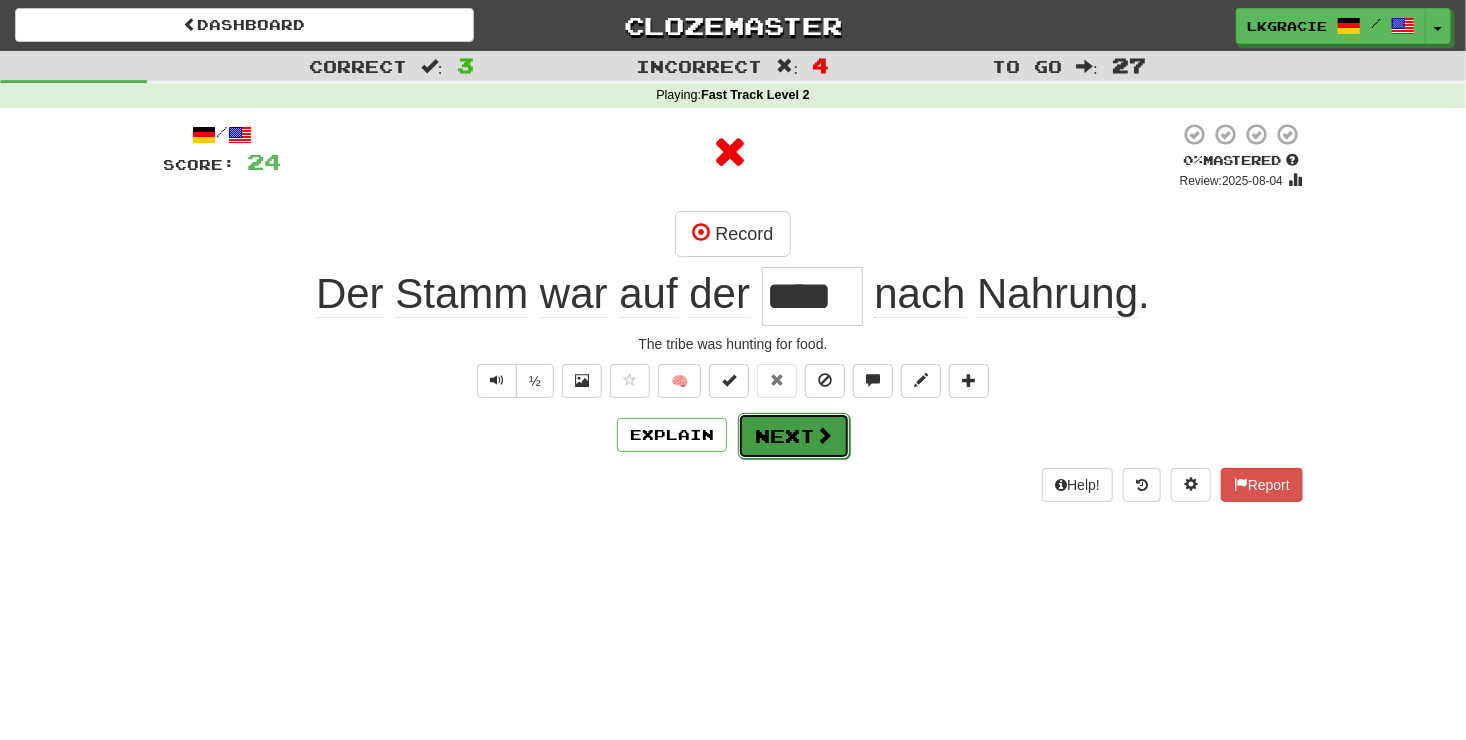 click at bounding box center [824, 435] 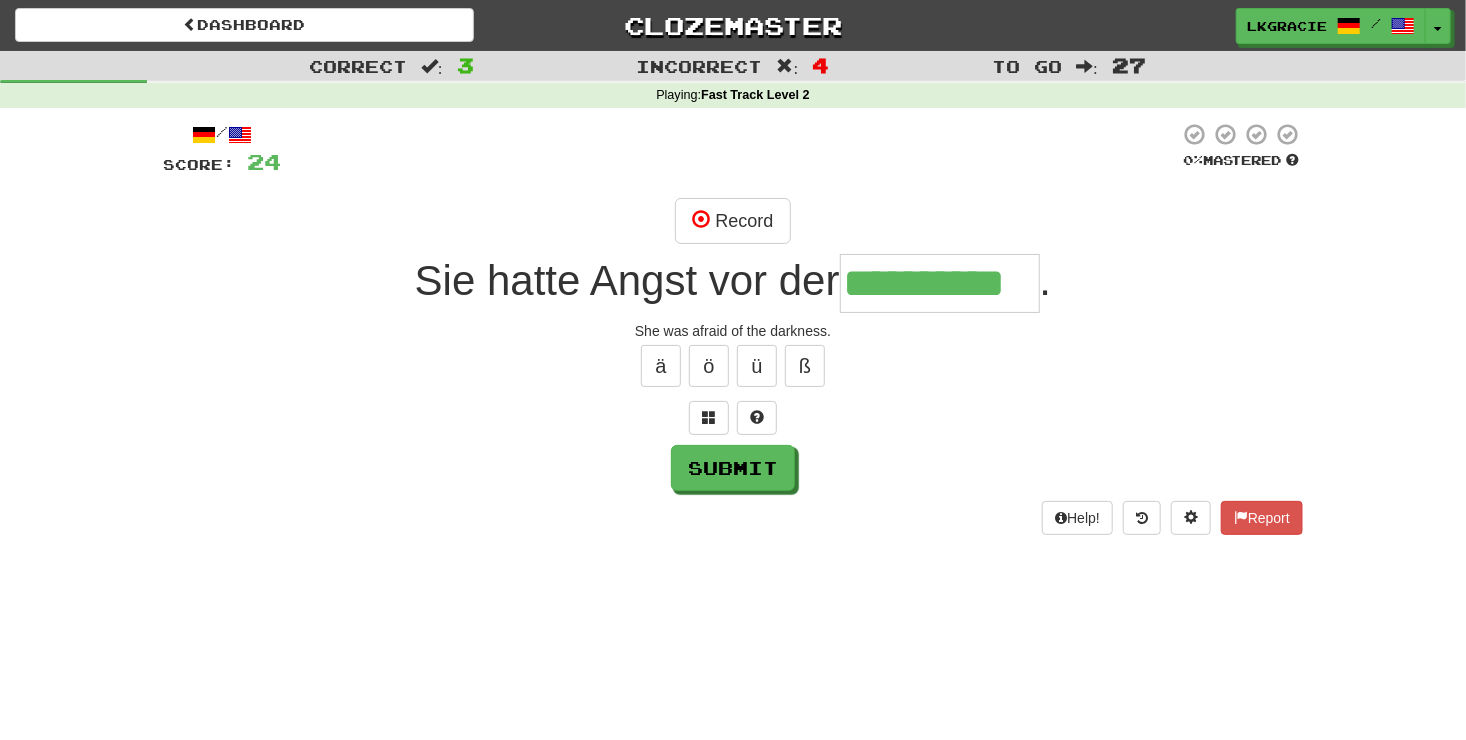 type on "**********" 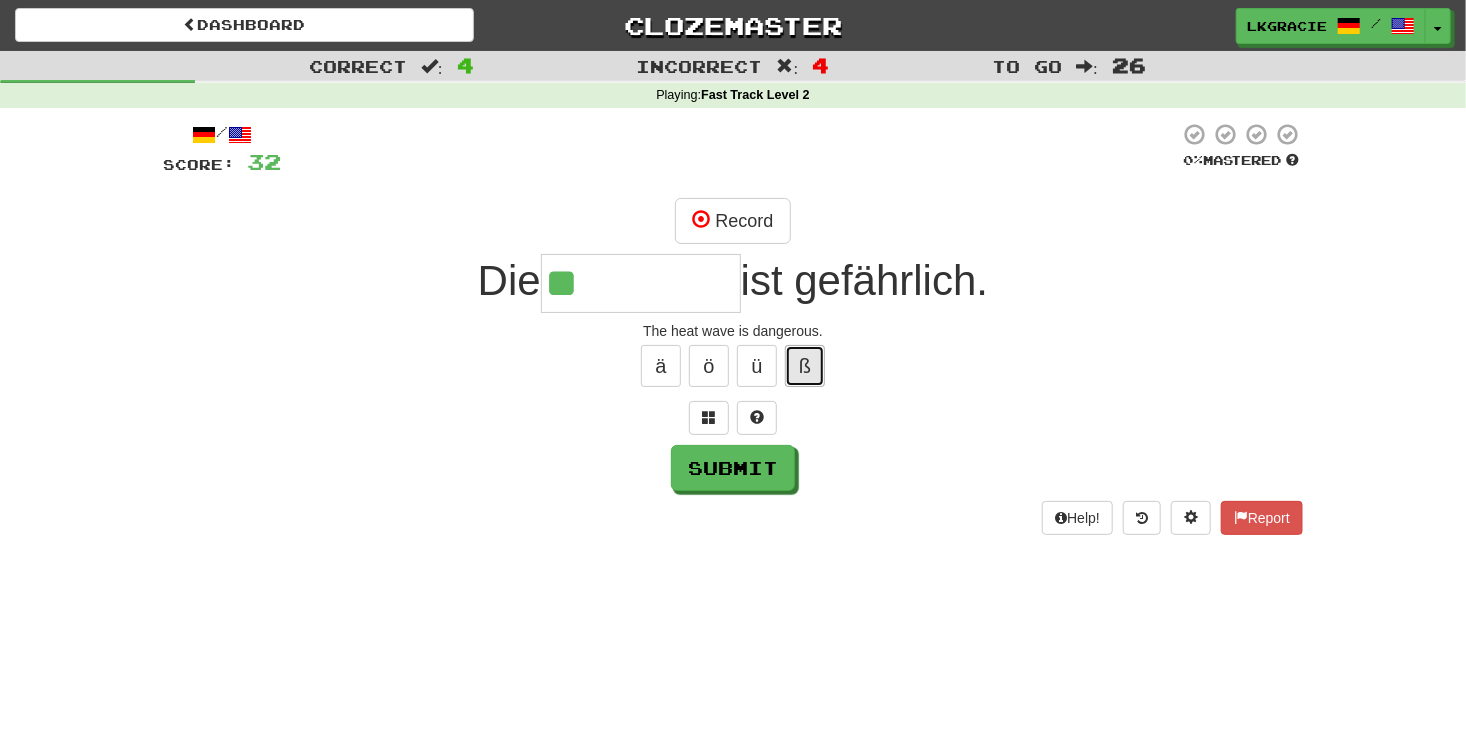 click on "ß" at bounding box center (805, 366) 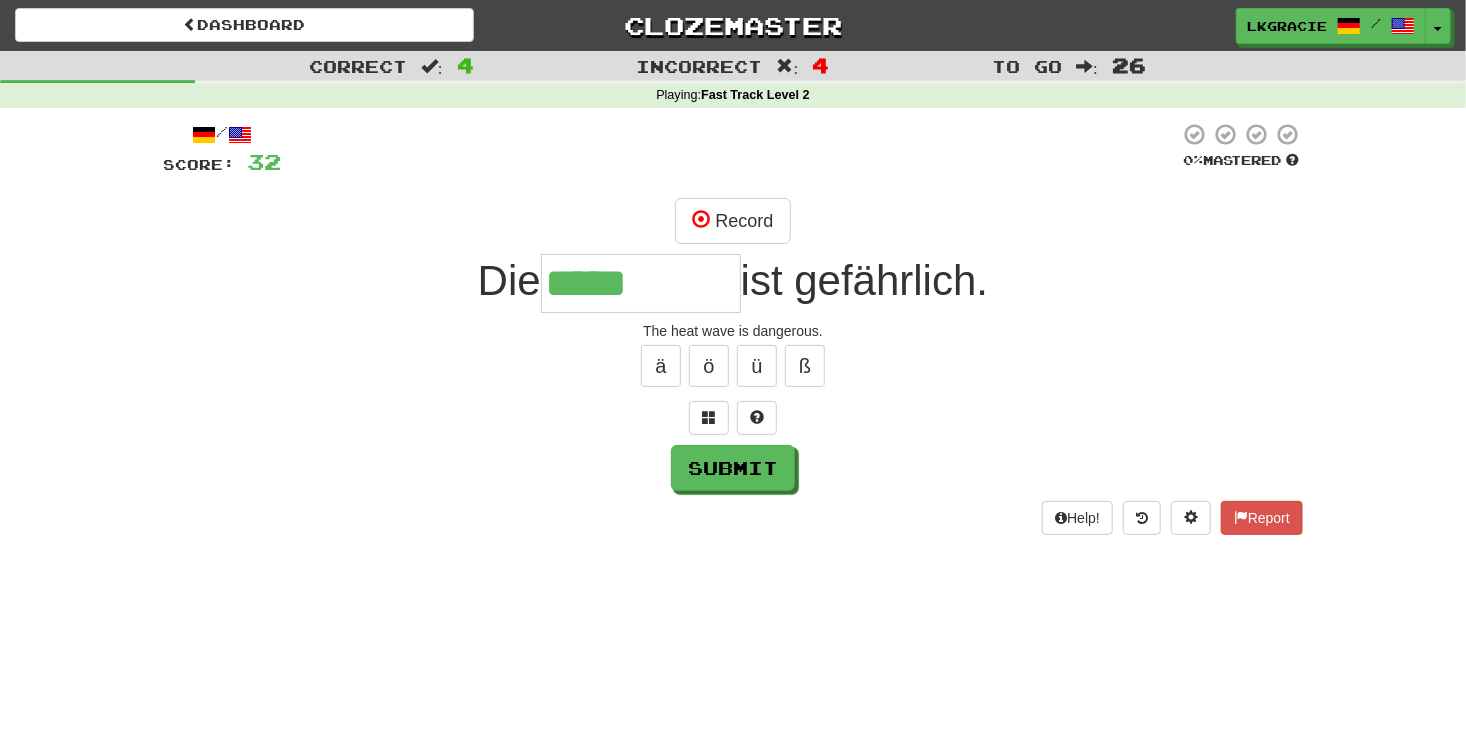 type on "**********" 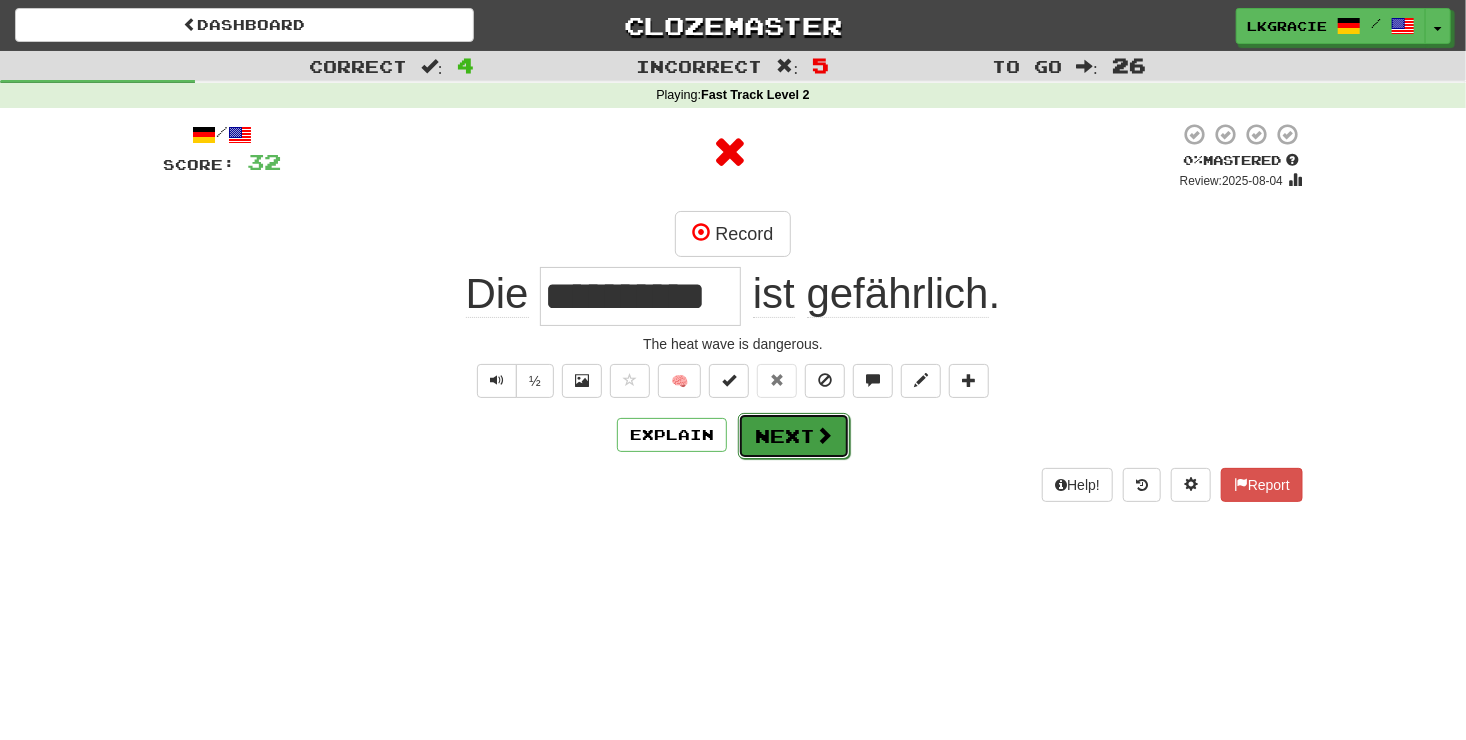 click on "Next" at bounding box center (794, 436) 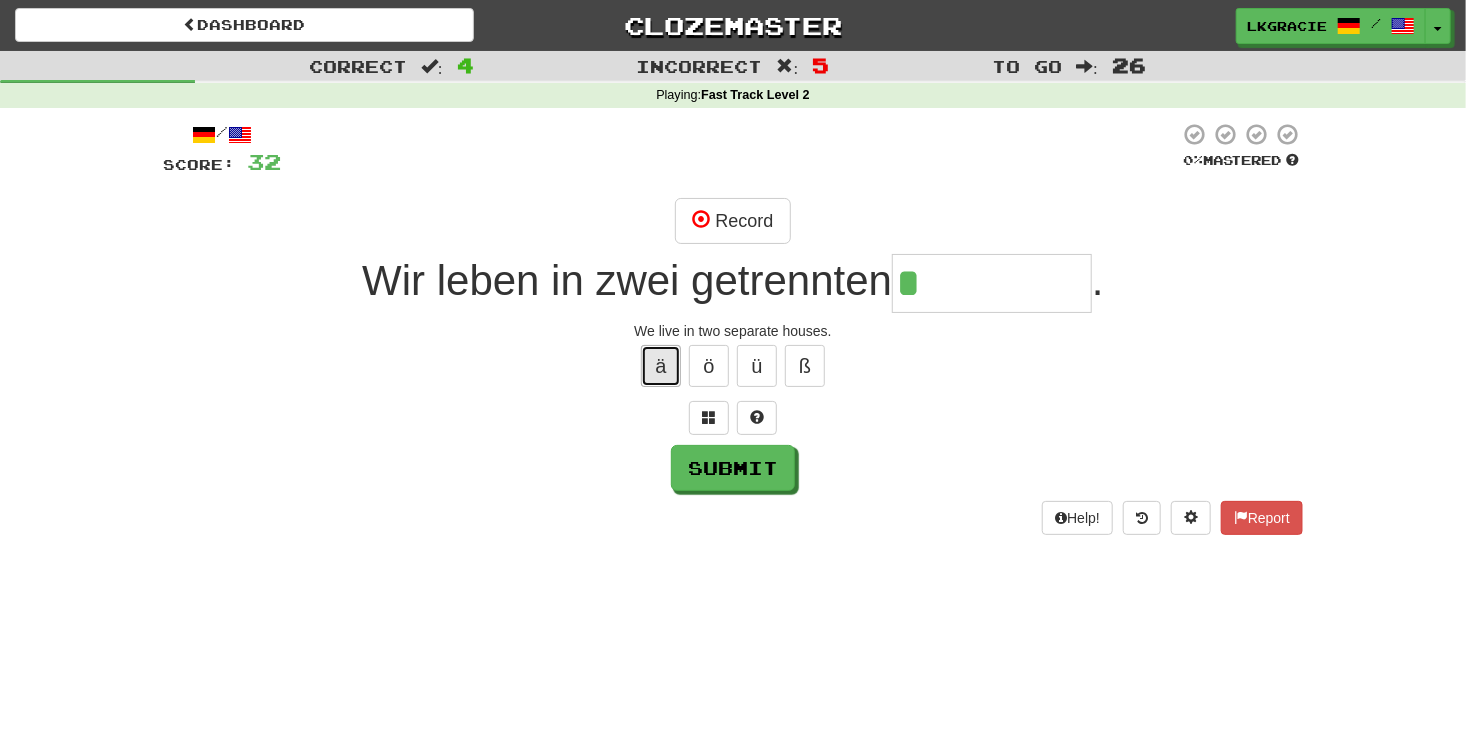 click on "ä" at bounding box center [661, 366] 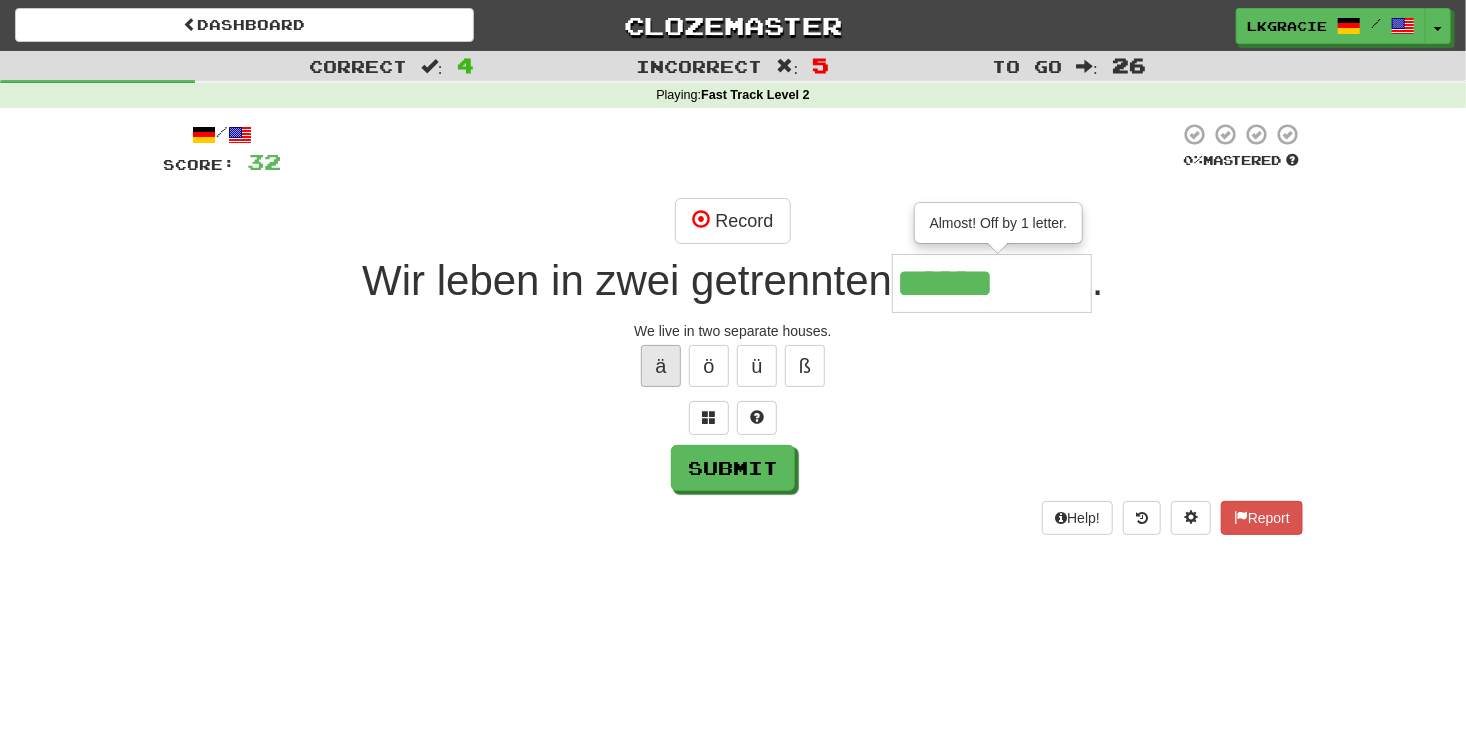 type on "*******" 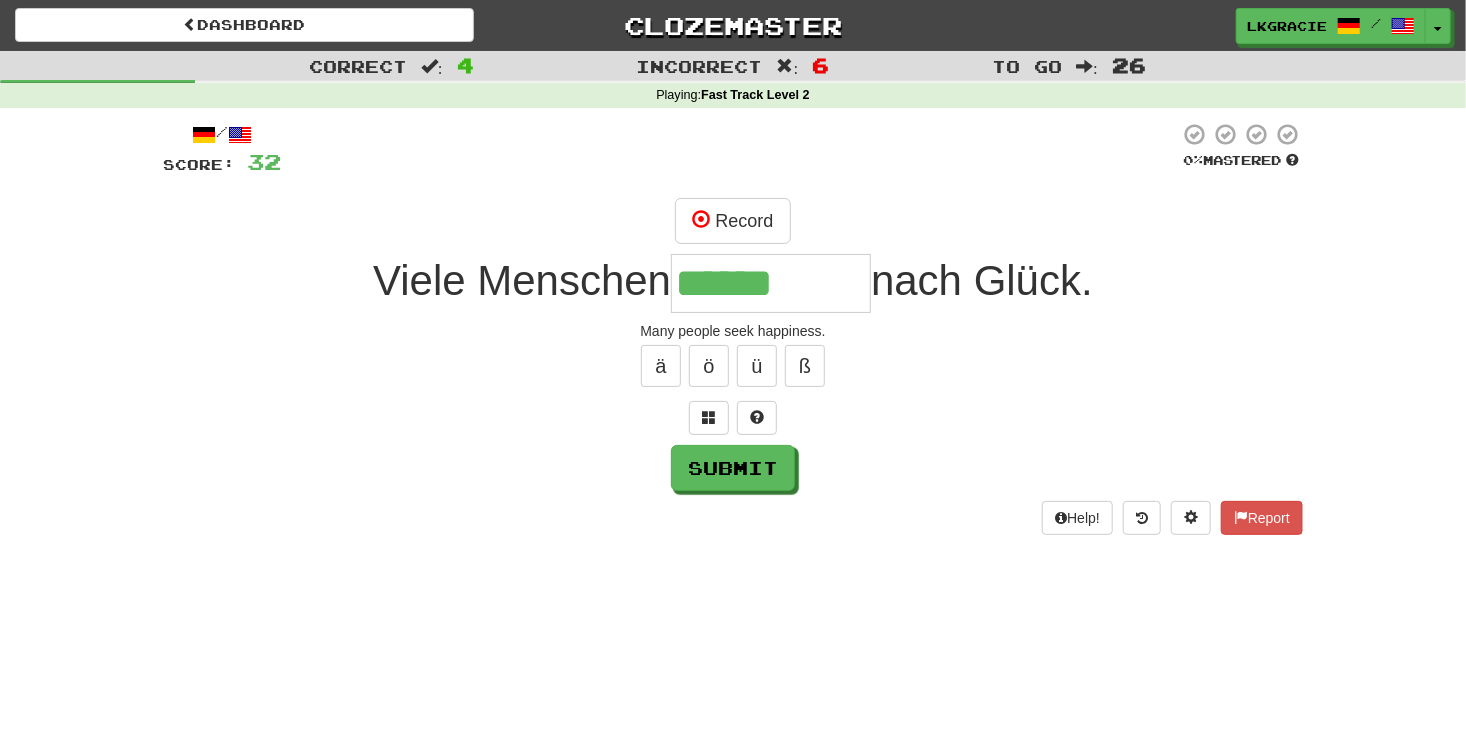 type on "******" 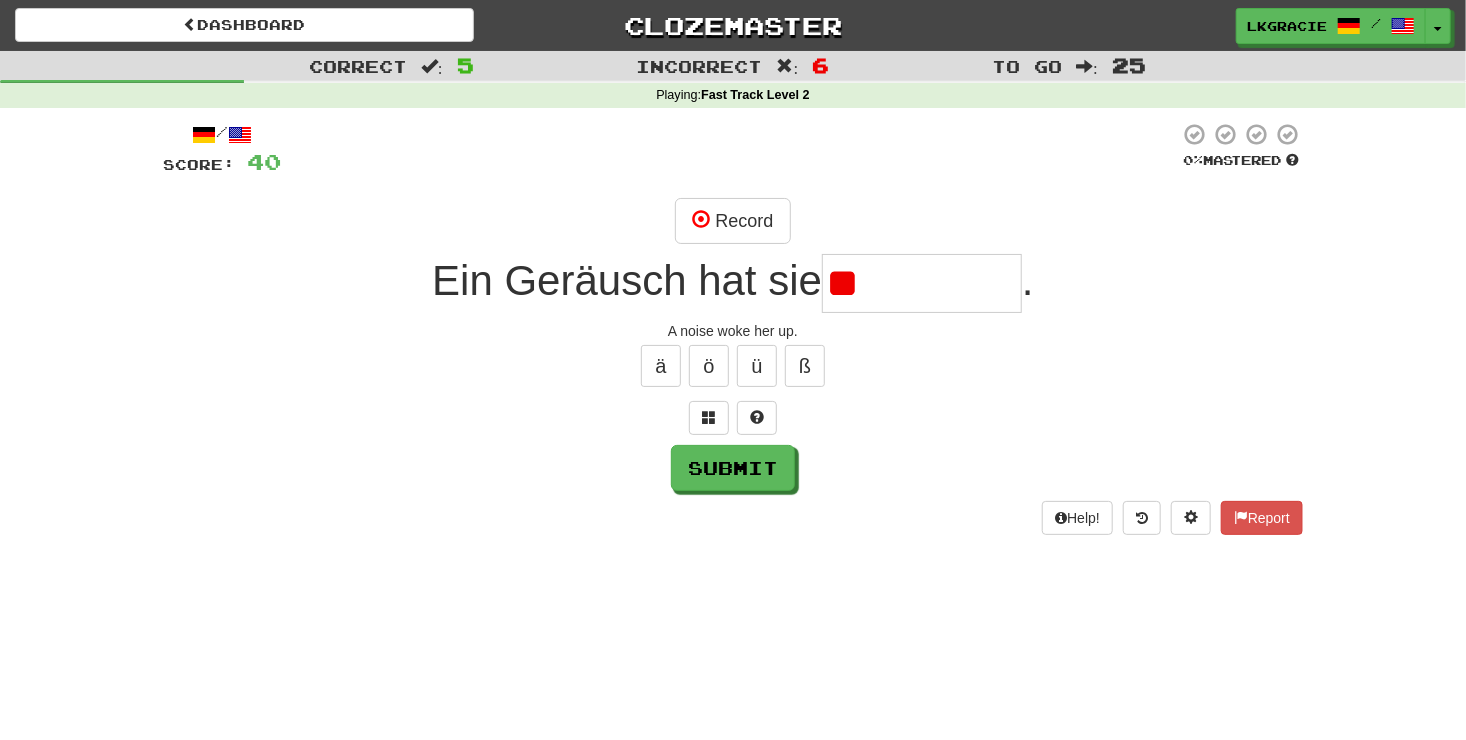 type on "*" 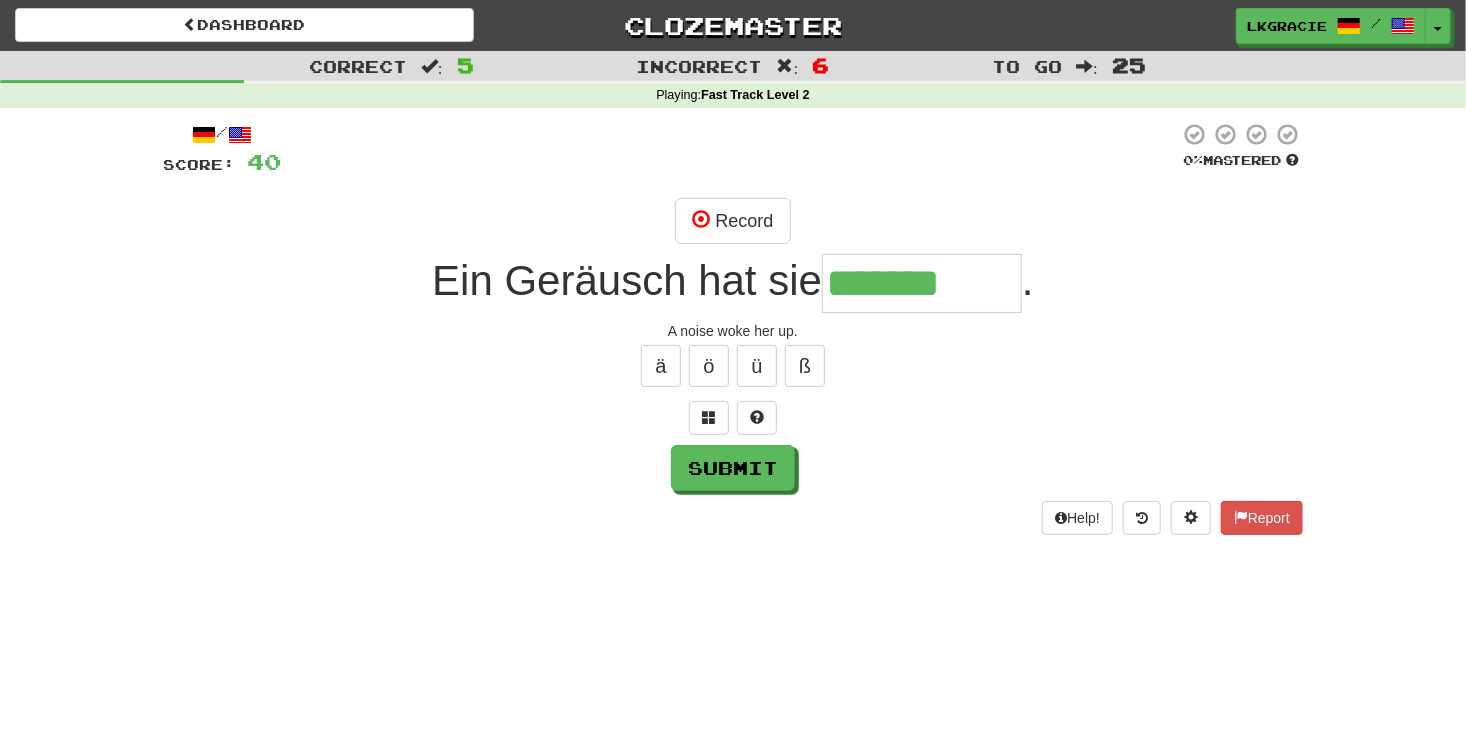 type on "*******" 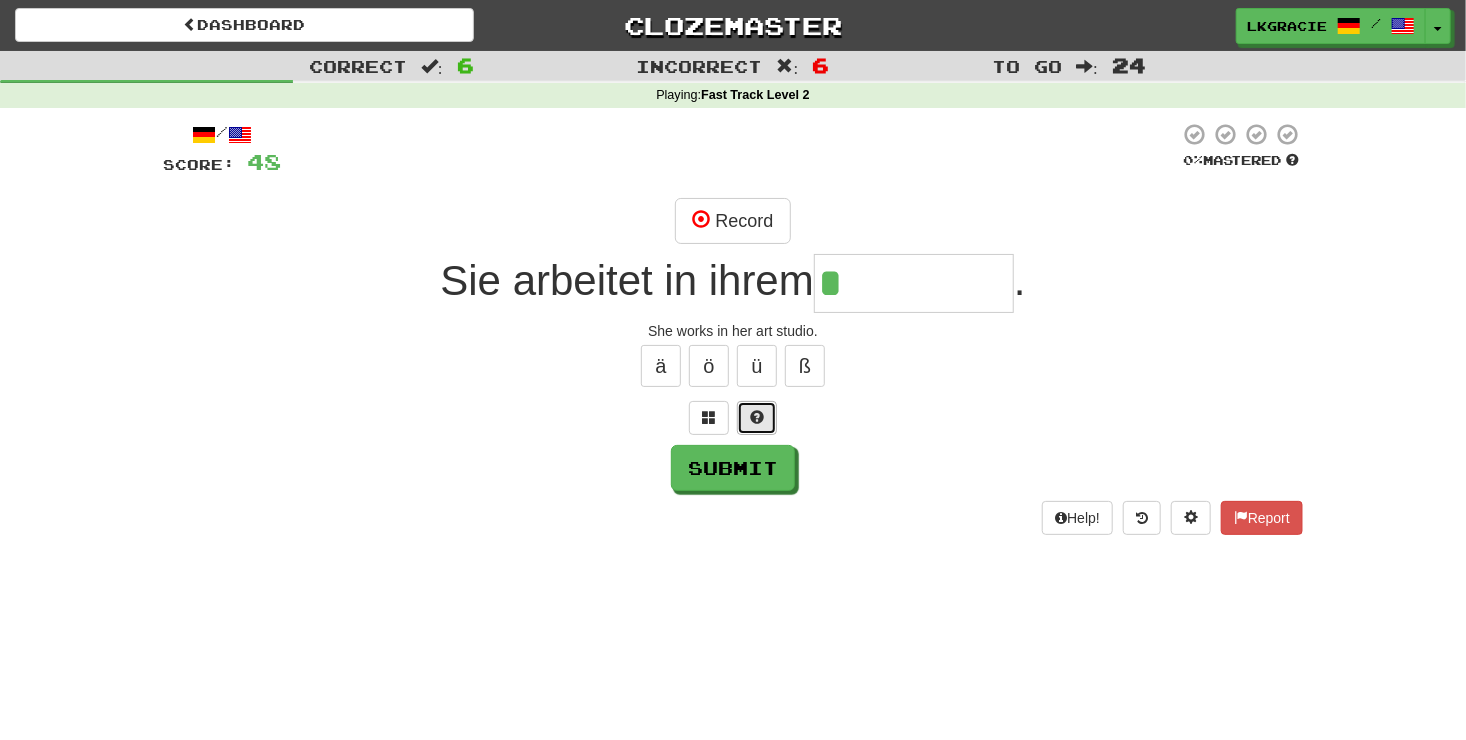 click at bounding box center [757, 418] 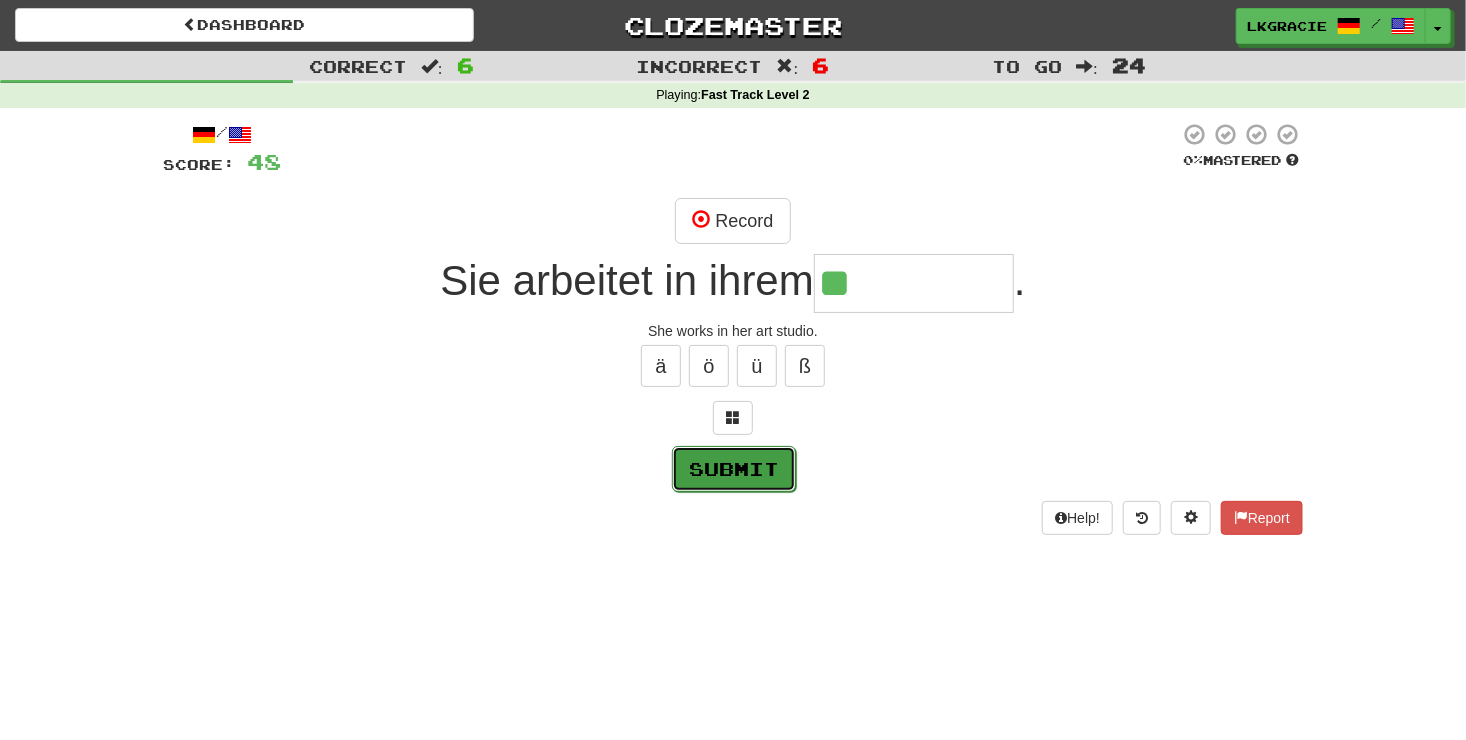 click on "Submit" at bounding box center [734, 469] 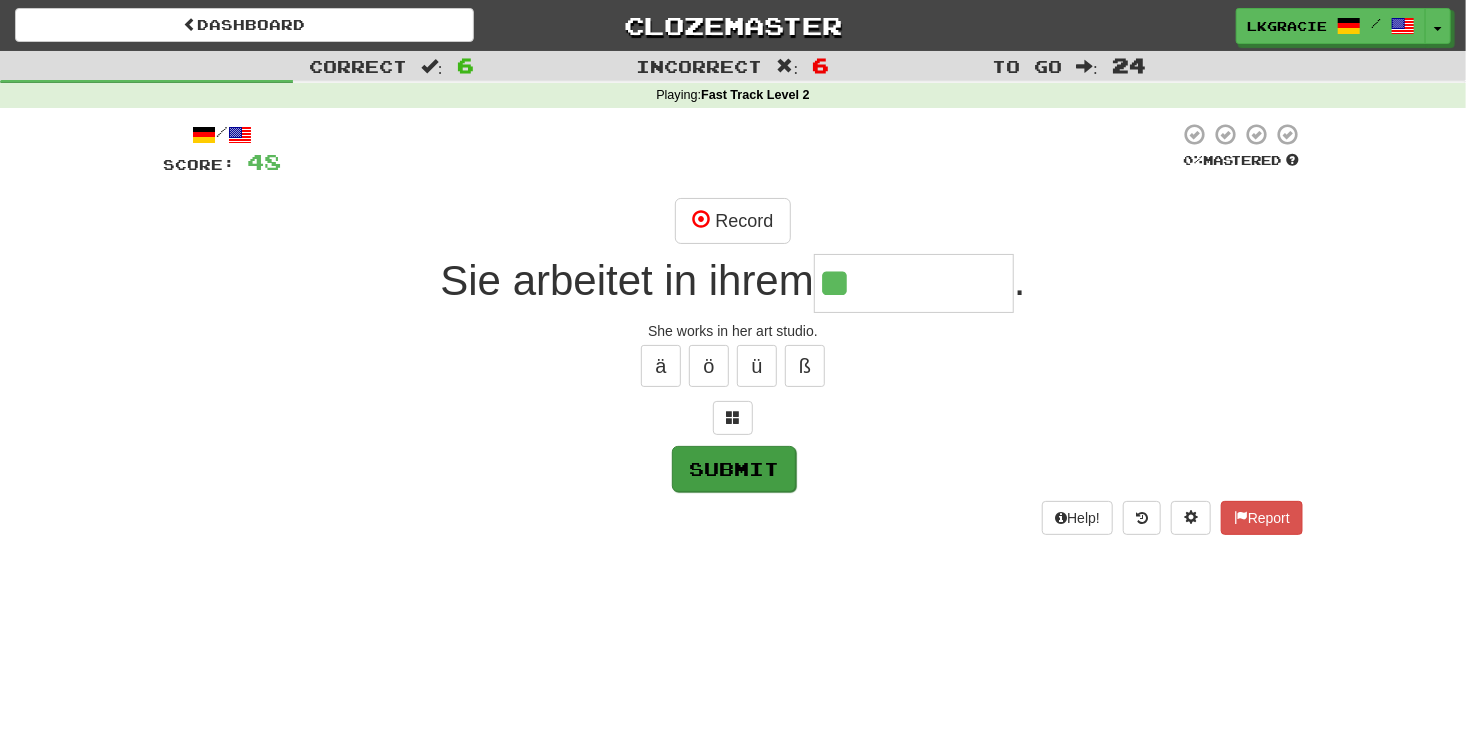 type on "*******" 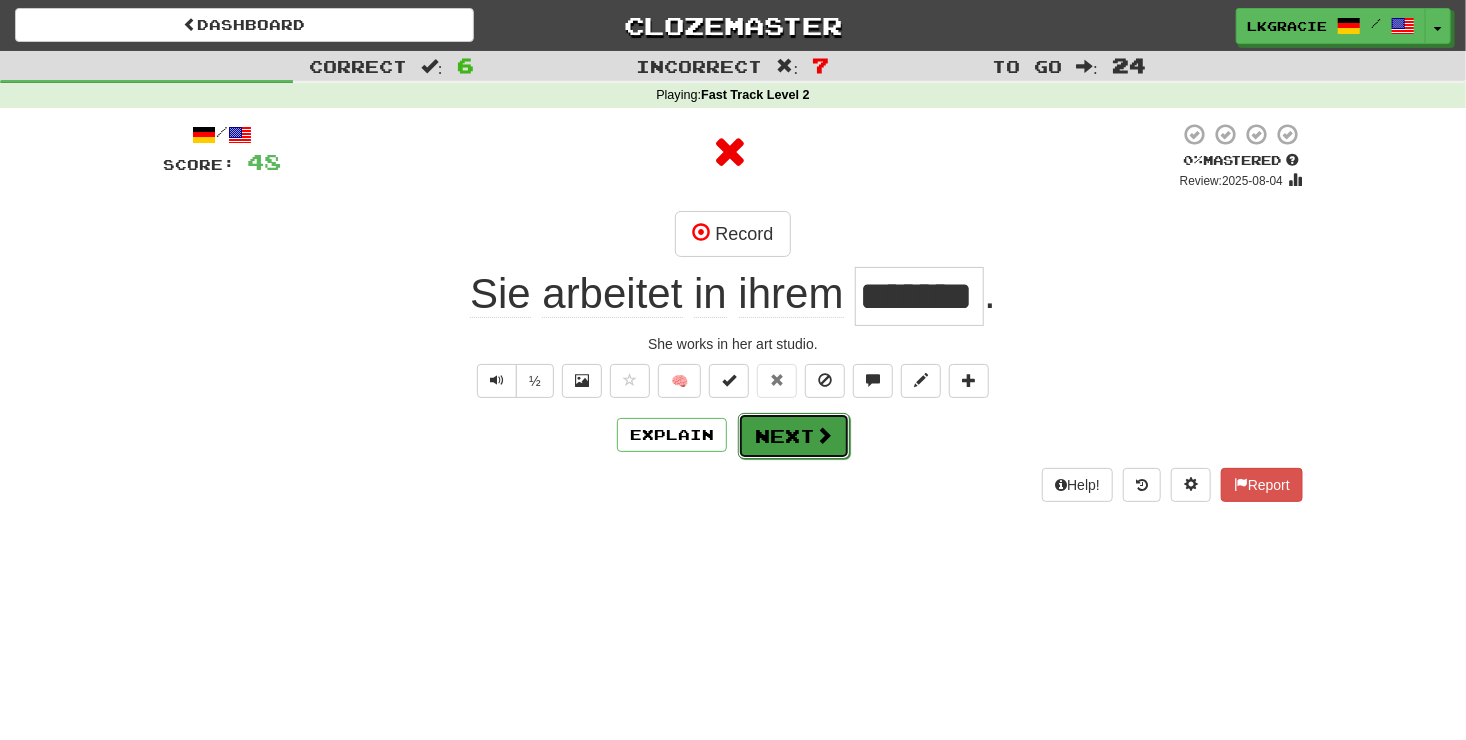 click on "Next" at bounding box center (794, 436) 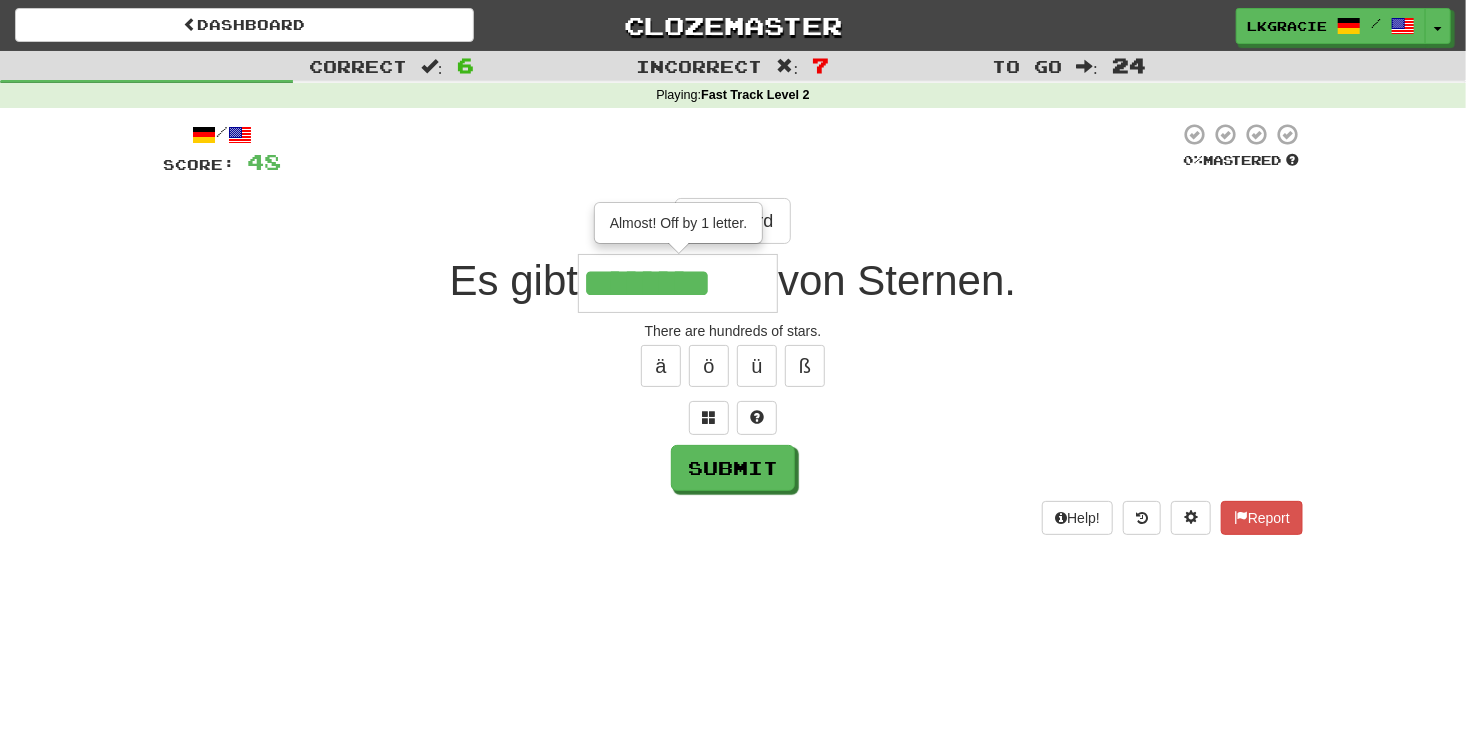 type on "********" 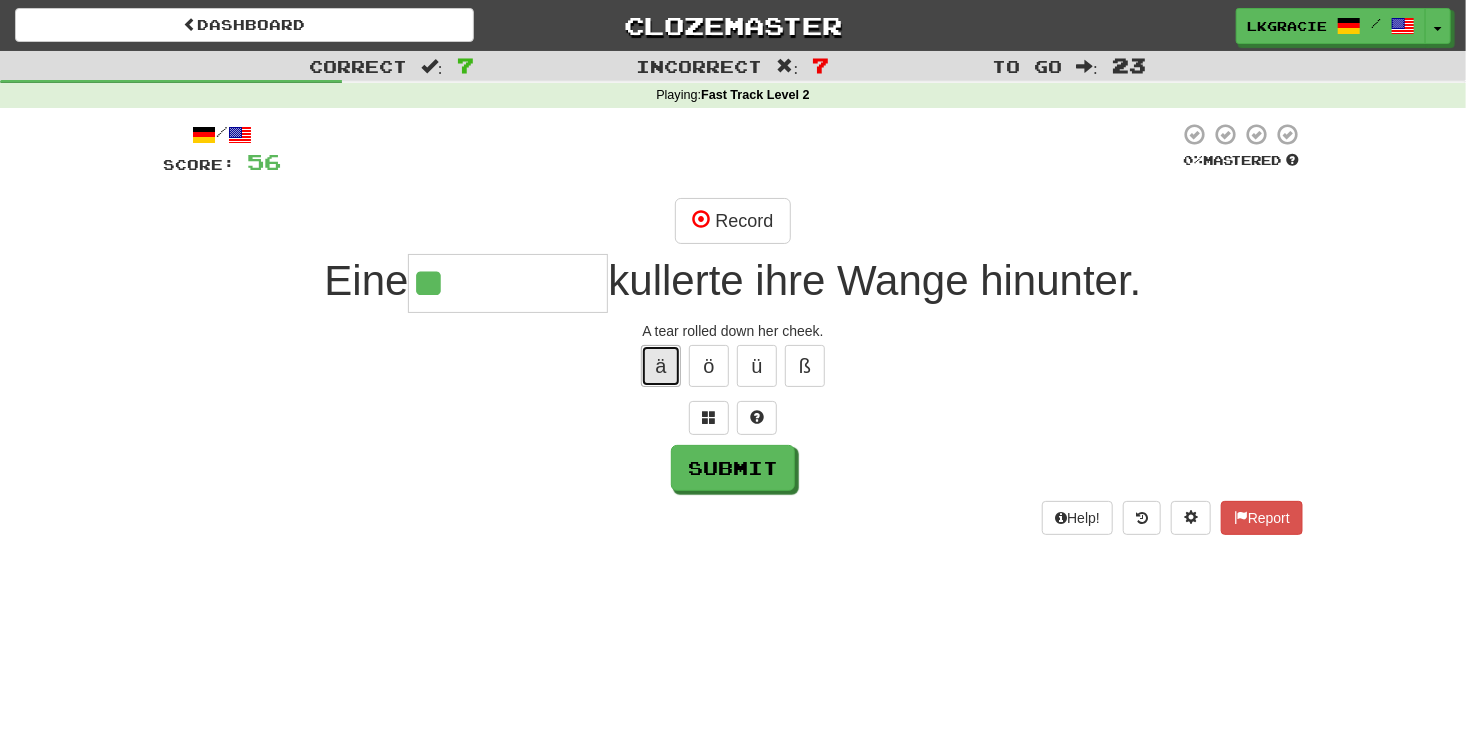 click on "ä" at bounding box center (661, 366) 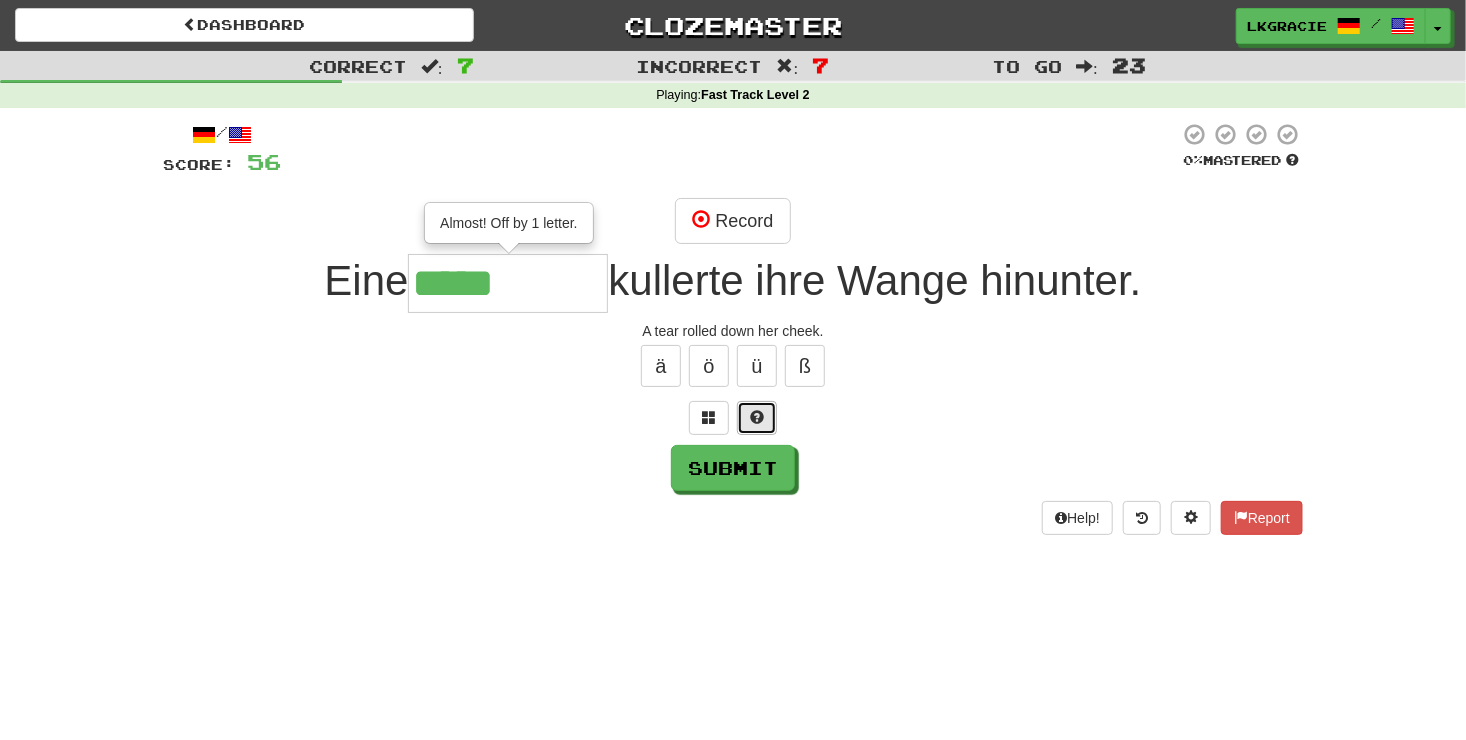 click at bounding box center [757, 417] 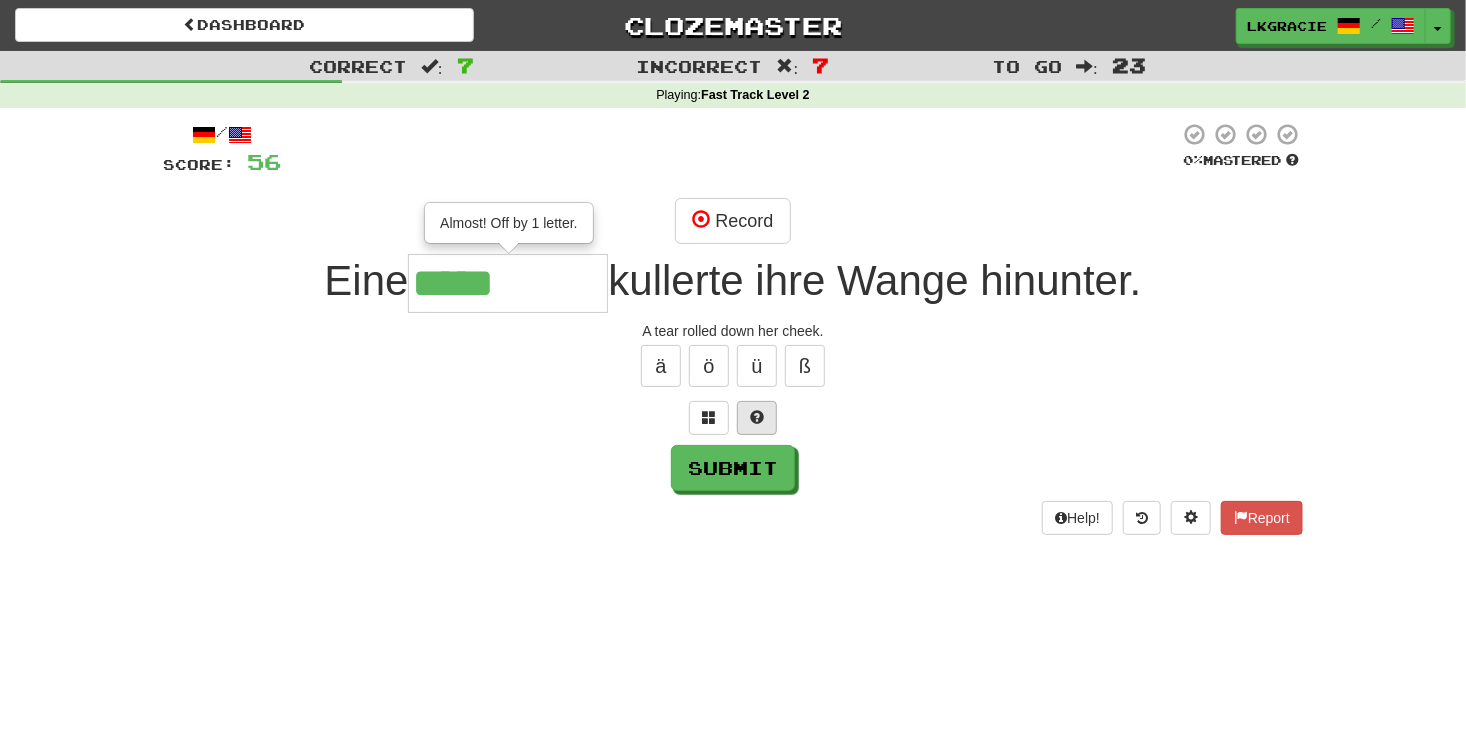 type on "*****" 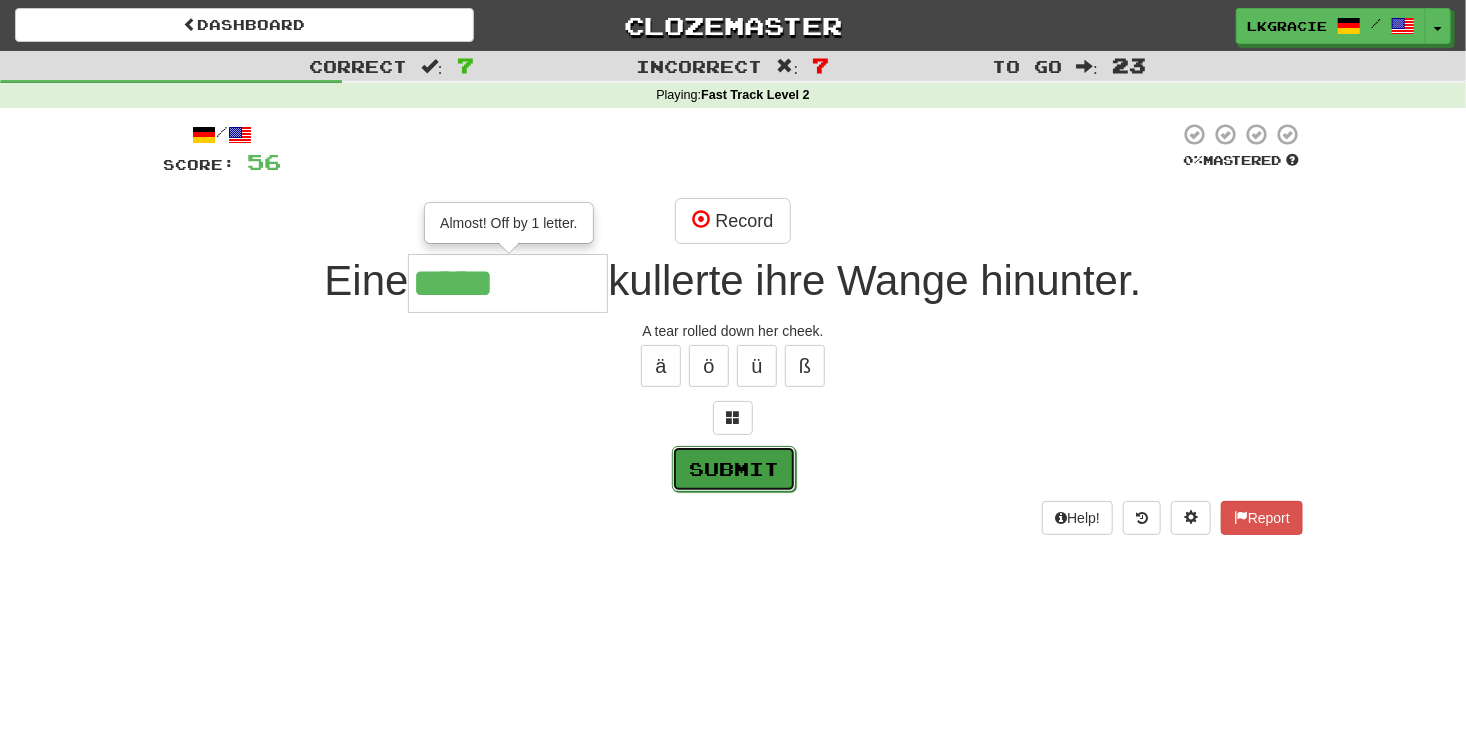 click on "Submit" at bounding box center [734, 469] 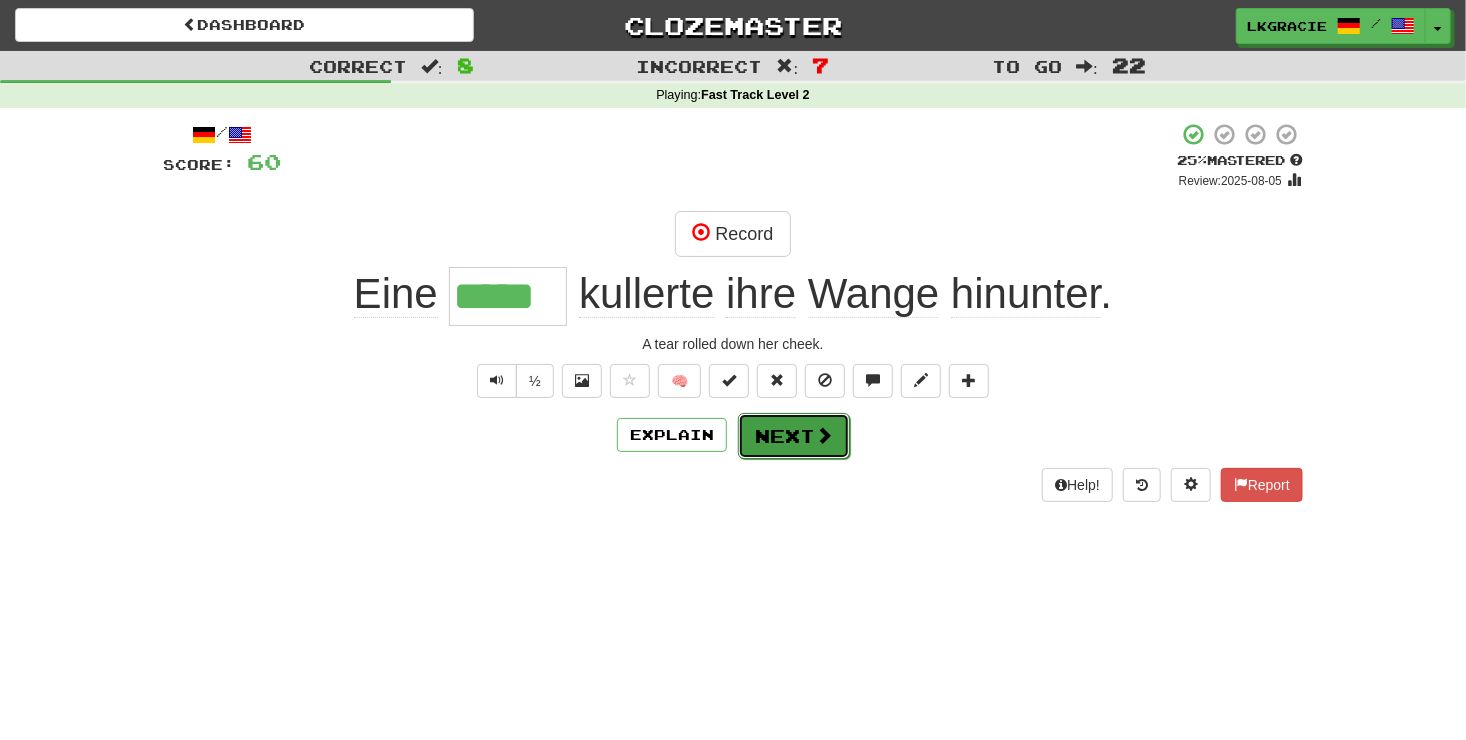 click at bounding box center (824, 435) 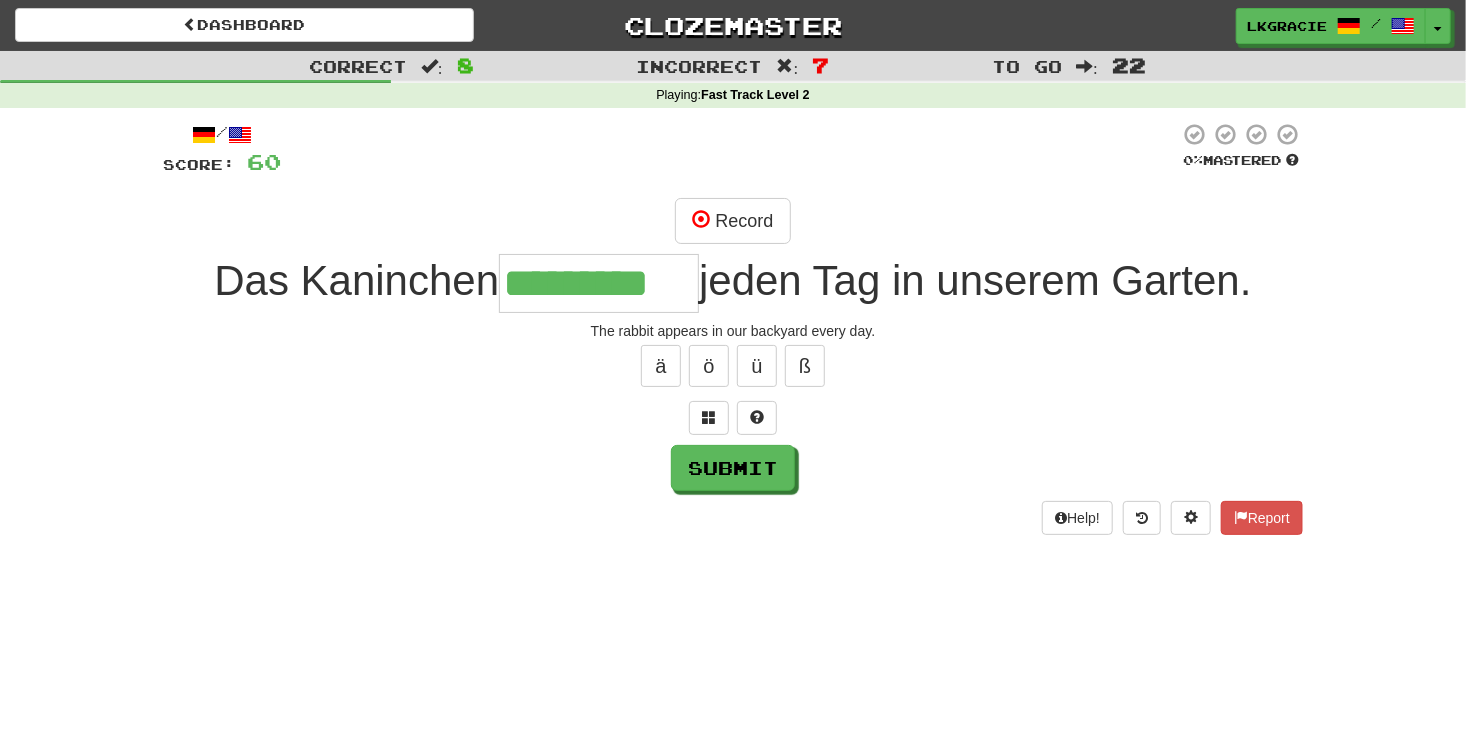 type on "*********" 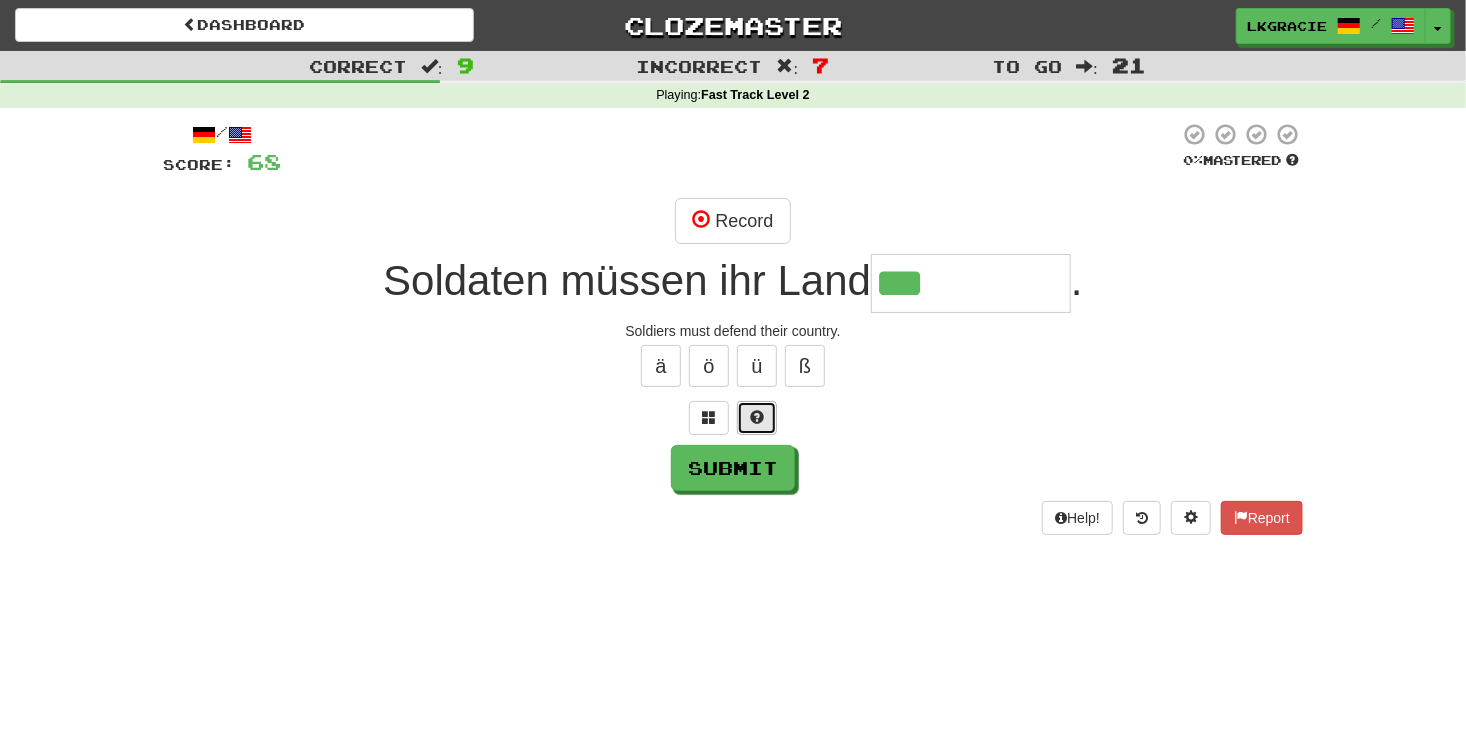 click at bounding box center [757, 418] 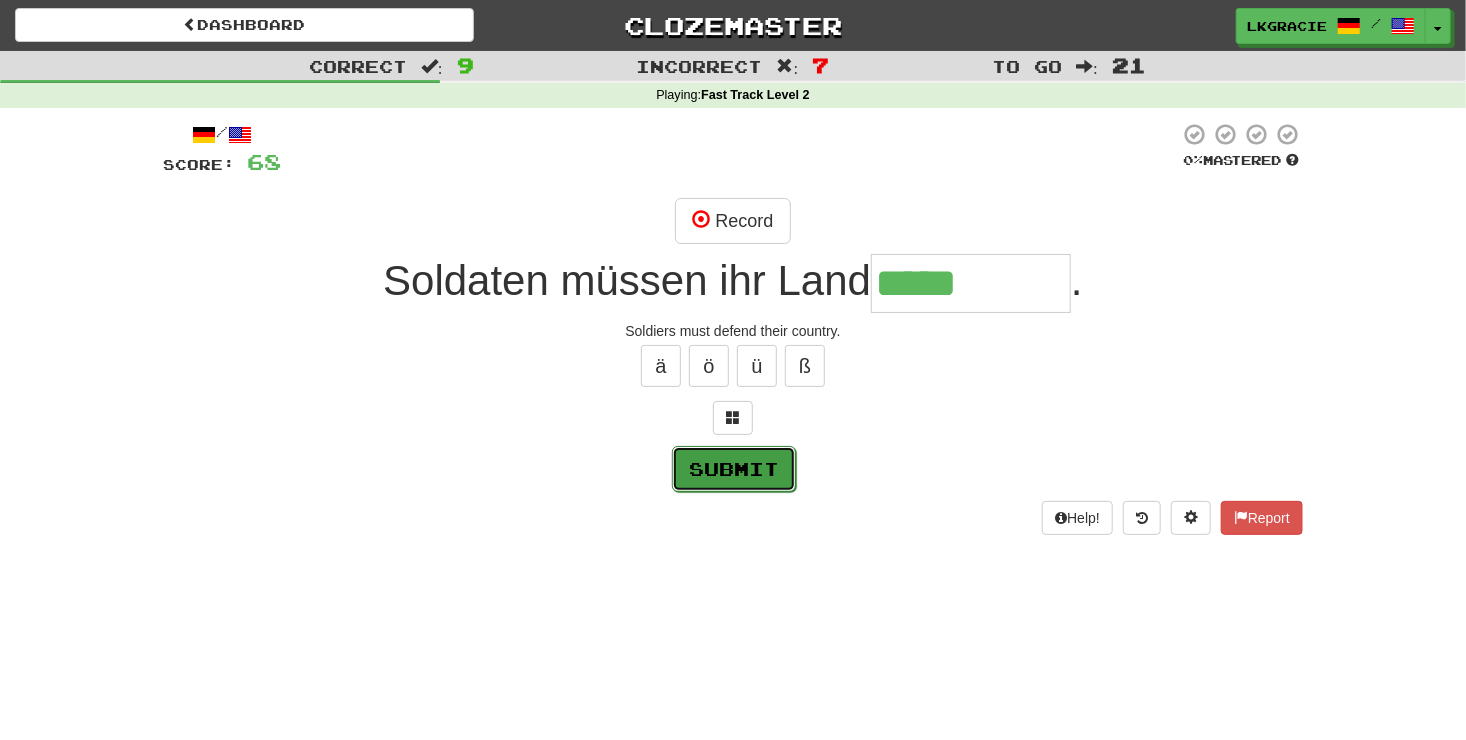 click on "Submit" at bounding box center [734, 469] 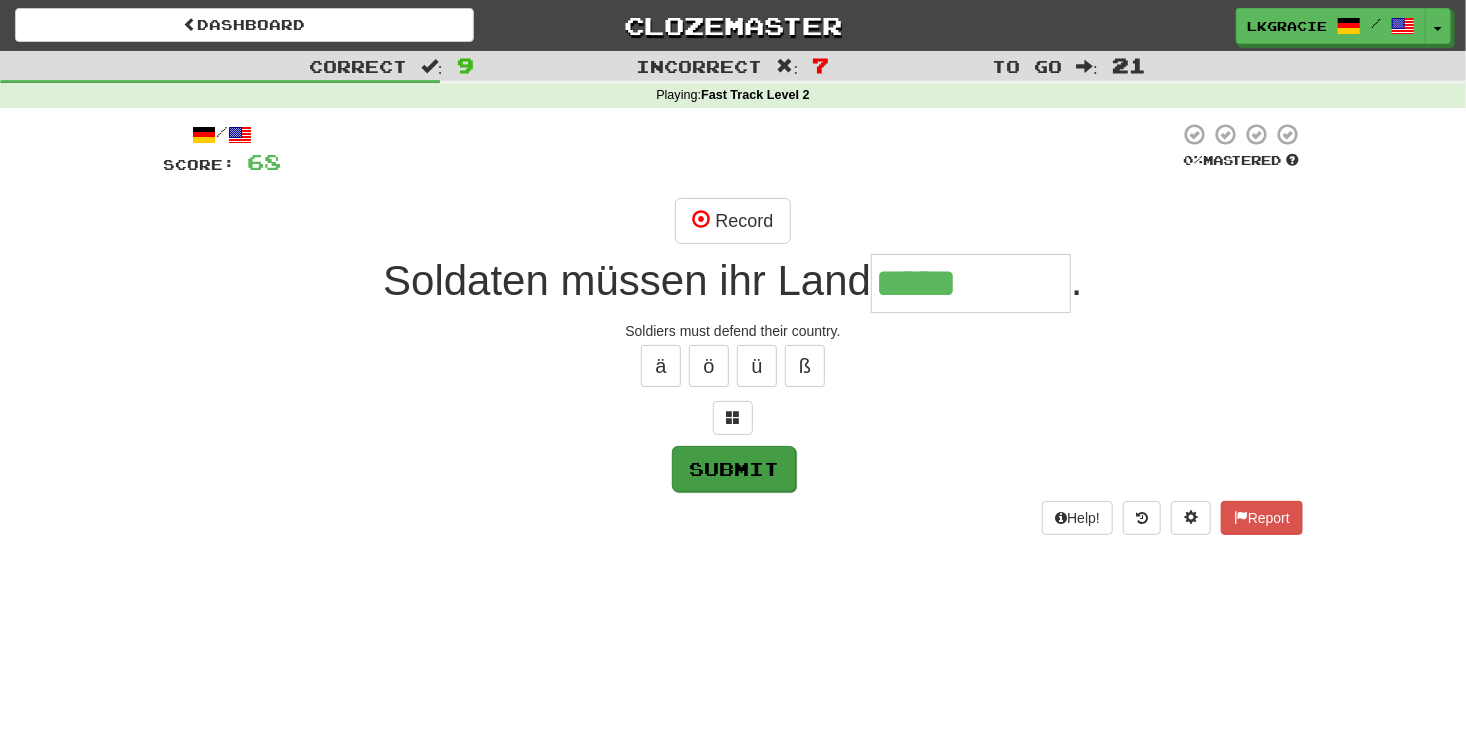 type on "**********" 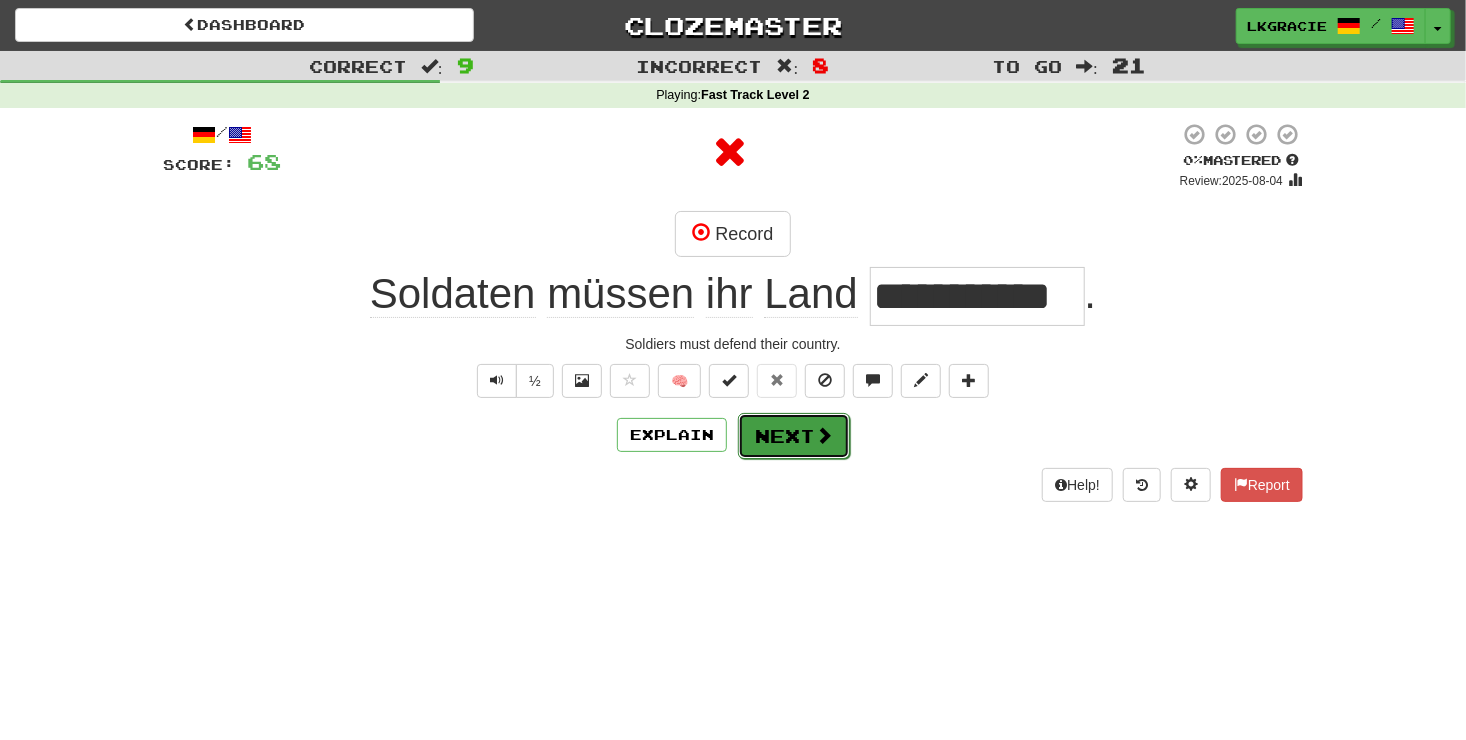 click on "Next" at bounding box center [794, 436] 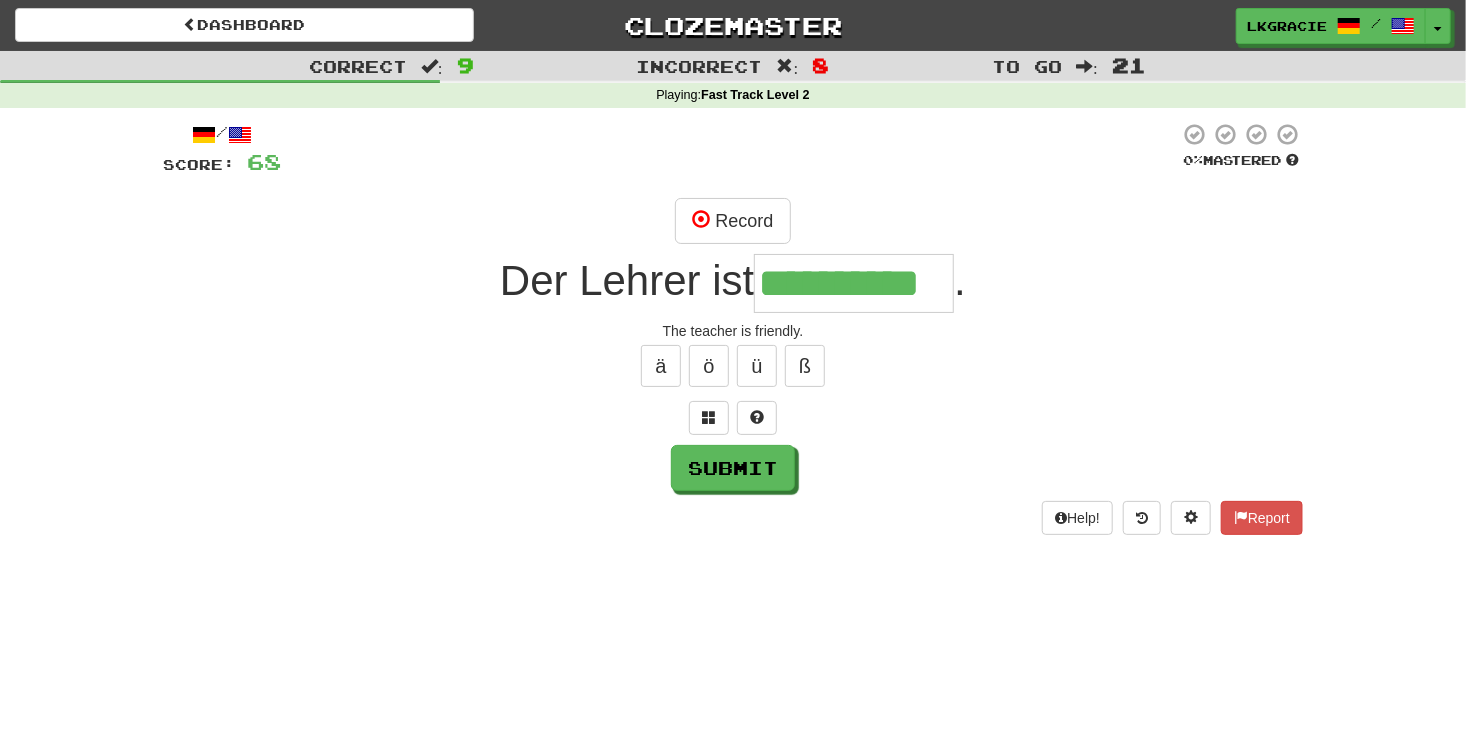 type on "**********" 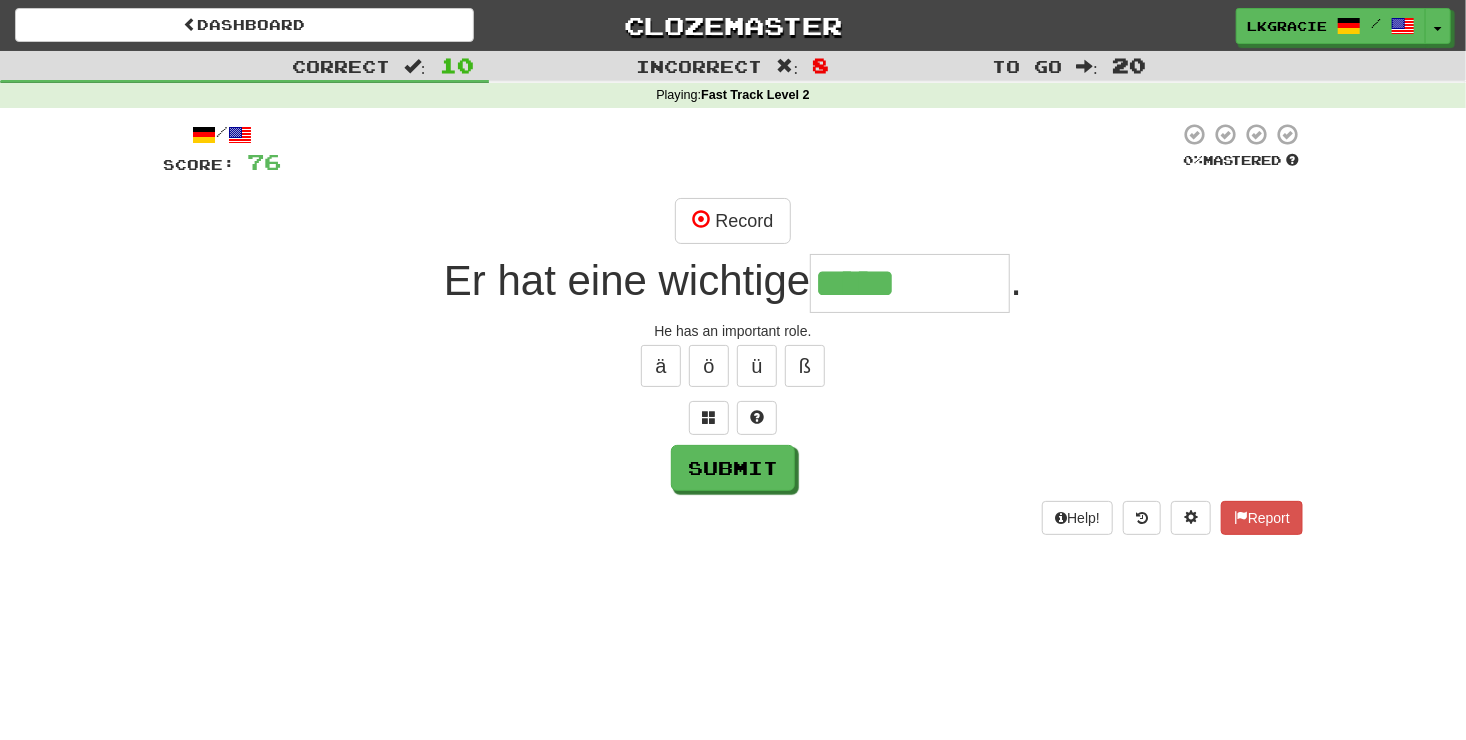 type on "*****" 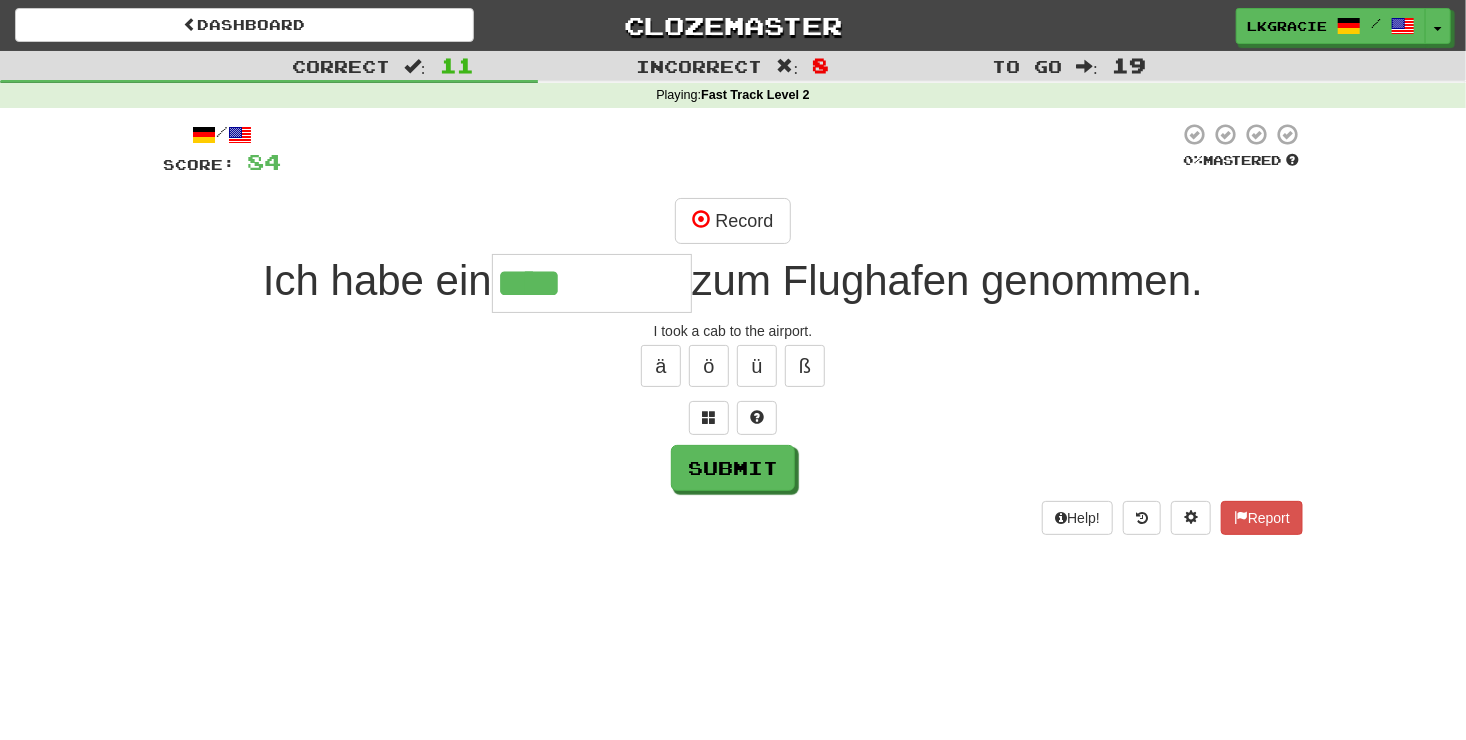 type on "****" 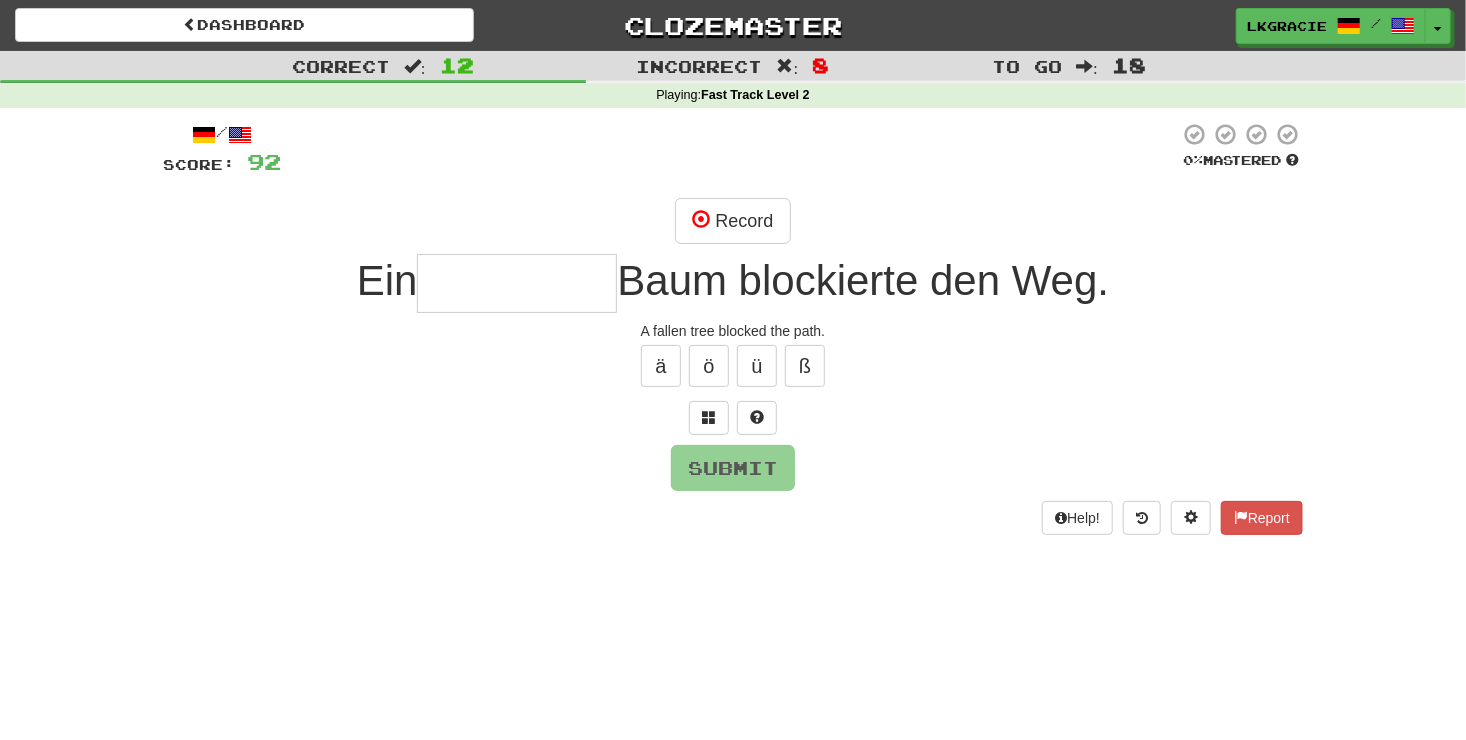 type on "*" 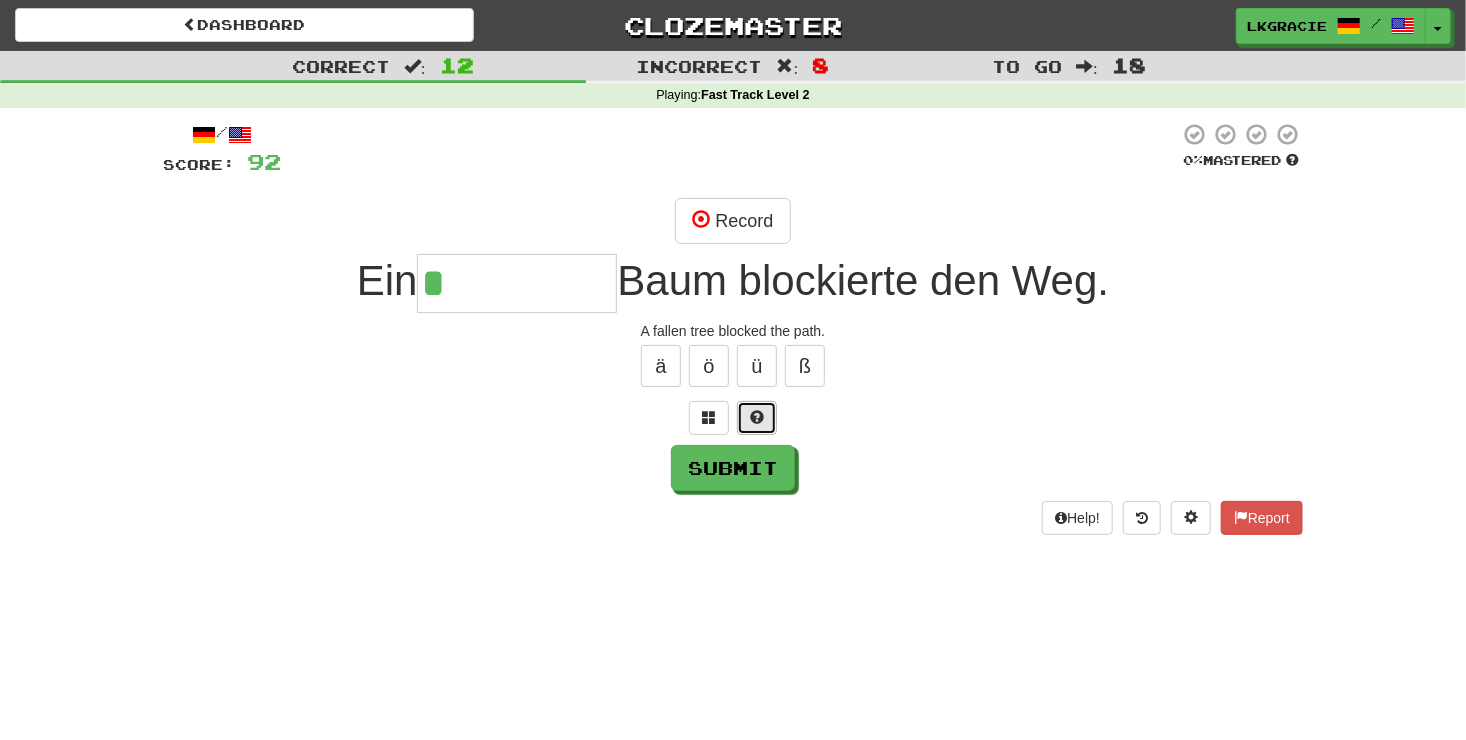 click at bounding box center (757, 417) 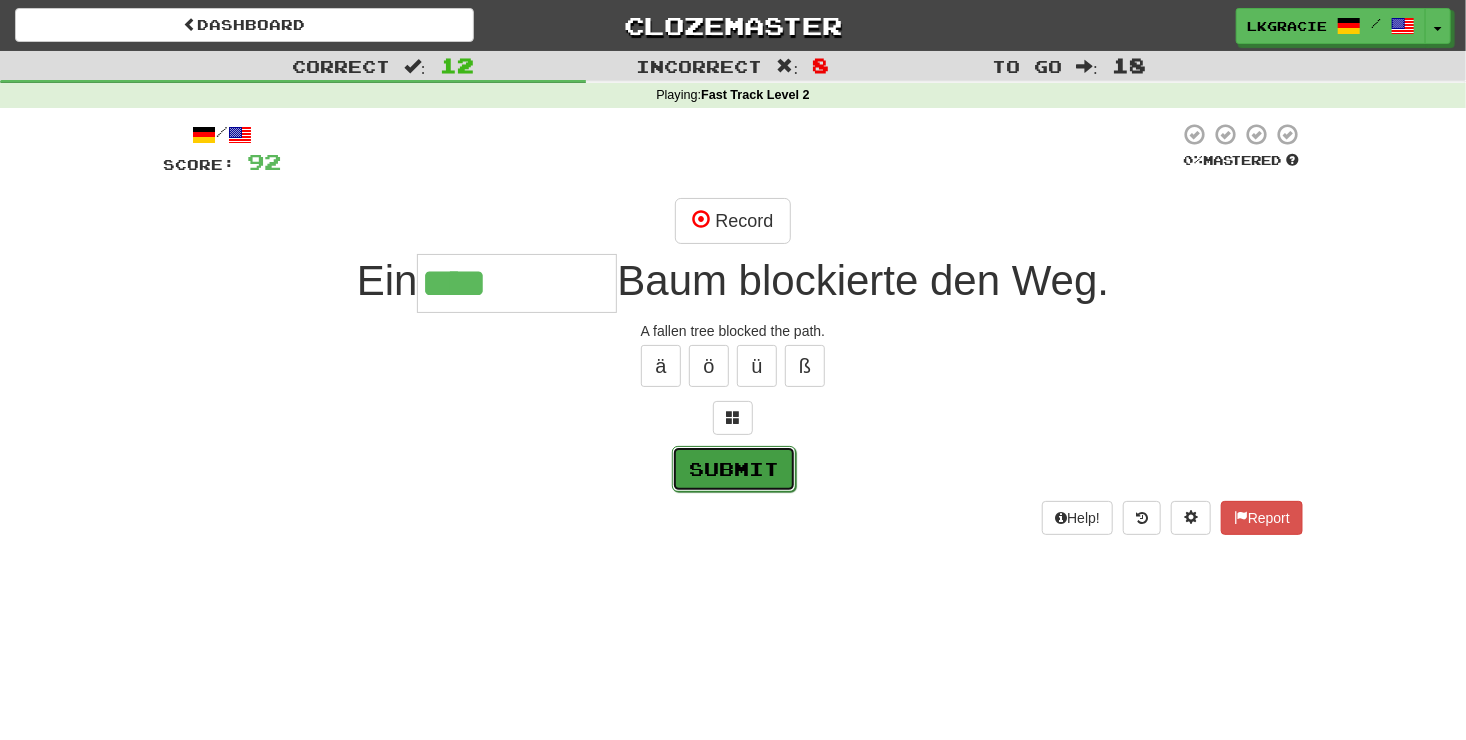 click on "Submit" at bounding box center (734, 469) 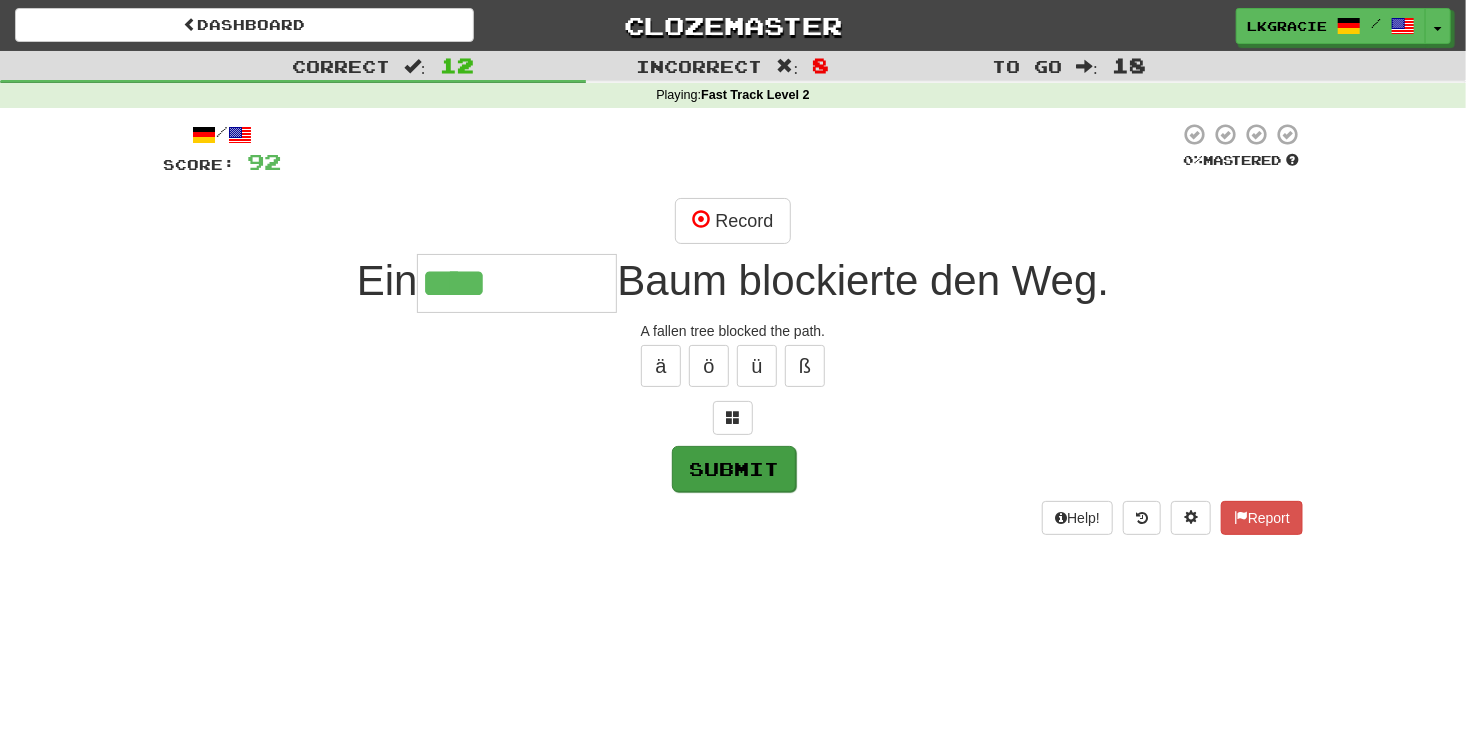 type on "**********" 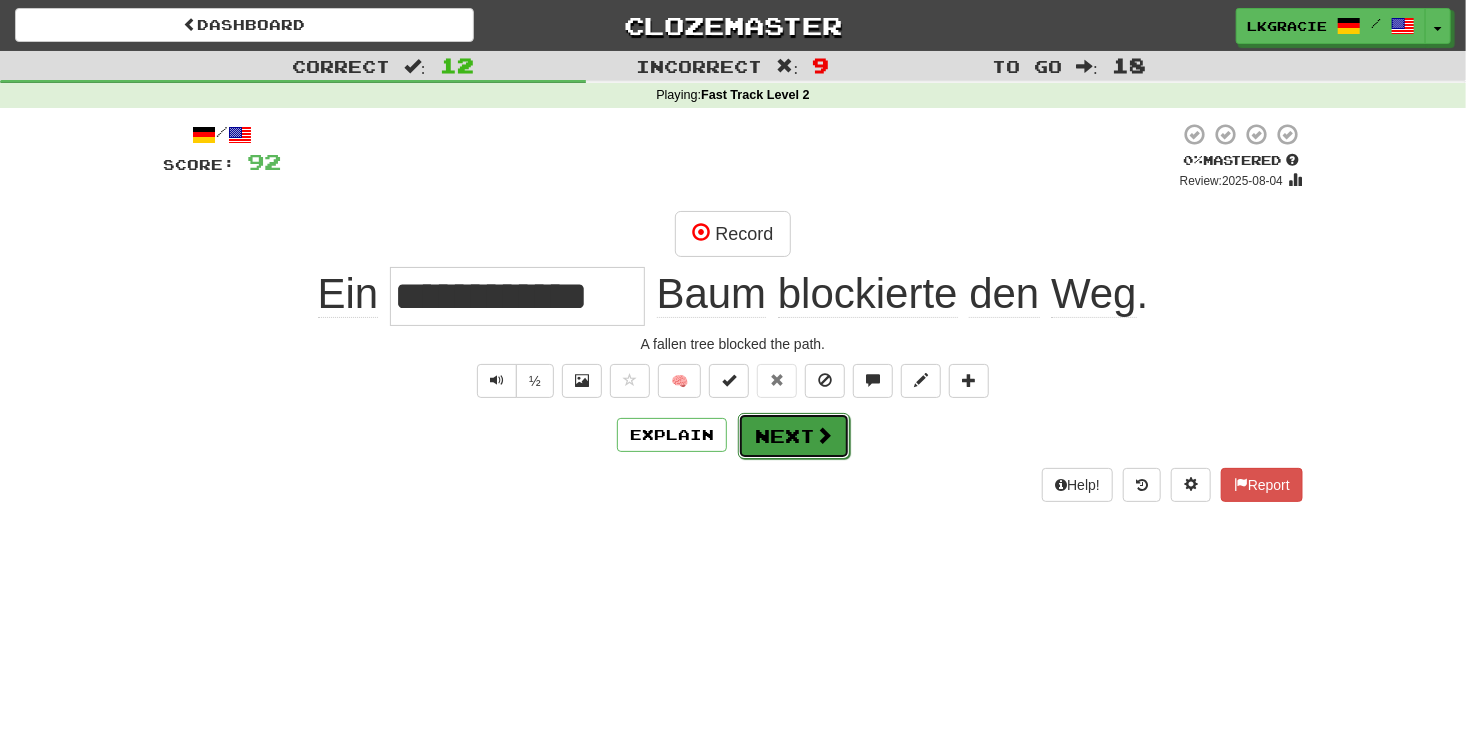 click on "Next" at bounding box center [794, 436] 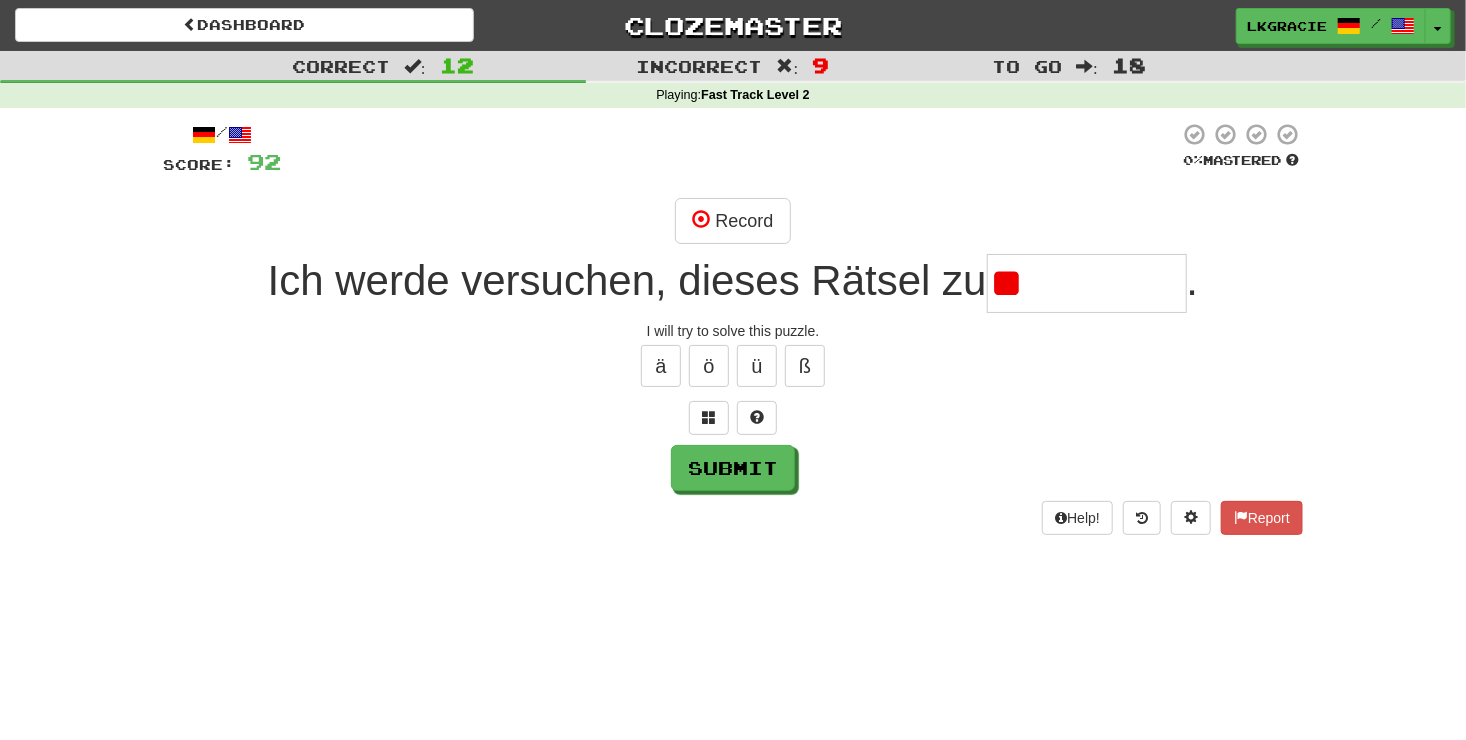 type on "*" 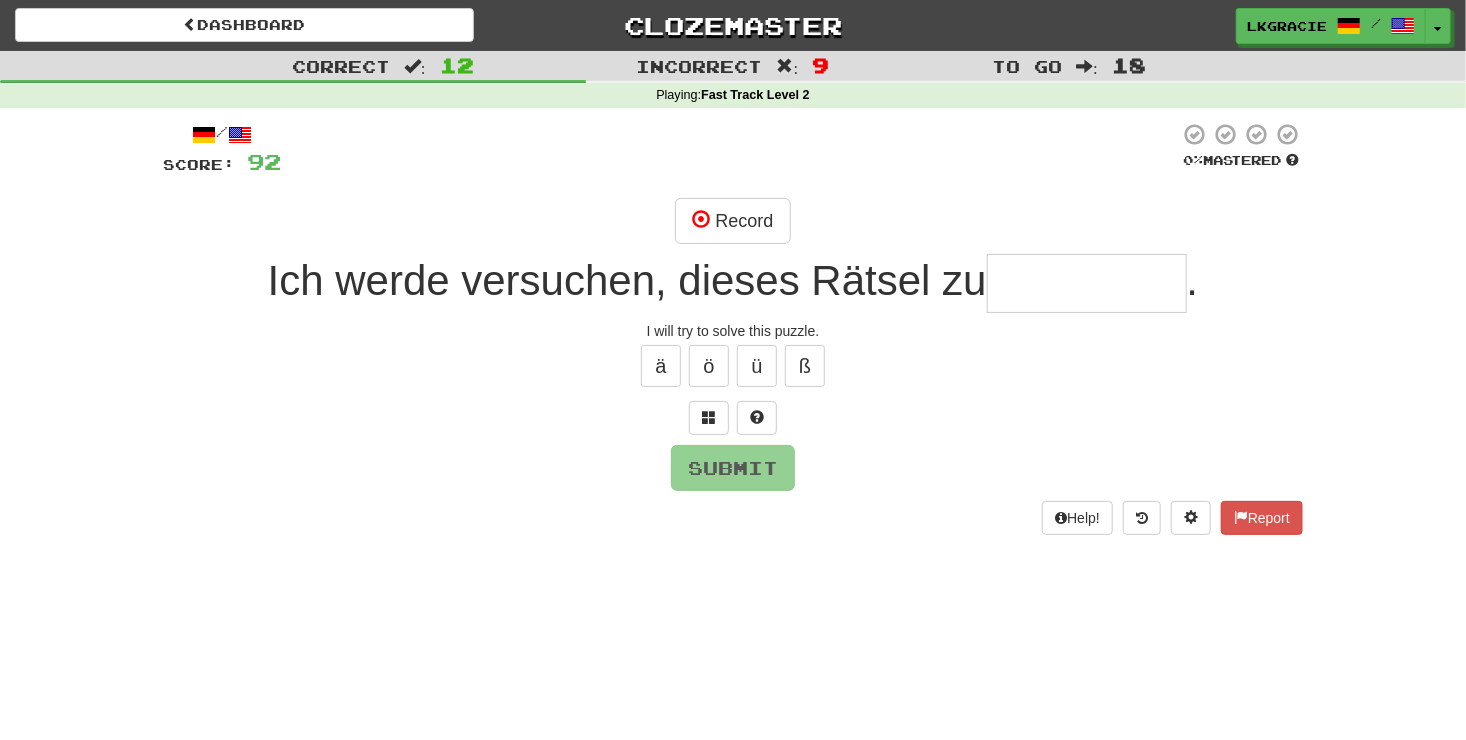 type on "*" 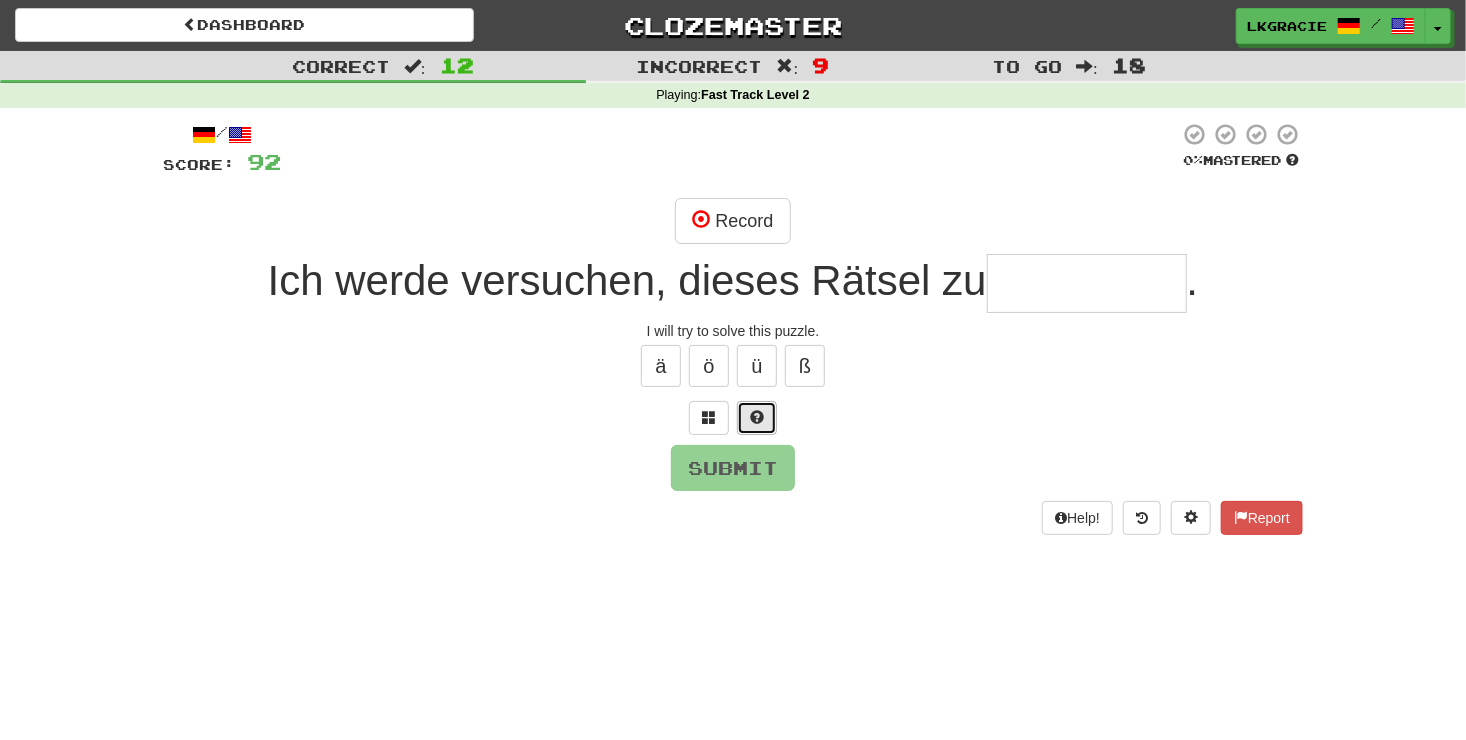 click at bounding box center [757, 417] 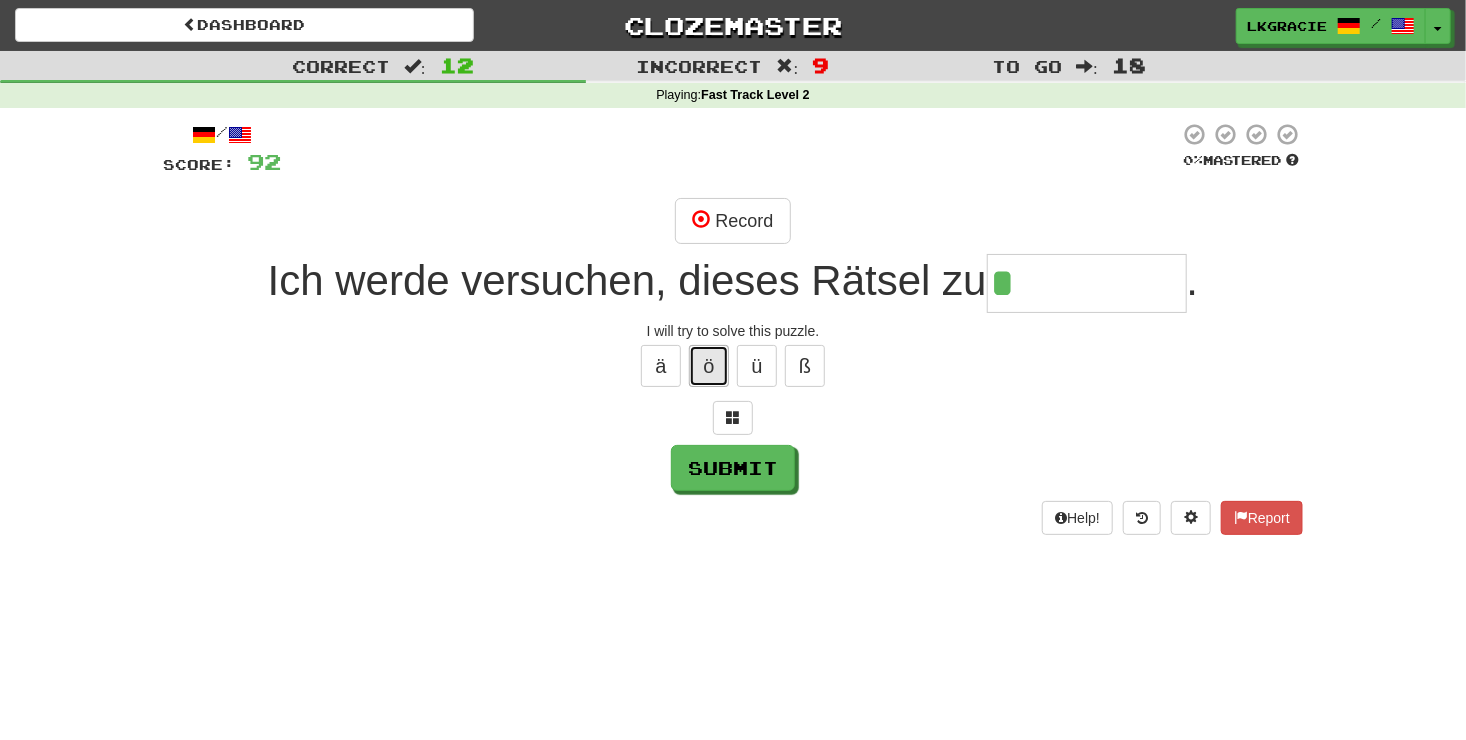 click on "ö" at bounding box center [709, 366] 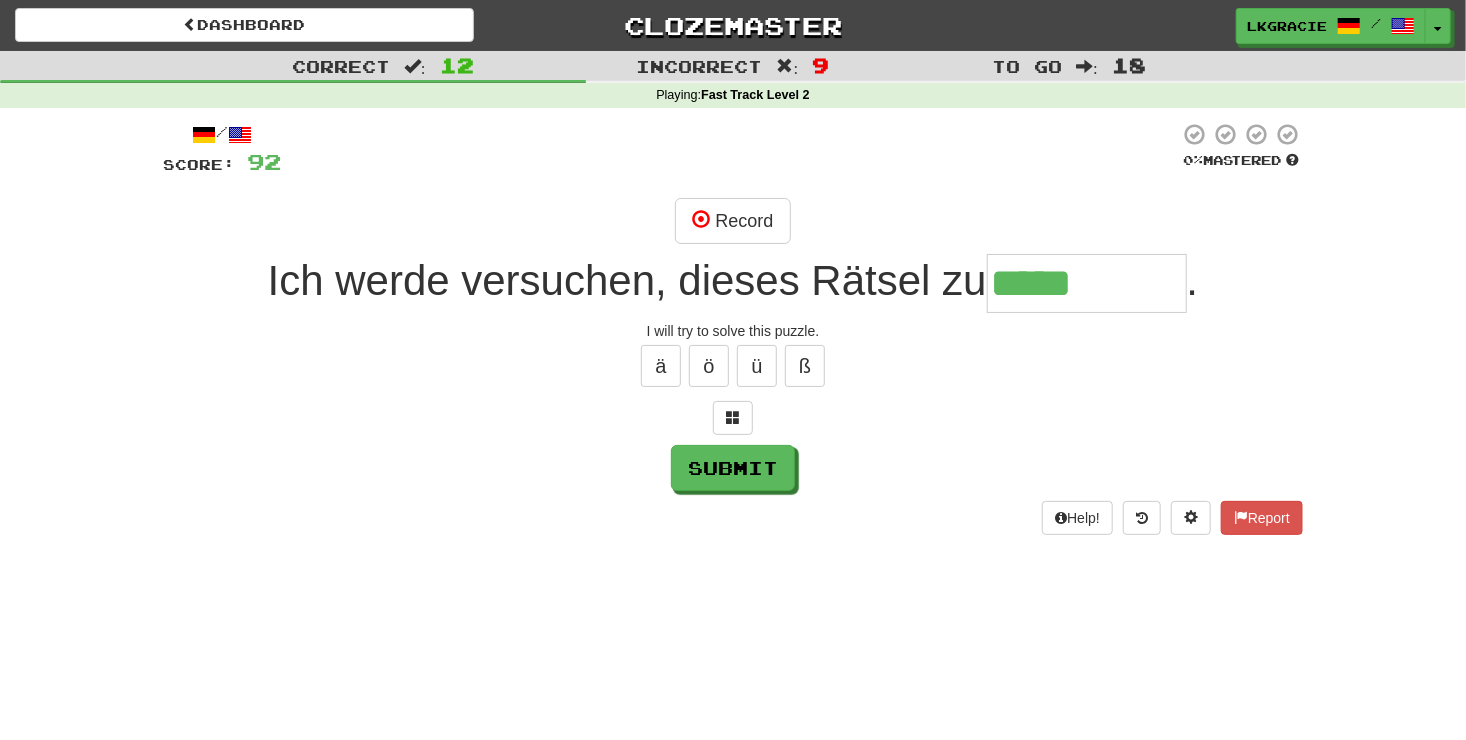 type on "*****" 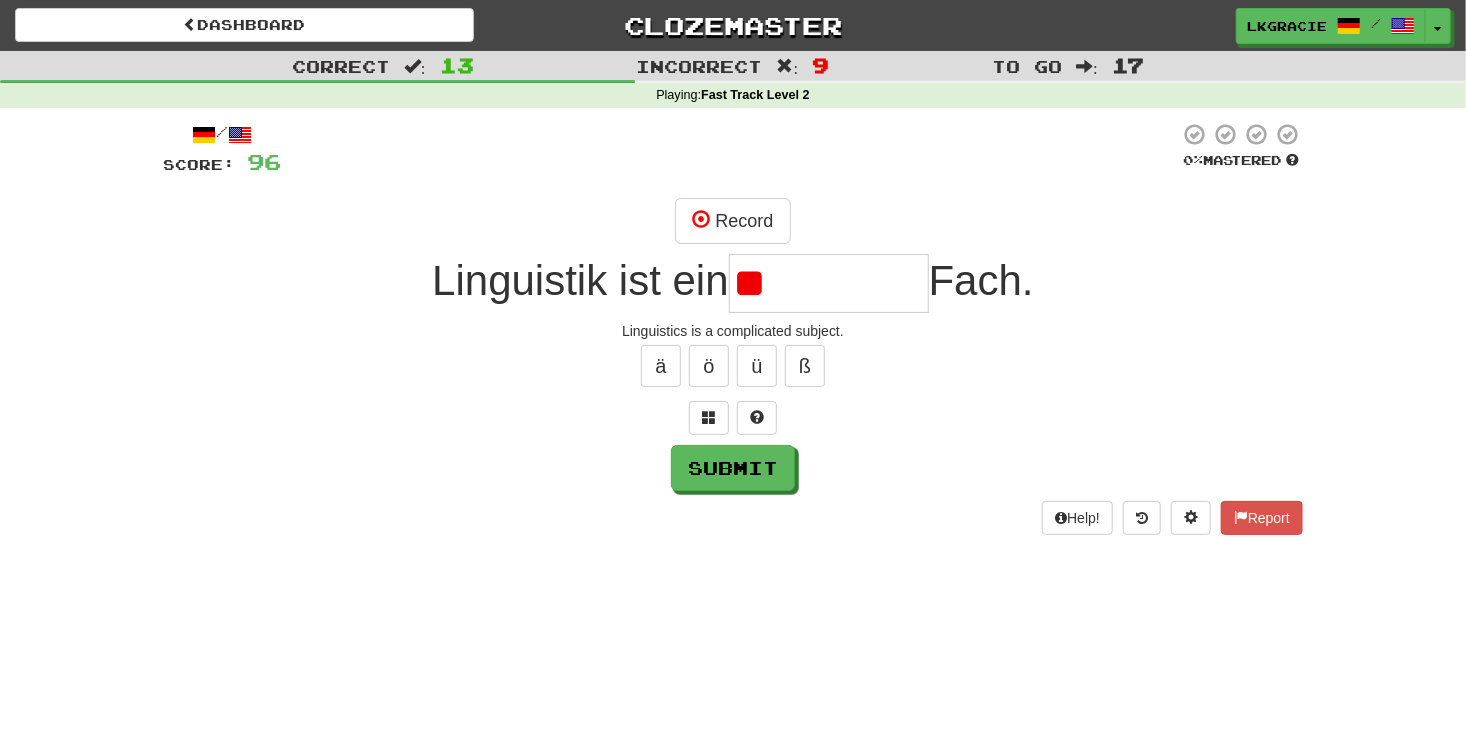 type on "*" 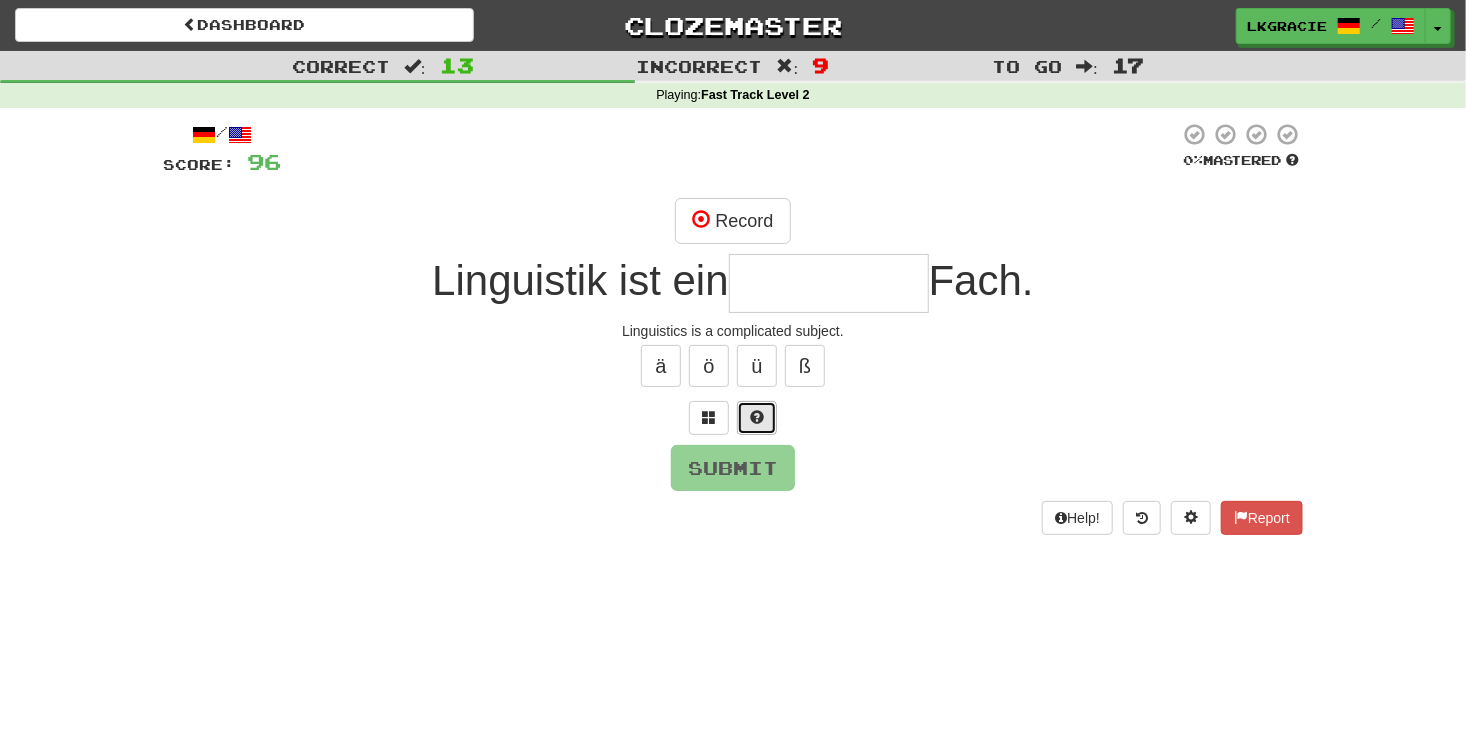 click at bounding box center (757, 417) 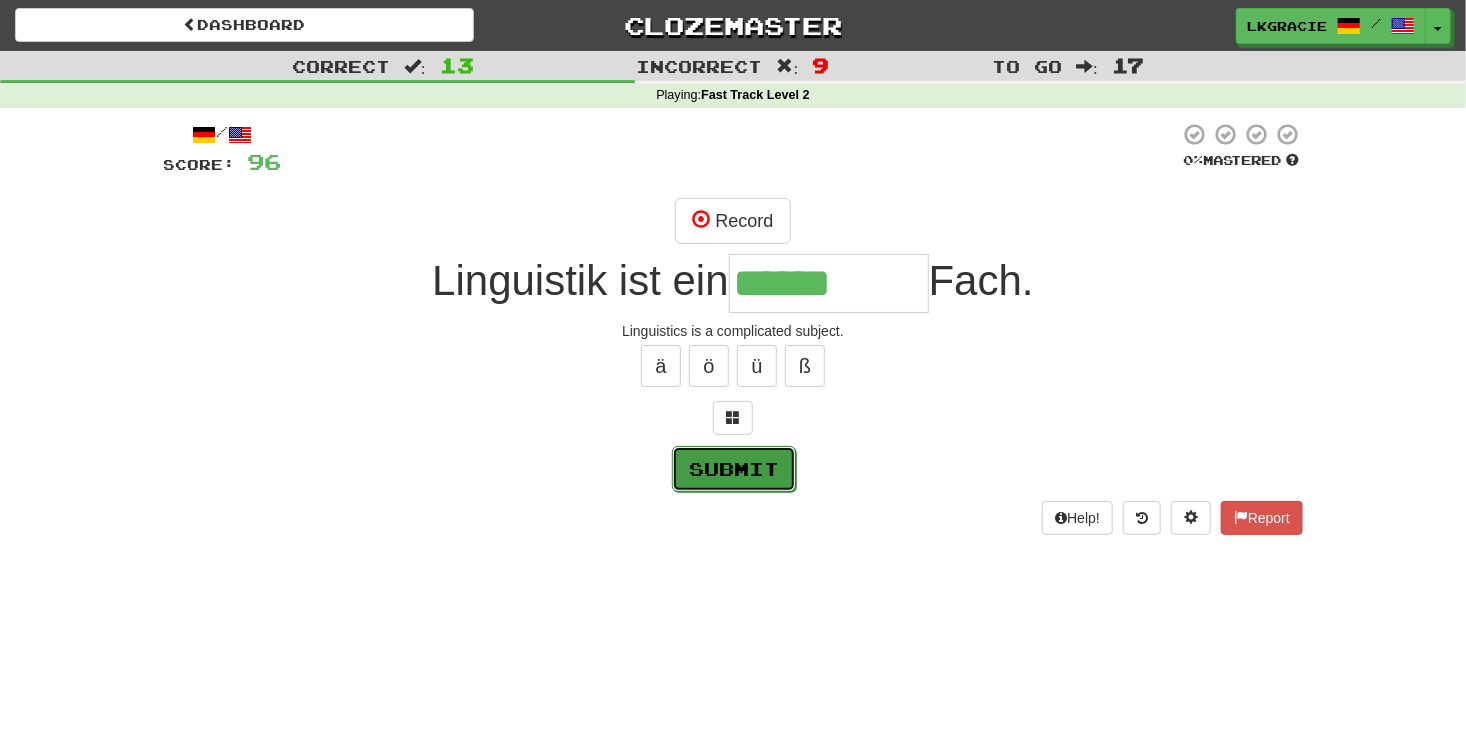 click on "Submit" at bounding box center (734, 469) 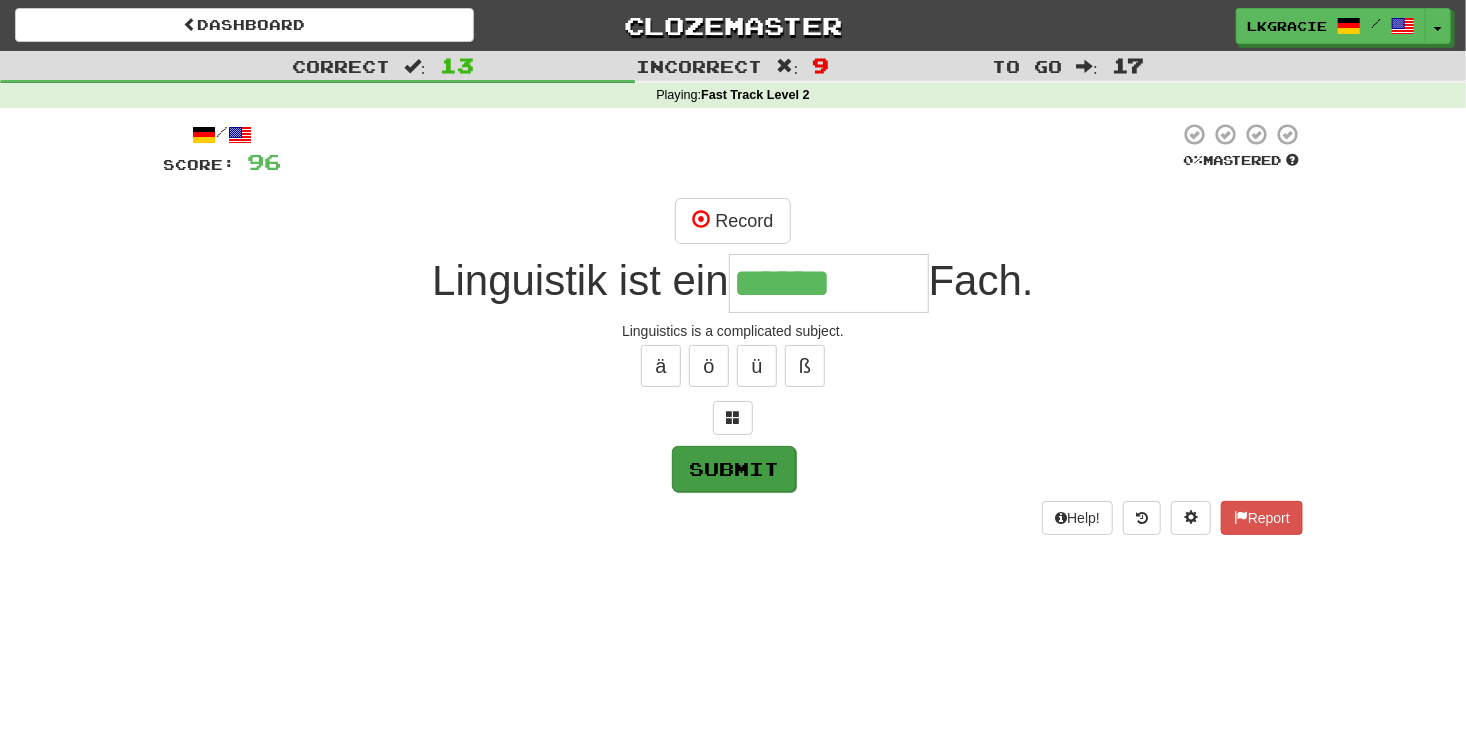 type on "**********" 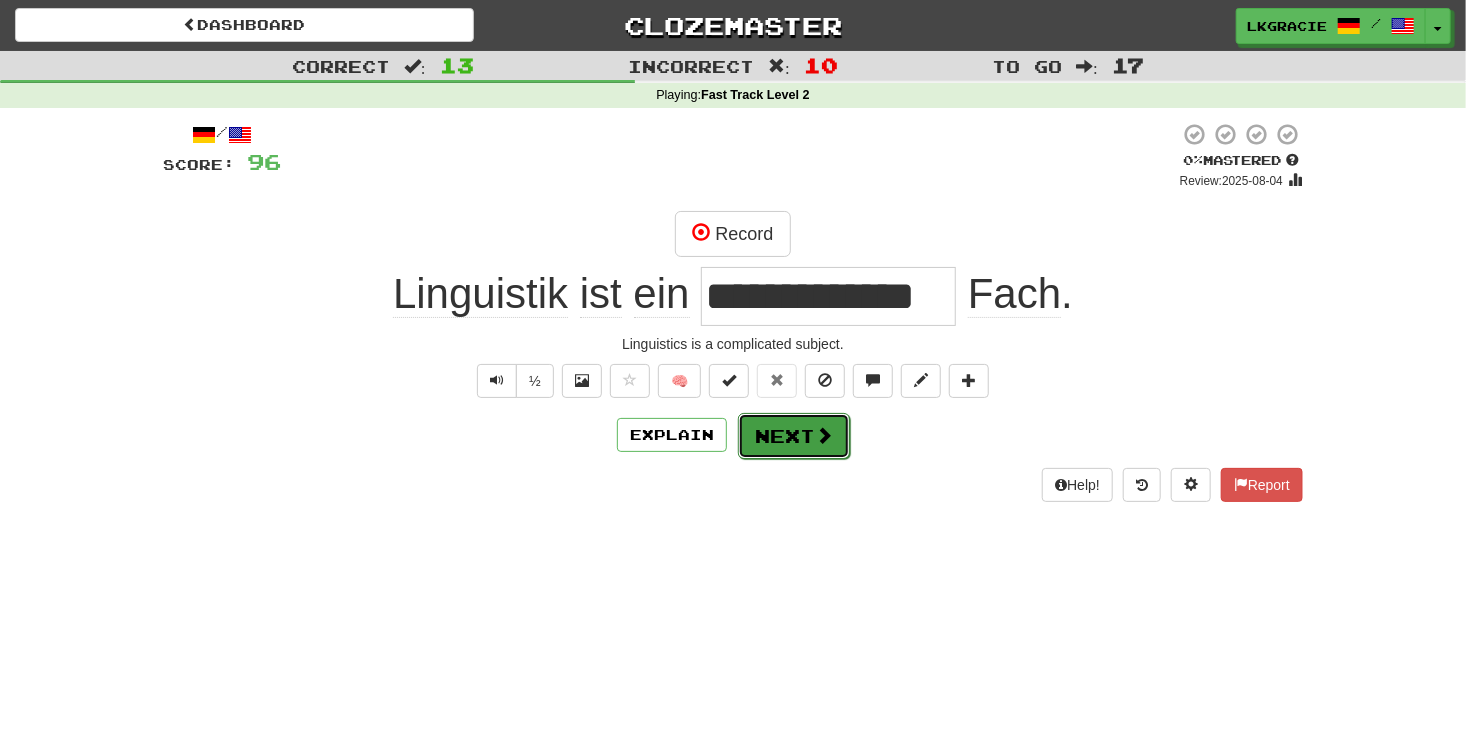 click on "Next" at bounding box center [794, 436] 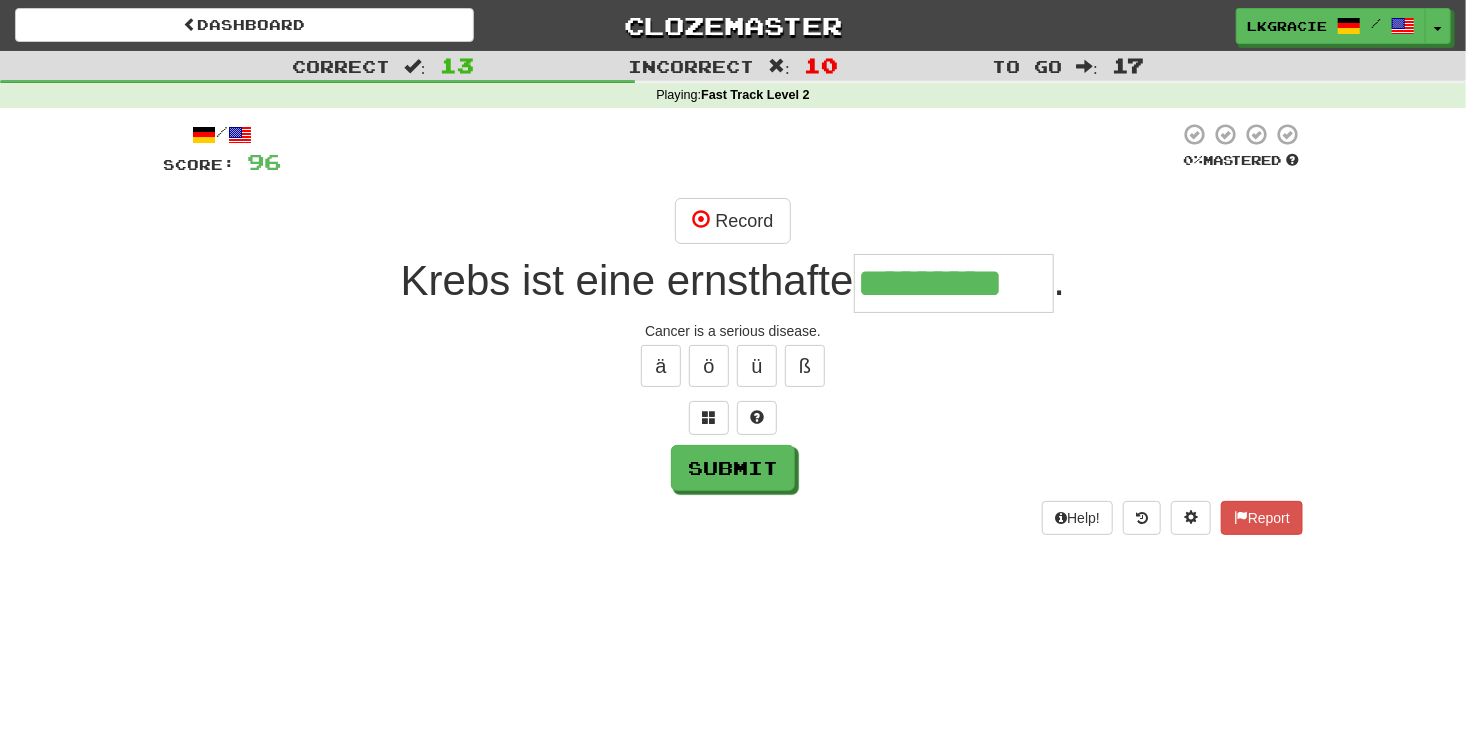type on "*********" 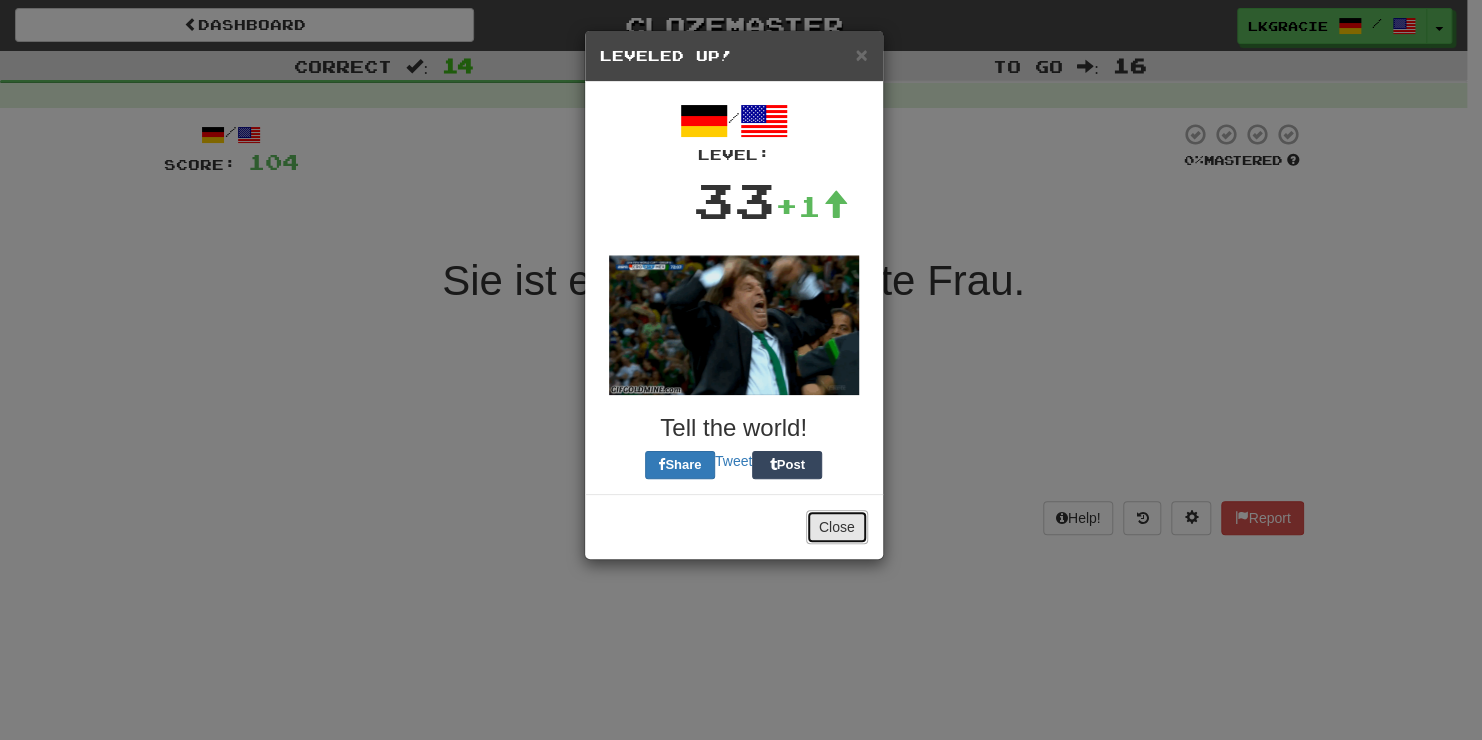 click on "Close" at bounding box center (837, 527) 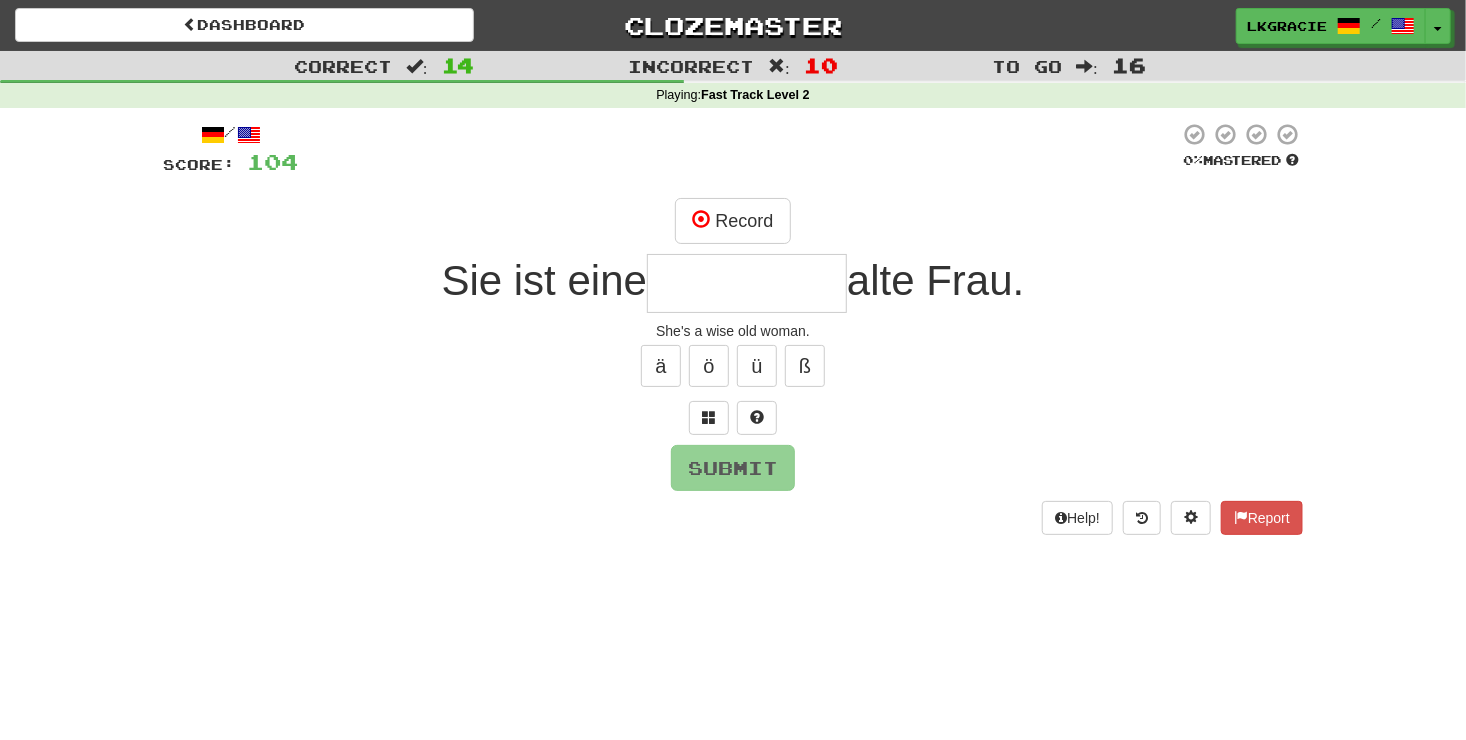 click at bounding box center [747, 283] 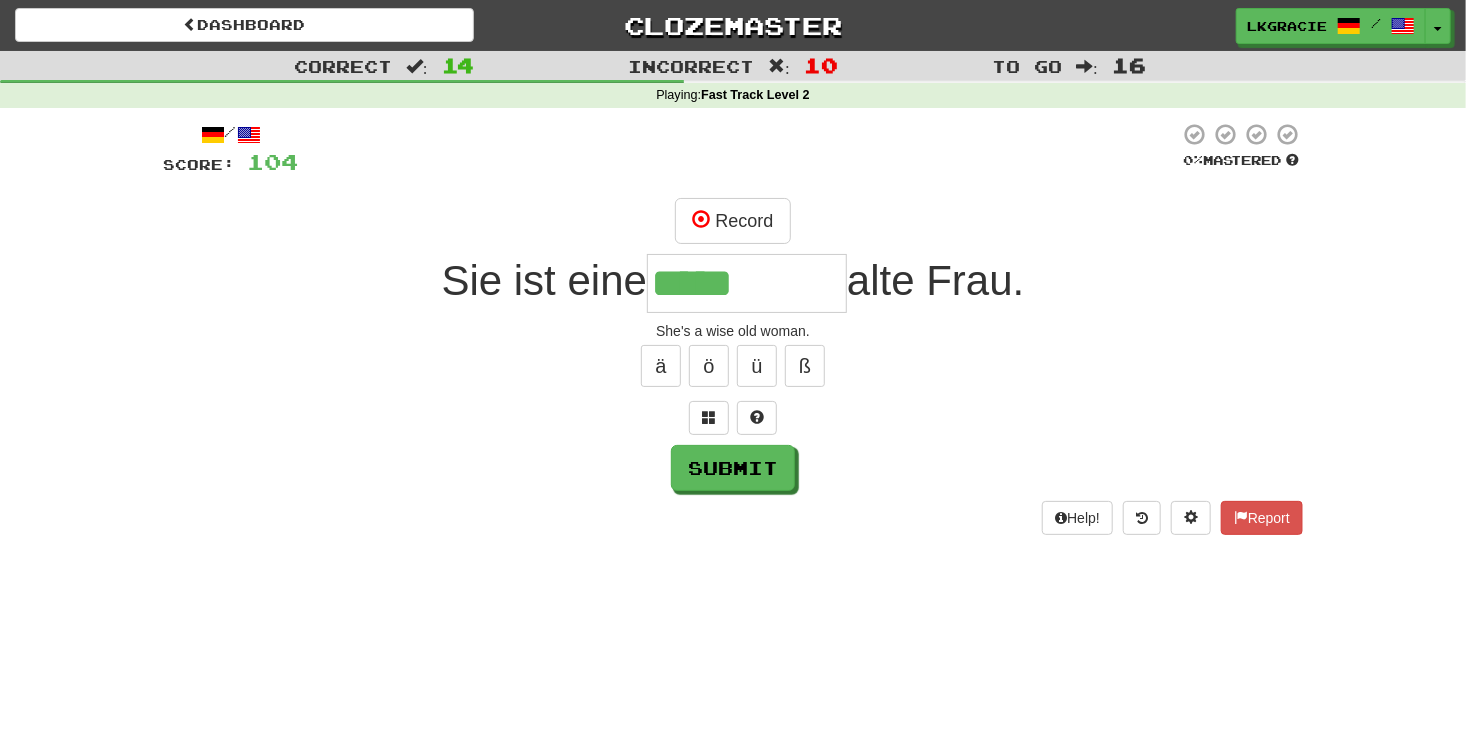 type on "*****" 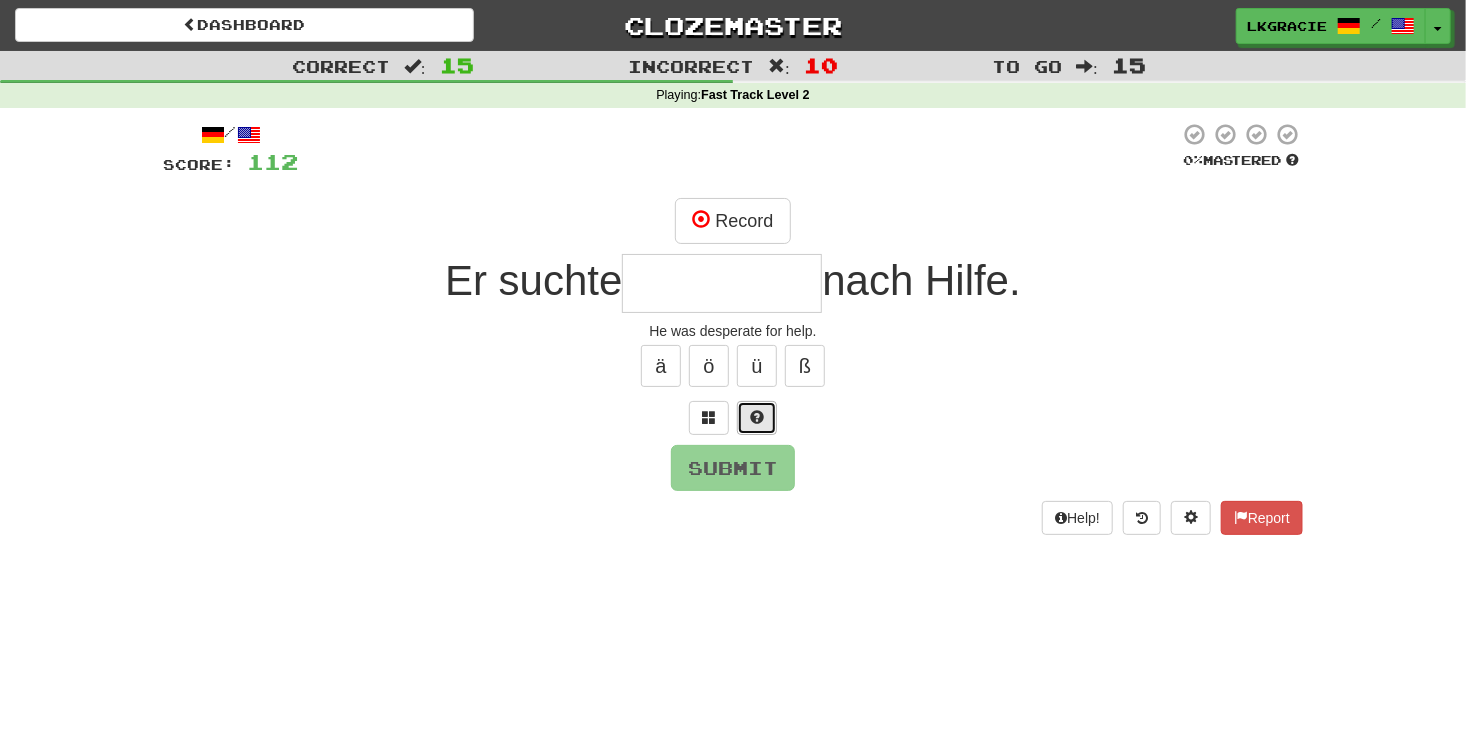 click at bounding box center [757, 418] 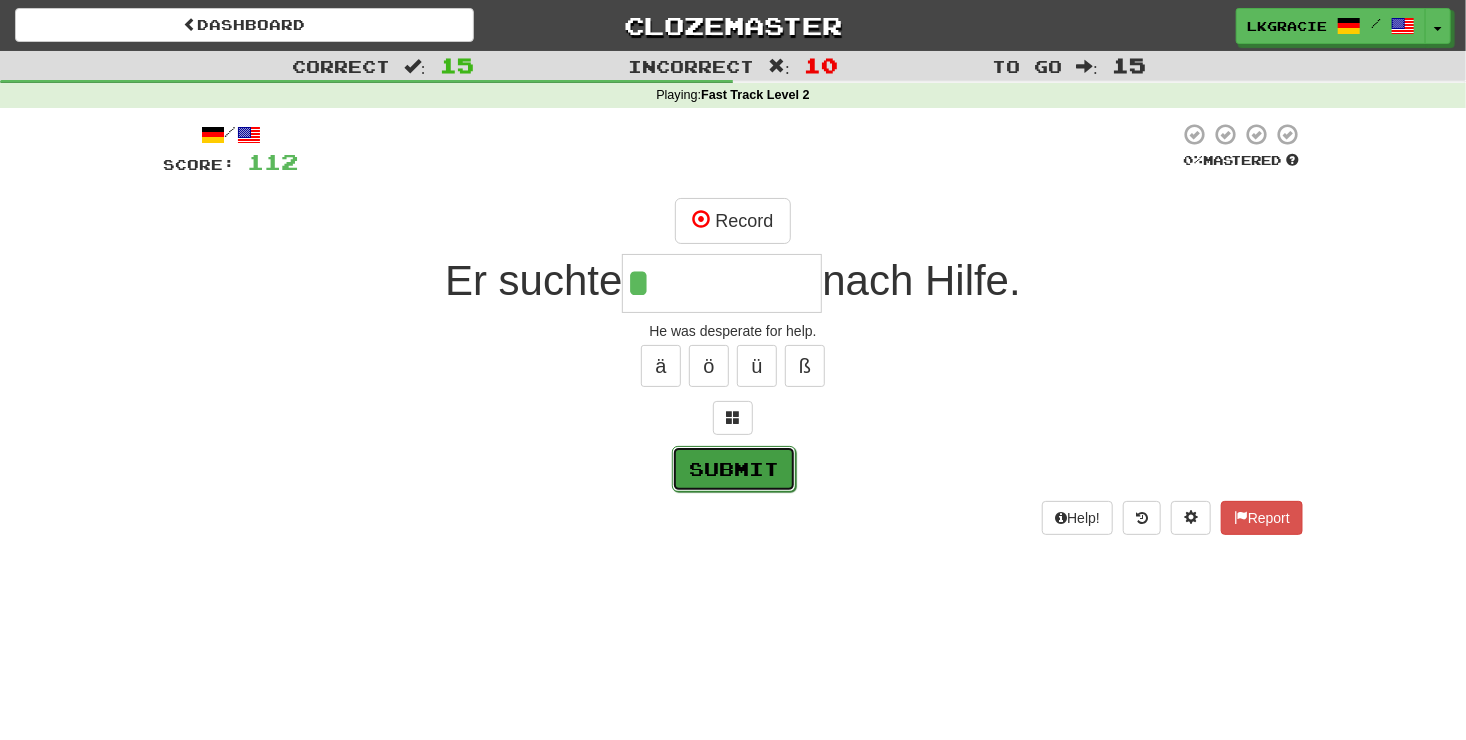 click on "Submit" at bounding box center [734, 469] 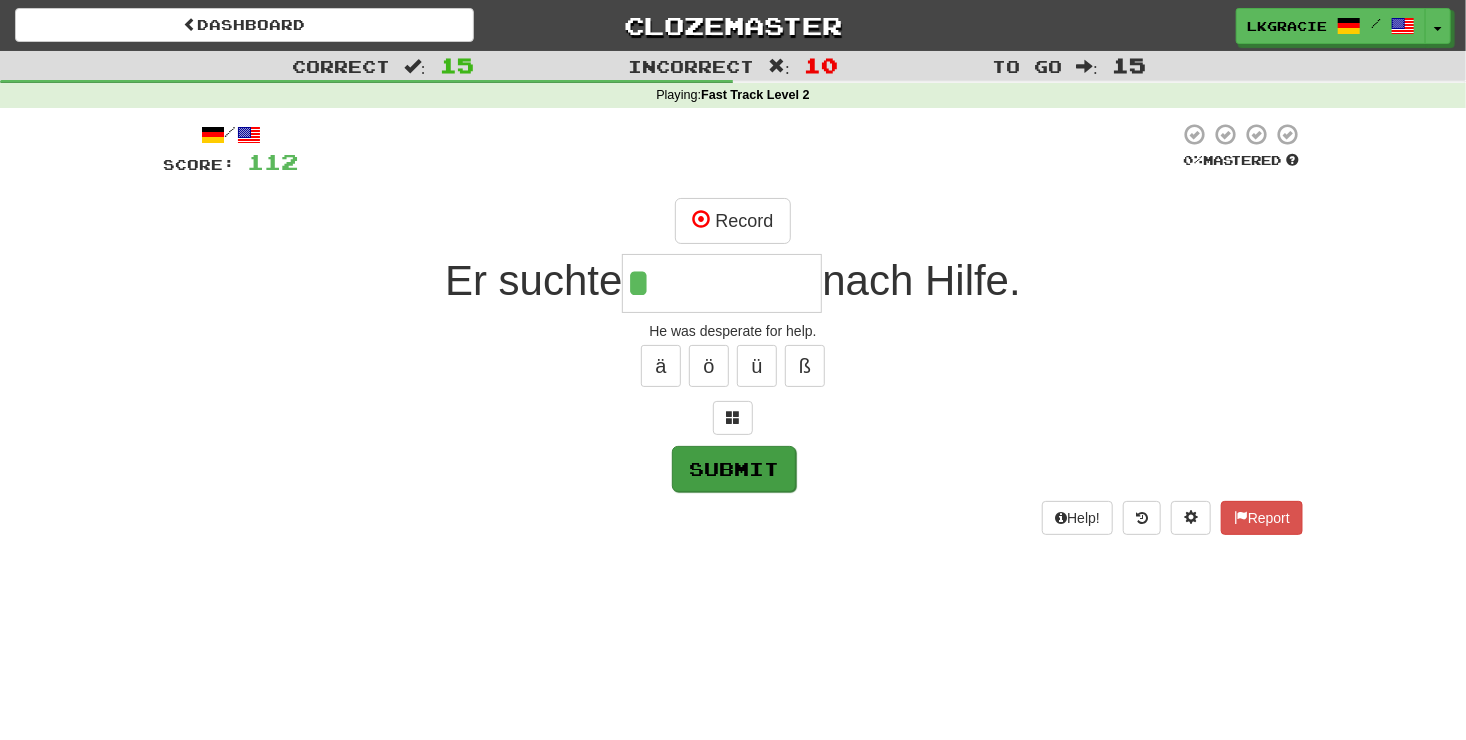 type on "**********" 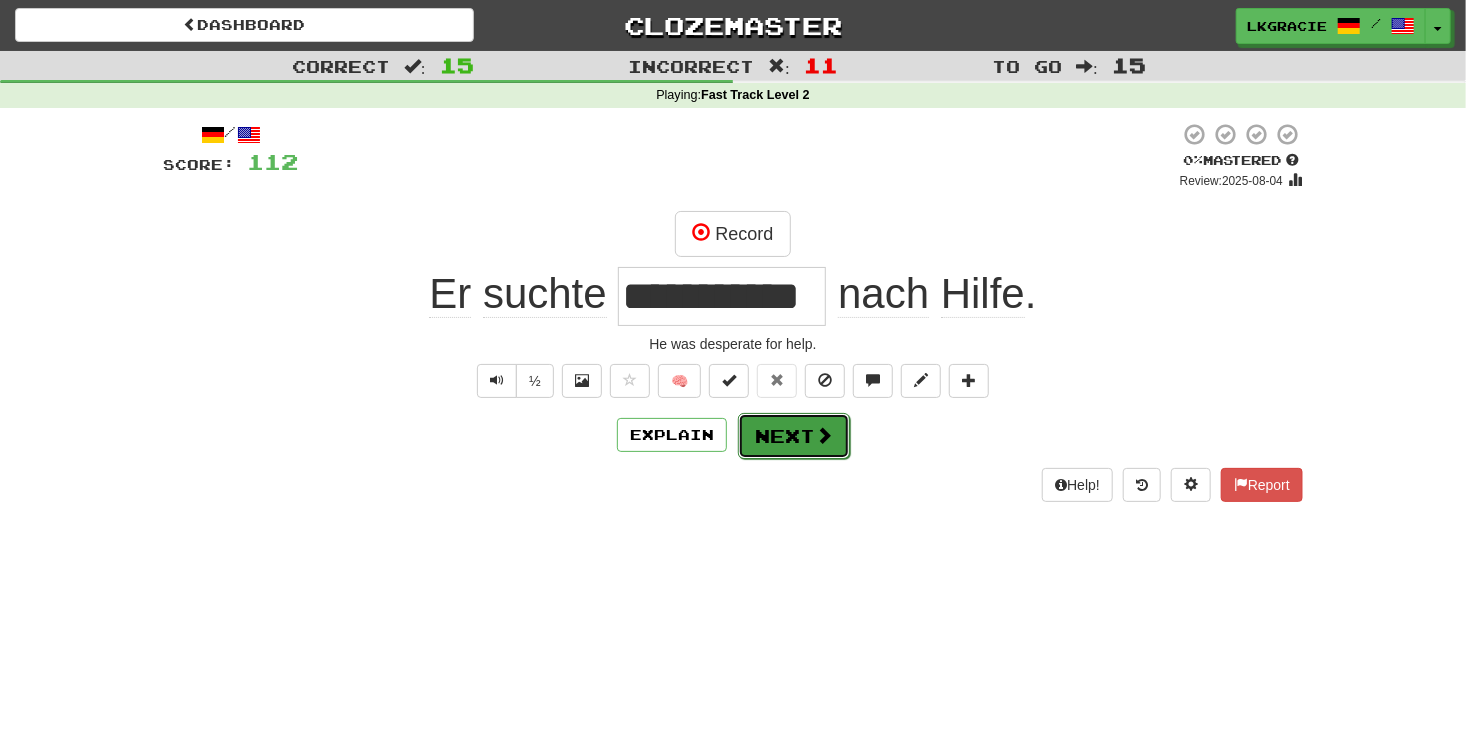 click on "Next" at bounding box center [794, 436] 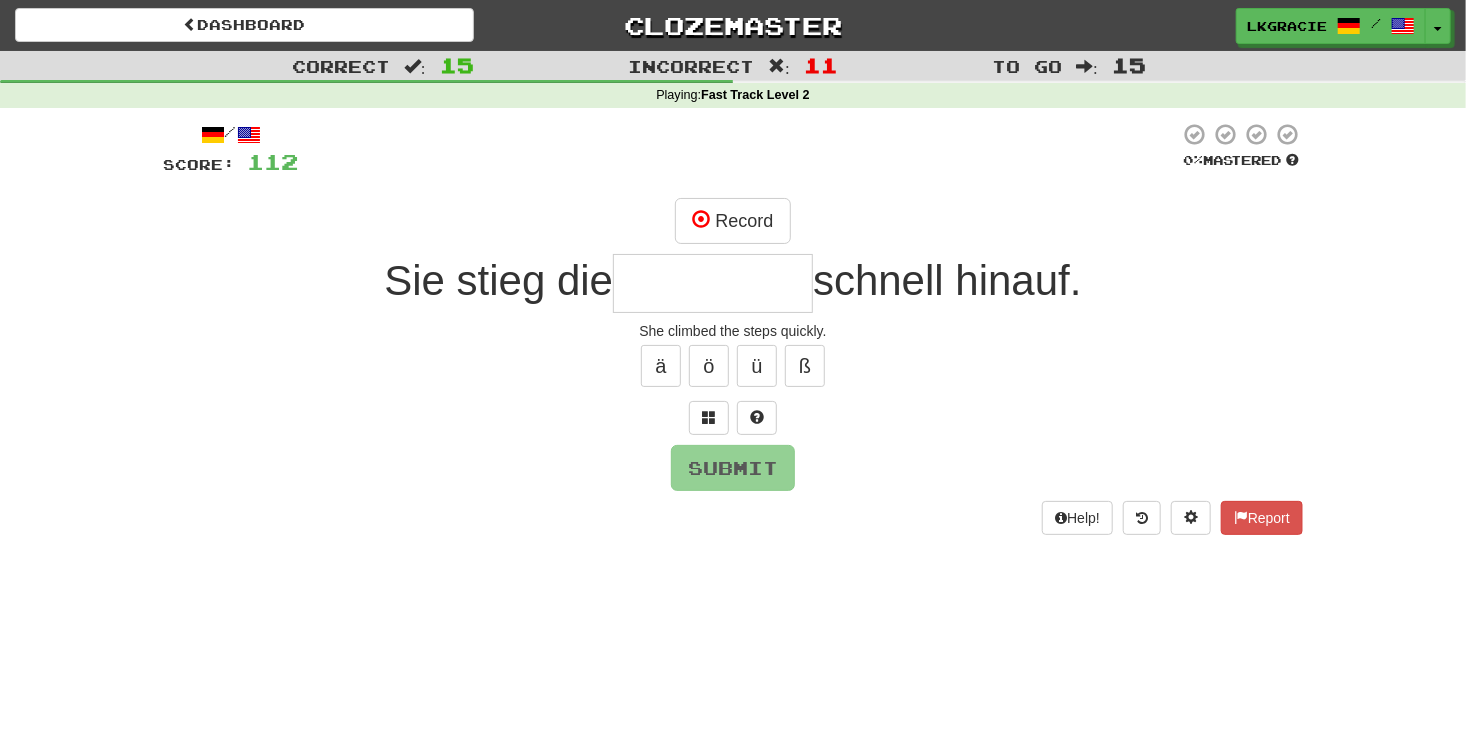 type on "*" 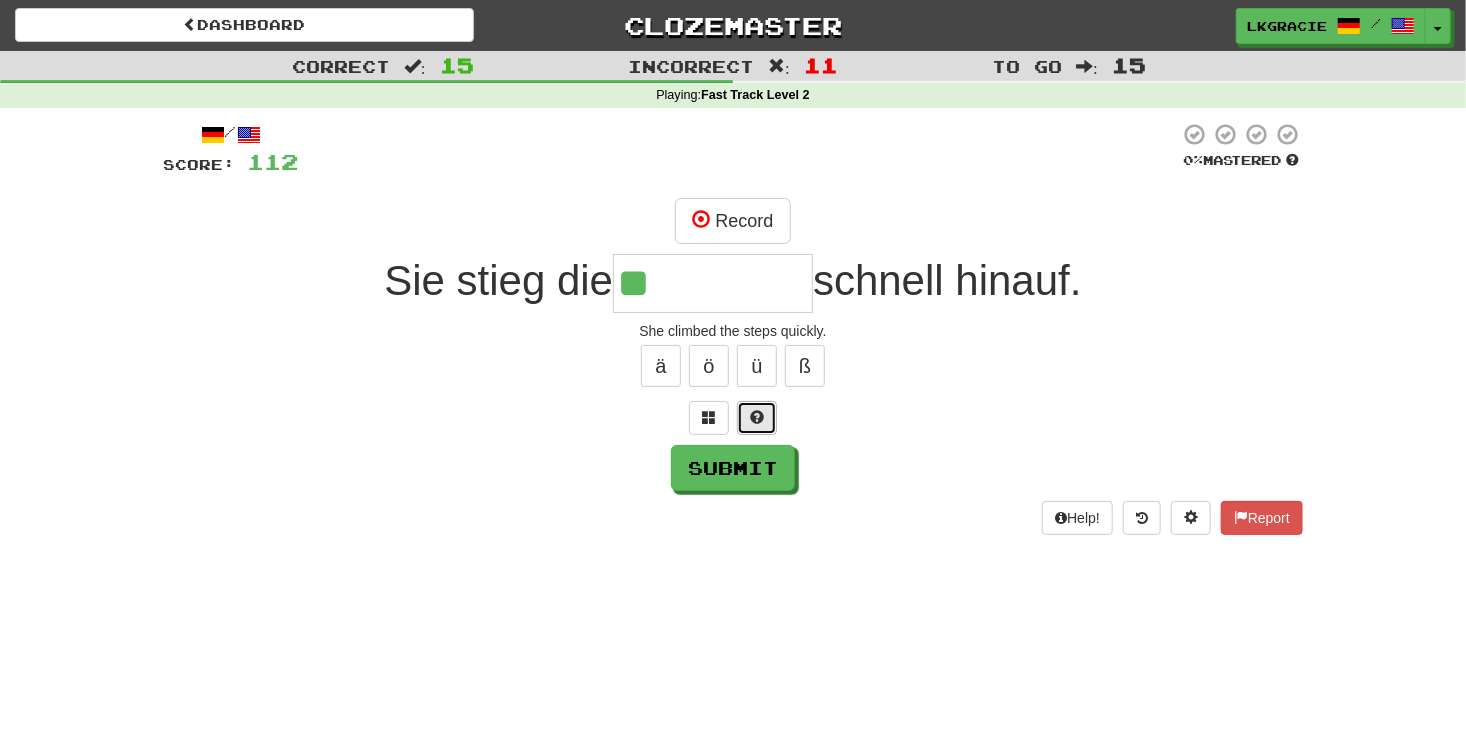 click at bounding box center [757, 417] 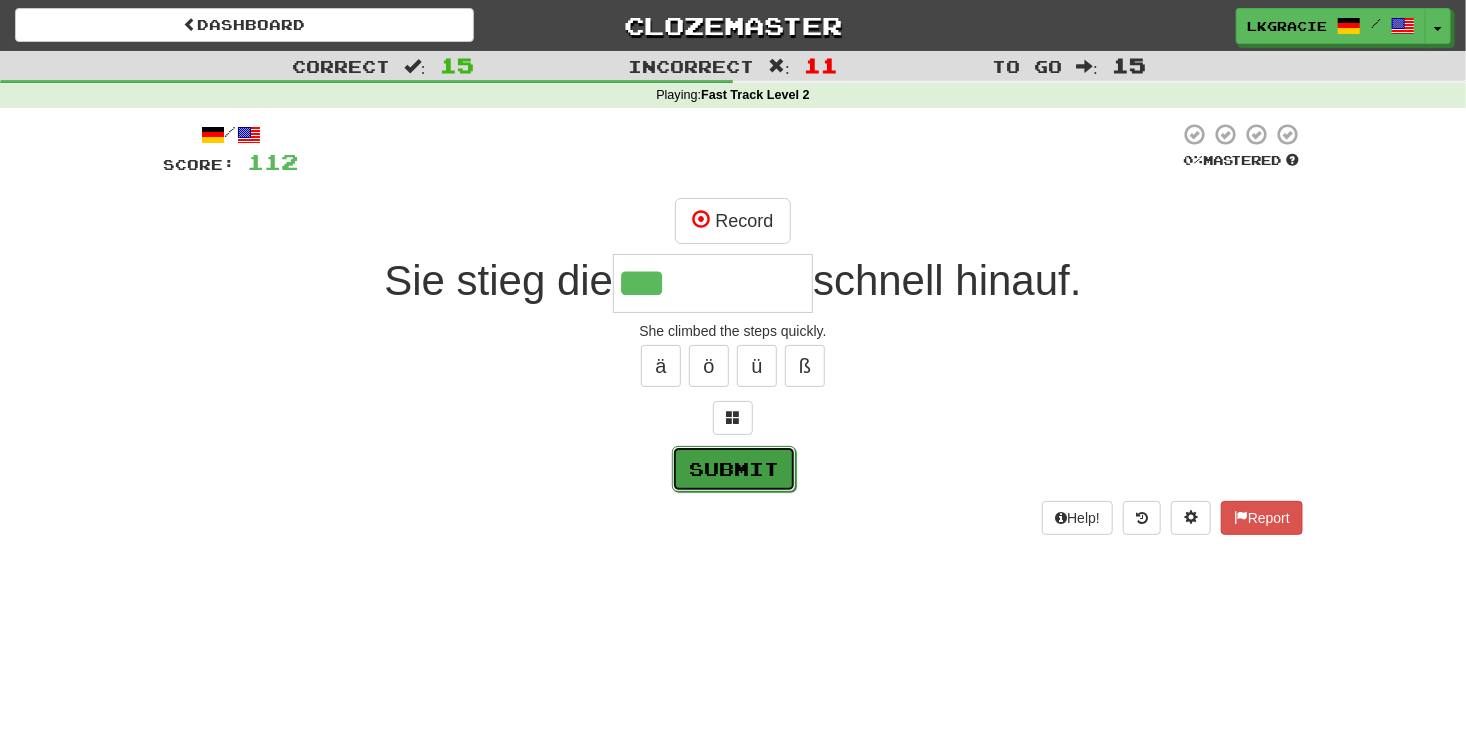 click on "Submit" at bounding box center [734, 469] 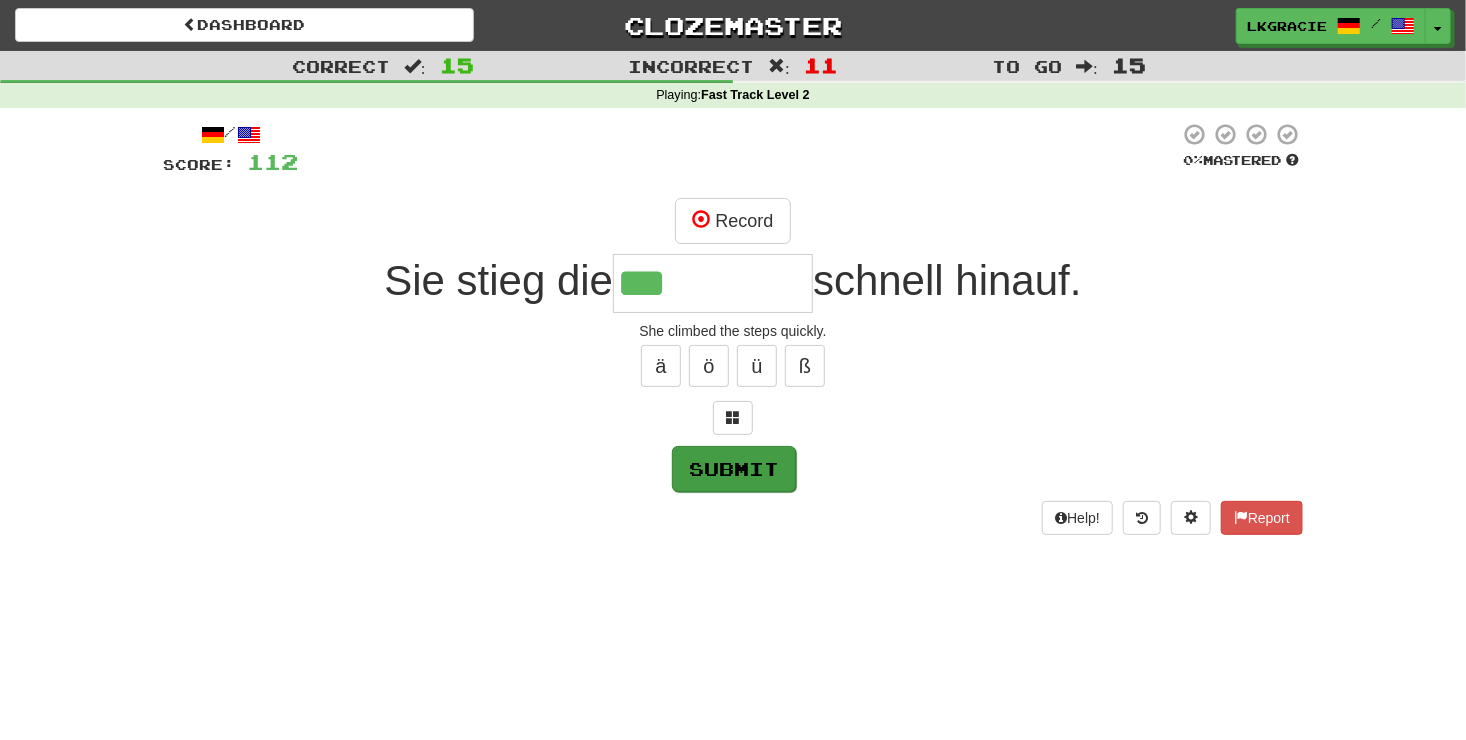 type on "******" 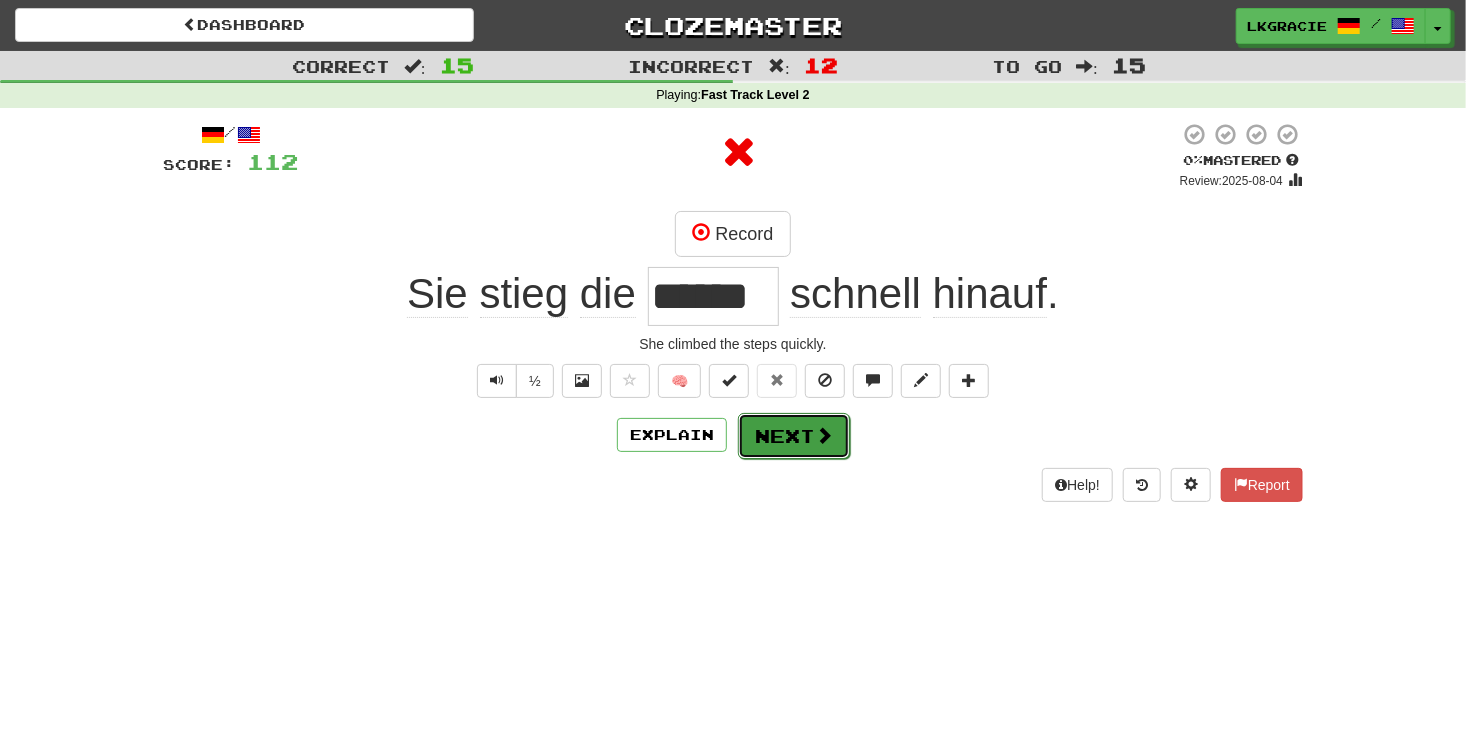 click on "Next" at bounding box center [794, 436] 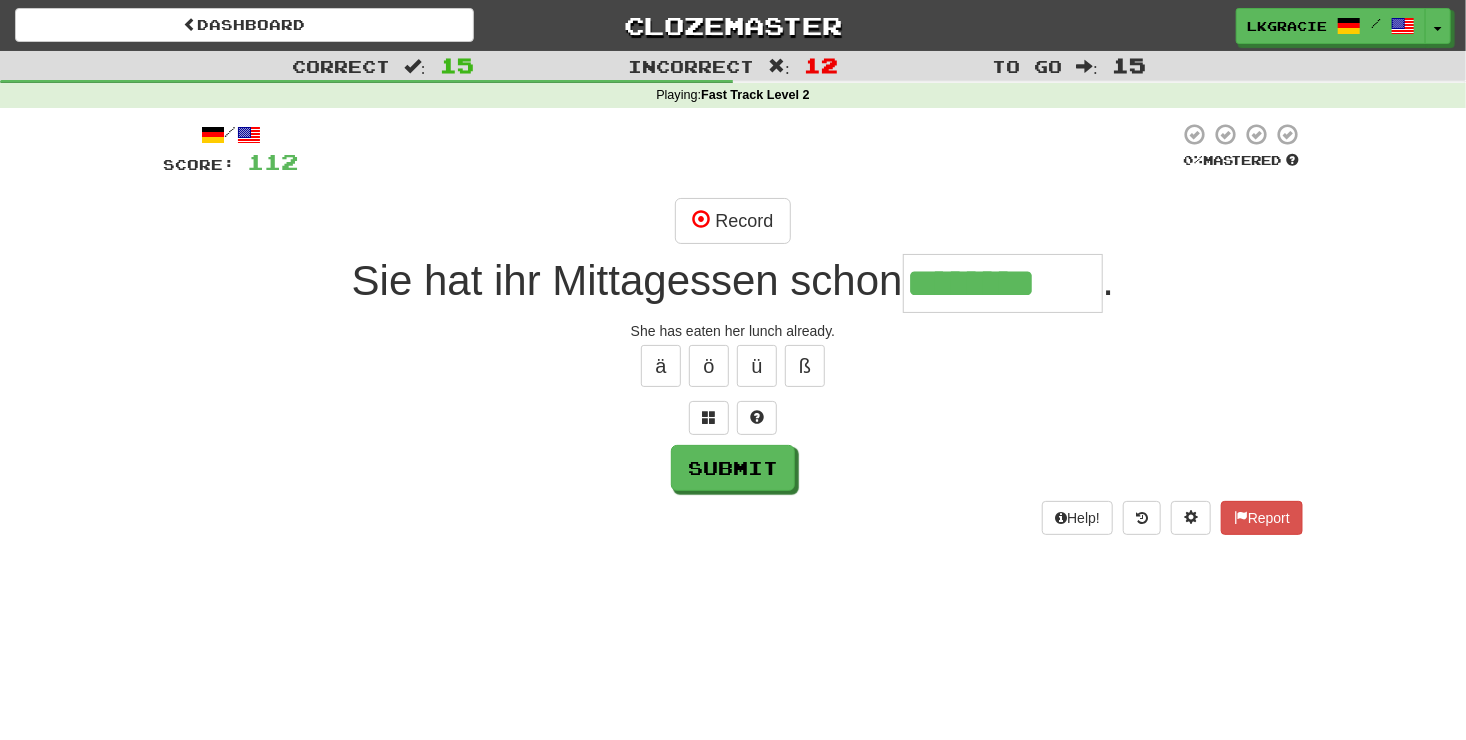 type on "********" 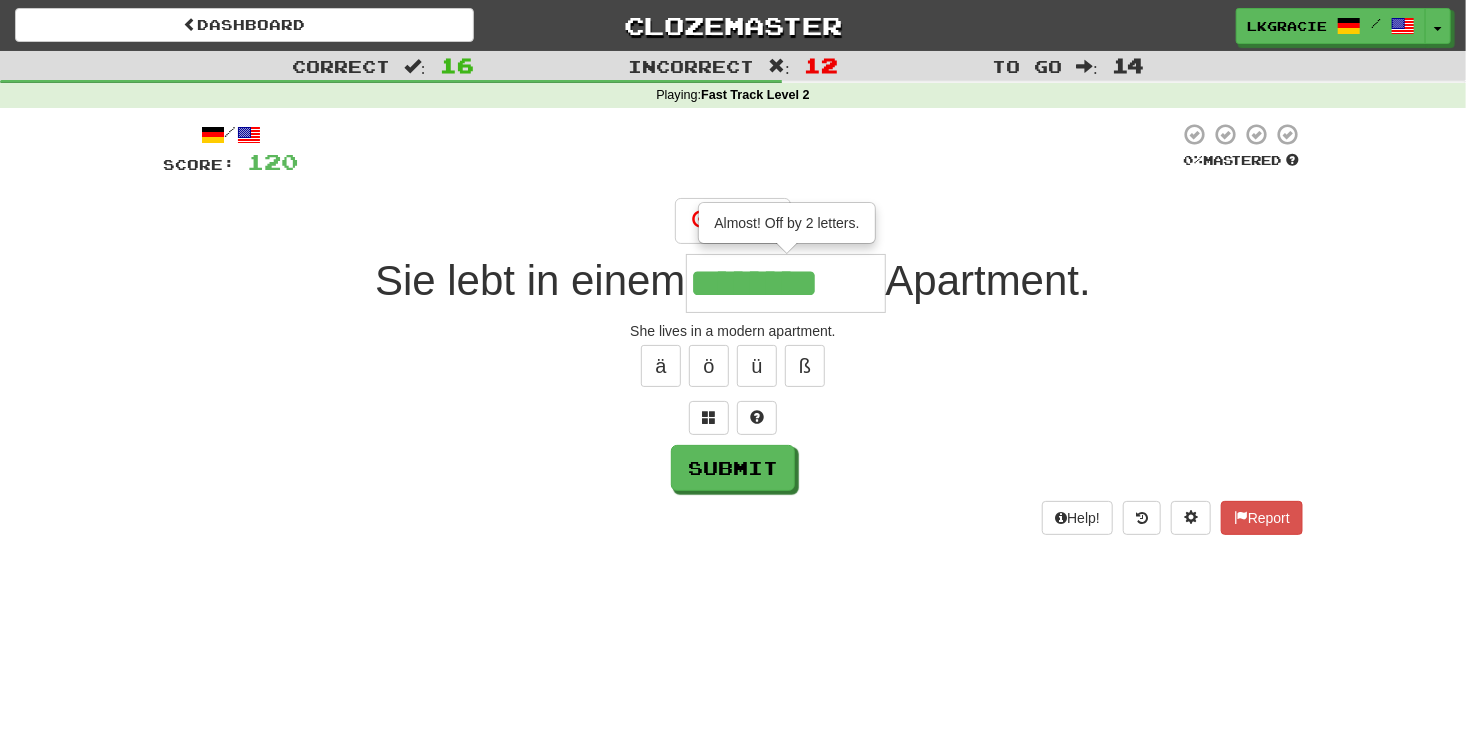 type on "********" 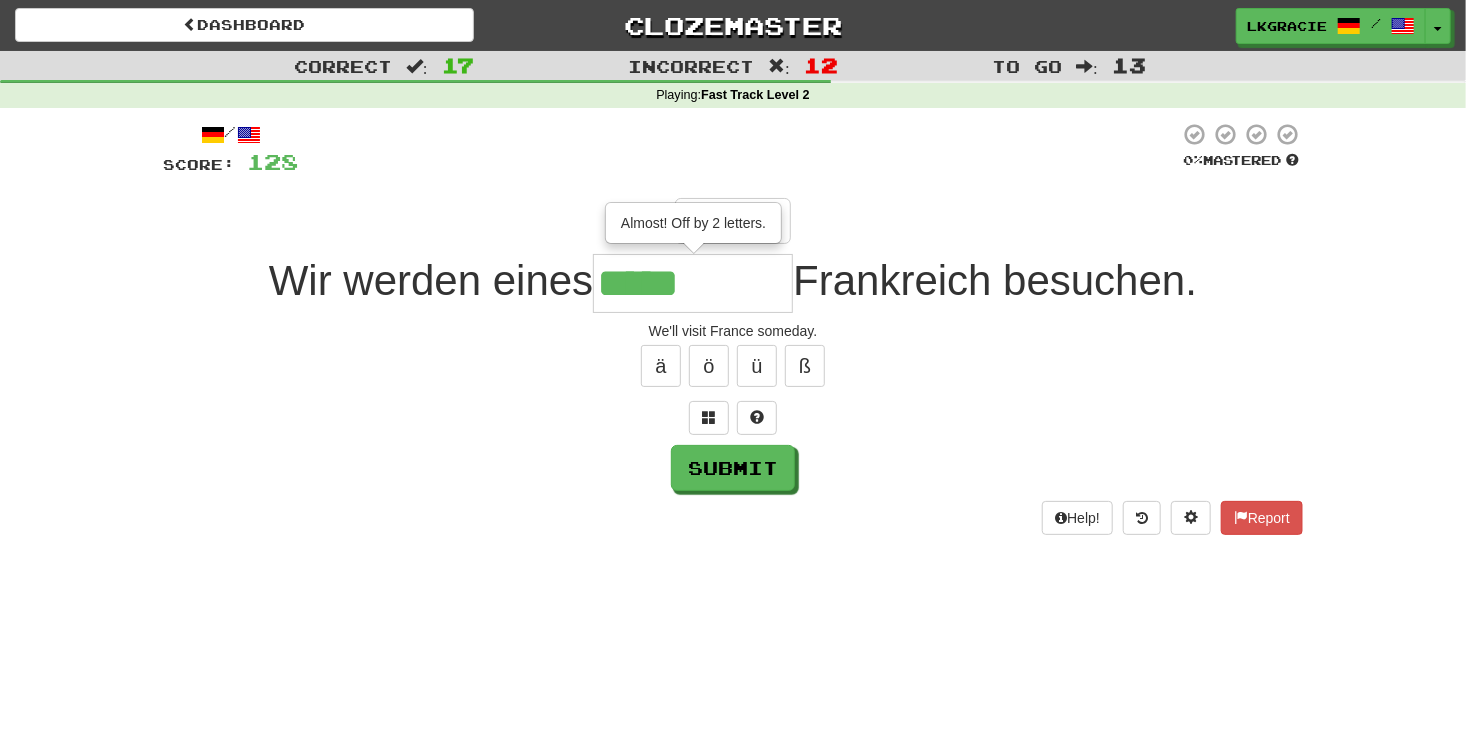 type on "*****" 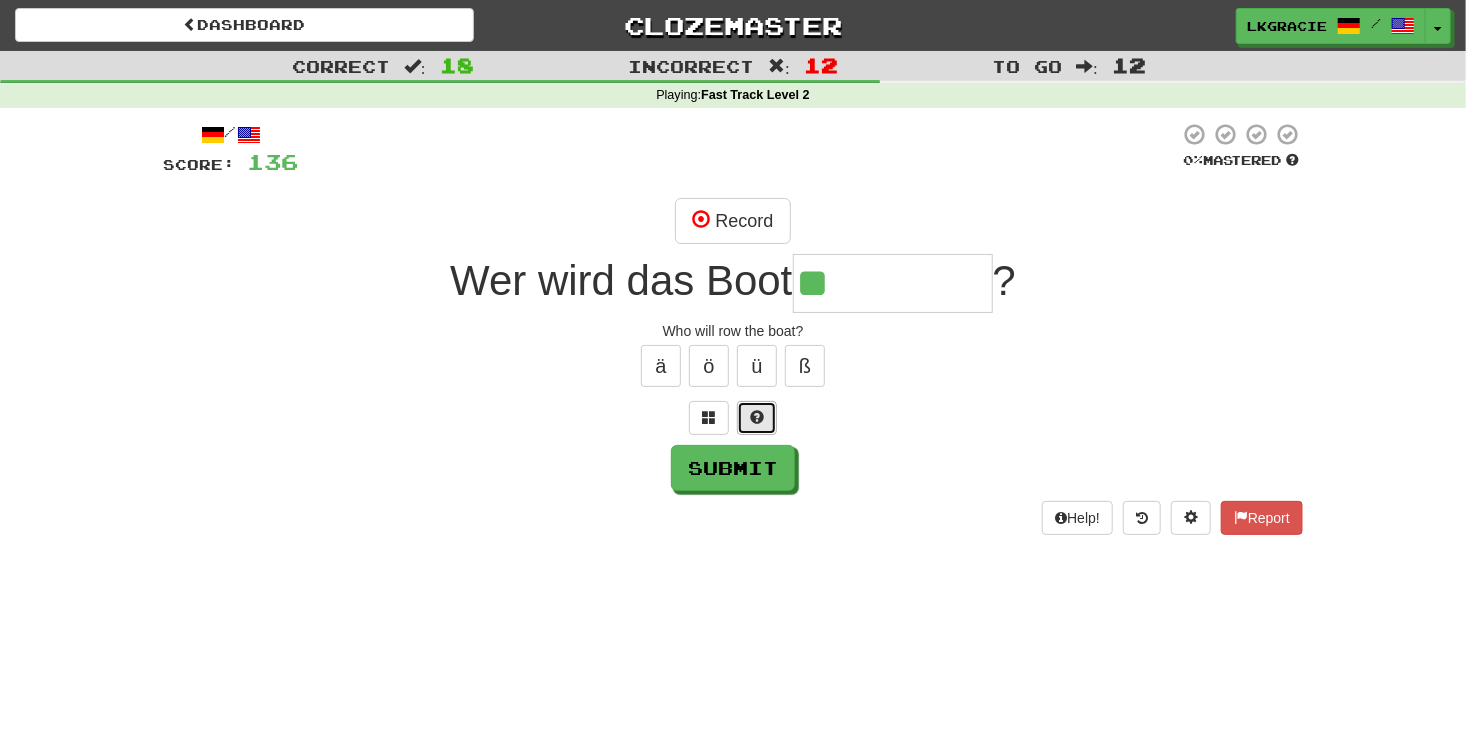 click at bounding box center (757, 418) 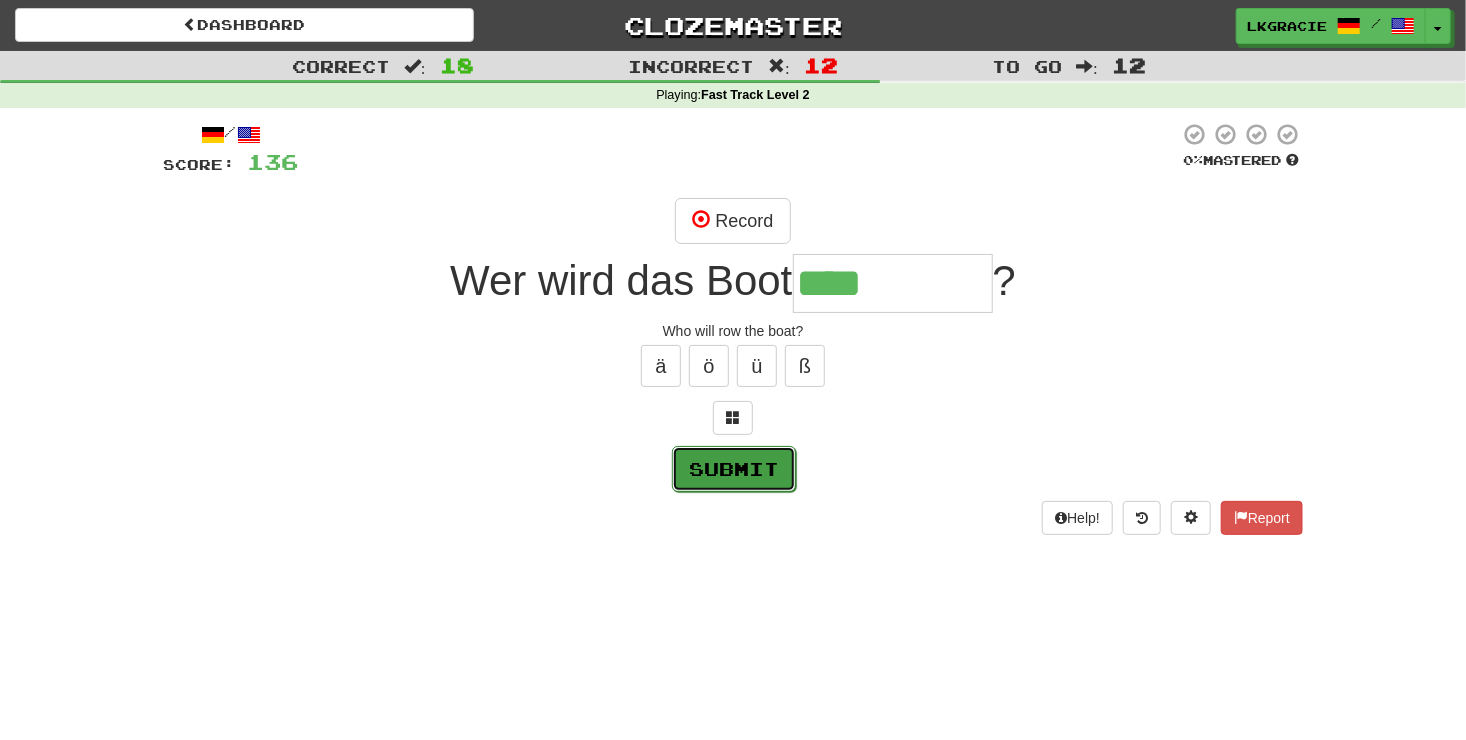 click on "Submit" at bounding box center [734, 469] 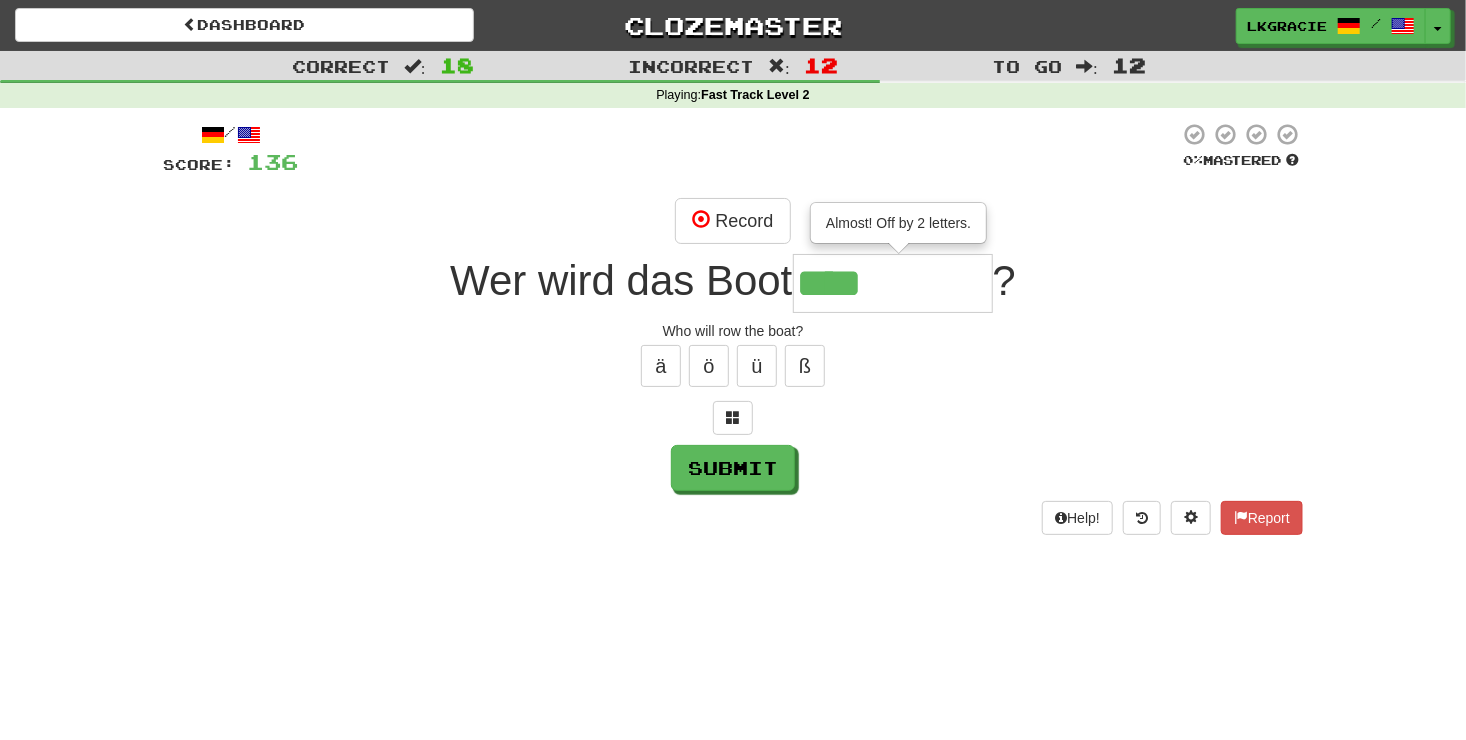 click on "****" at bounding box center [893, 283] 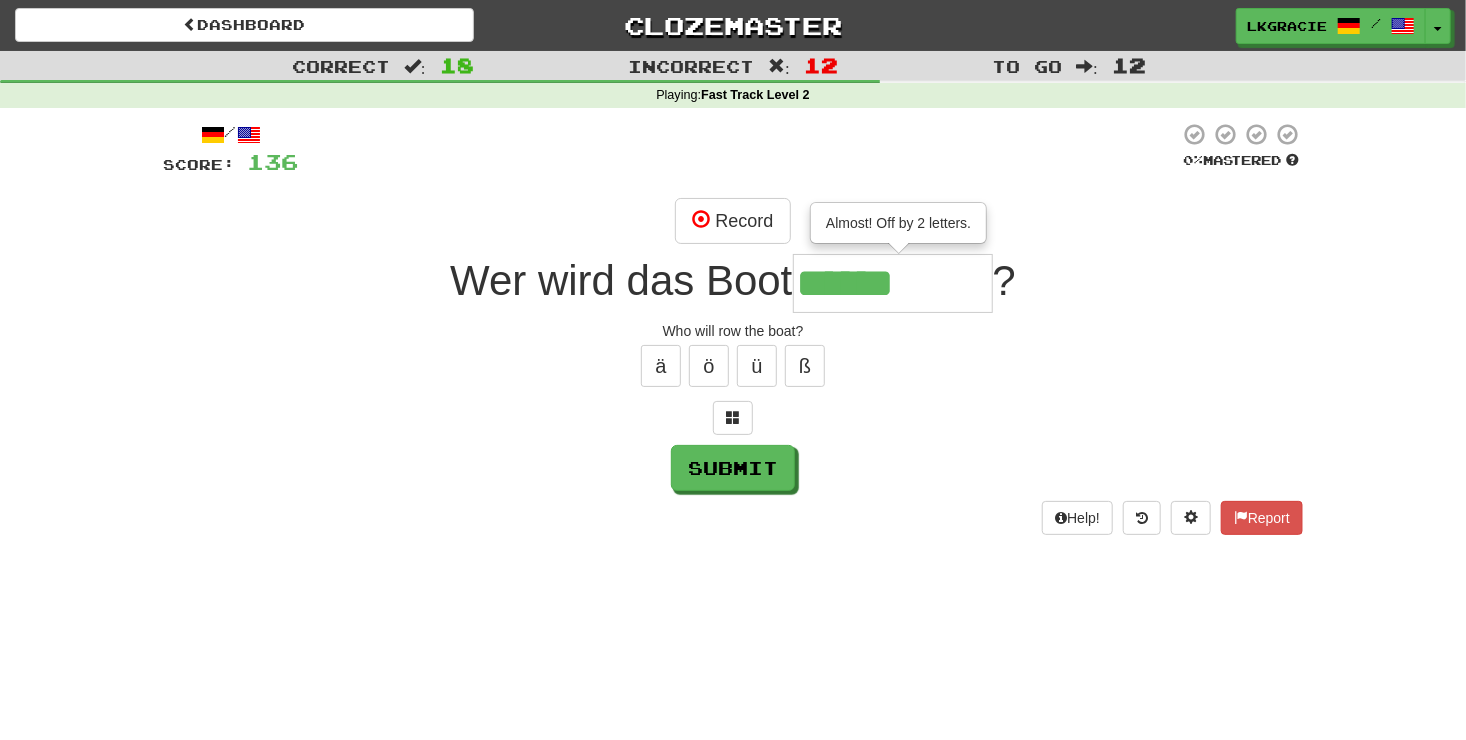 type on "******" 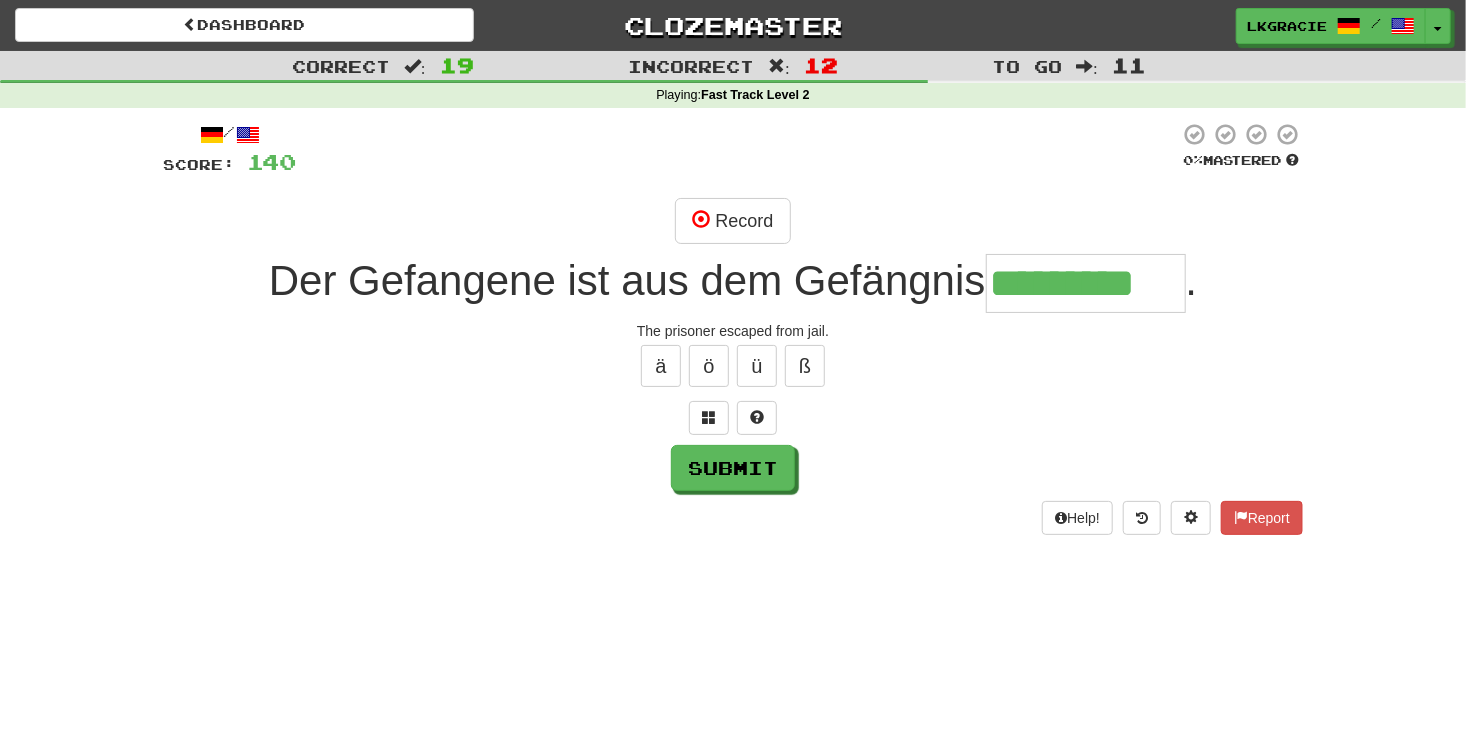 scroll, scrollTop: 0, scrollLeft: 26, axis: horizontal 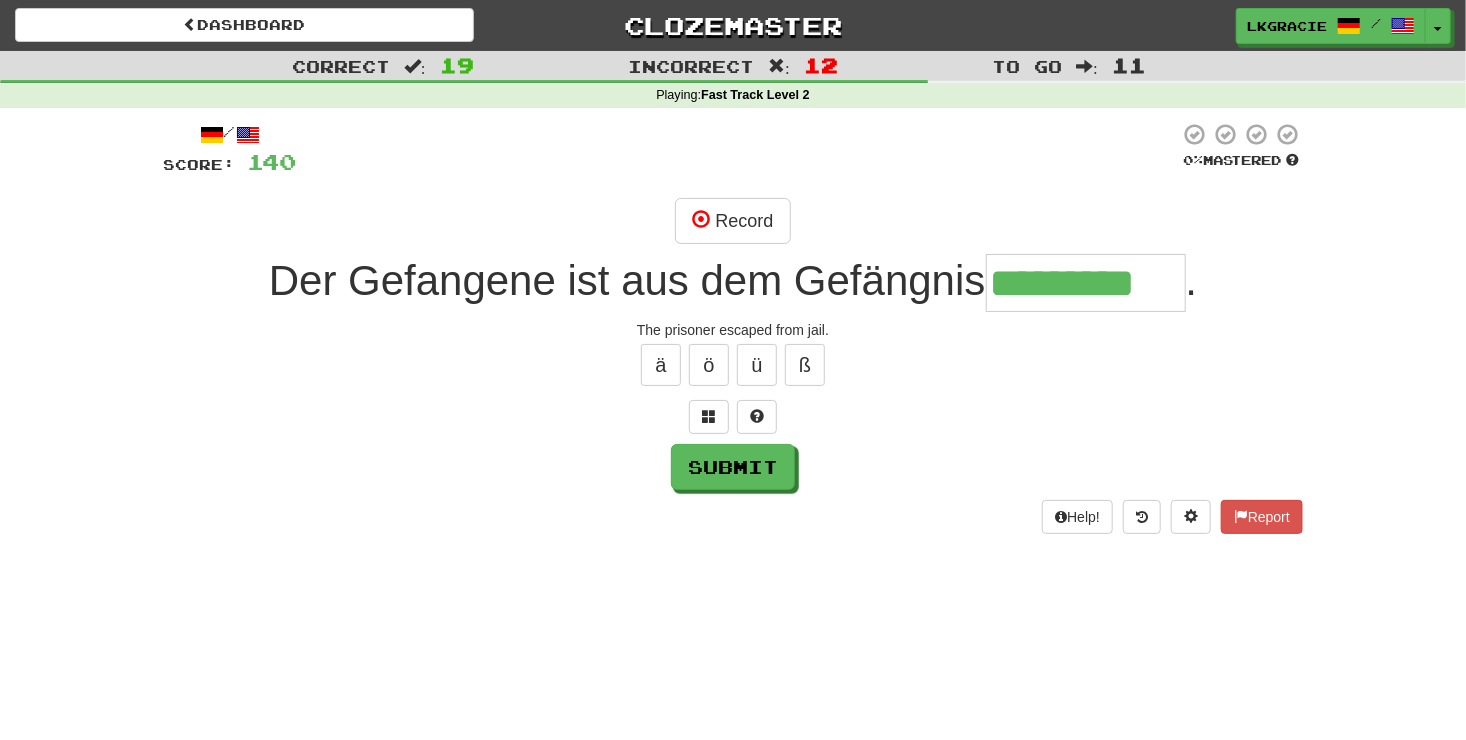 type on "*********" 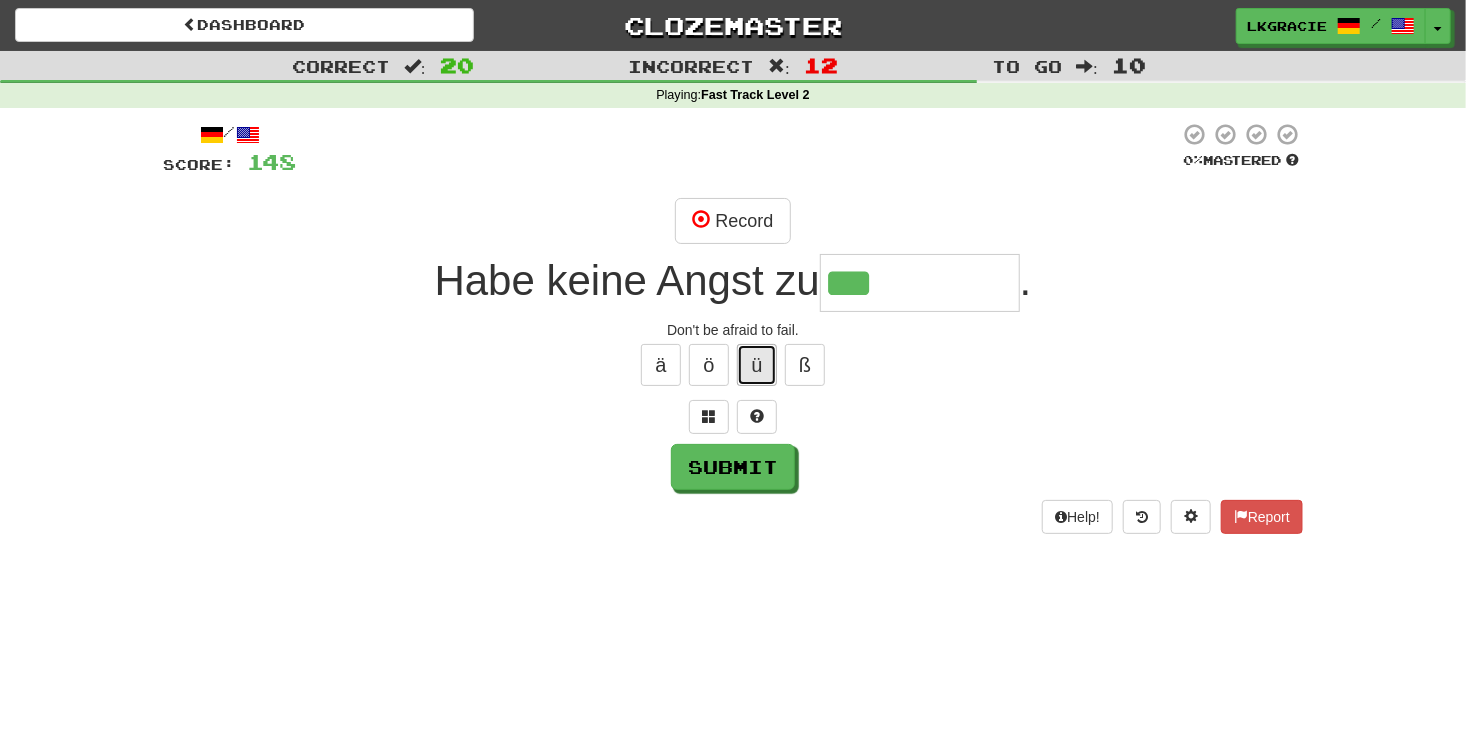 click on "ü" at bounding box center (757, 365) 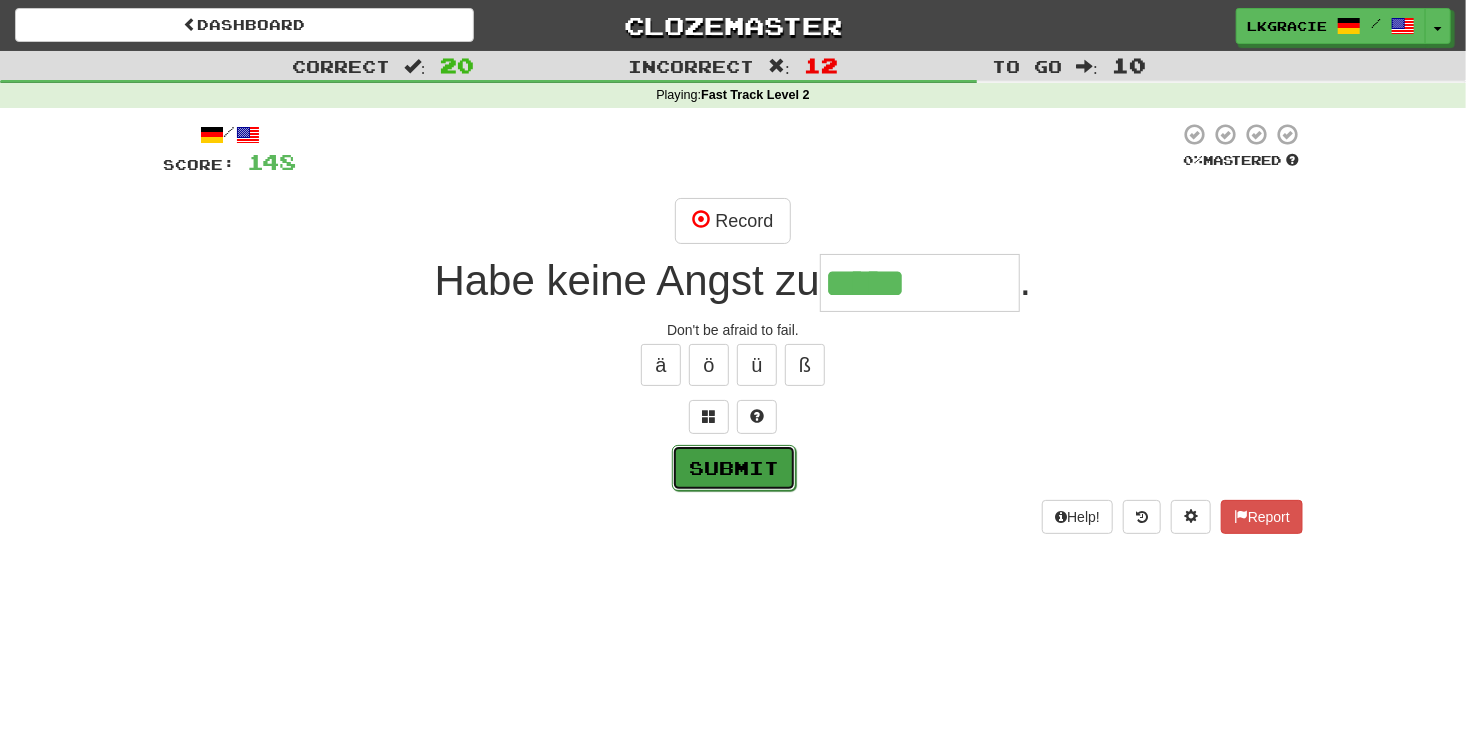 click on "Submit" at bounding box center (734, 468) 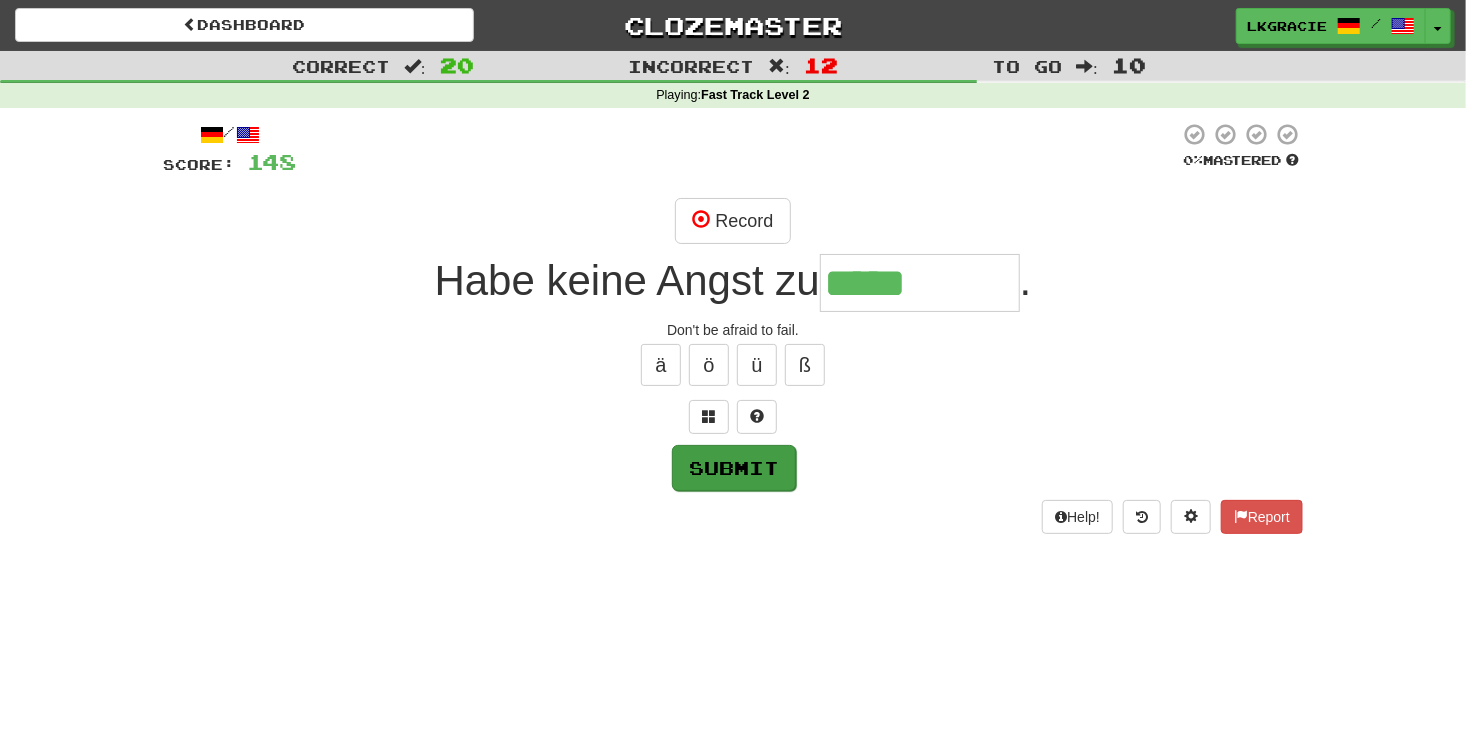 type on "*********" 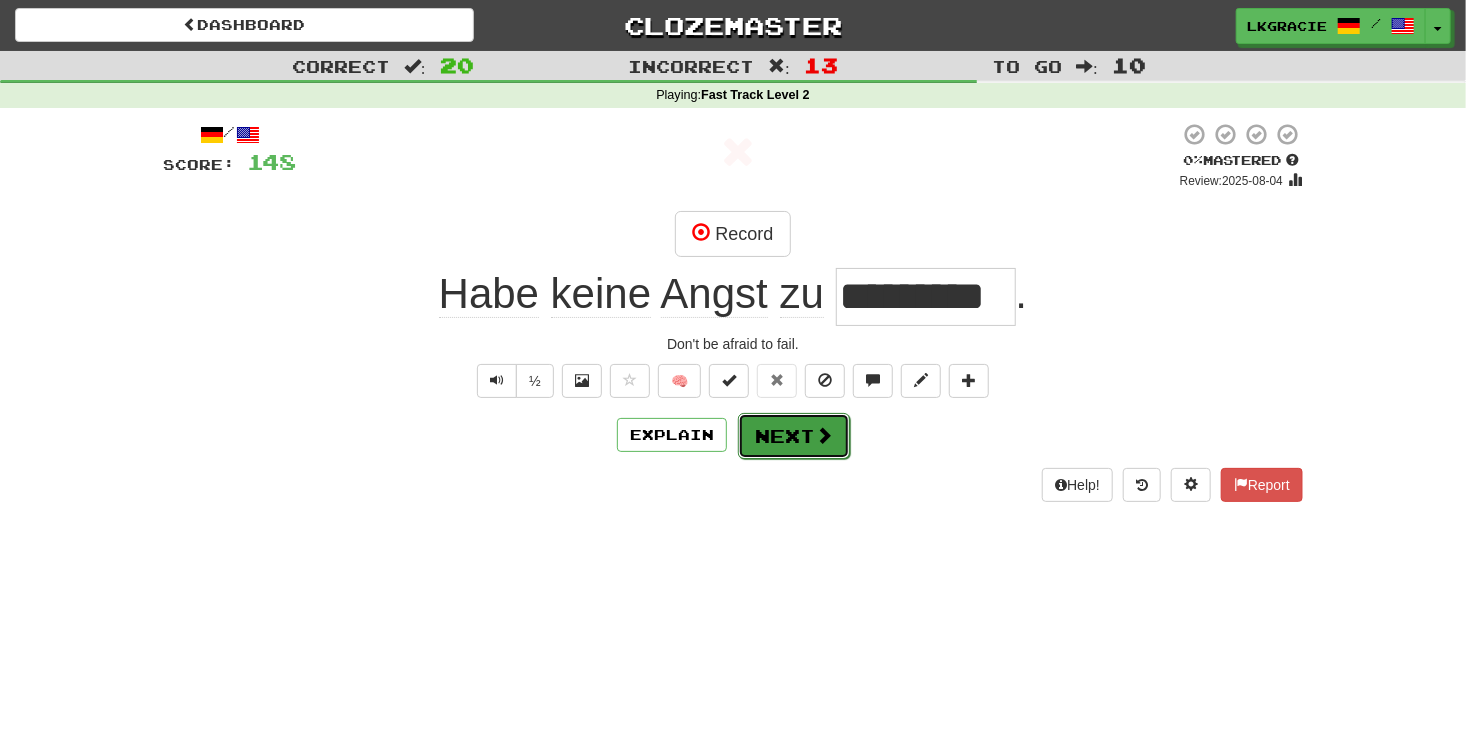 click at bounding box center [824, 435] 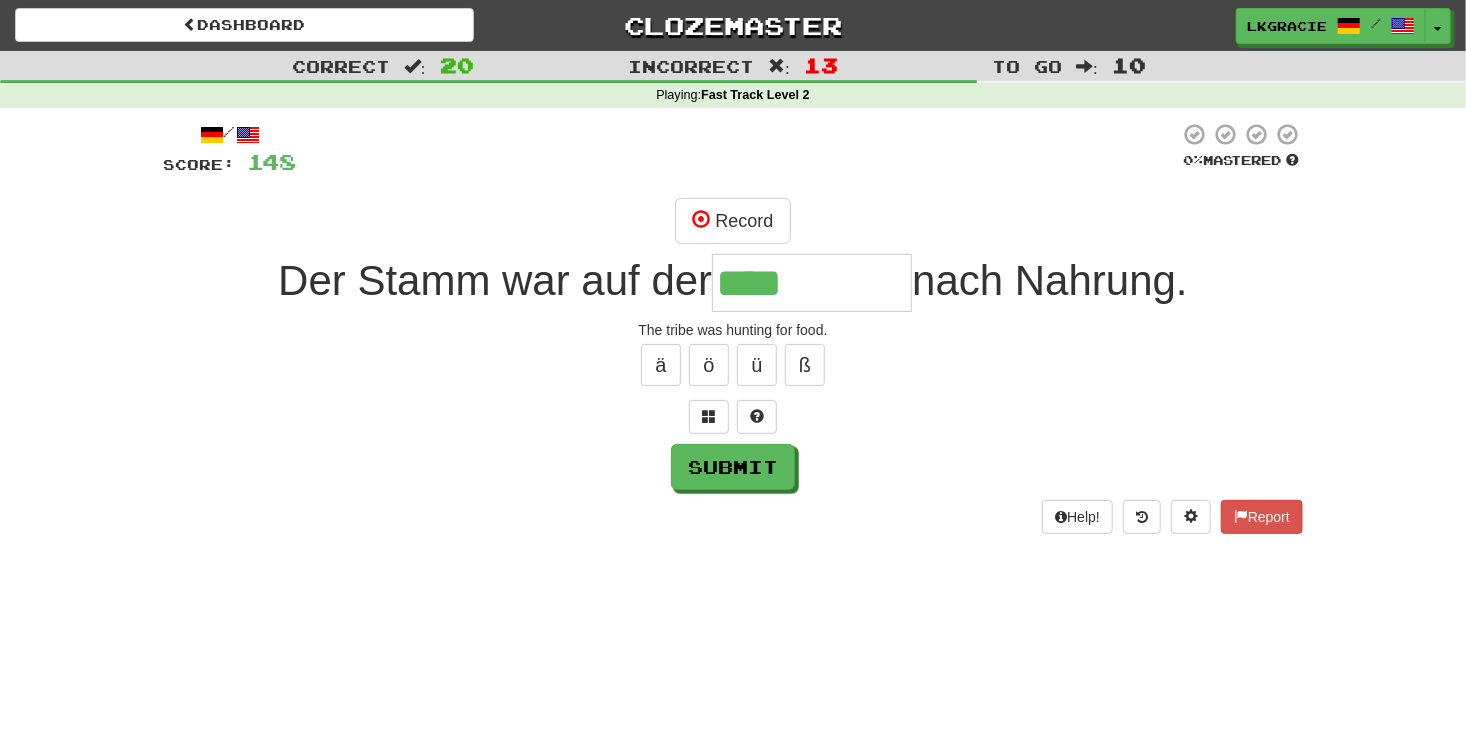 type on "****" 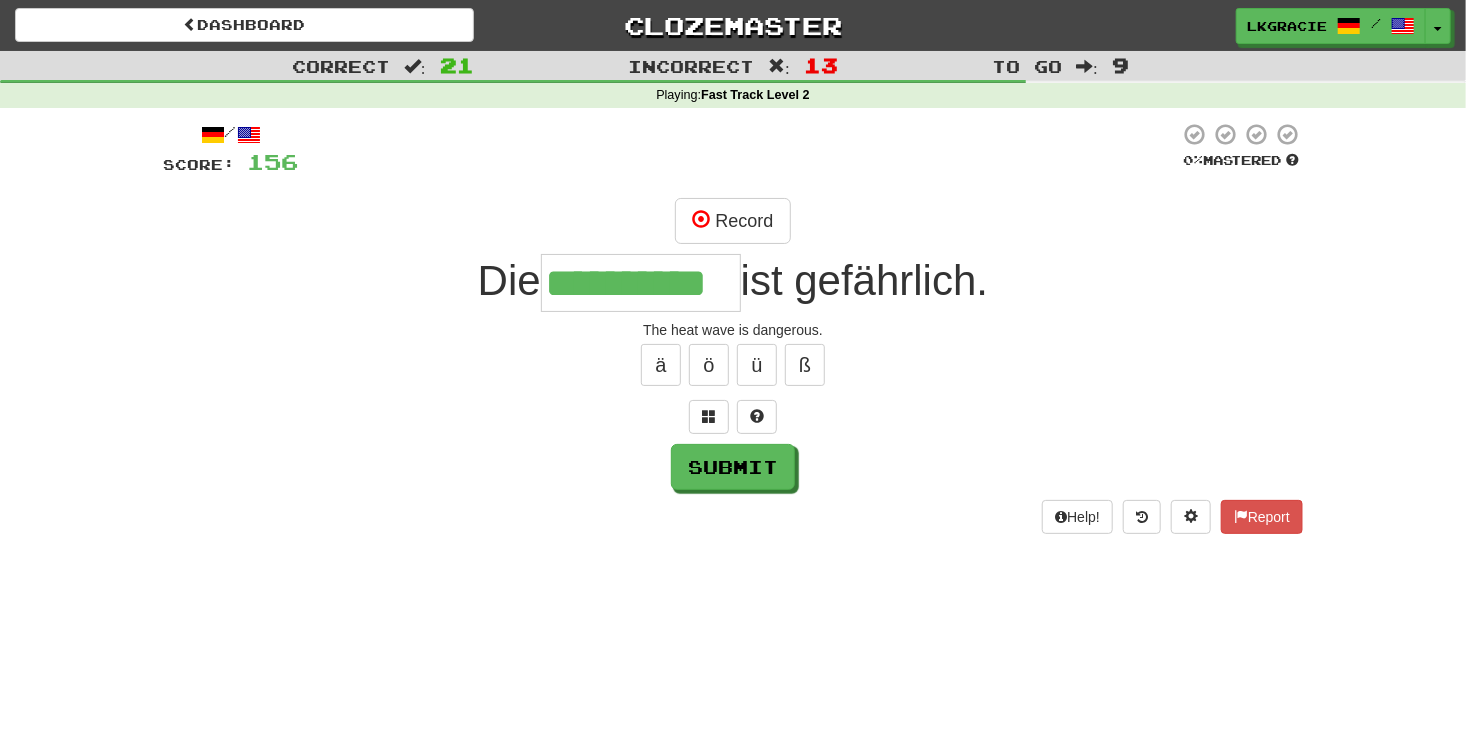 type on "**********" 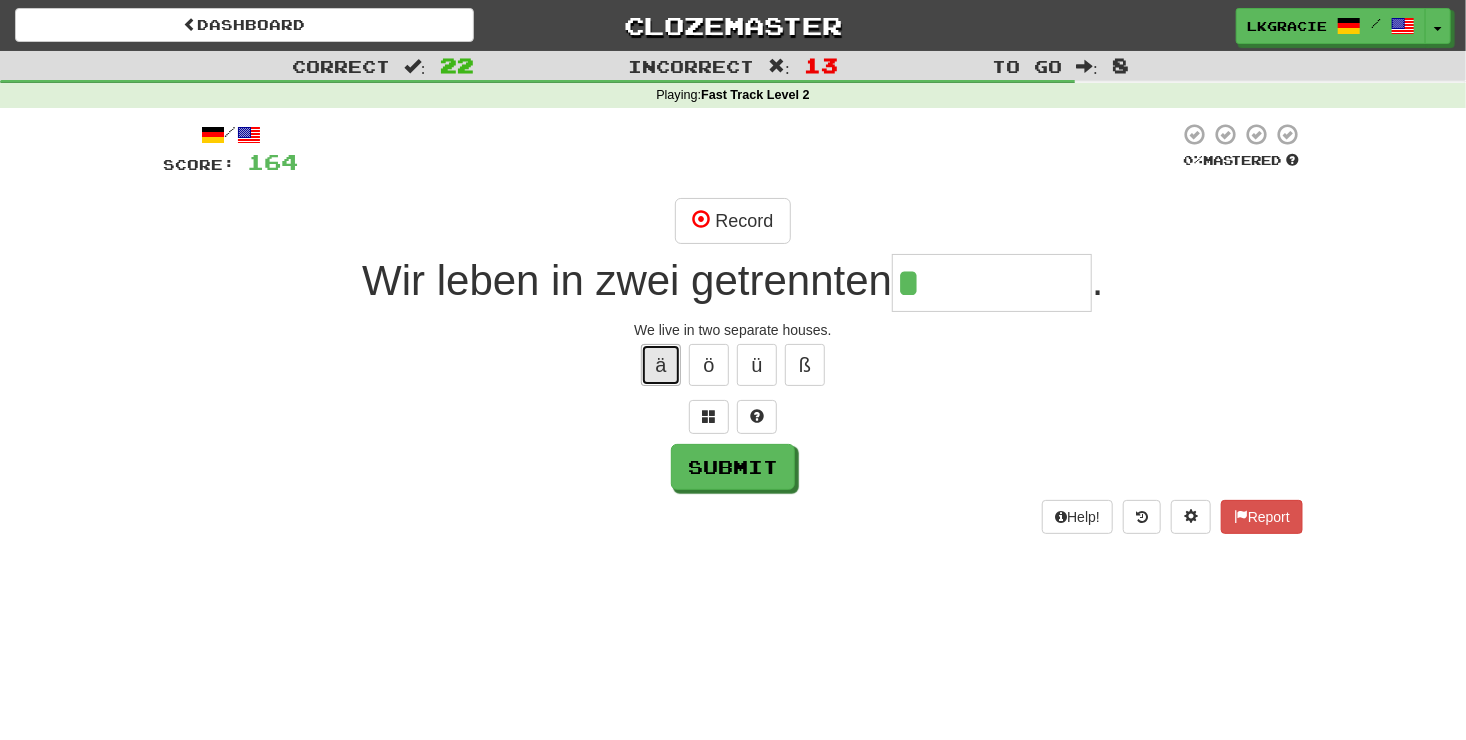 click on "ä" at bounding box center [661, 365] 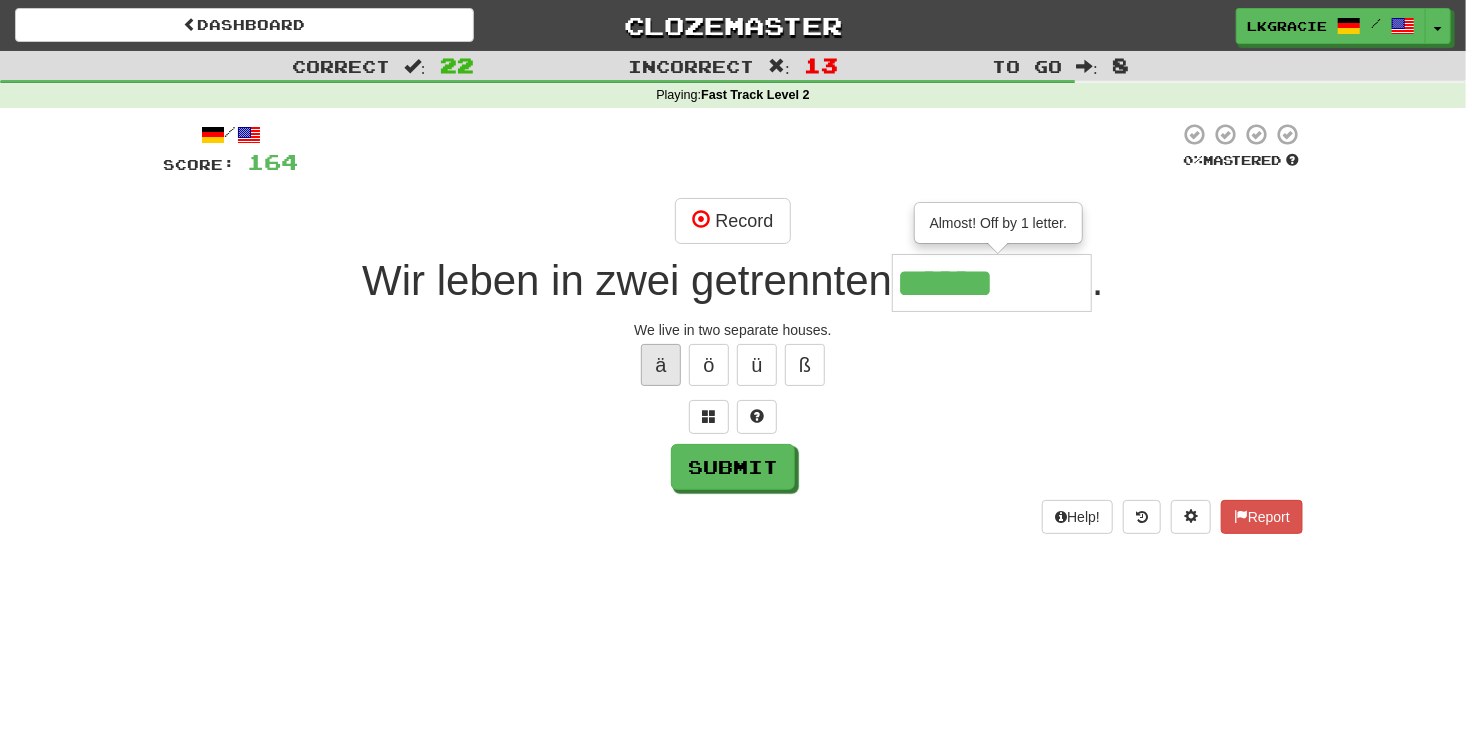 type on "*******" 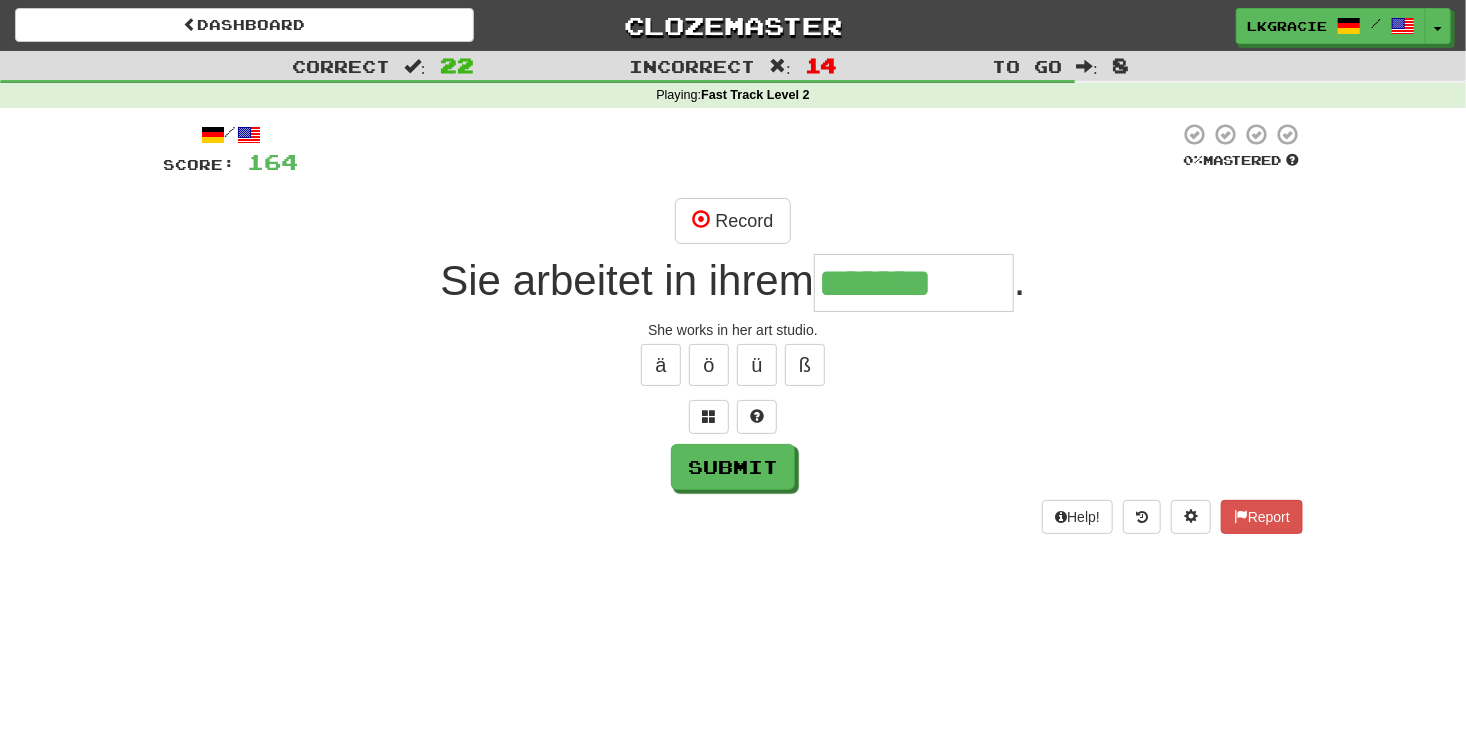 type on "*******" 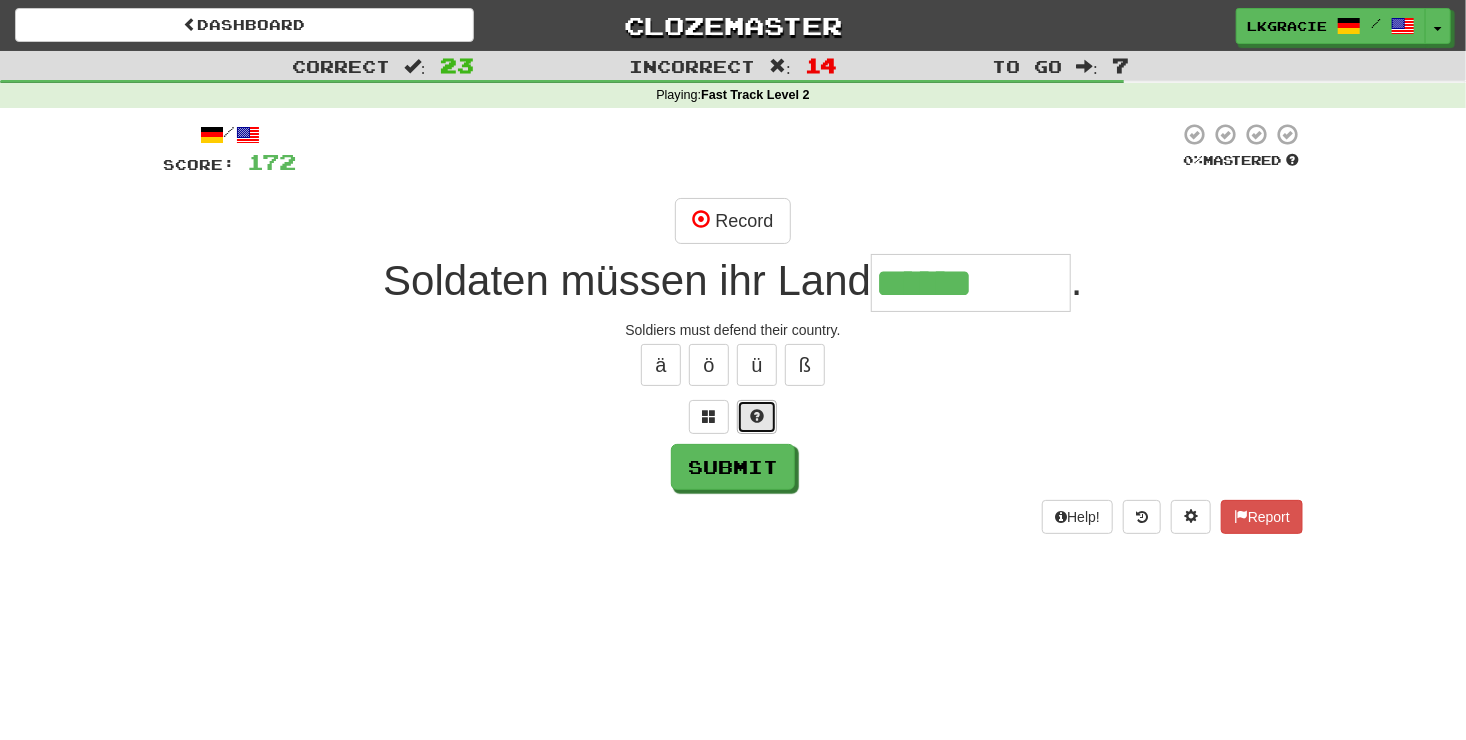 click at bounding box center (757, 416) 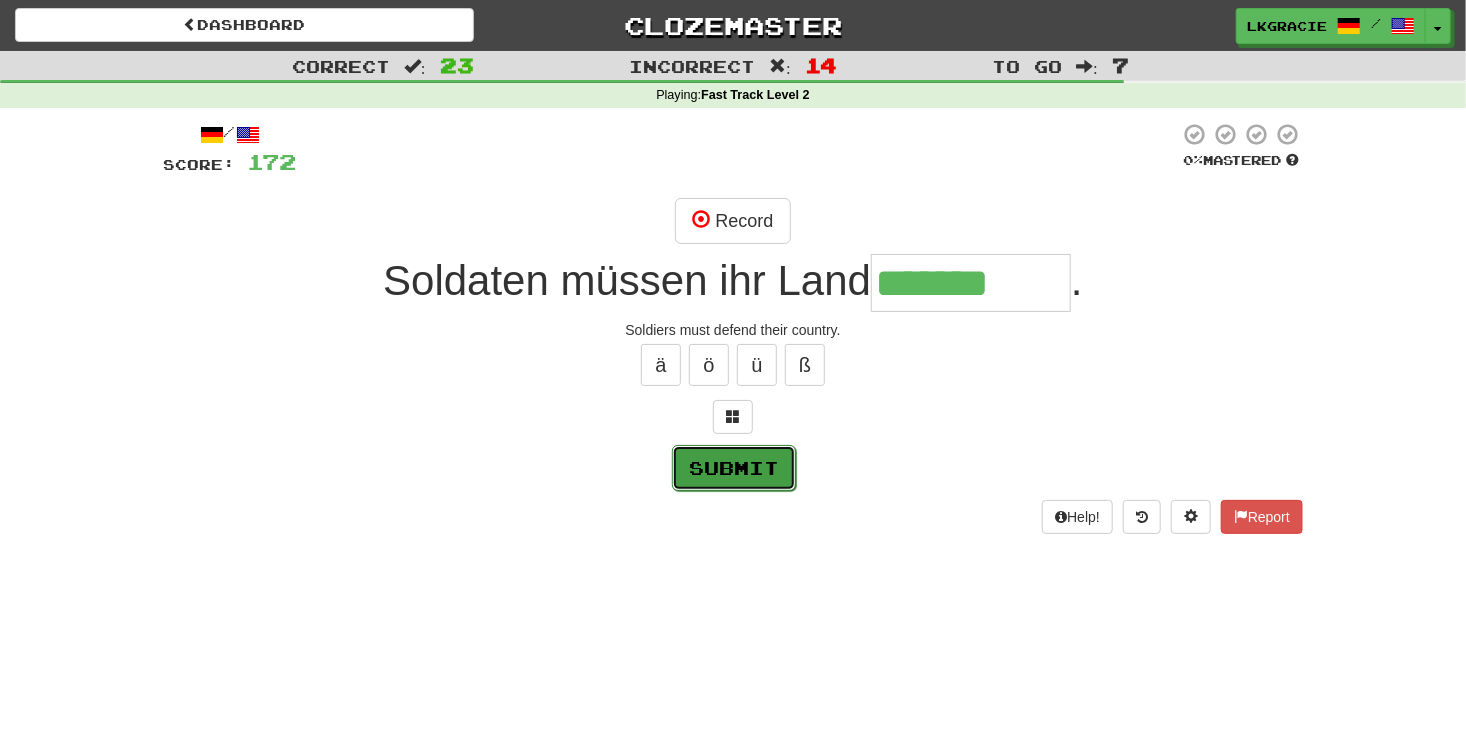click on "Submit" at bounding box center (734, 468) 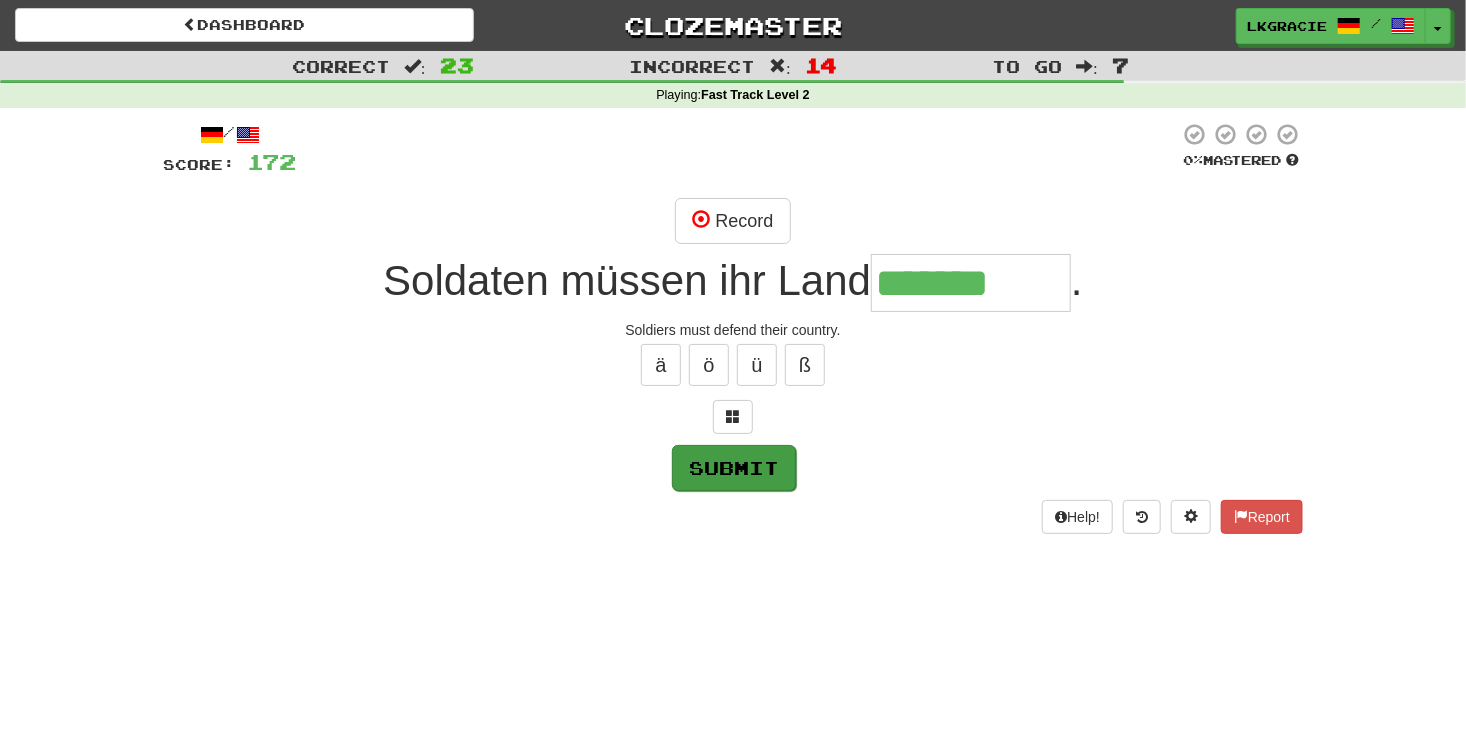 type on "**********" 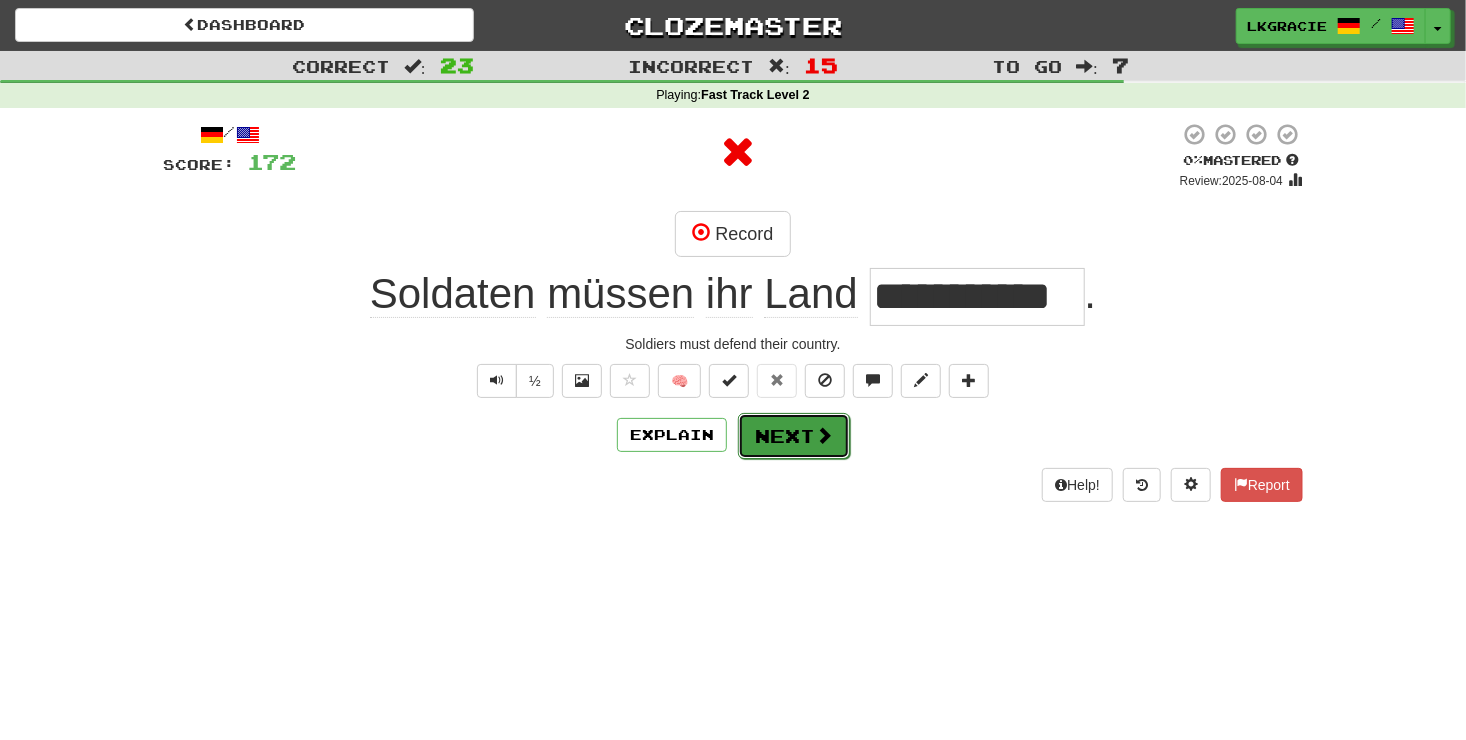 click on "Next" at bounding box center (794, 436) 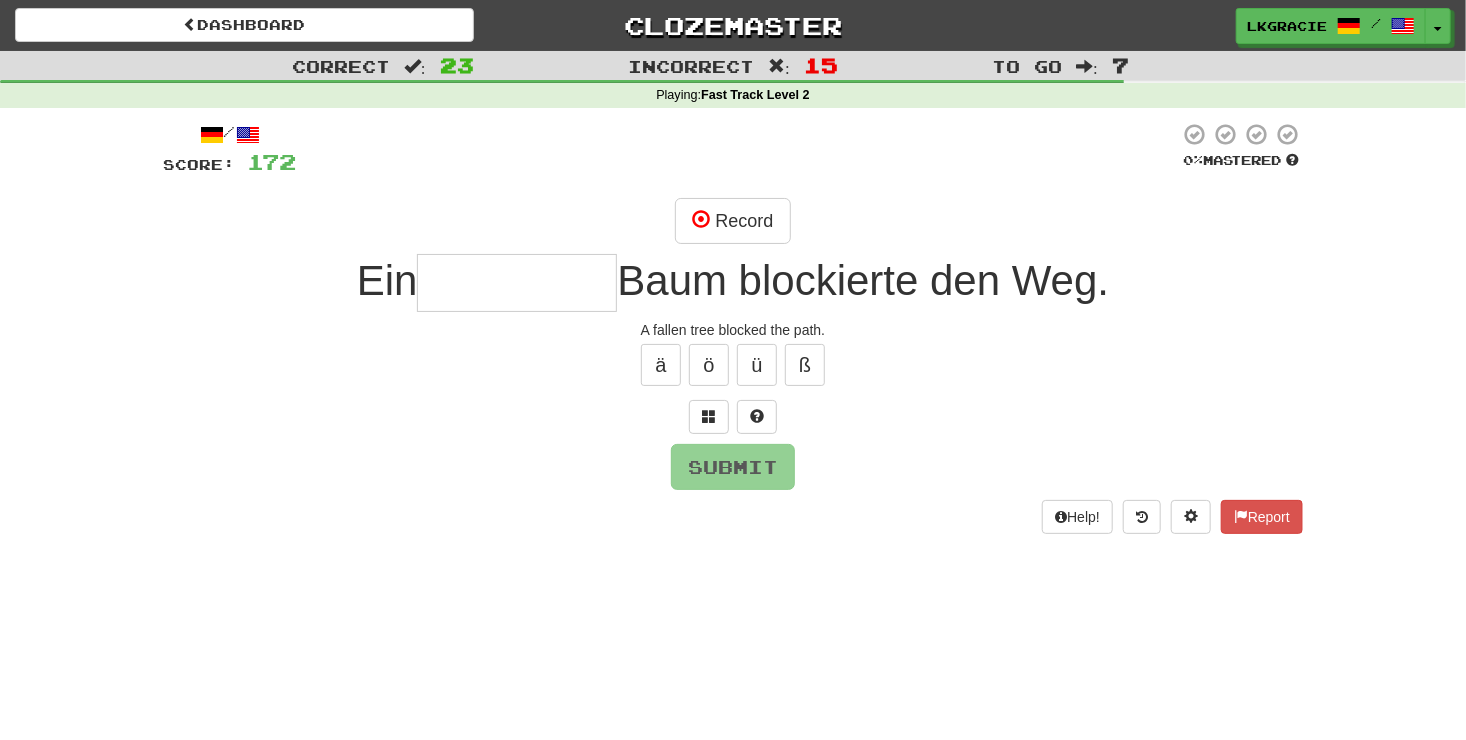 type 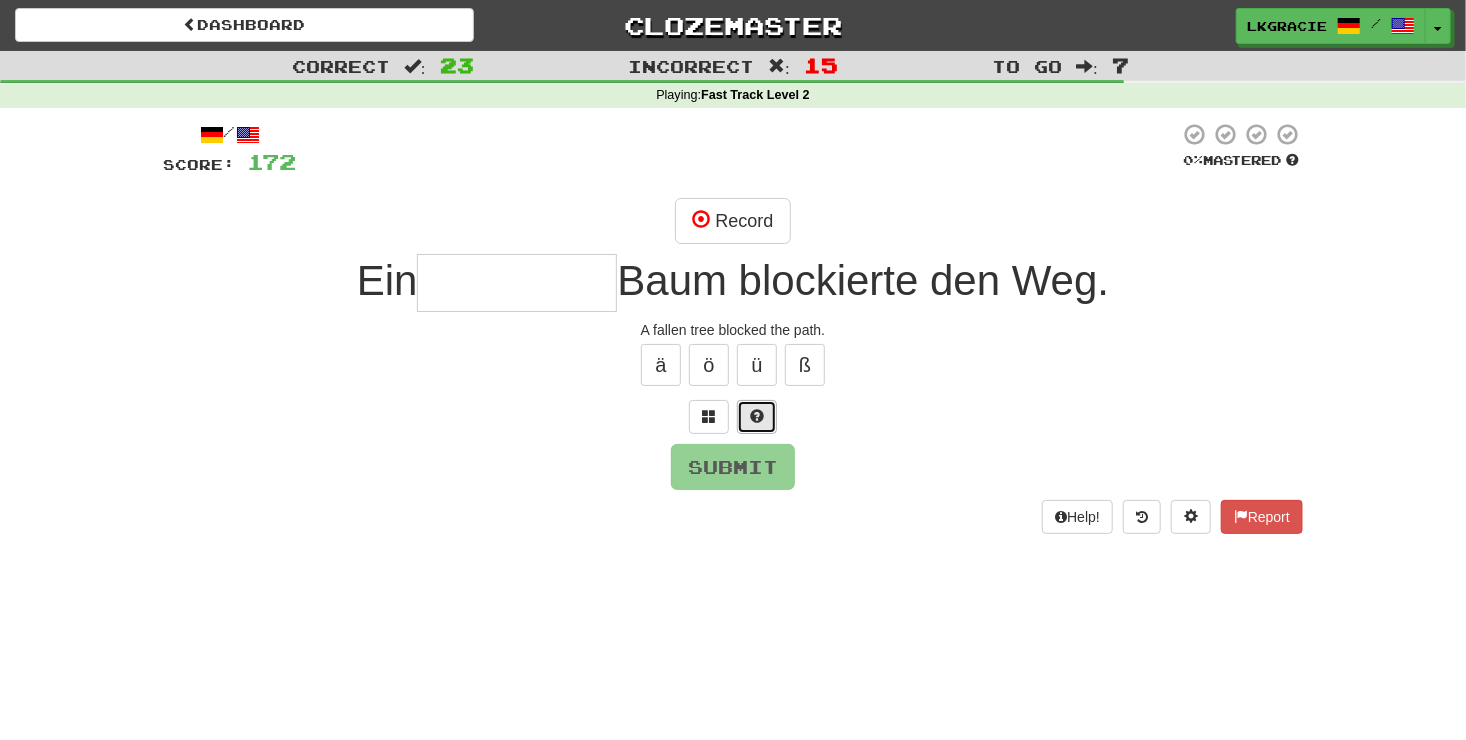 click at bounding box center [757, 417] 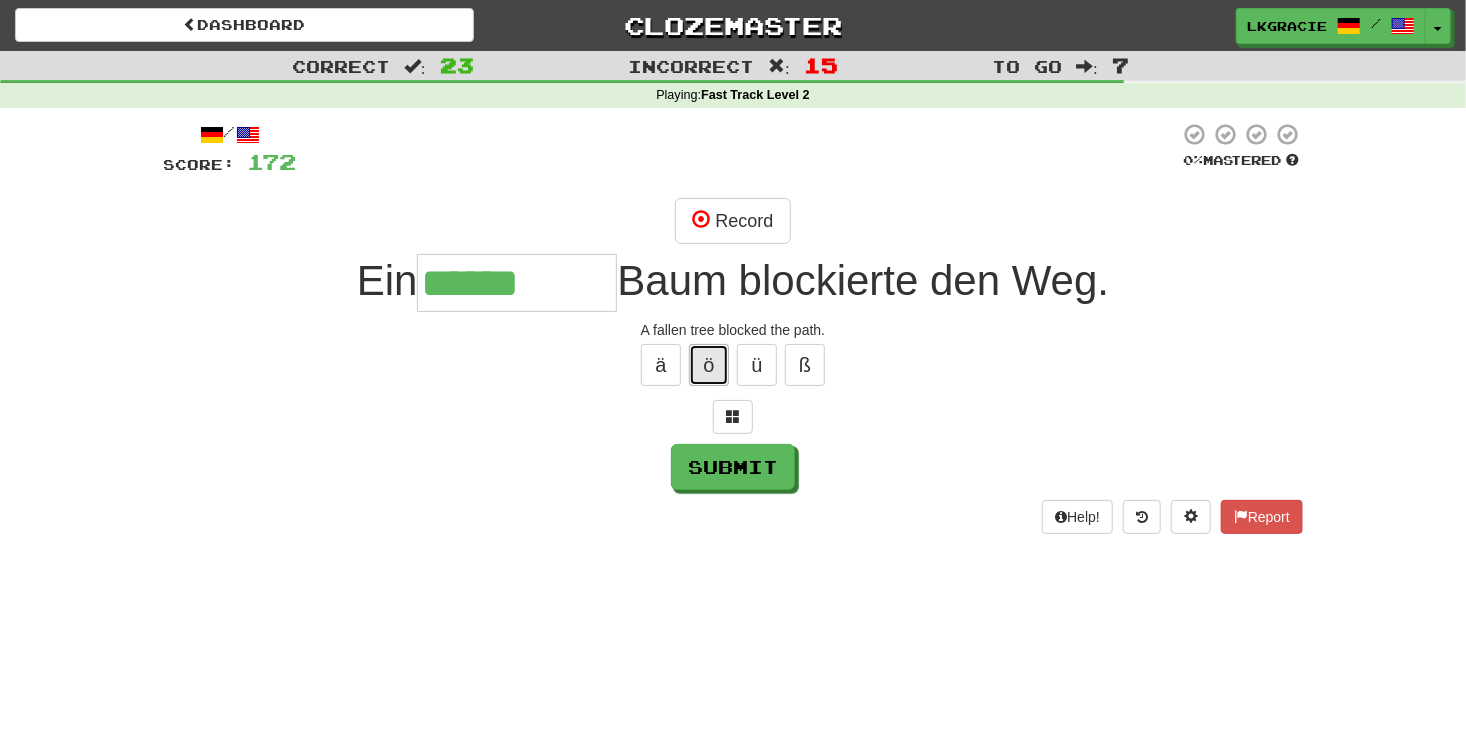 click on "ö" at bounding box center [709, 365] 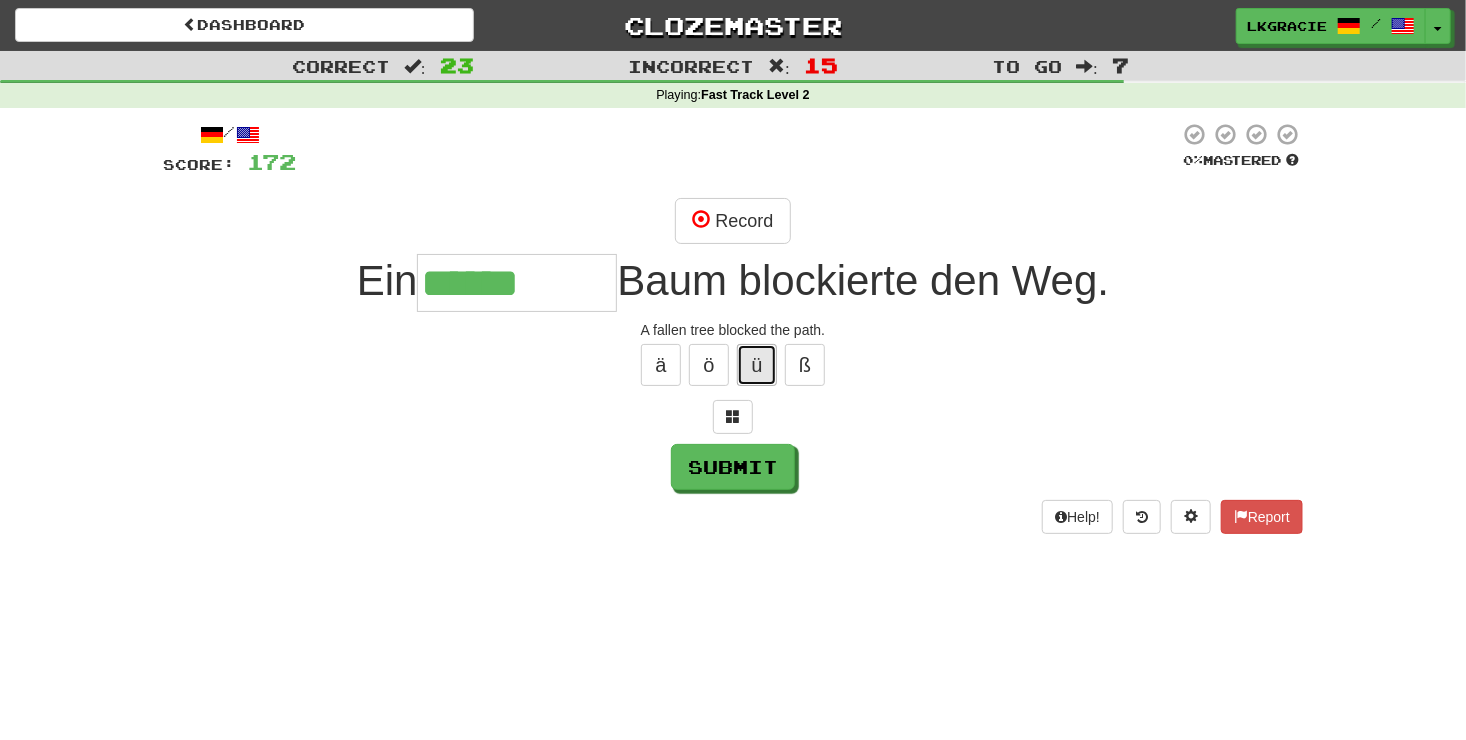 click on "ü" at bounding box center [757, 365] 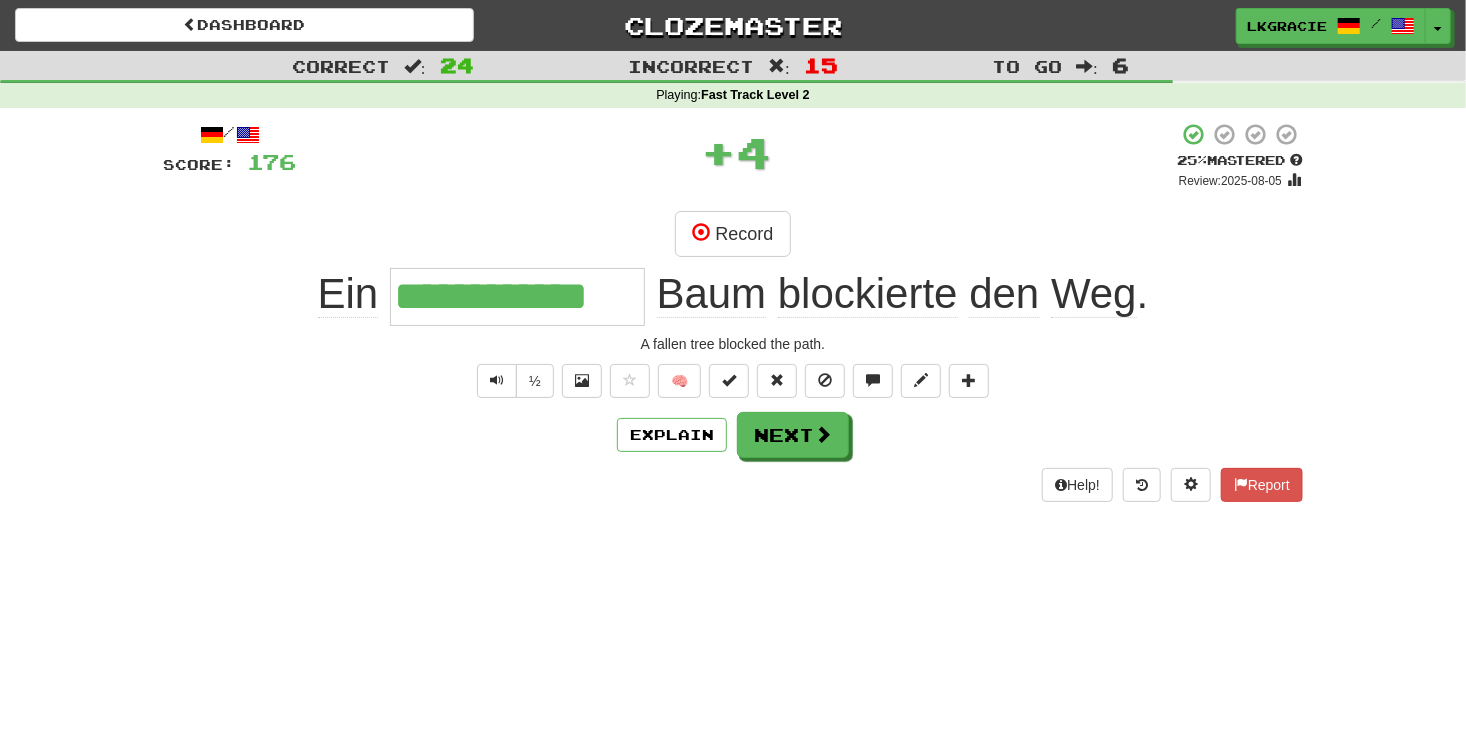 scroll, scrollTop: 0, scrollLeft: 0, axis: both 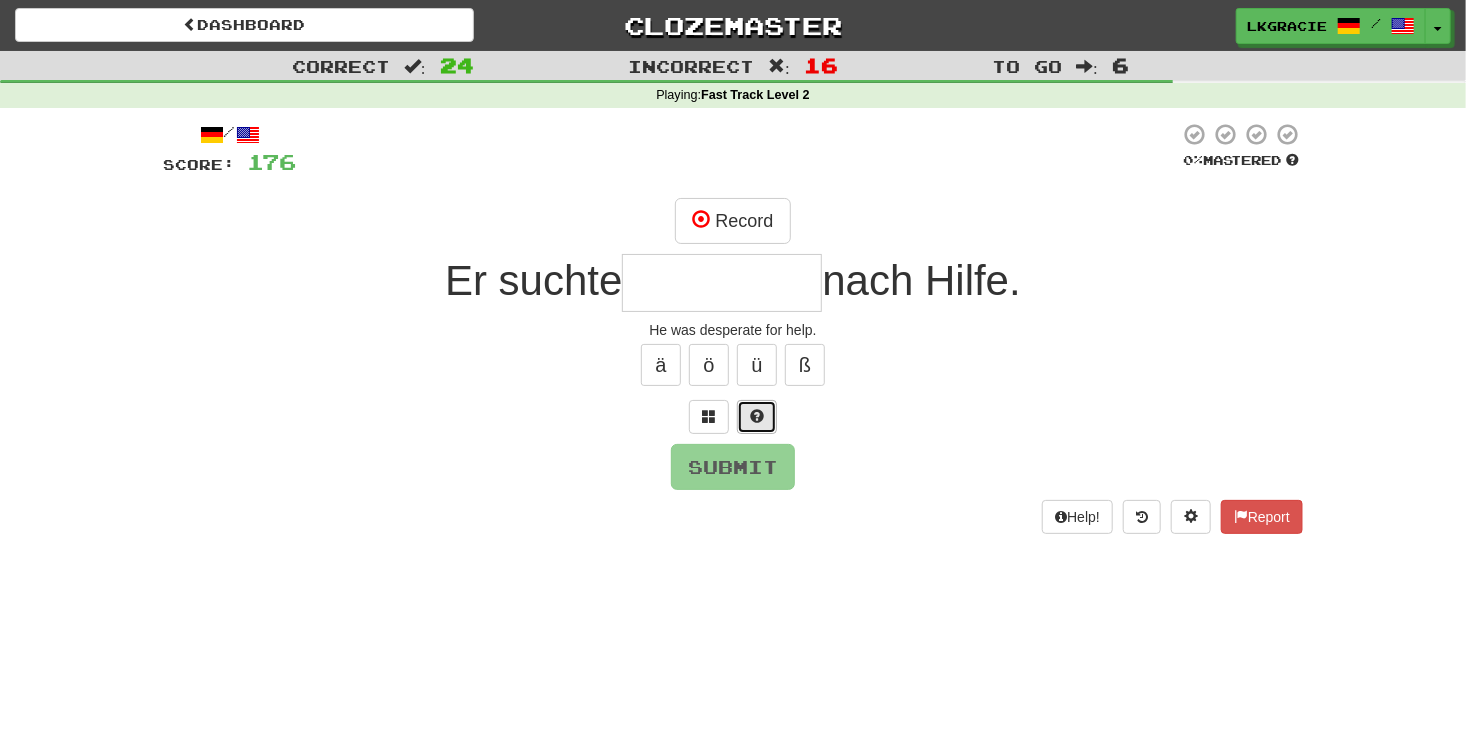 click at bounding box center (757, 417) 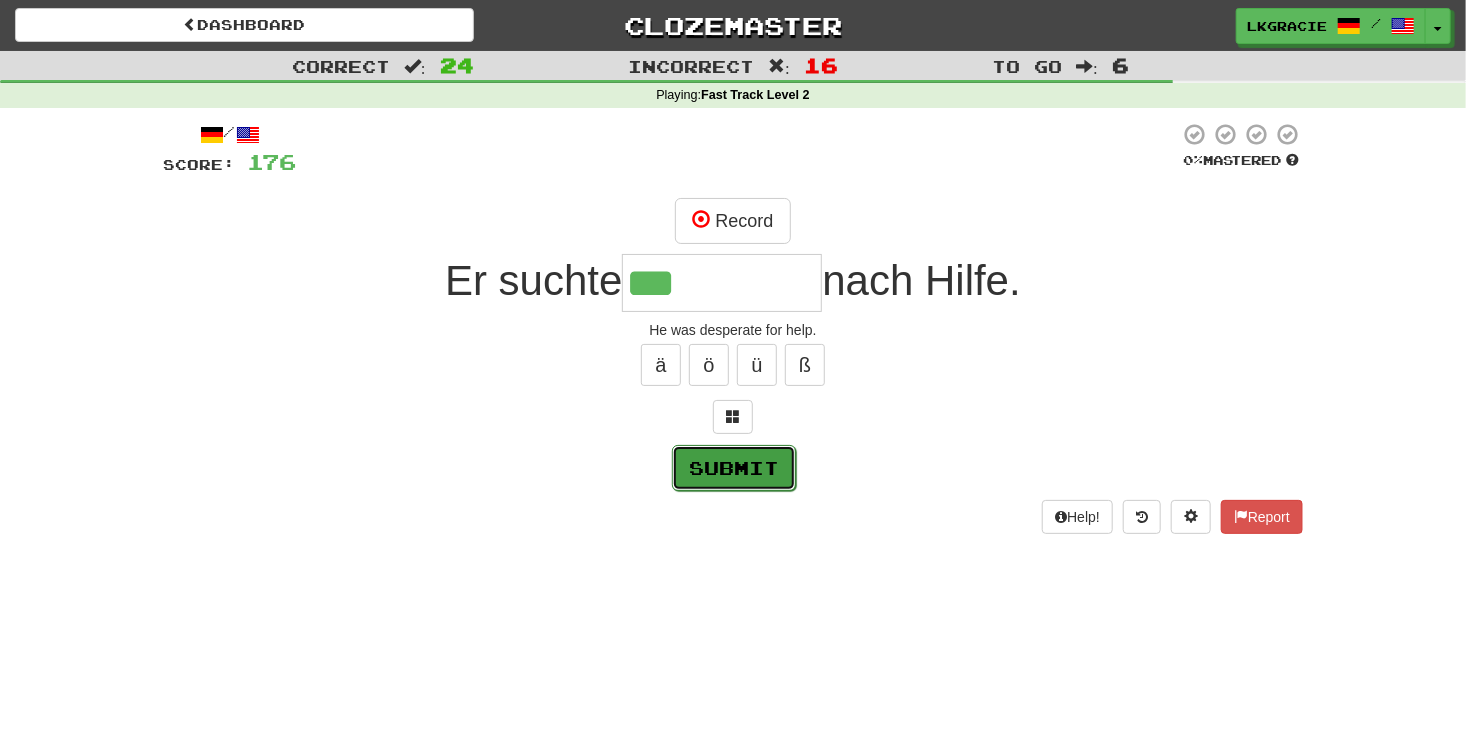 click on "Submit" at bounding box center (734, 468) 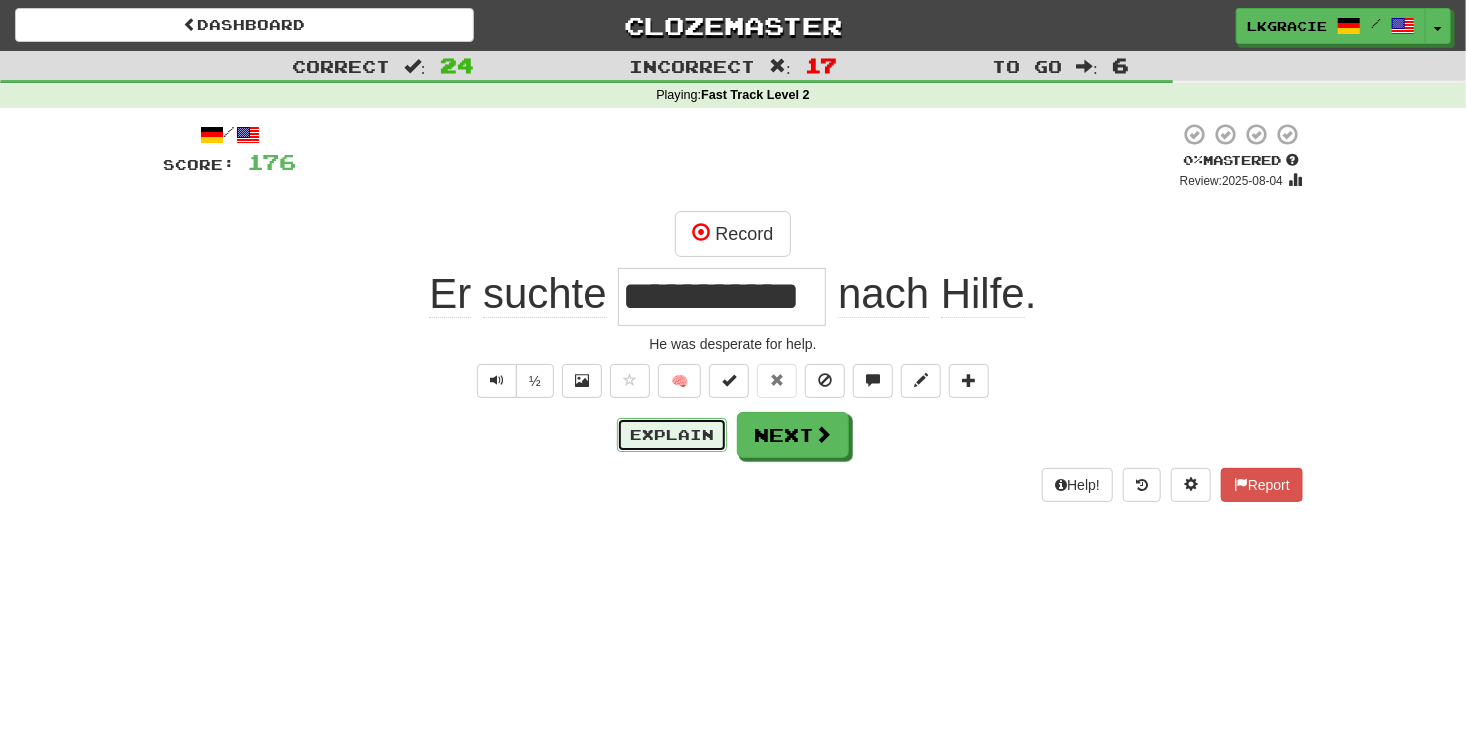 click on "Explain" at bounding box center [672, 435] 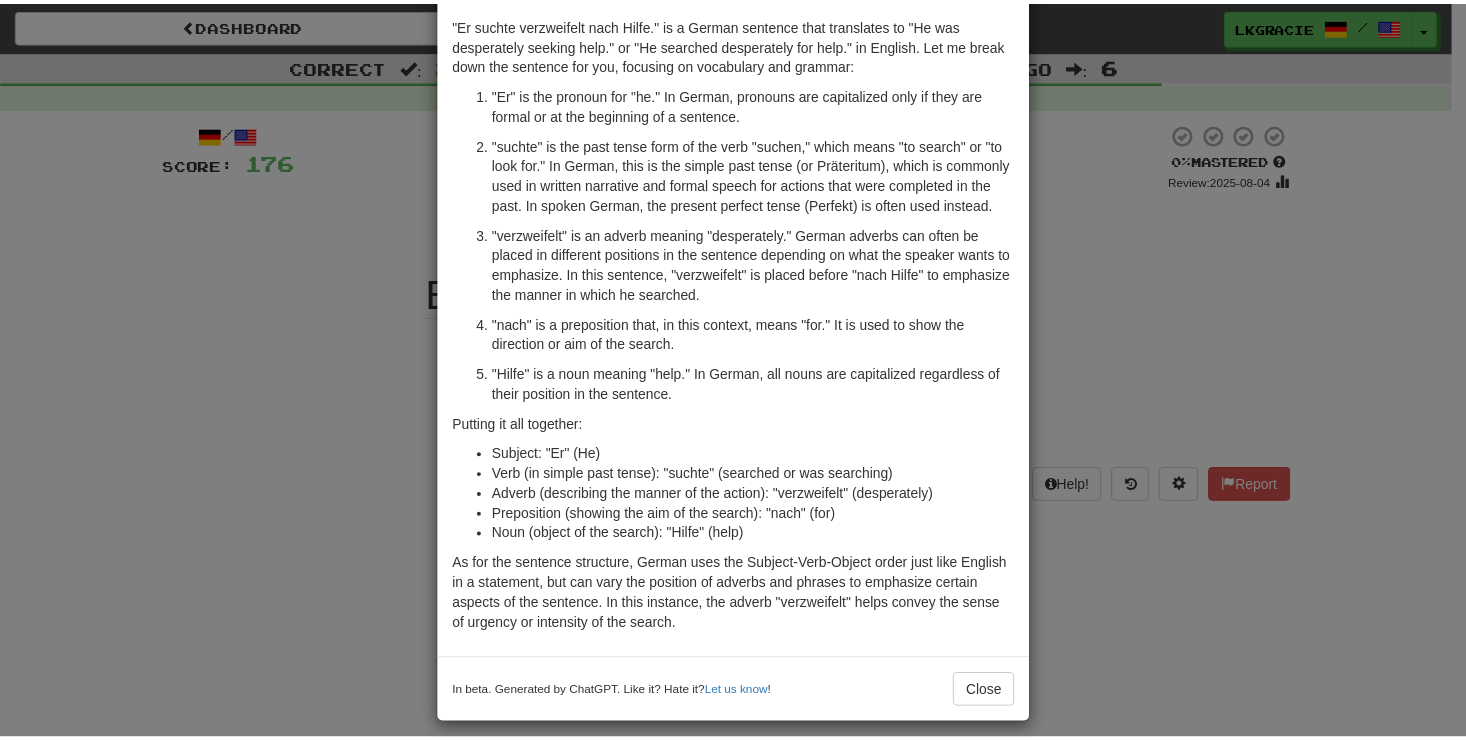scroll, scrollTop: 96, scrollLeft: 0, axis: vertical 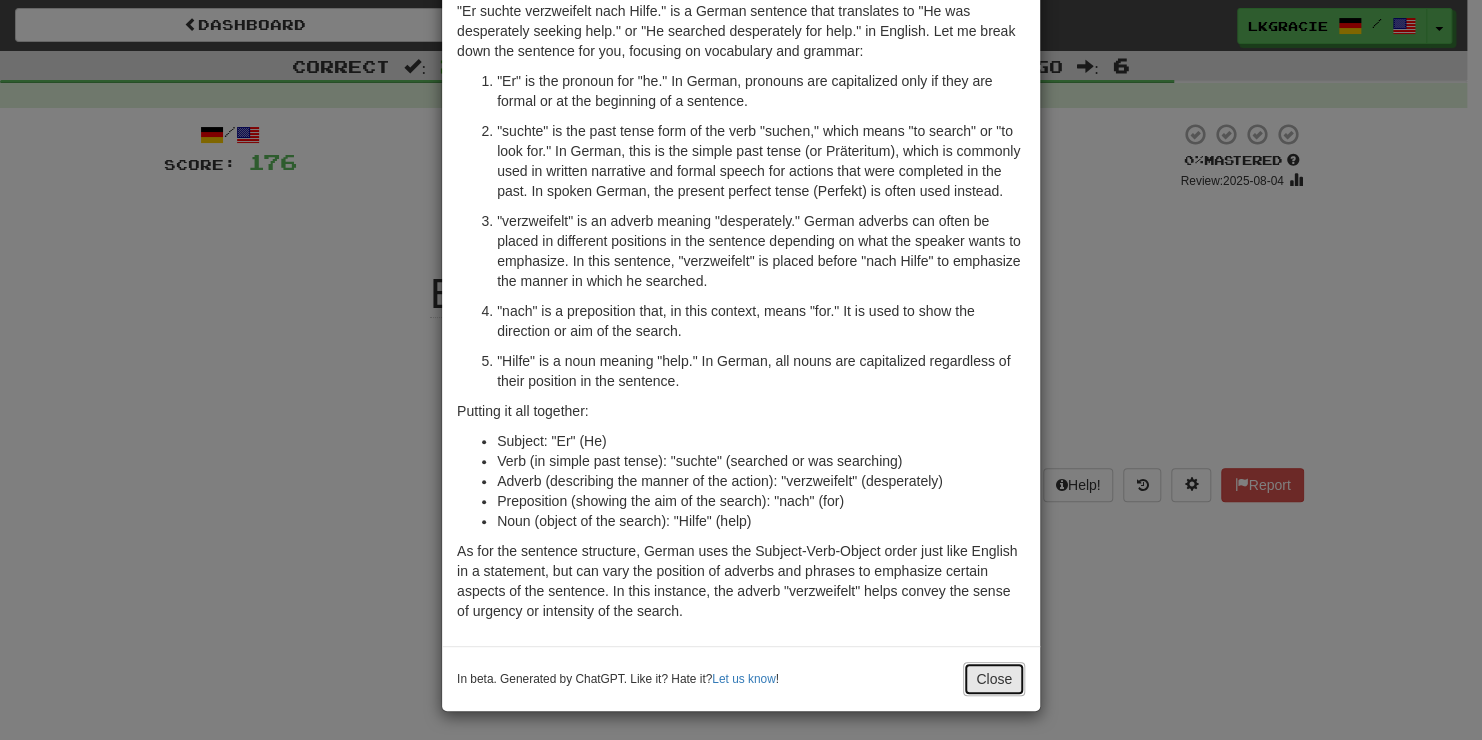 click on "Close" at bounding box center (994, 679) 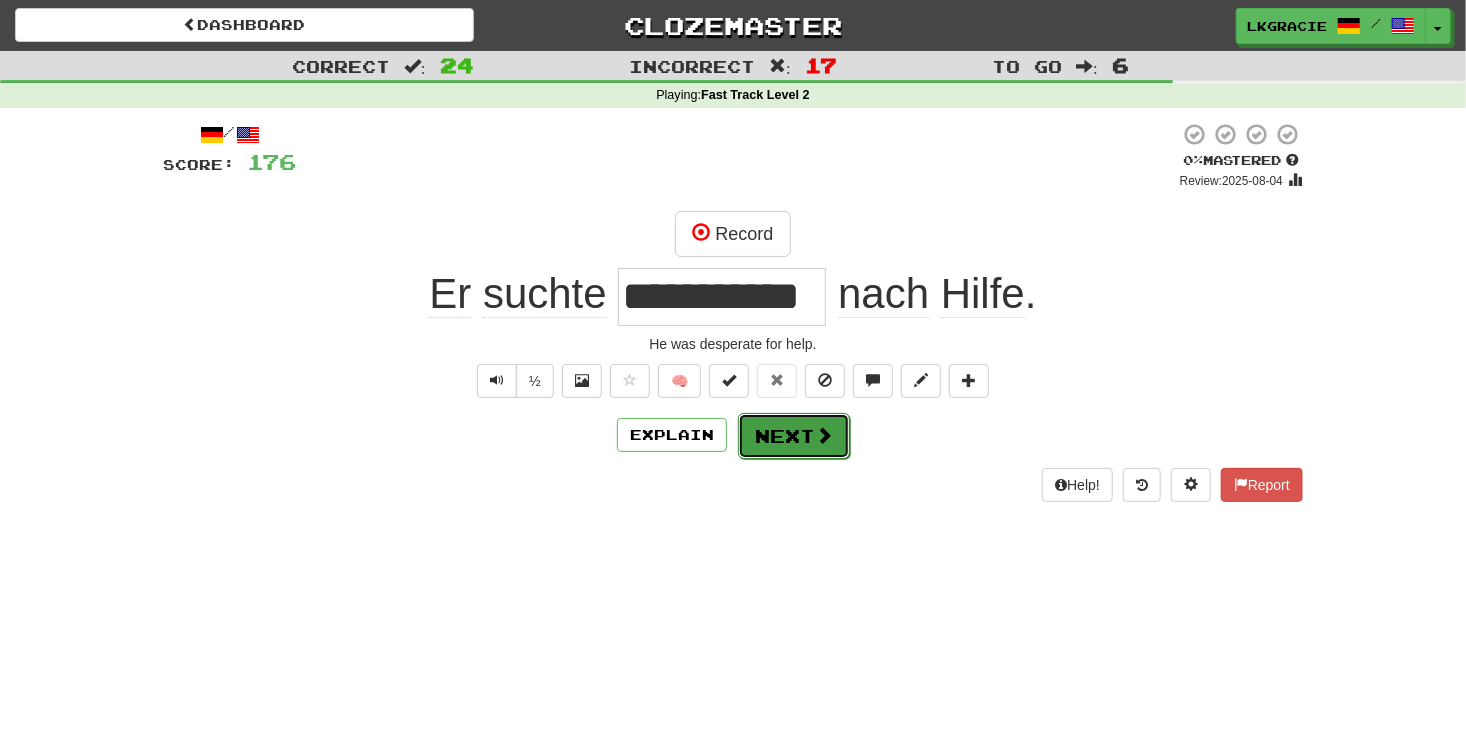 click at bounding box center [824, 435] 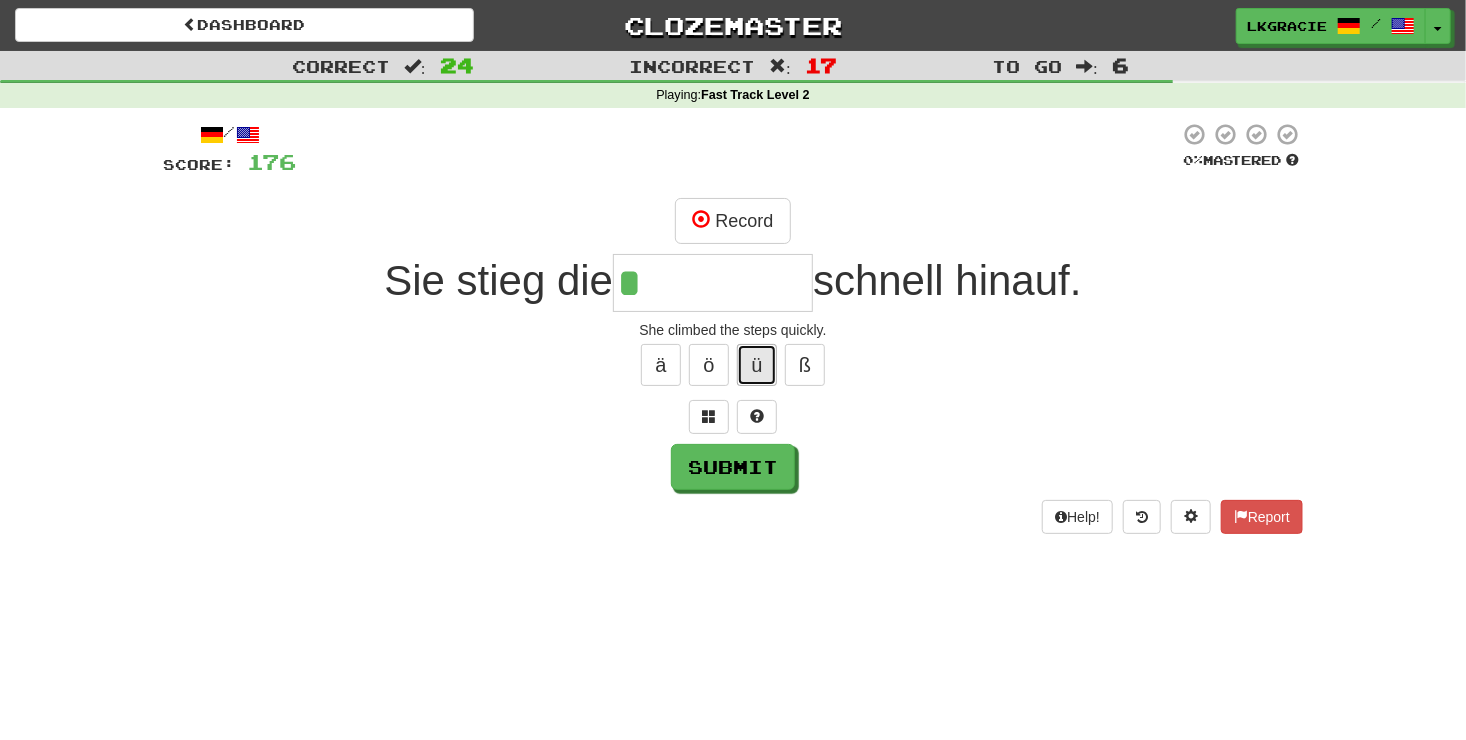 click on "ü" at bounding box center (757, 365) 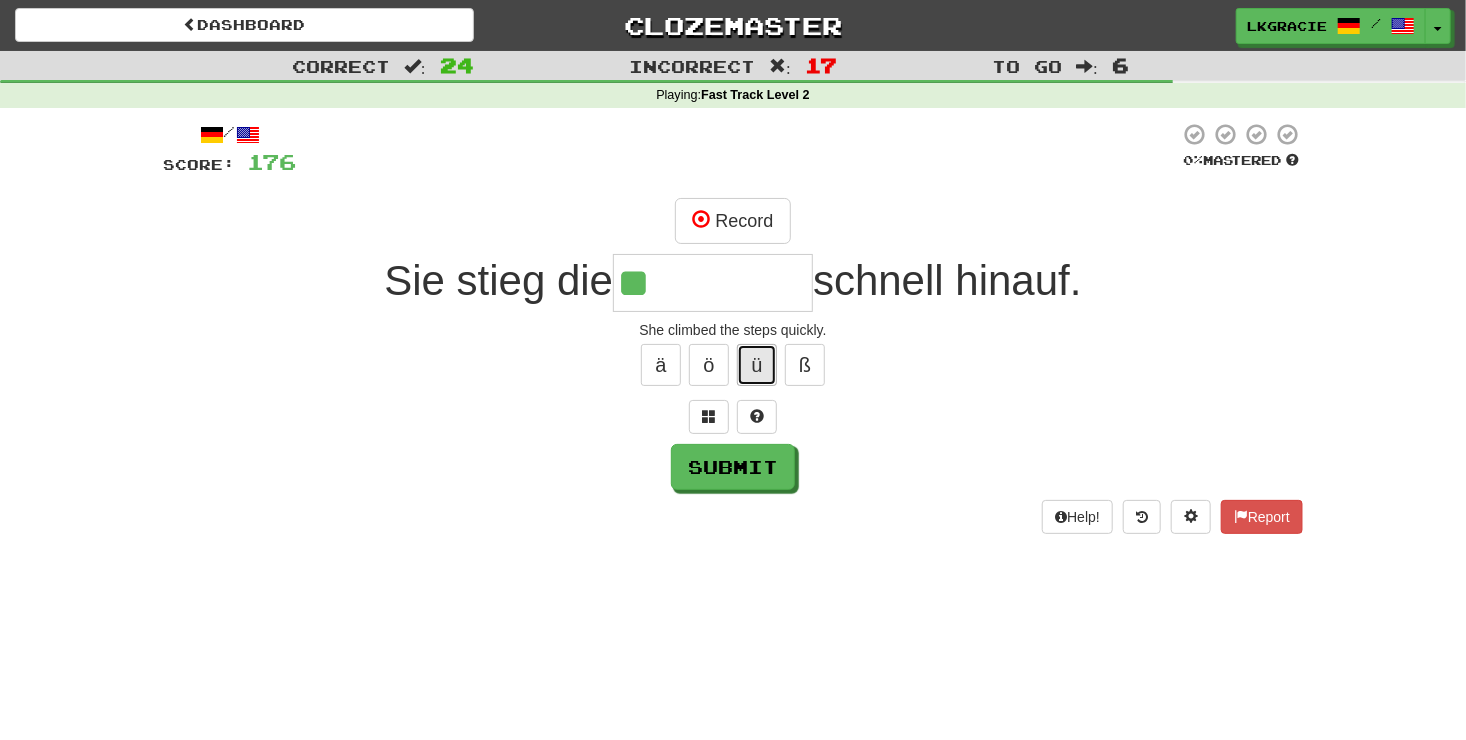 click on "ü" at bounding box center [757, 365] 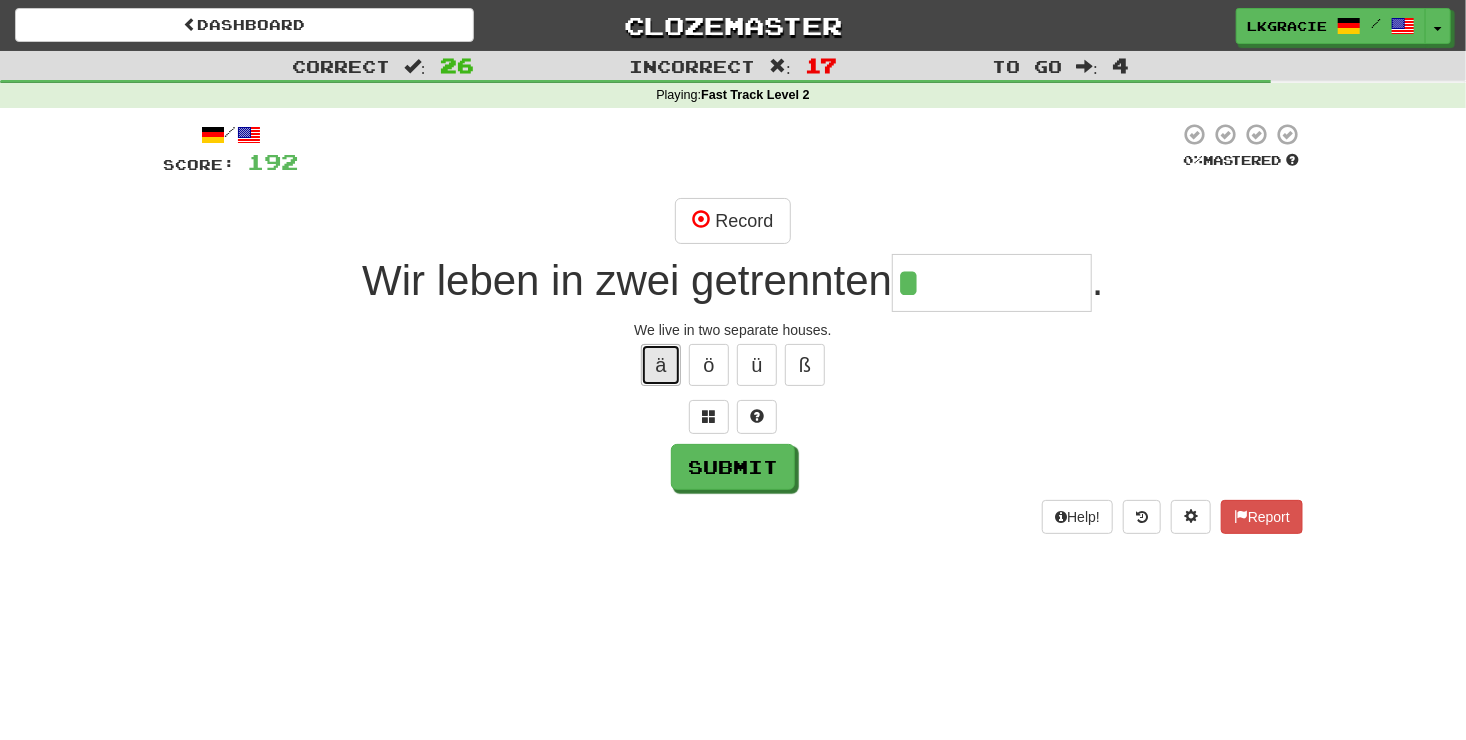 click on "ä" at bounding box center [661, 365] 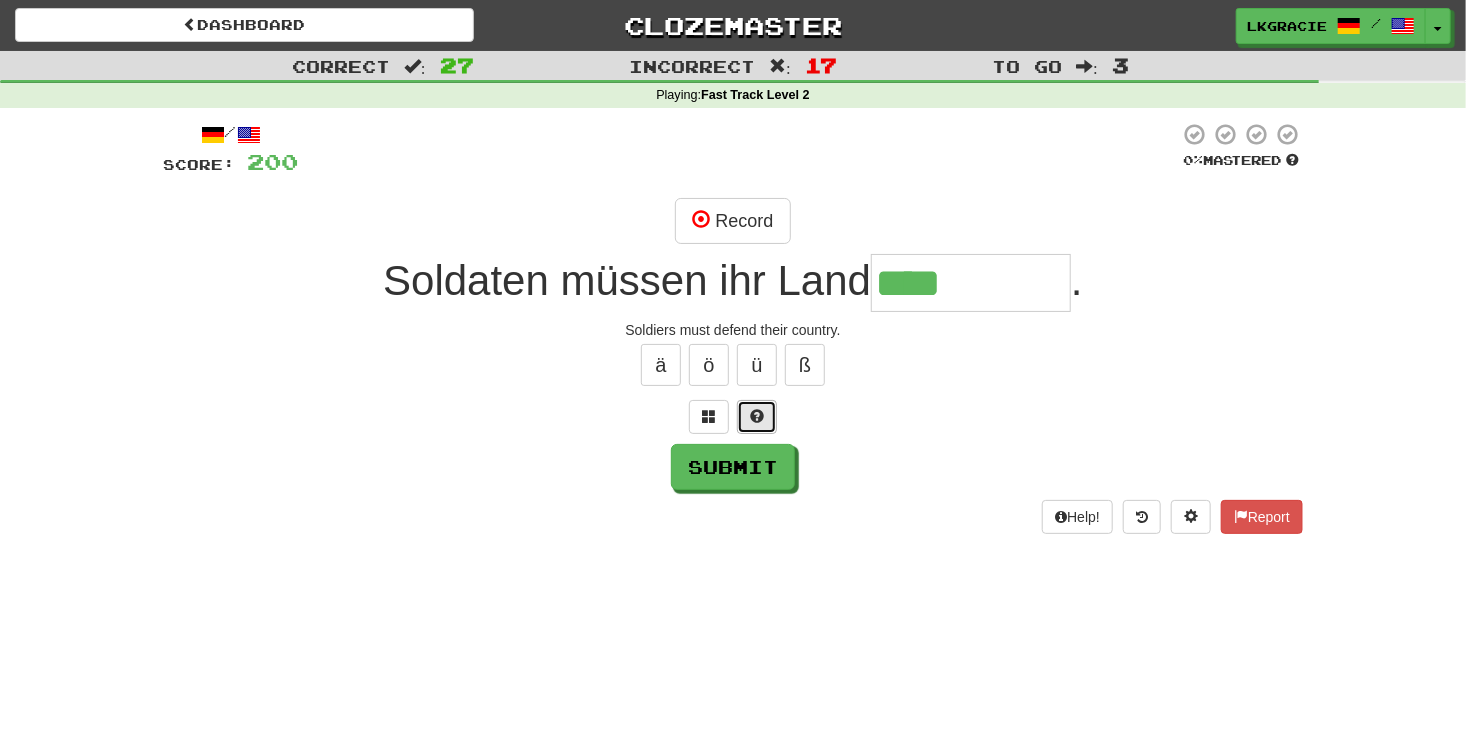 click at bounding box center (757, 416) 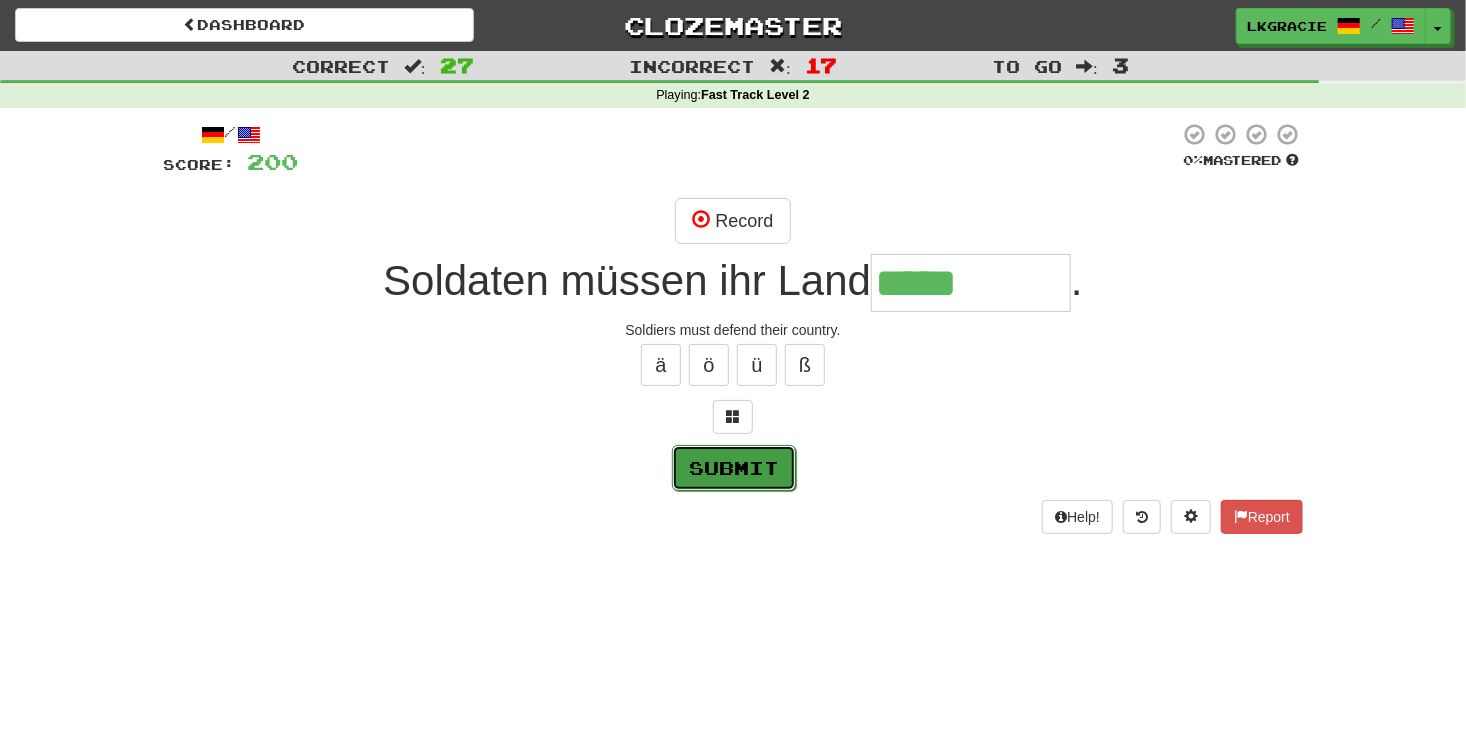 click on "Submit" at bounding box center [734, 468] 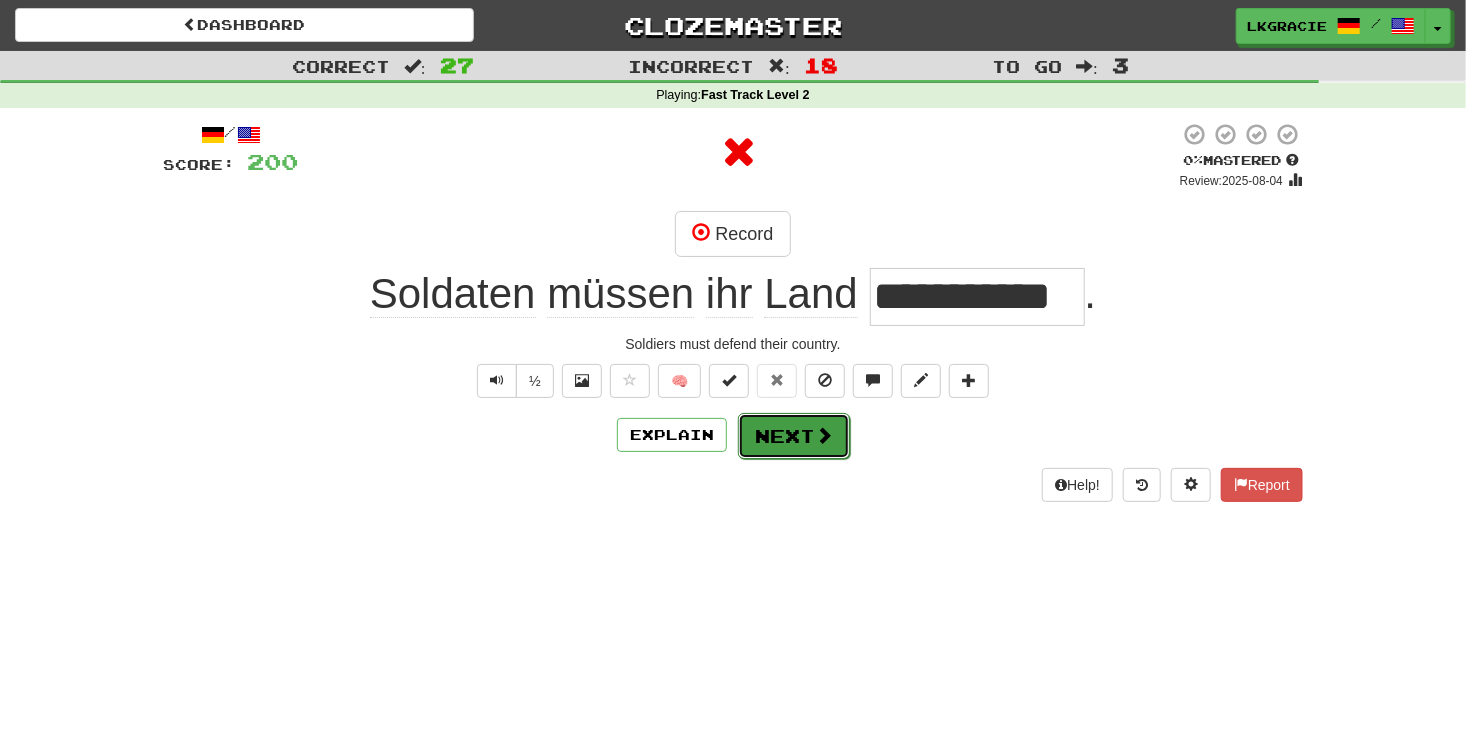 click on "Next" at bounding box center (794, 436) 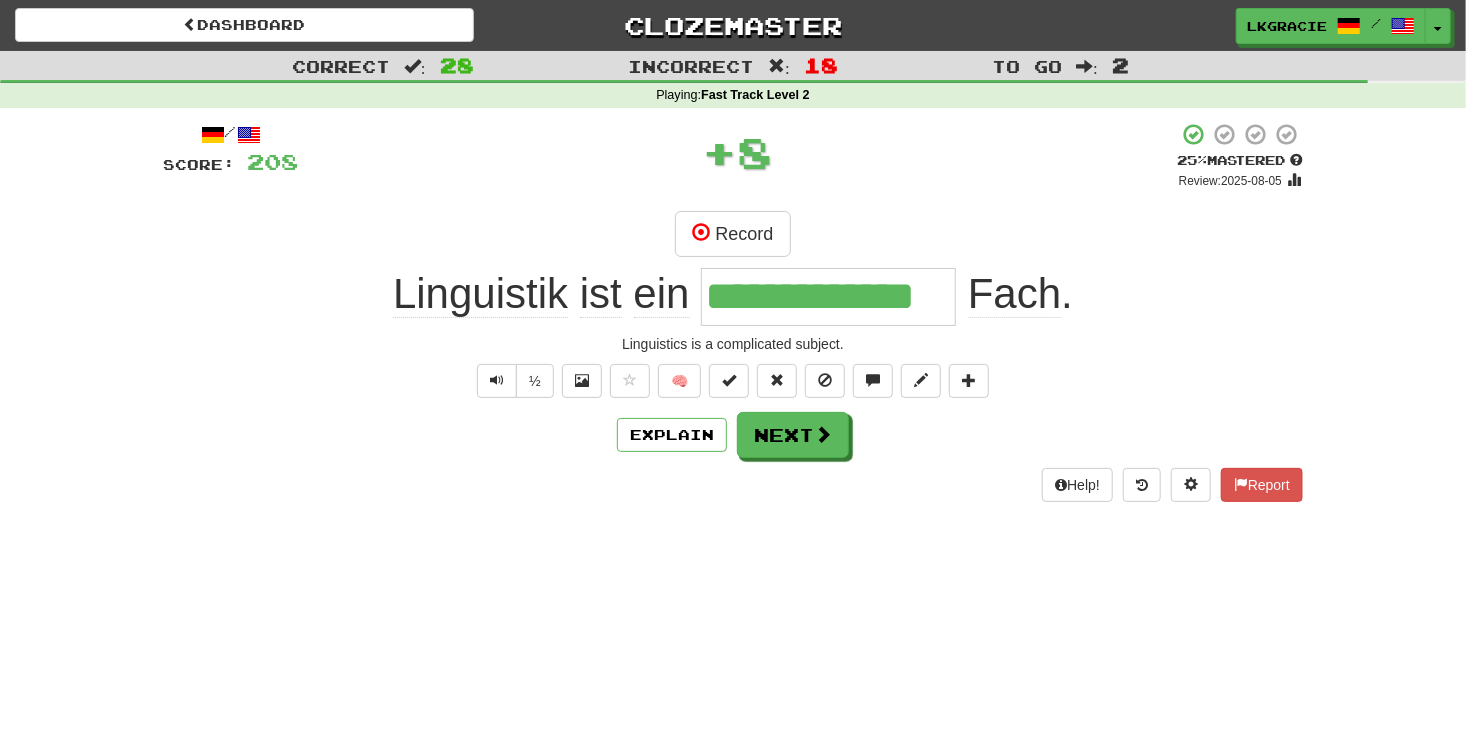 scroll, scrollTop: 0, scrollLeft: 0, axis: both 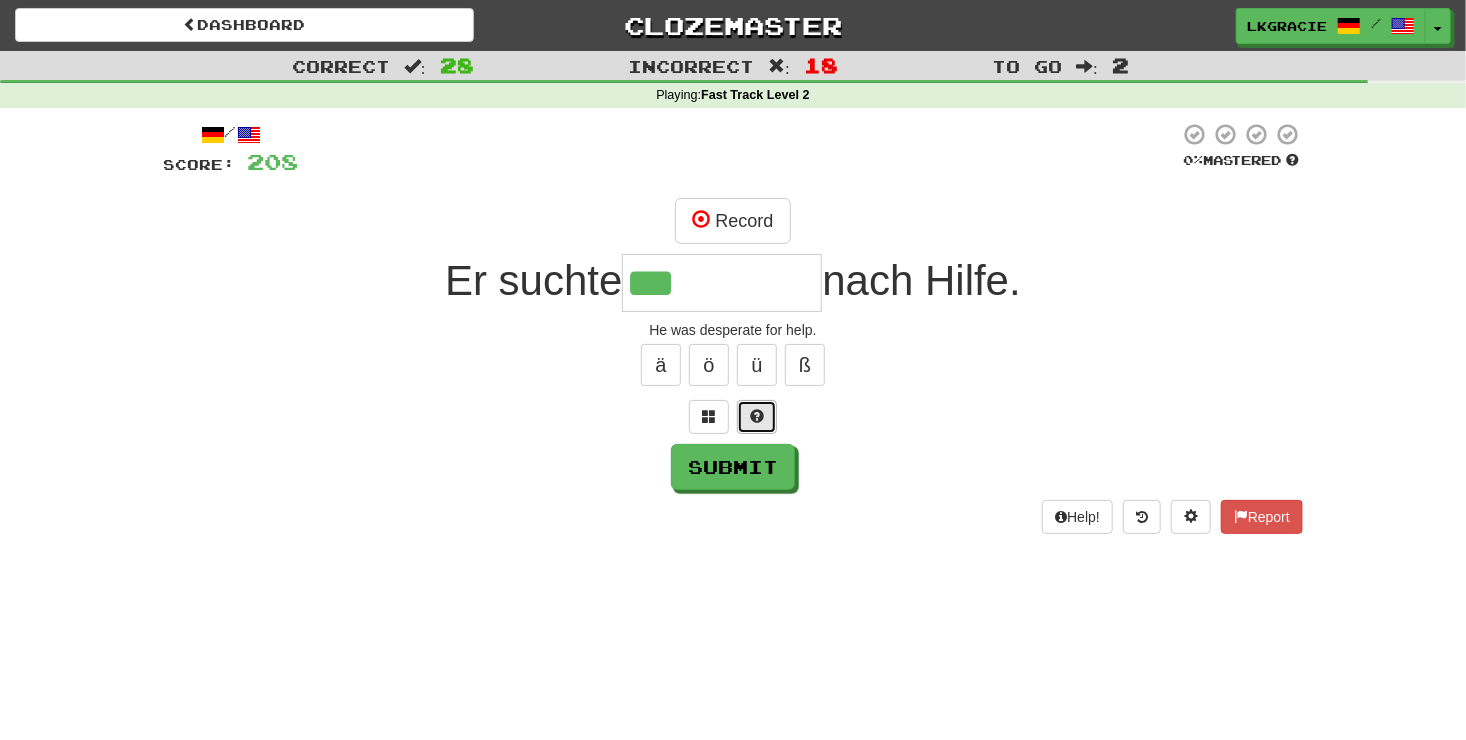 click at bounding box center (757, 416) 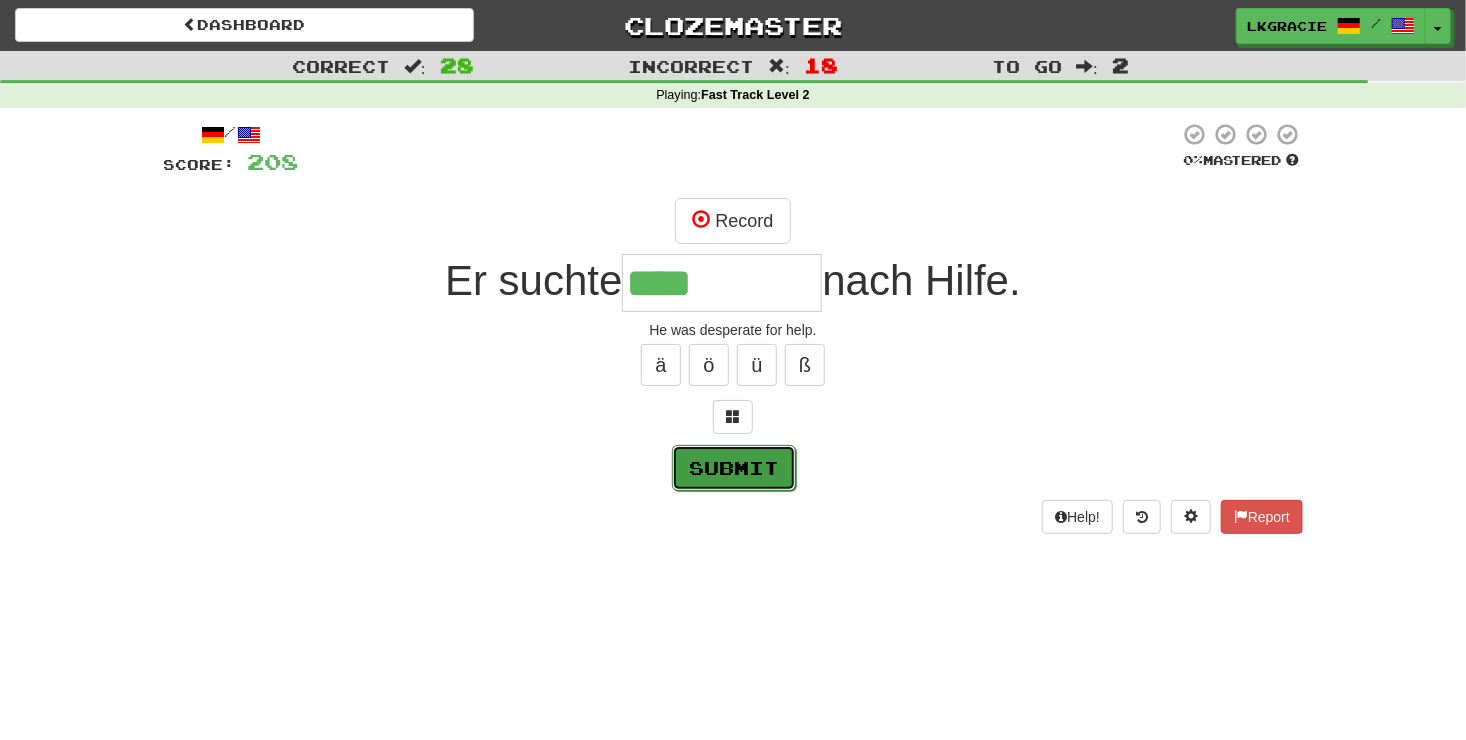 click on "Submit" at bounding box center [734, 468] 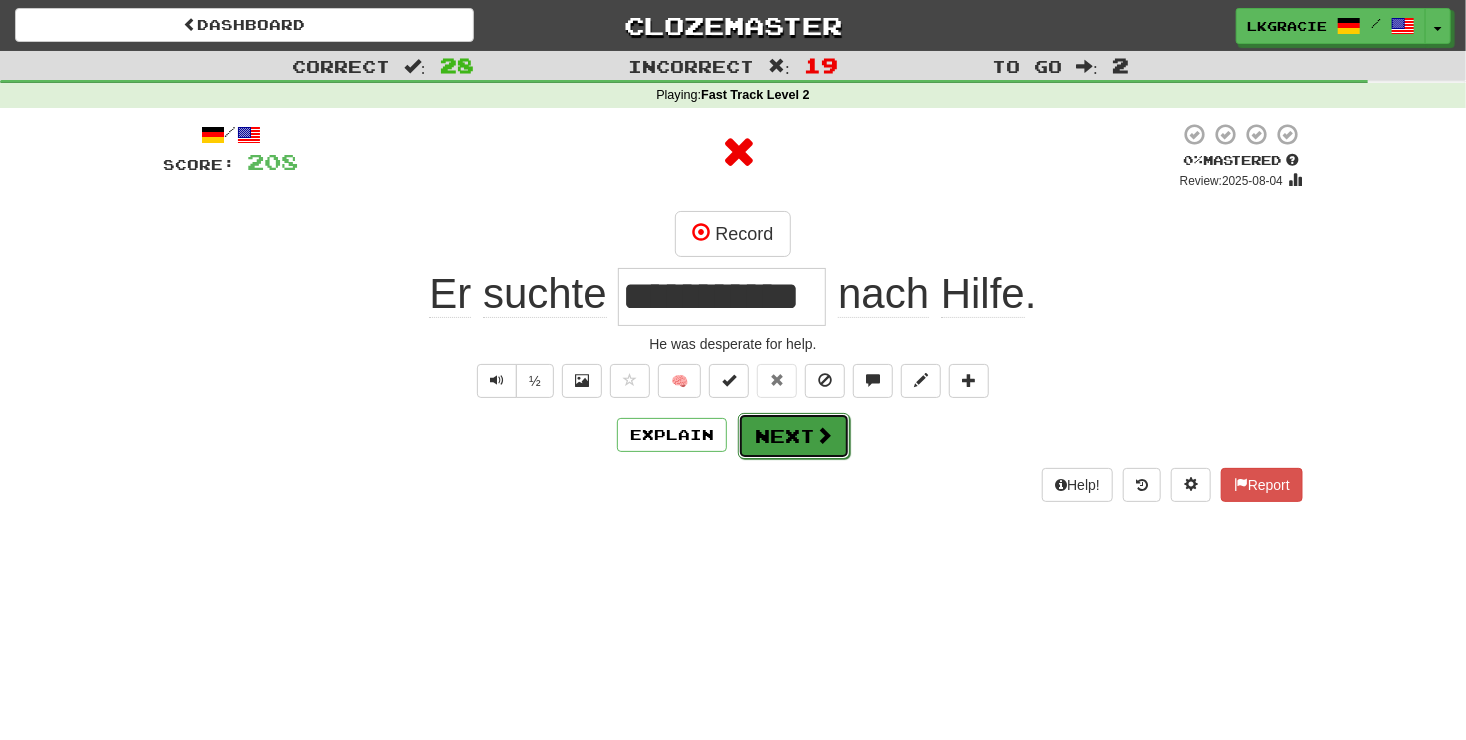 click on "Next" at bounding box center [794, 436] 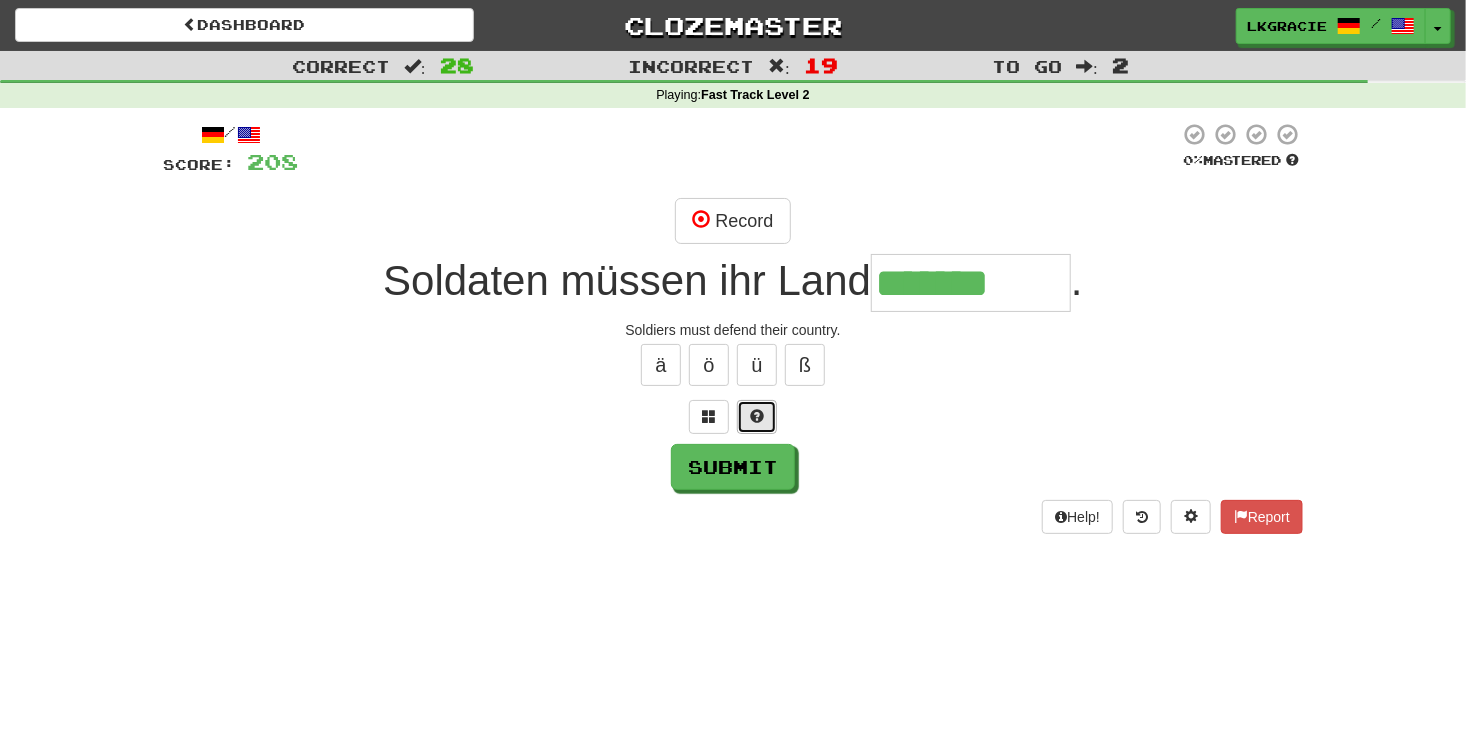 click at bounding box center [757, 417] 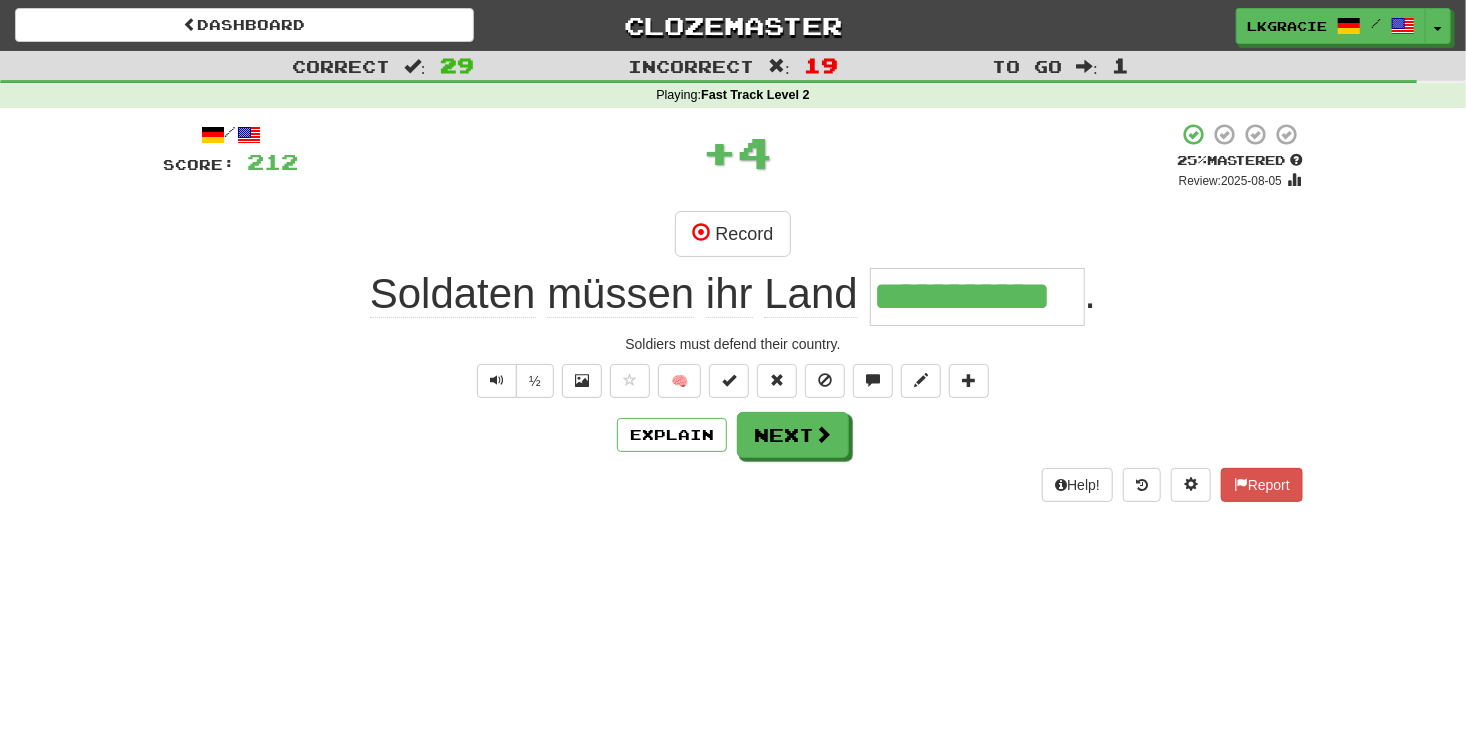 scroll, scrollTop: 0, scrollLeft: 0, axis: both 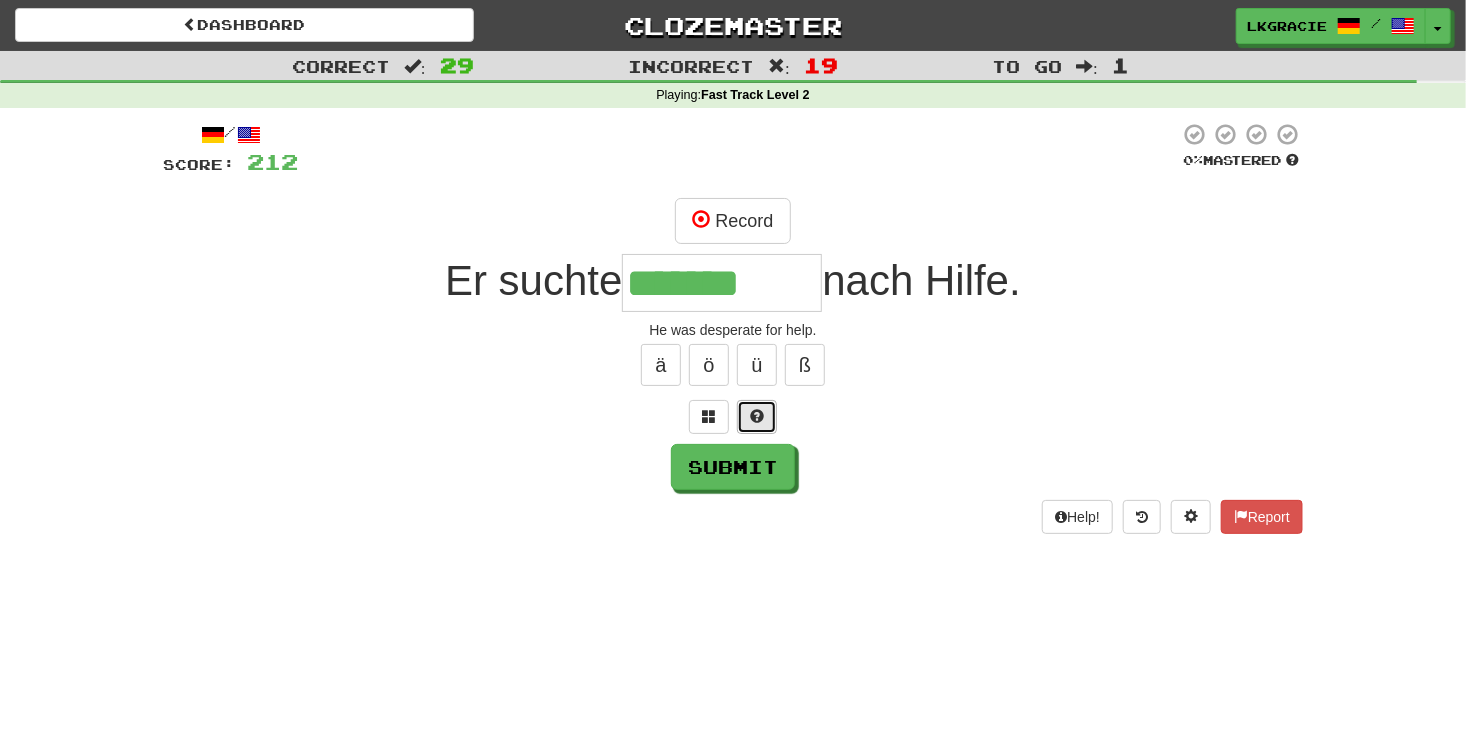 click at bounding box center (757, 417) 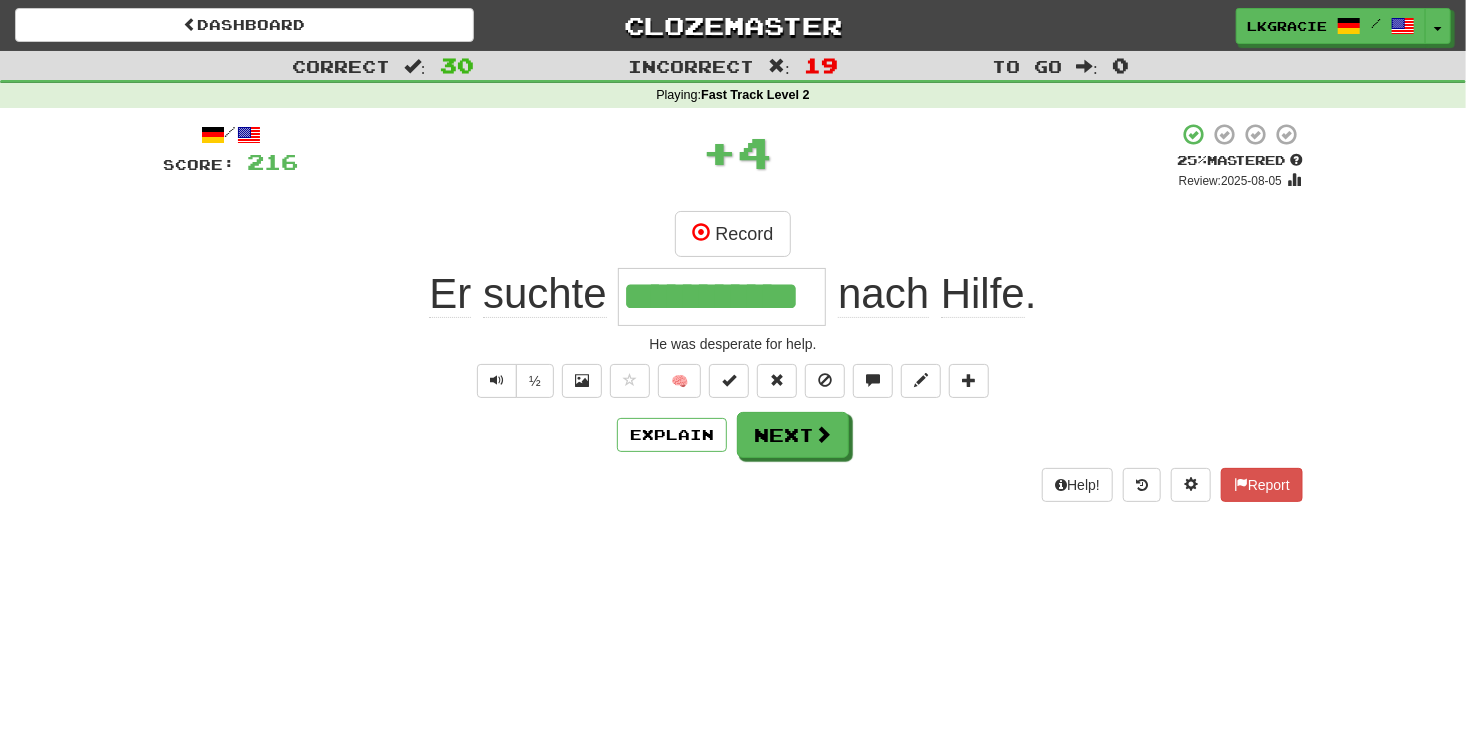 scroll, scrollTop: 0, scrollLeft: 0, axis: both 